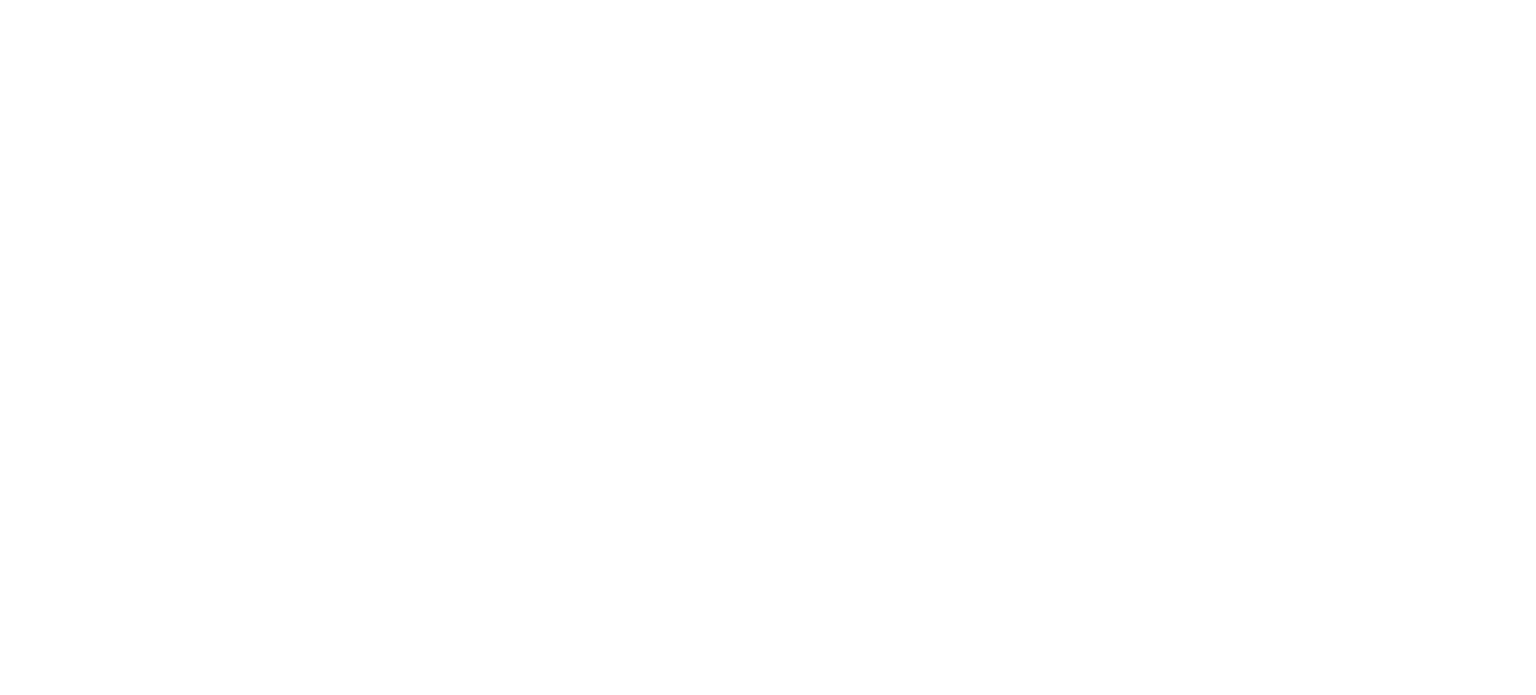 scroll, scrollTop: 0, scrollLeft: 0, axis: both 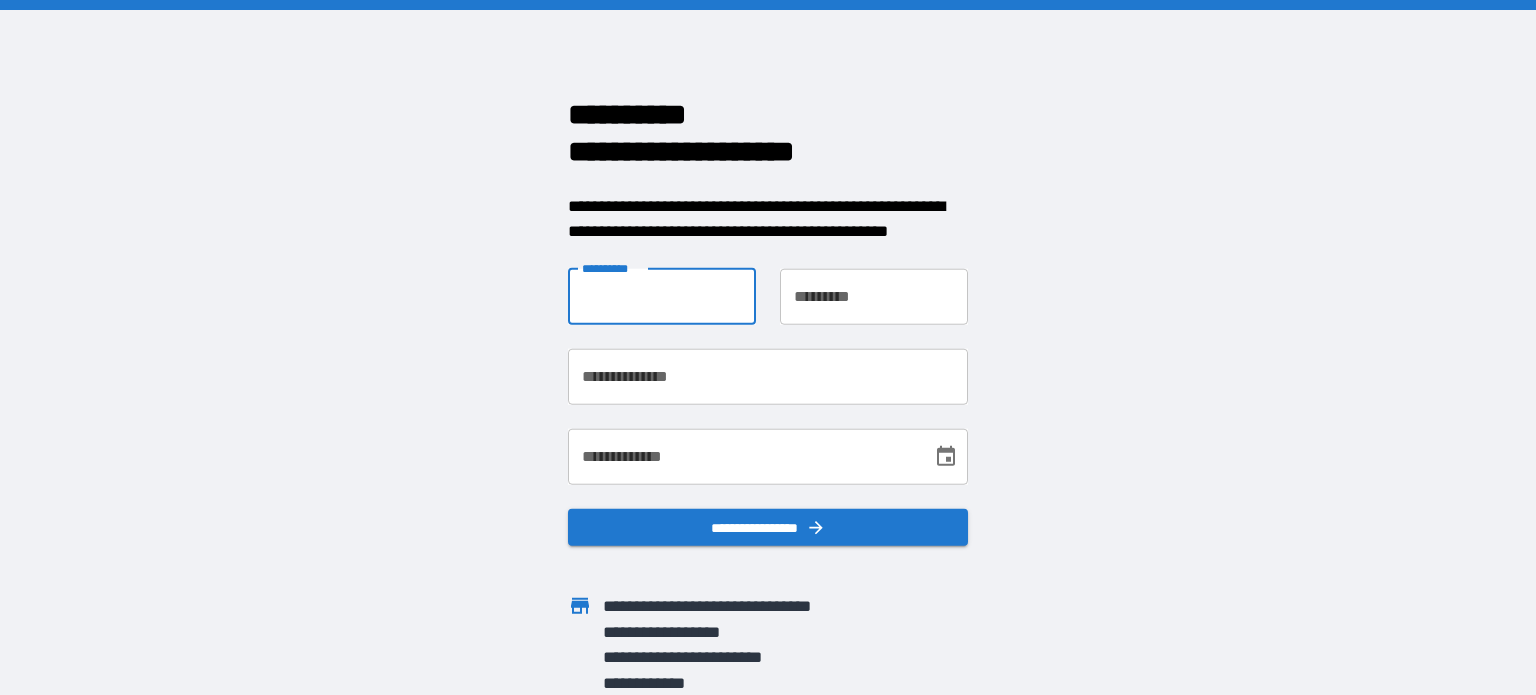 click on "**********" at bounding box center [662, 296] 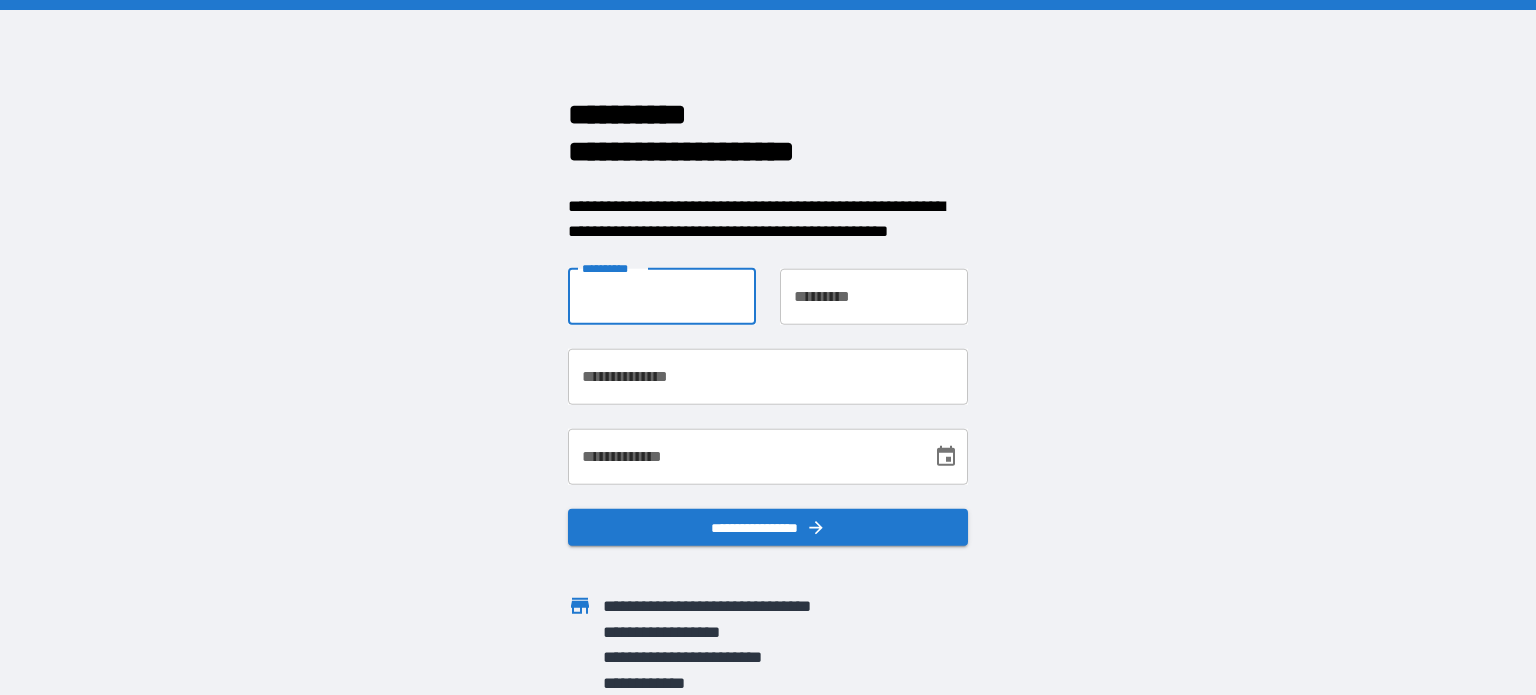 type on "*******" 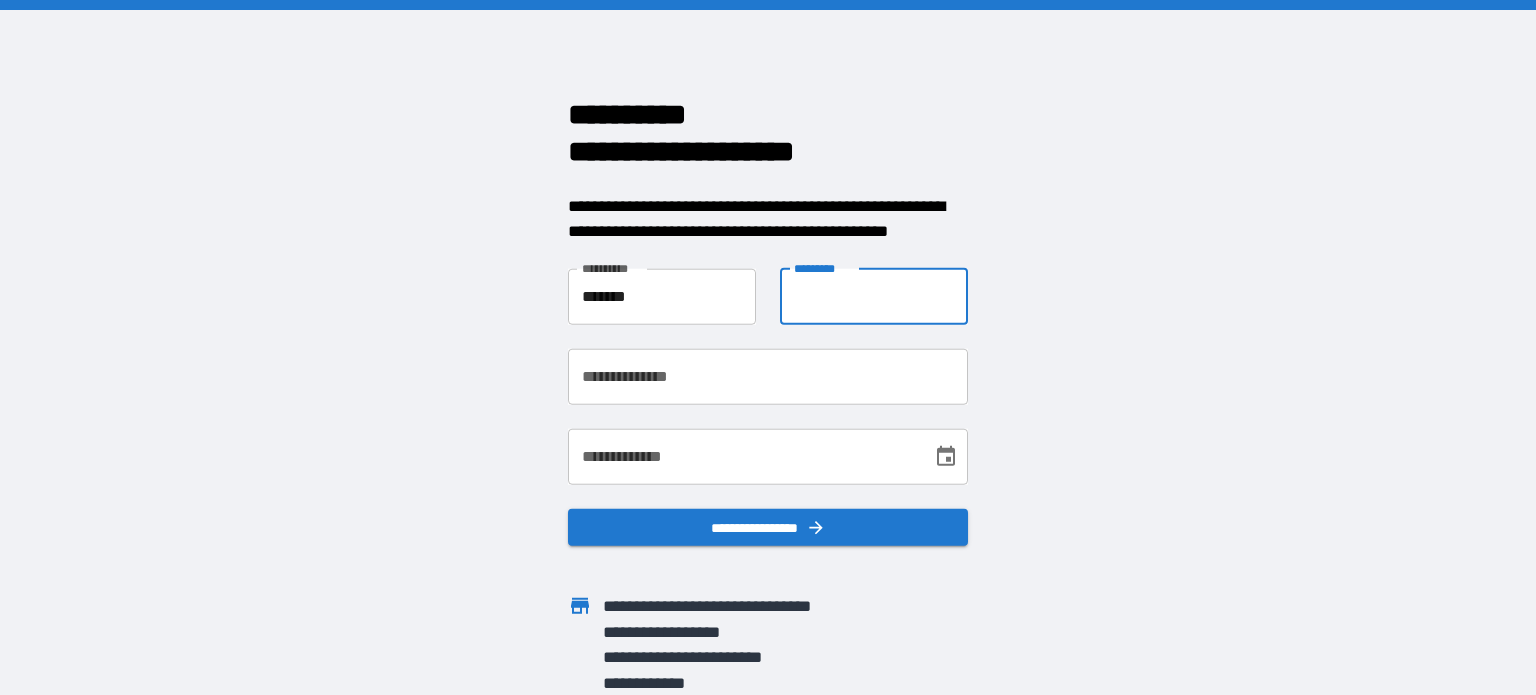 click on "**********" at bounding box center (874, 296) 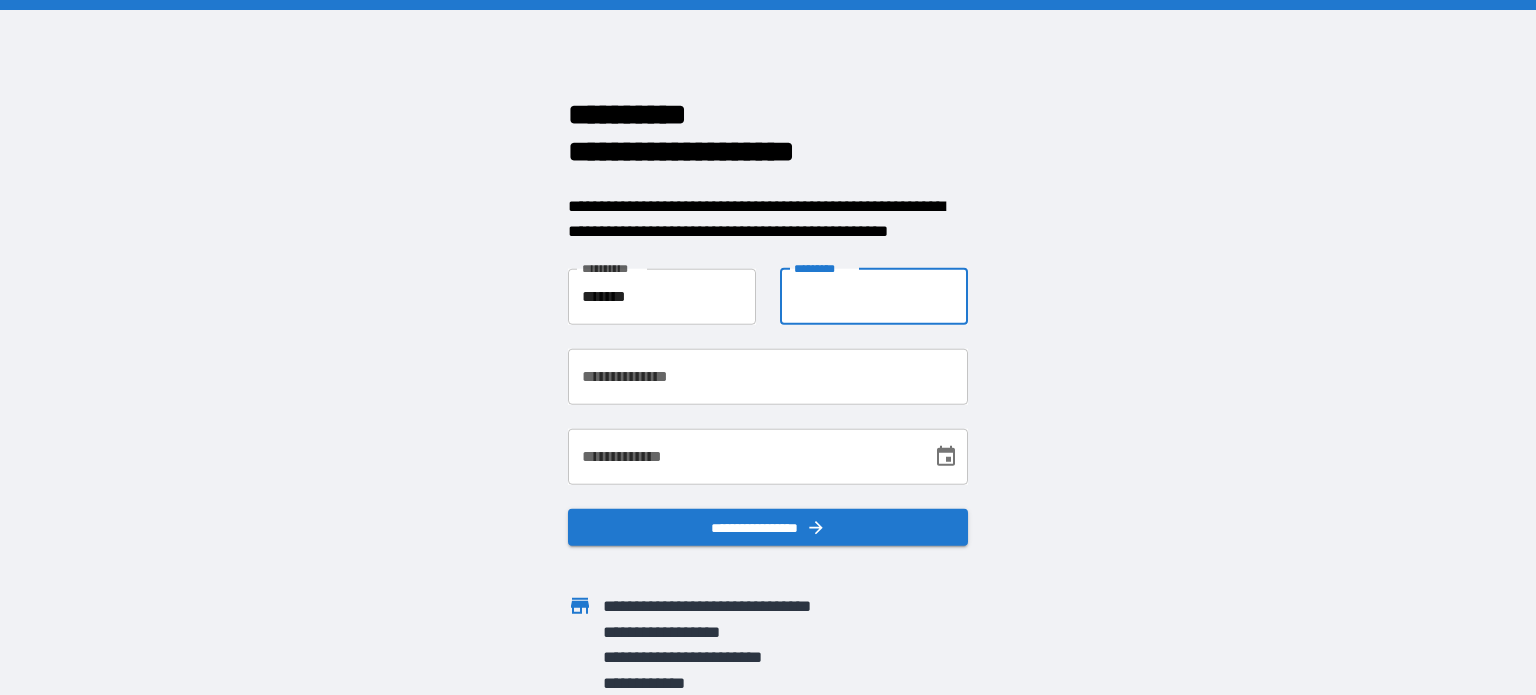 type on "*******" 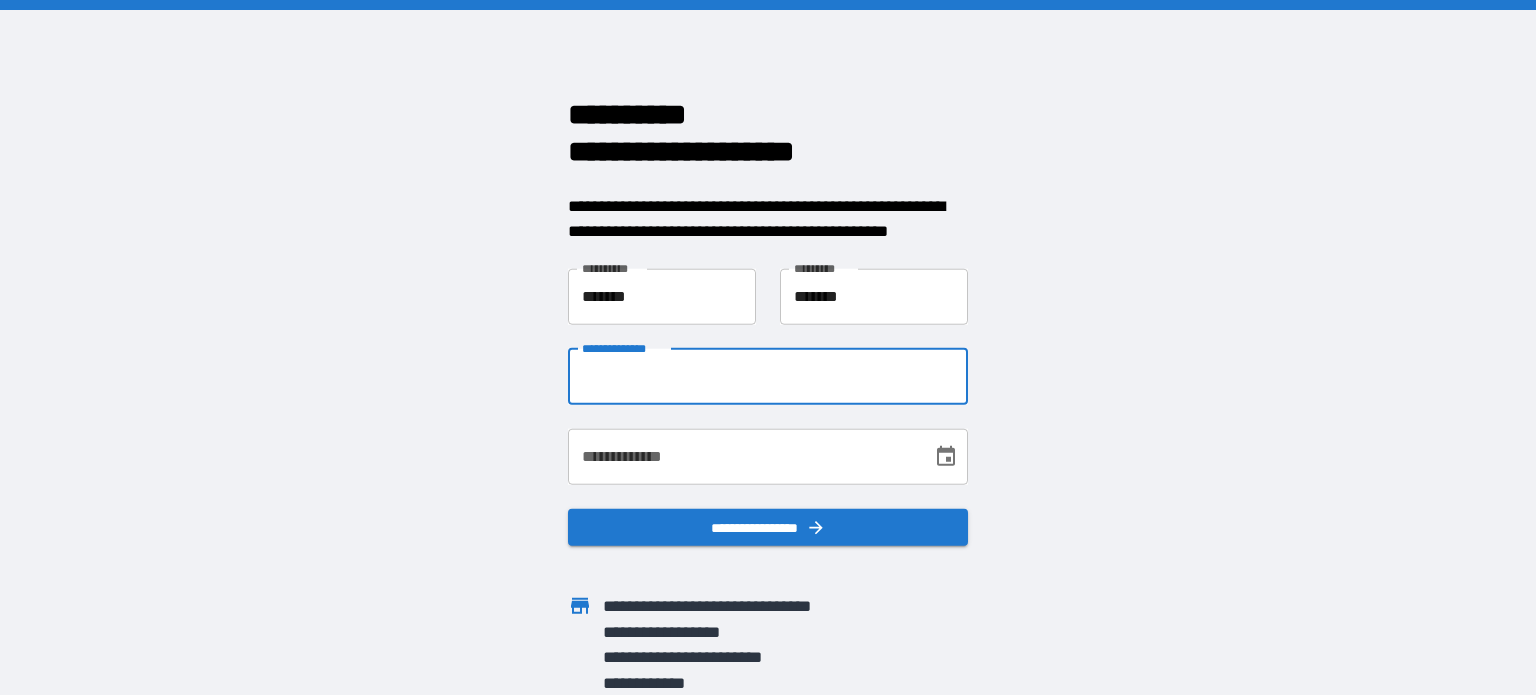 click on "**********" at bounding box center [768, 376] 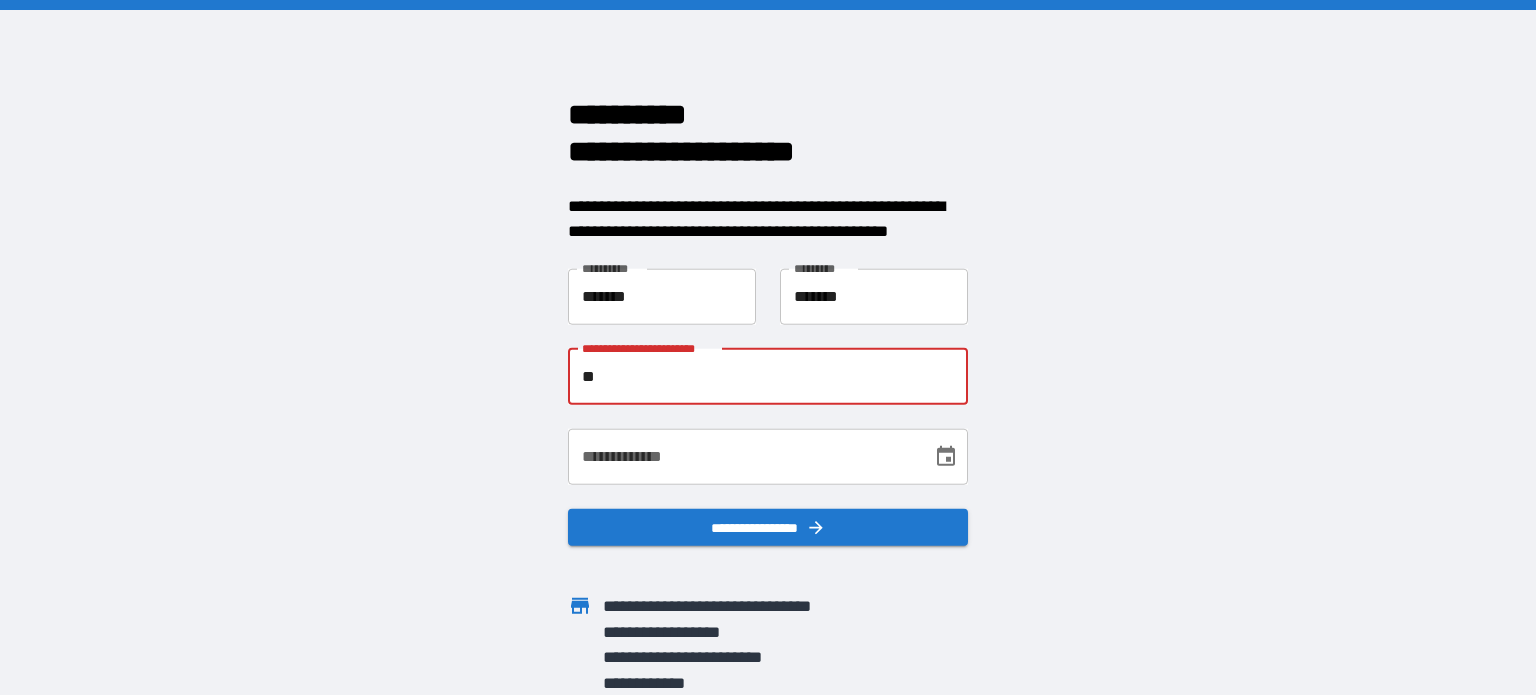 type on "*" 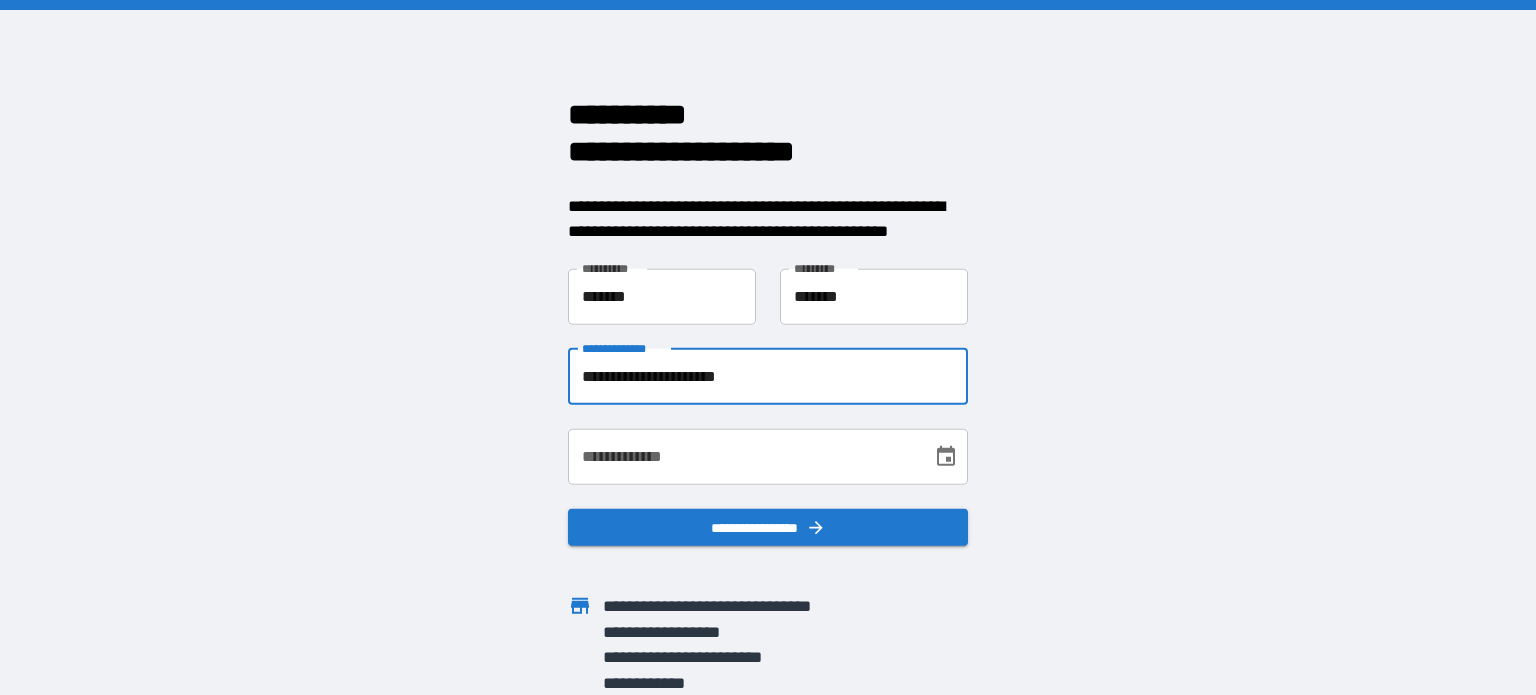 type on "**********" 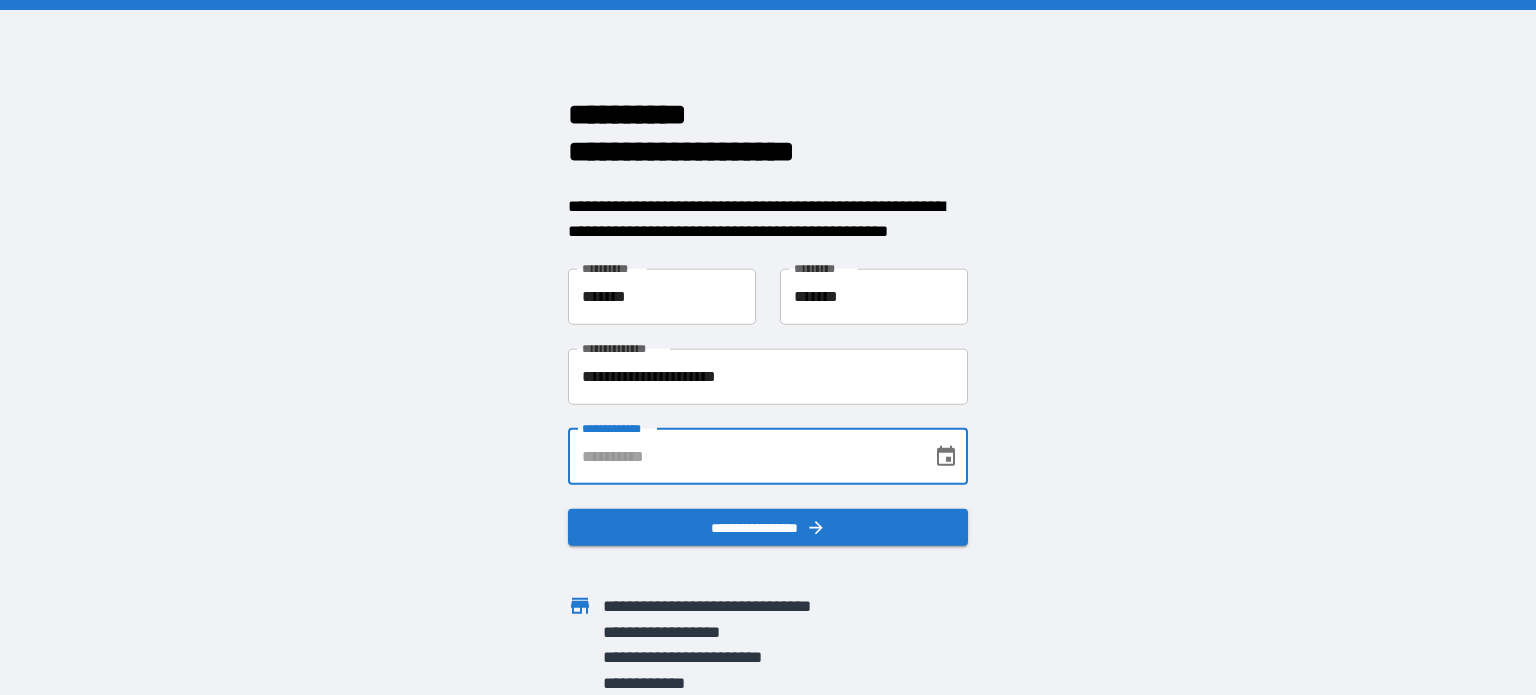 click on "**********" at bounding box center [743, 456] 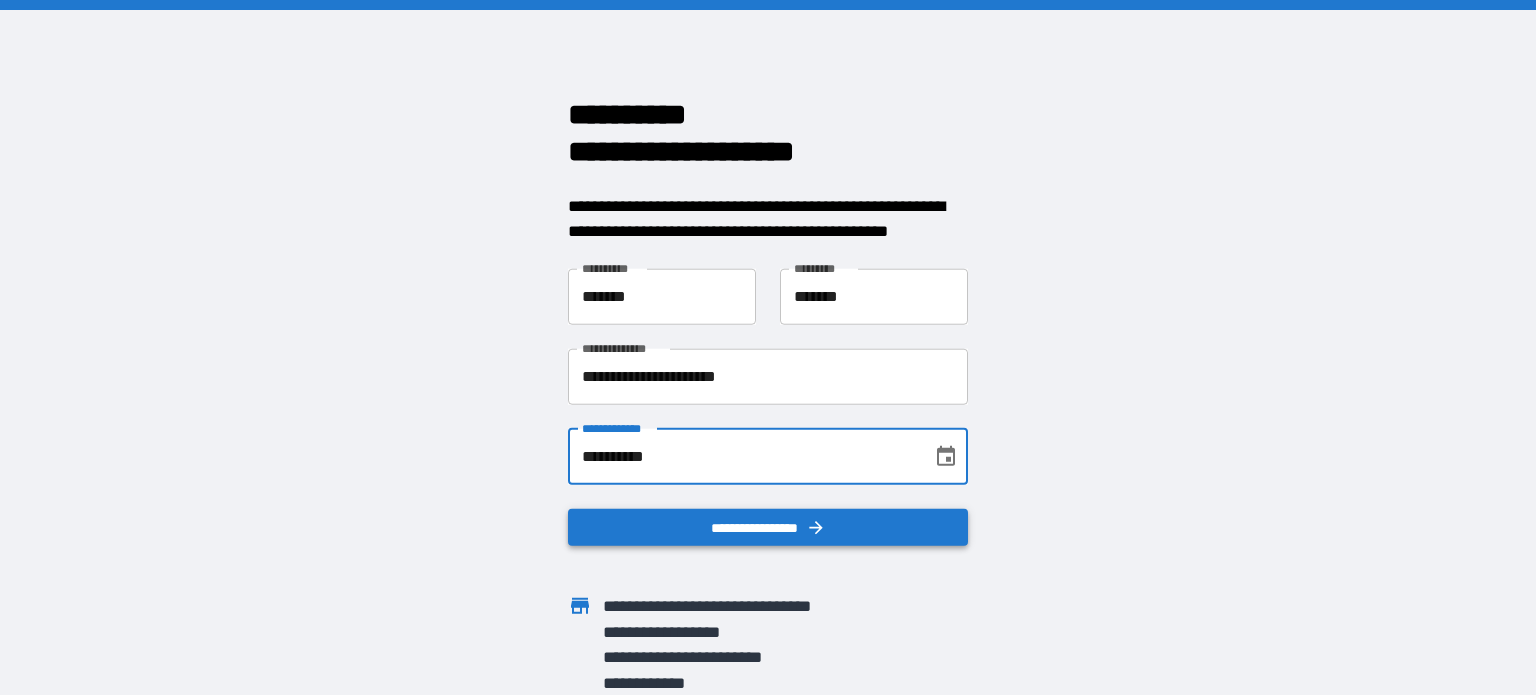 type on "**********" 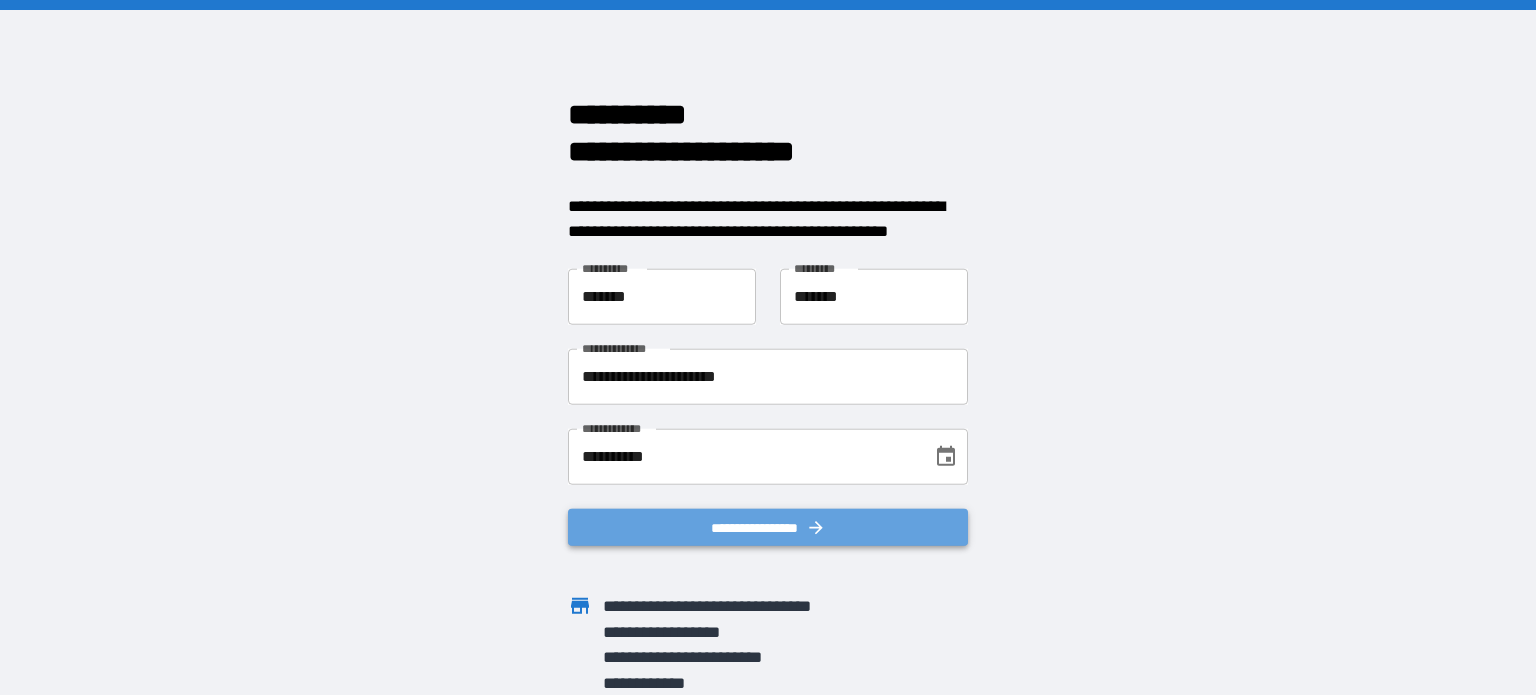 click on "**********" at bounding box center [768, 527] 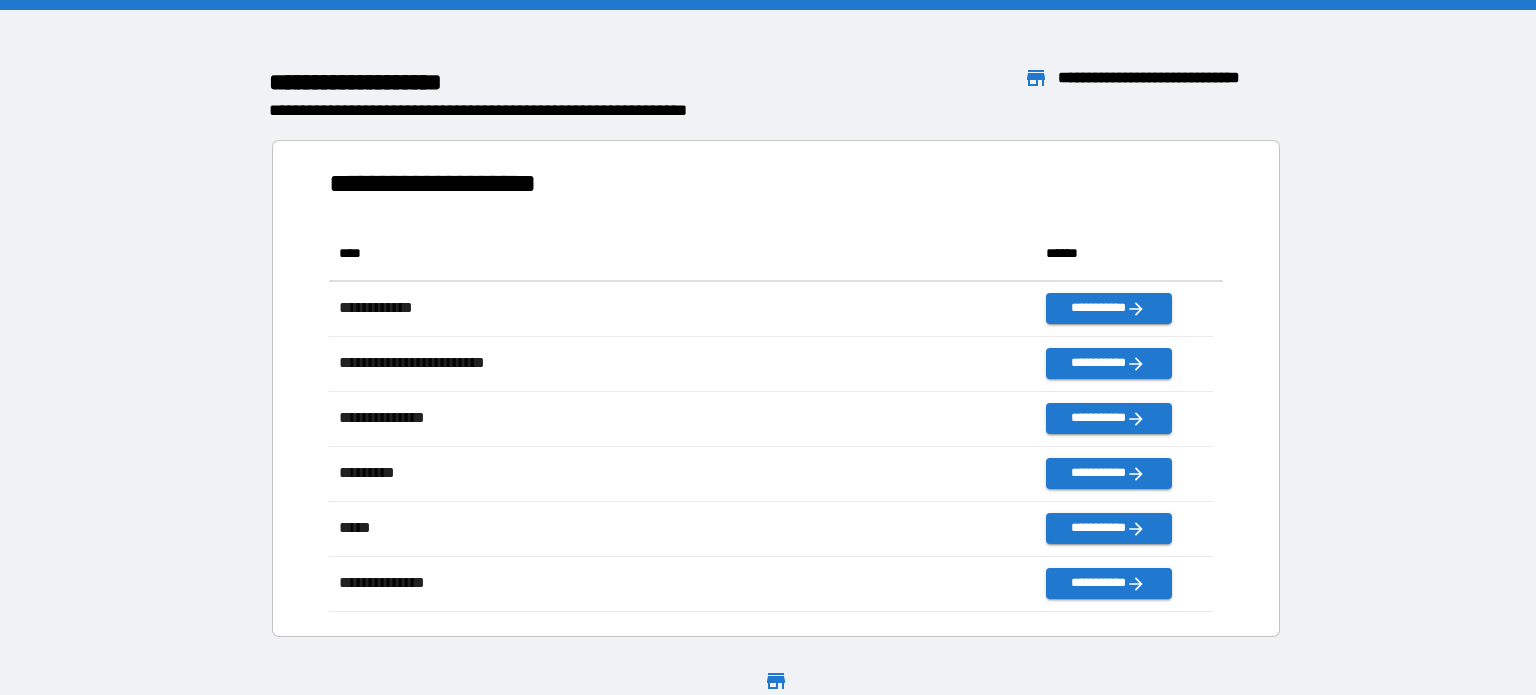 scroll, scrollTop: 16, scrollLeft: 16, axis: both 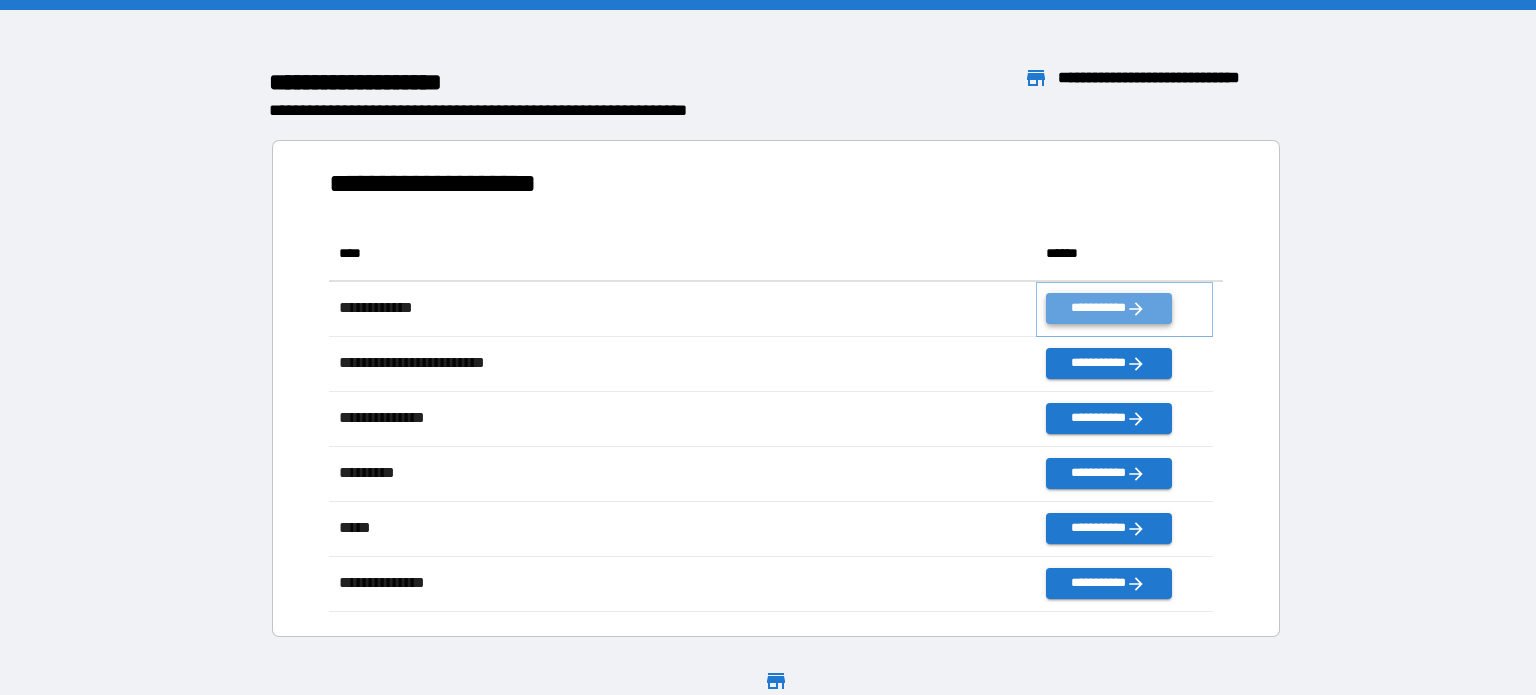 click on "**********" at bounding box center (1108, 308) 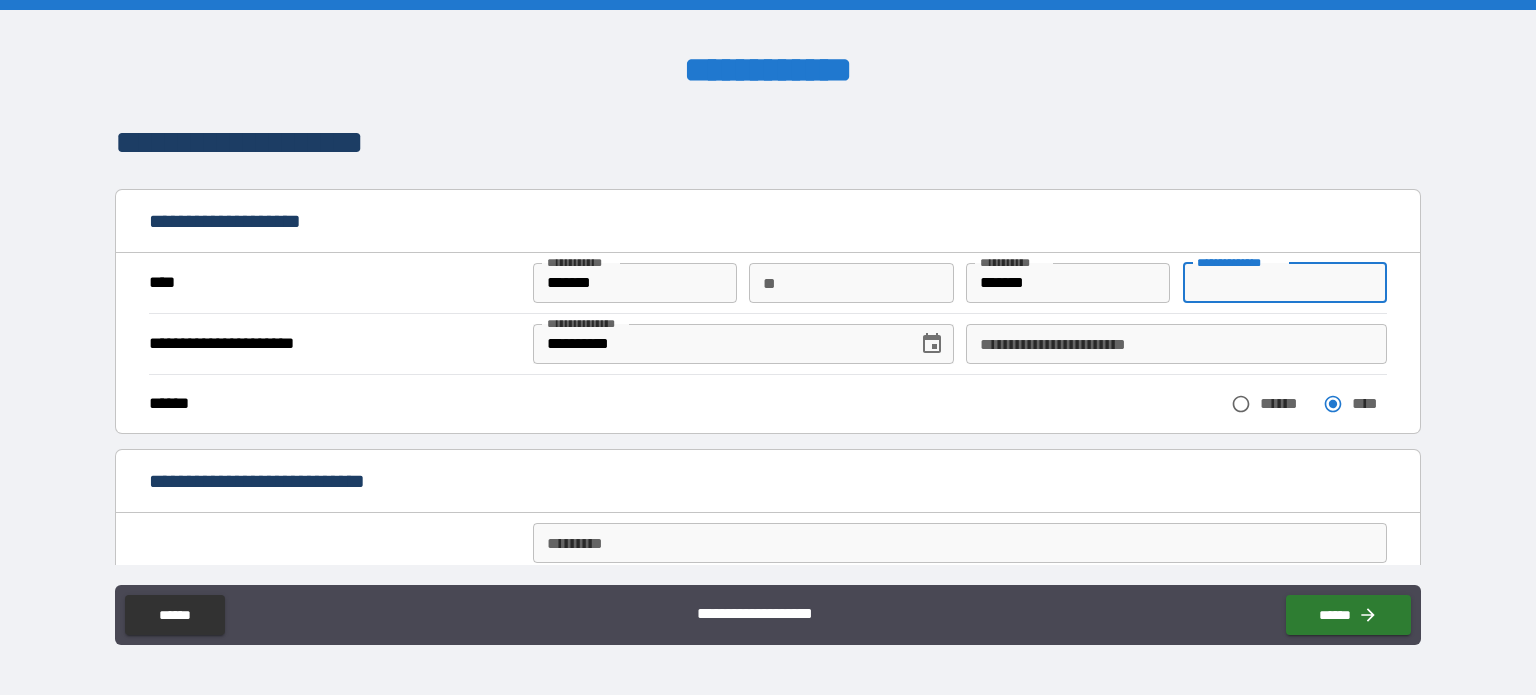click on "**********" at bounding box center (1285, 283) 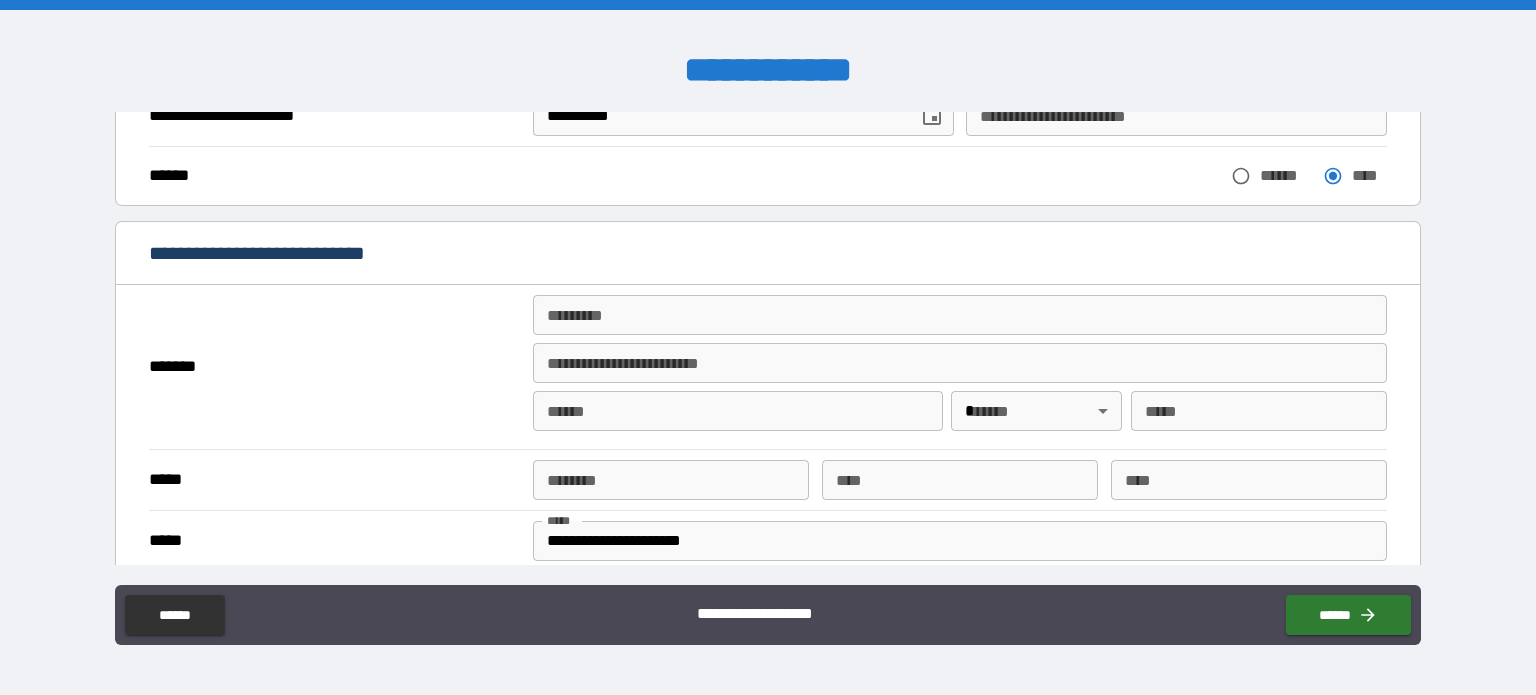scroll, scrollTop: 236, scrollLeft: 0, axis: vertical 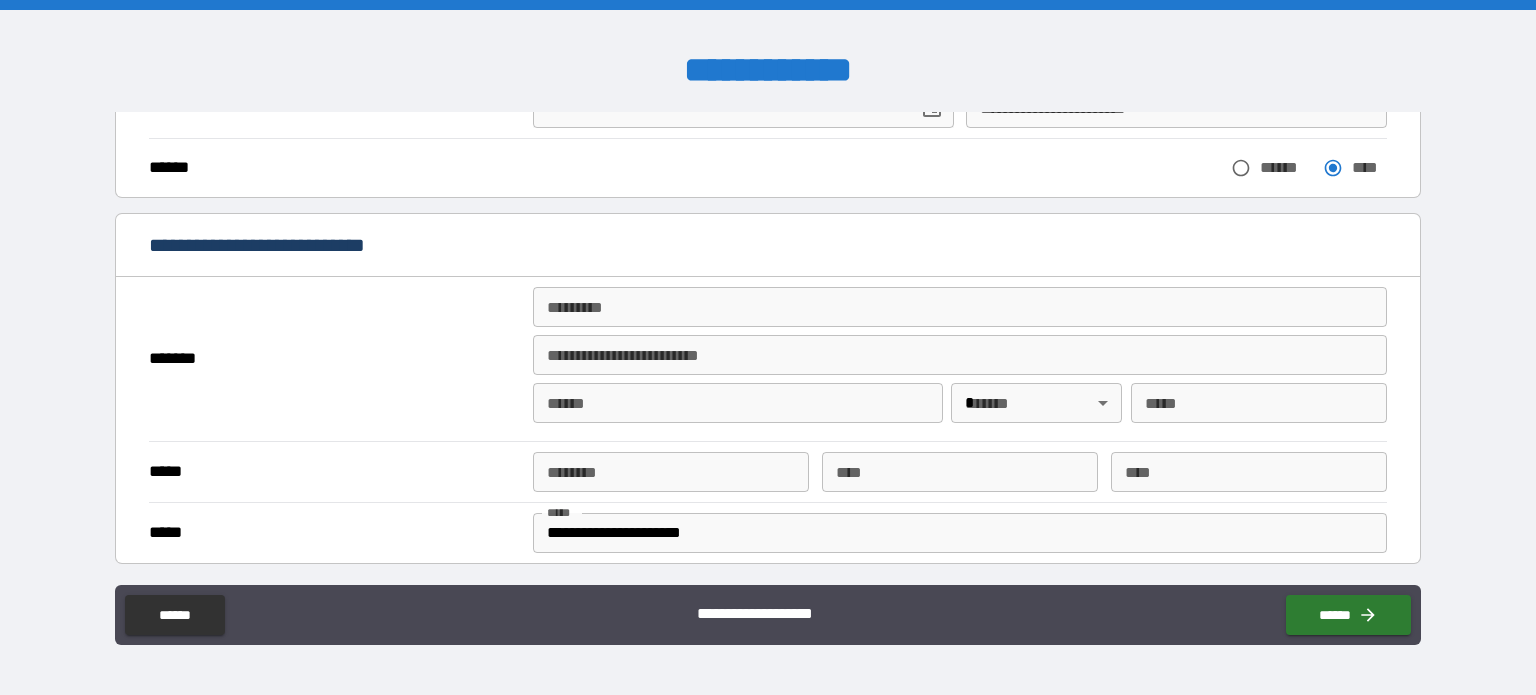 type on "***" 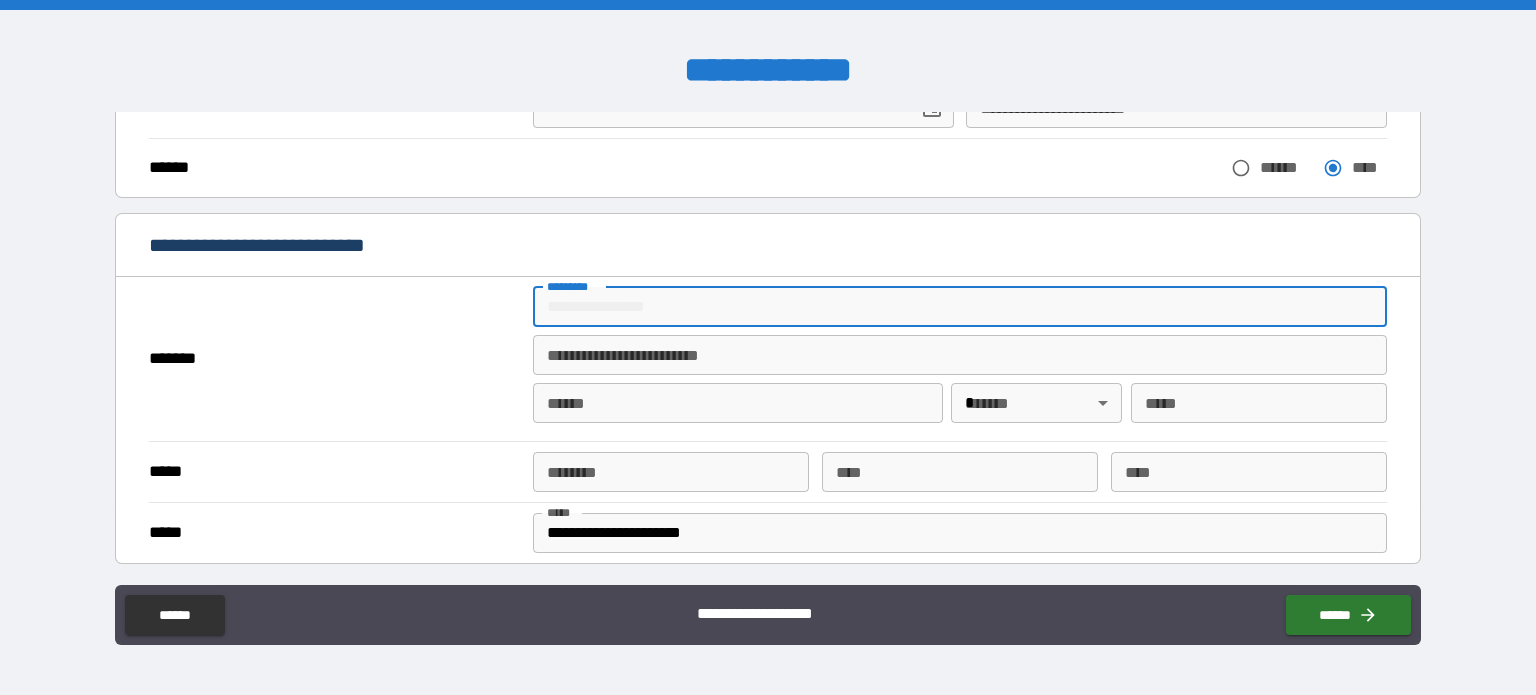 type on "**********" 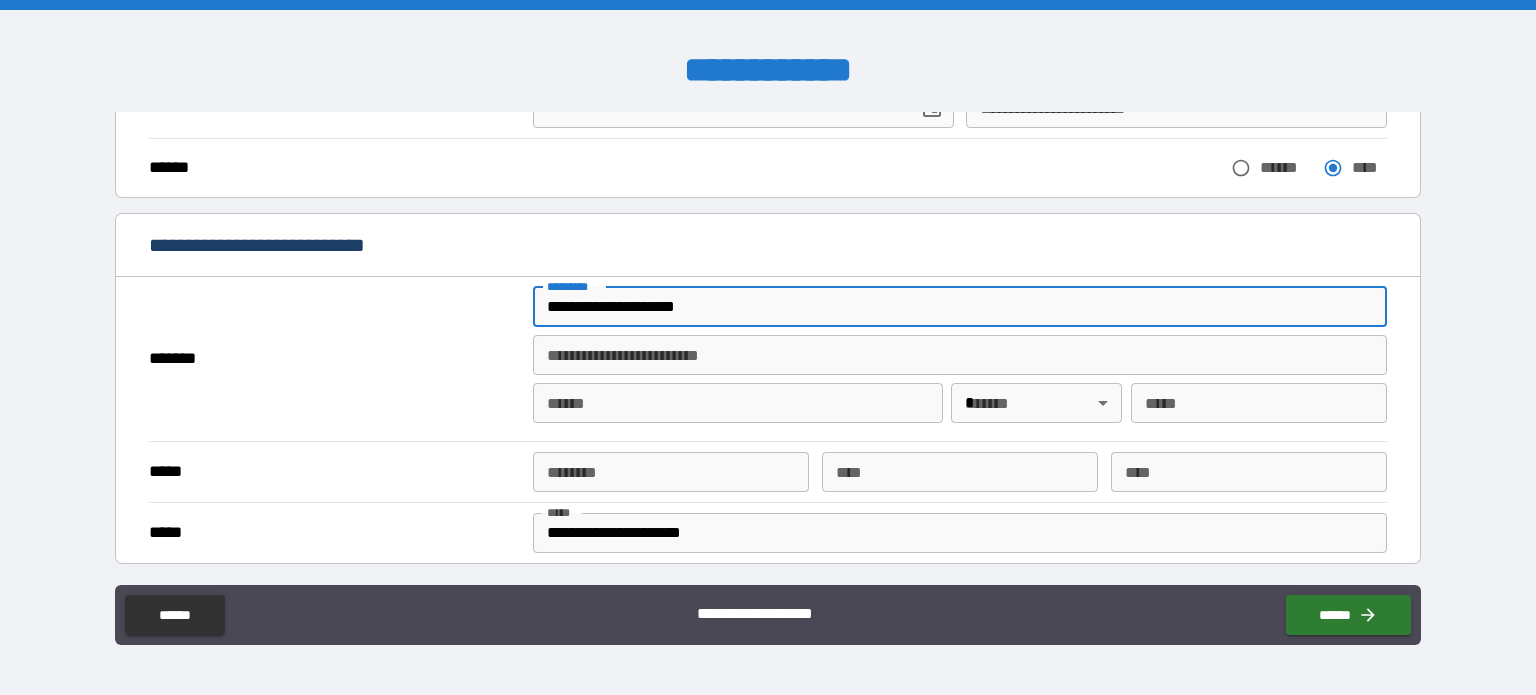 type on "**********" 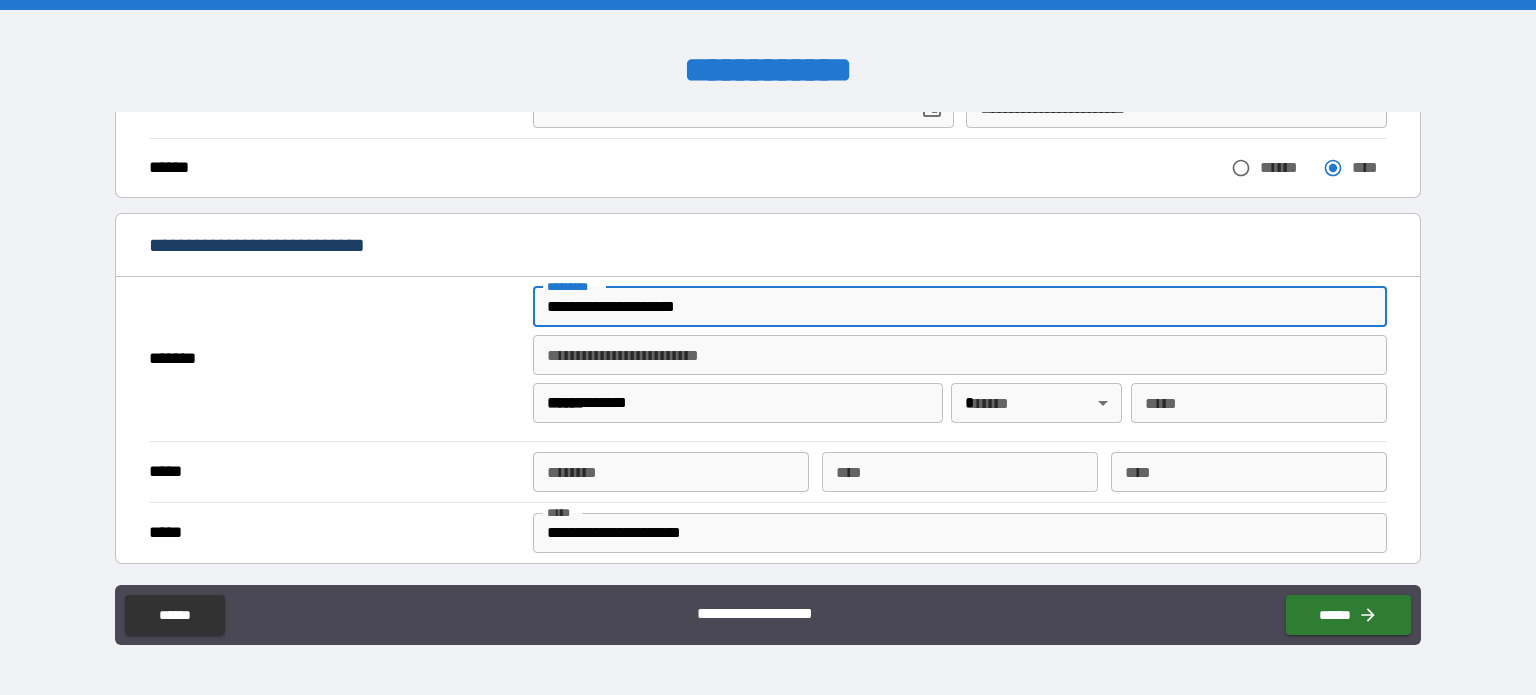 type on "**" 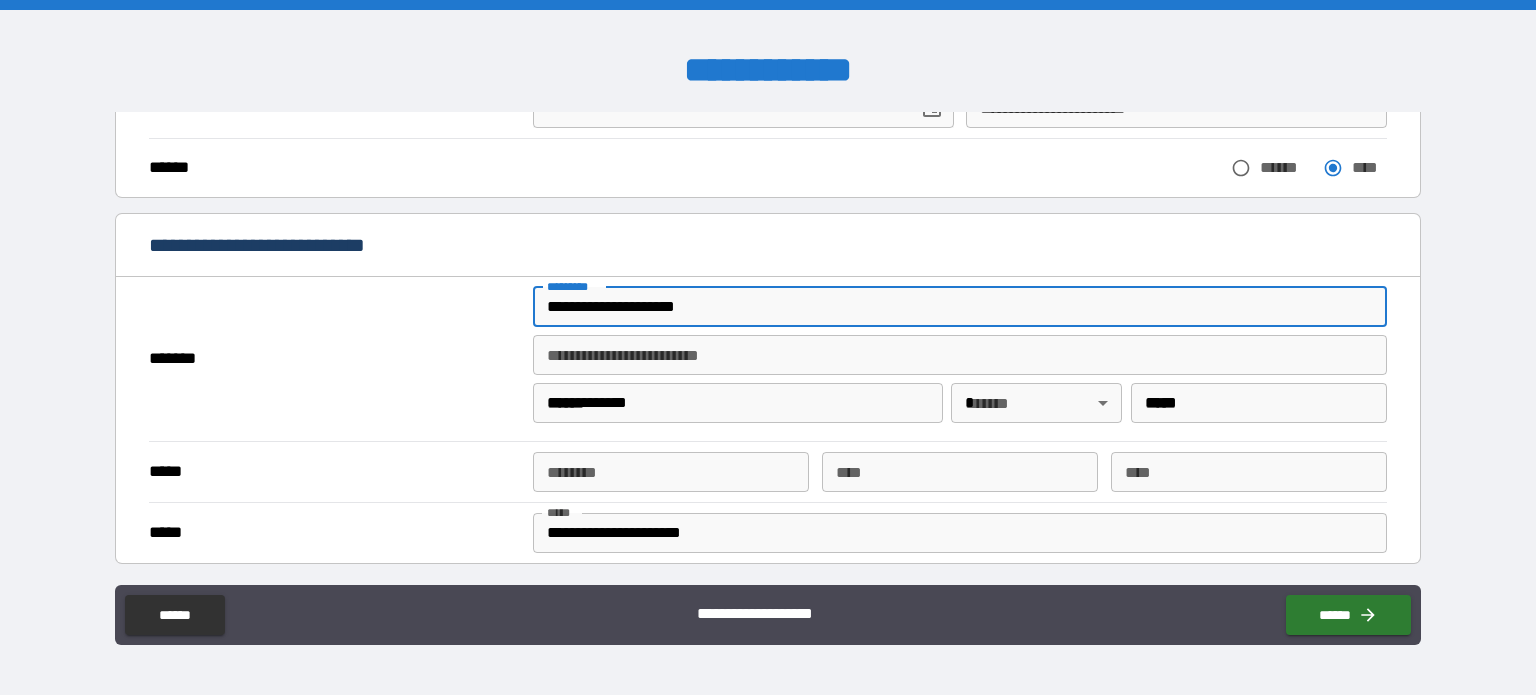 type on "**********" 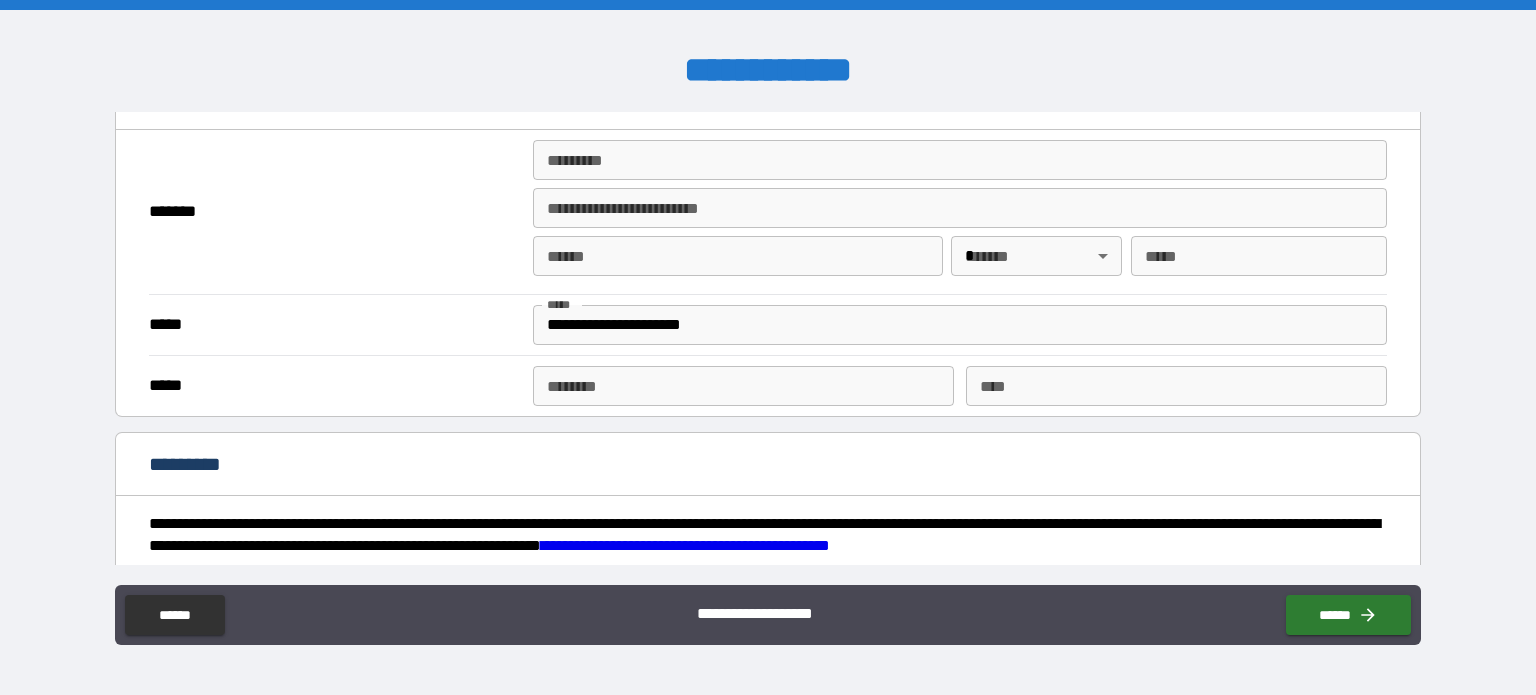 scroll, scrollTop: 1189, scrollLeft: 0, axis: vertical 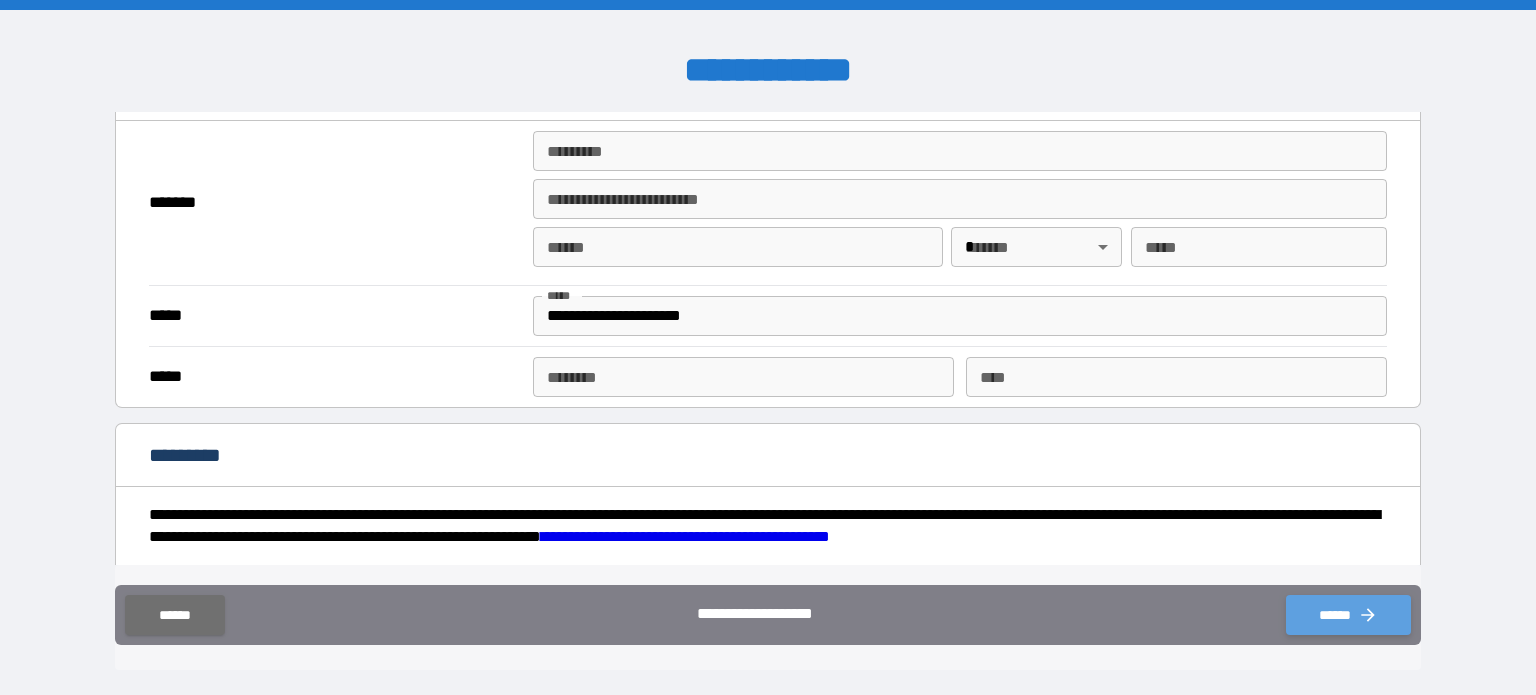 click 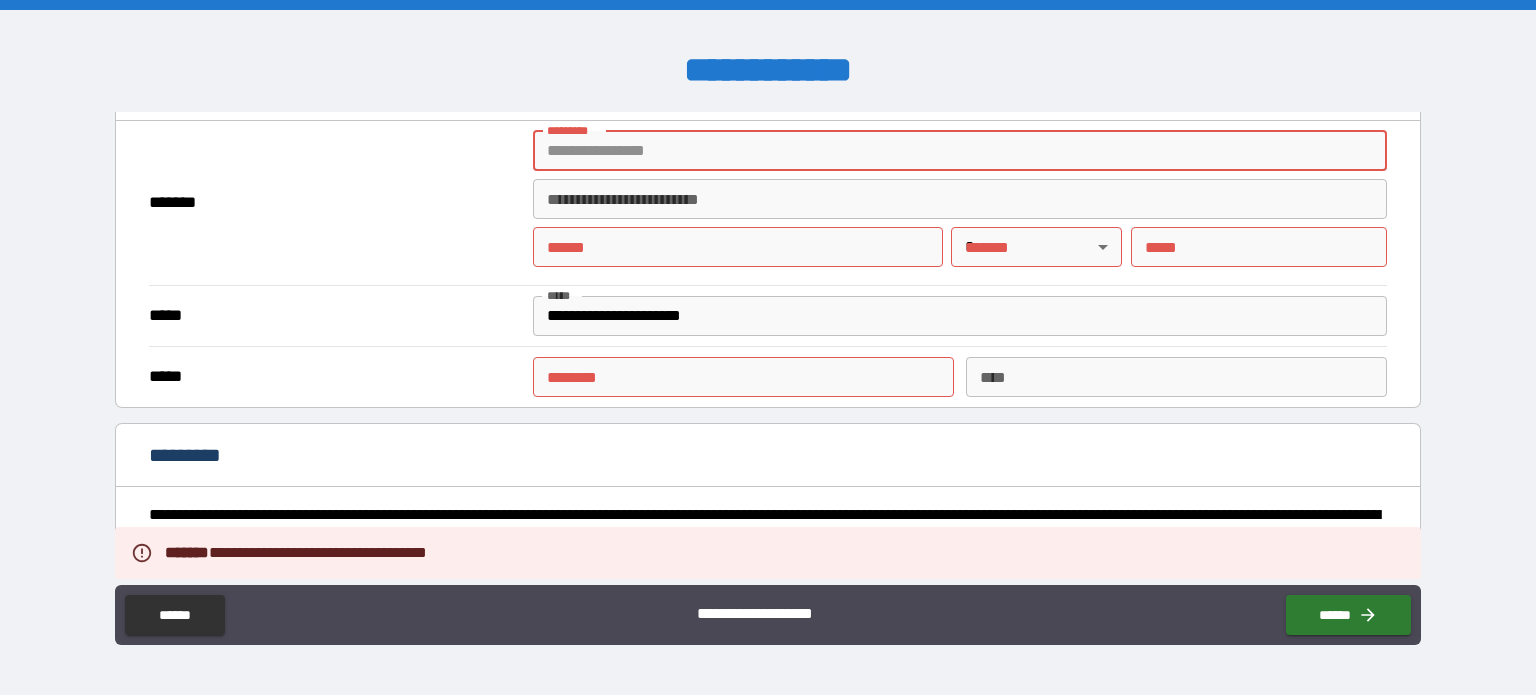 click on "*******   *" at bounding box center (960, 151) 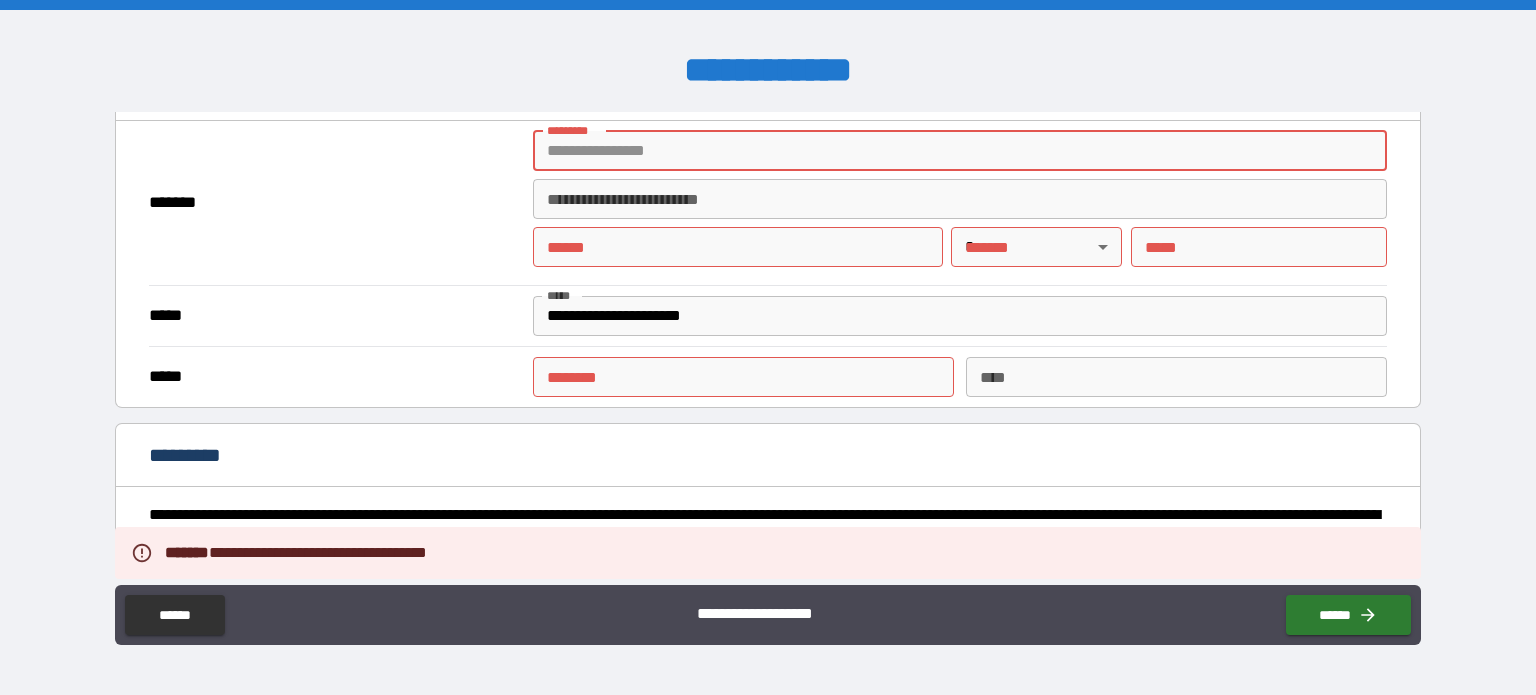 type on "**********" 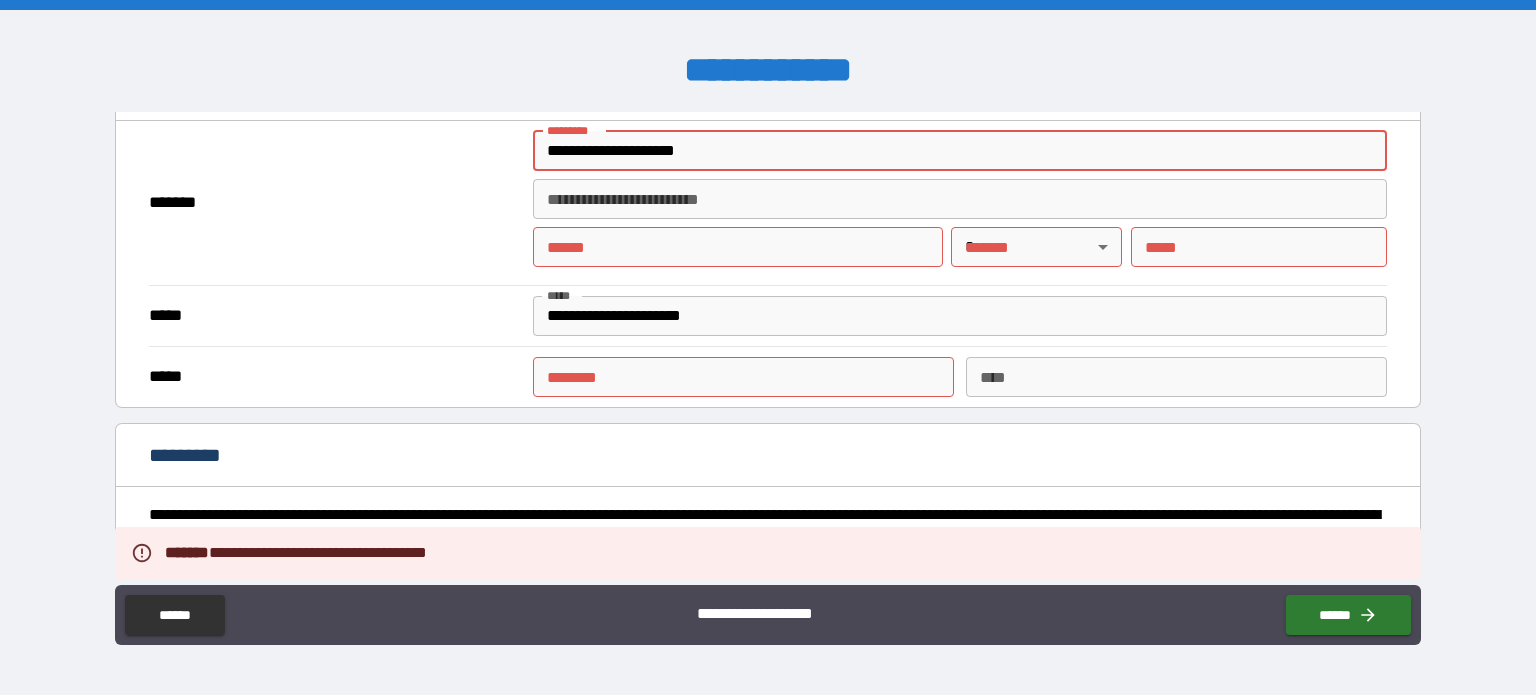 type on "**********" 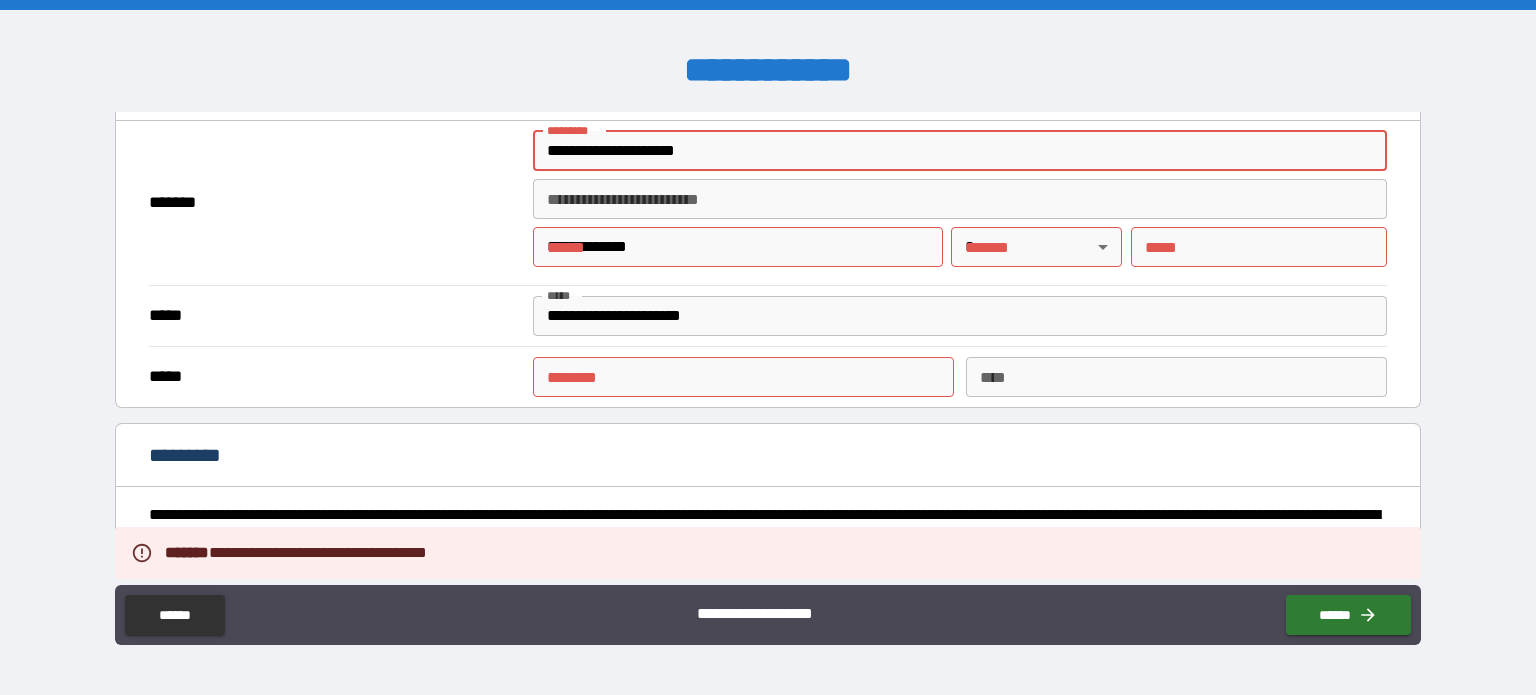 type on "**" 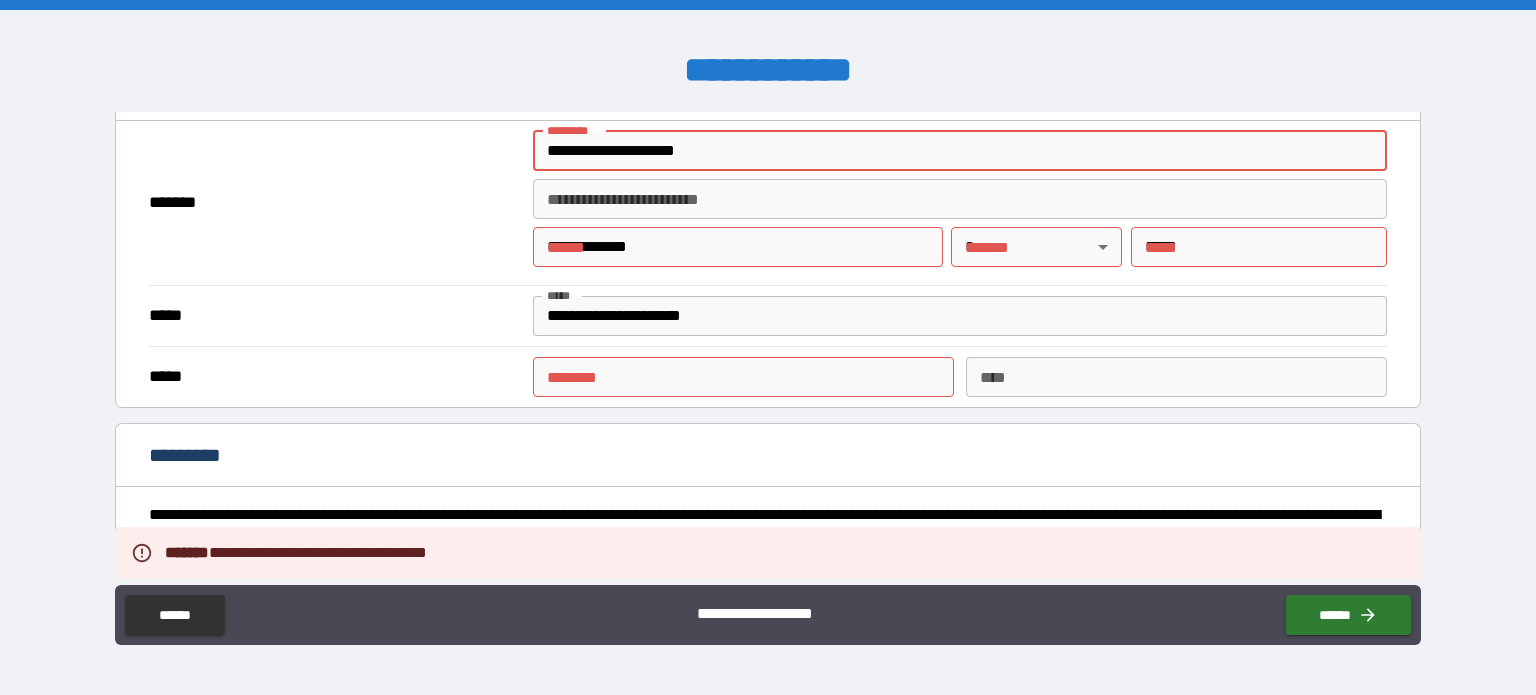 type on "**********" 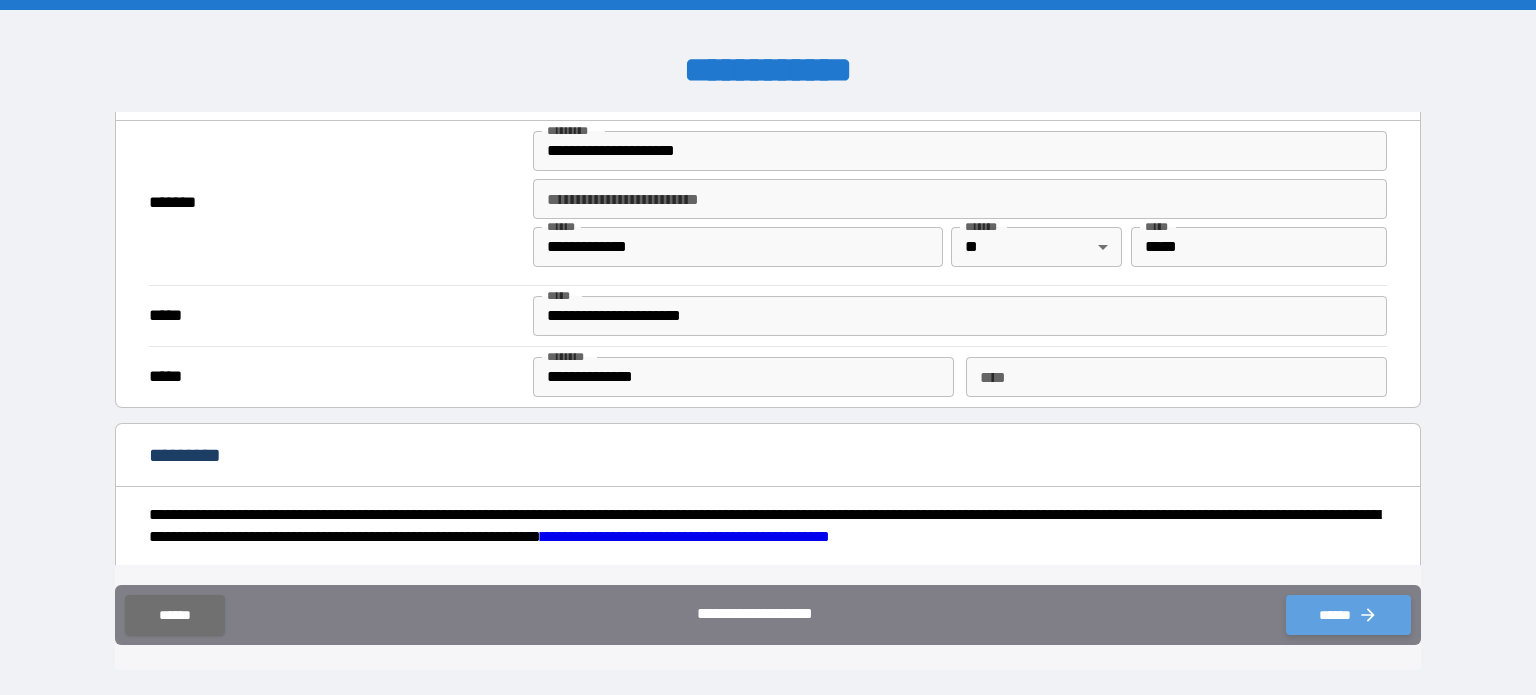 click on "******" at bounding box center (1348, 615) 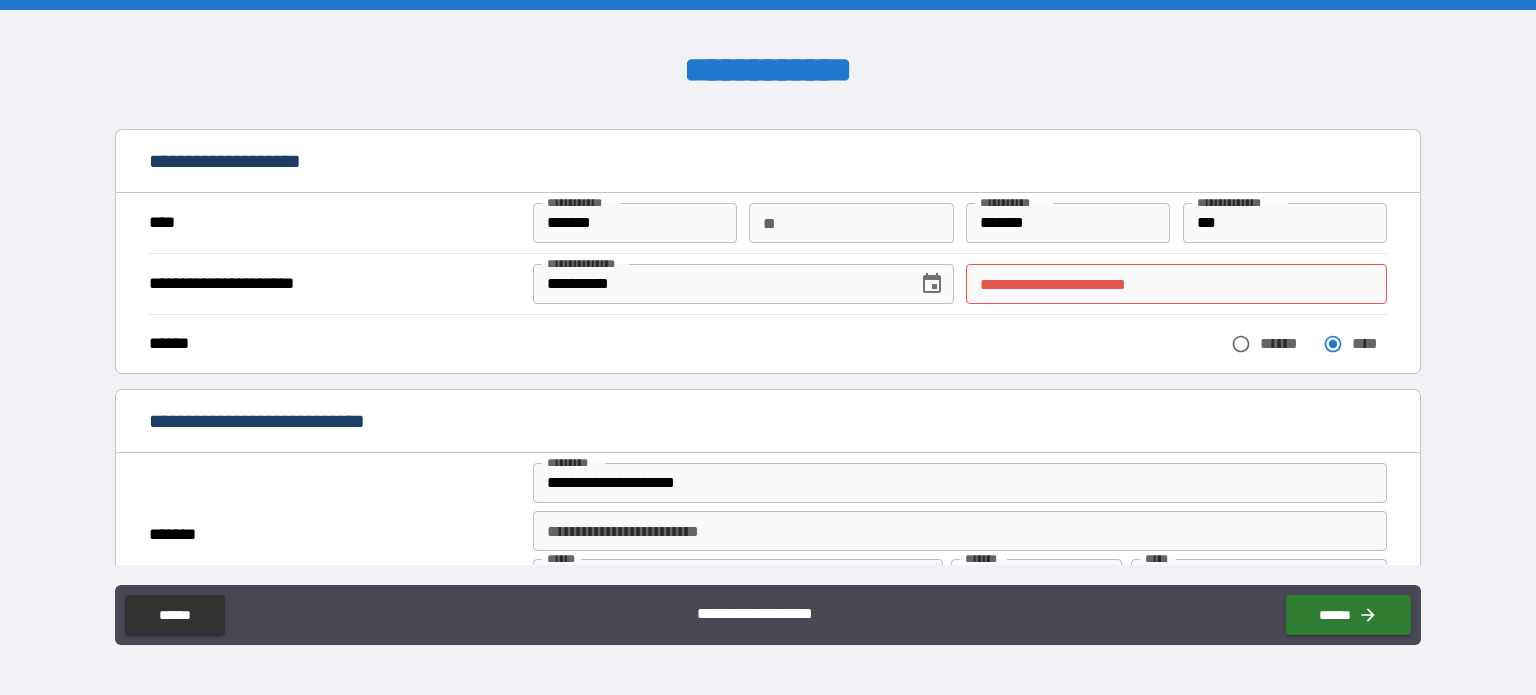 scroll, scrollTop: 32, scrollLeft: 0, axis: vertical 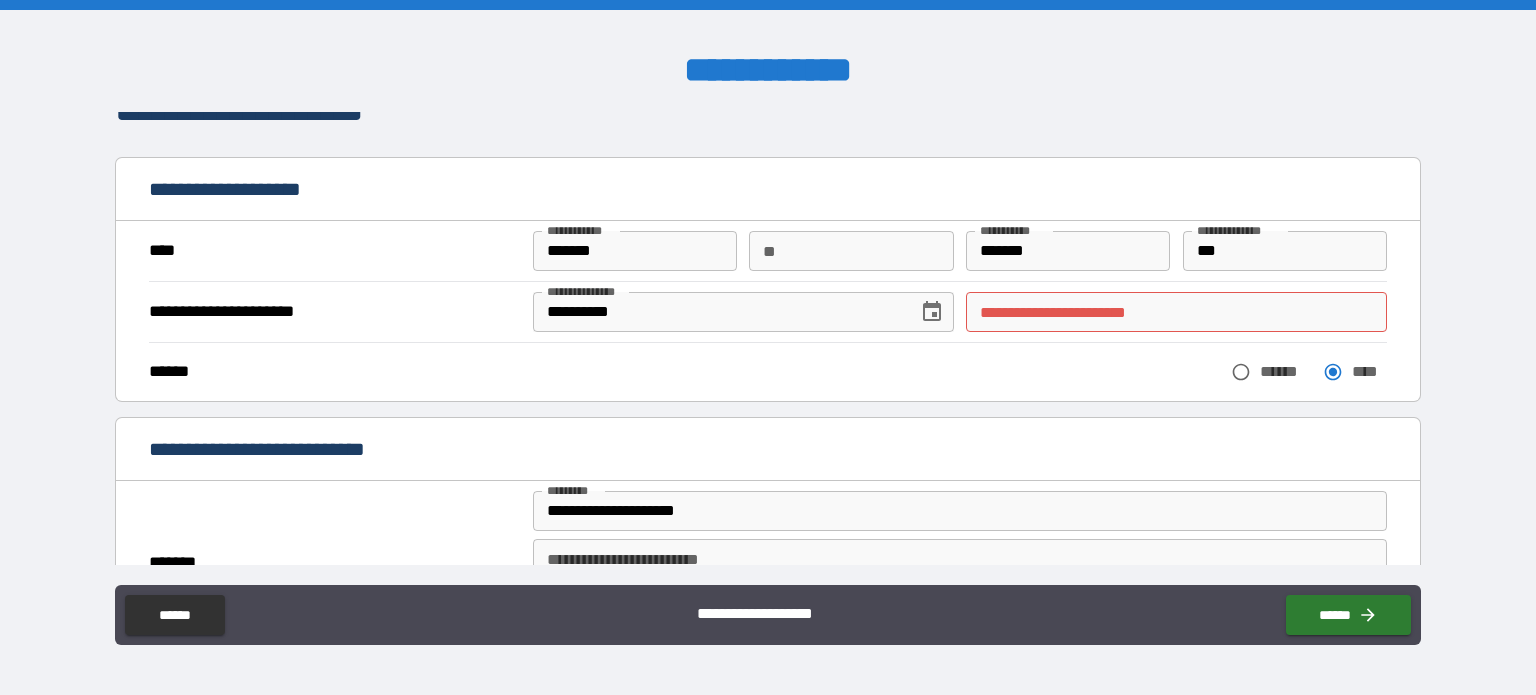 click on "**********" at bounding box center (1176, 312) 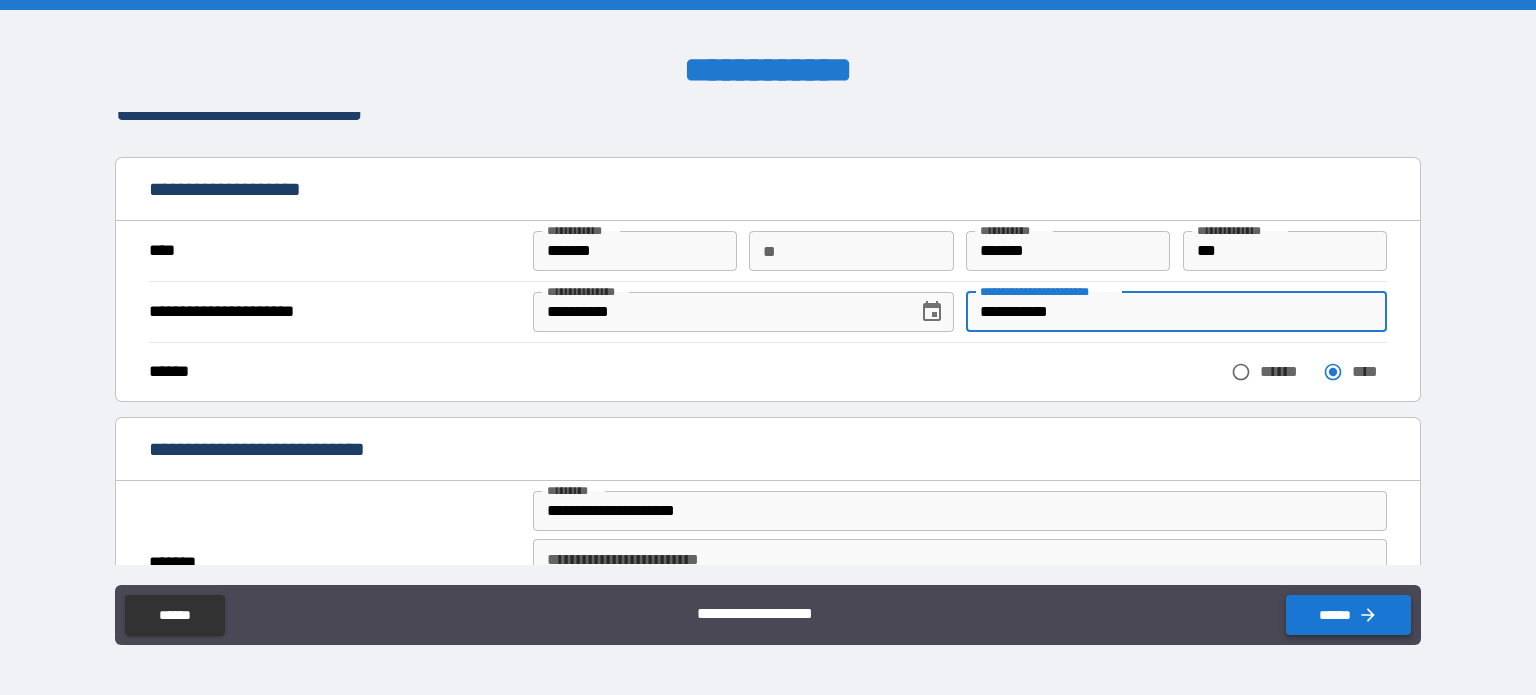 type on "**********" 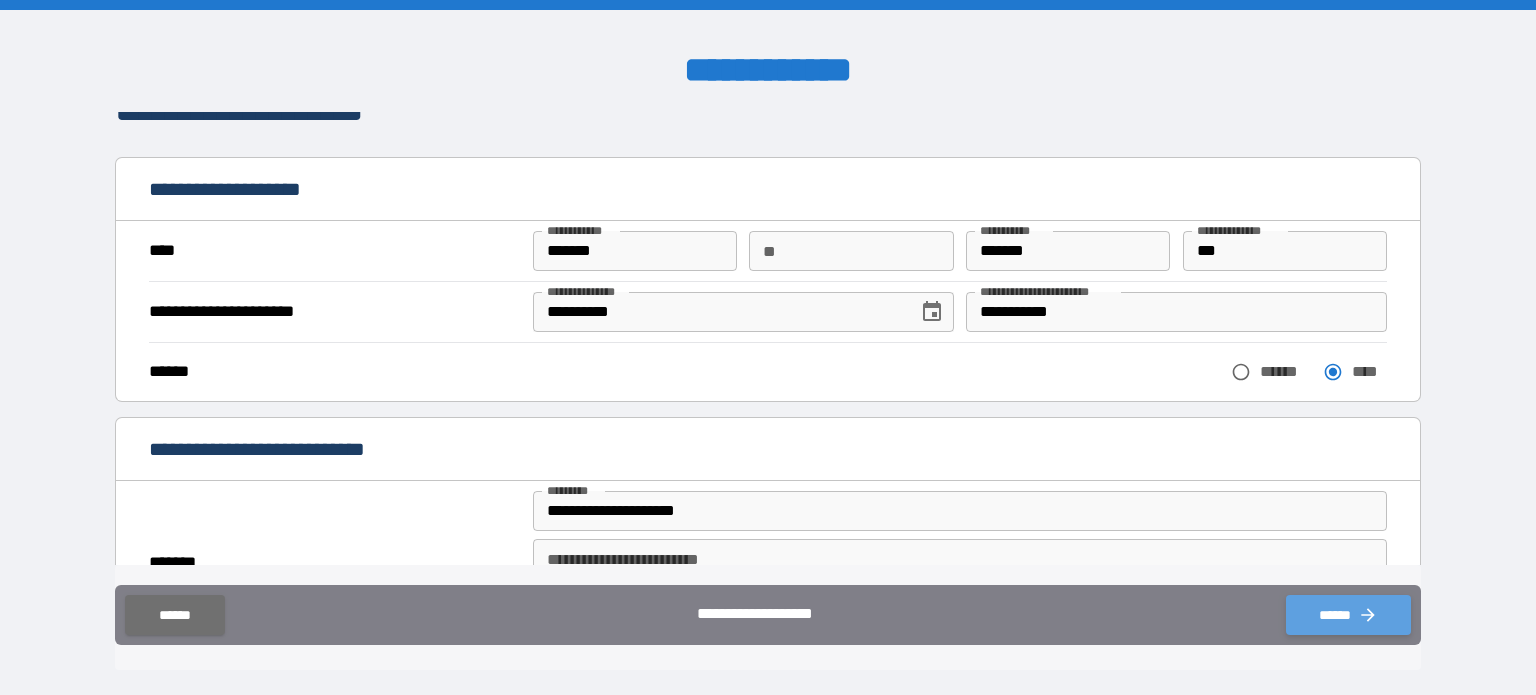 click on "******" at bounding box center (1348, 615) 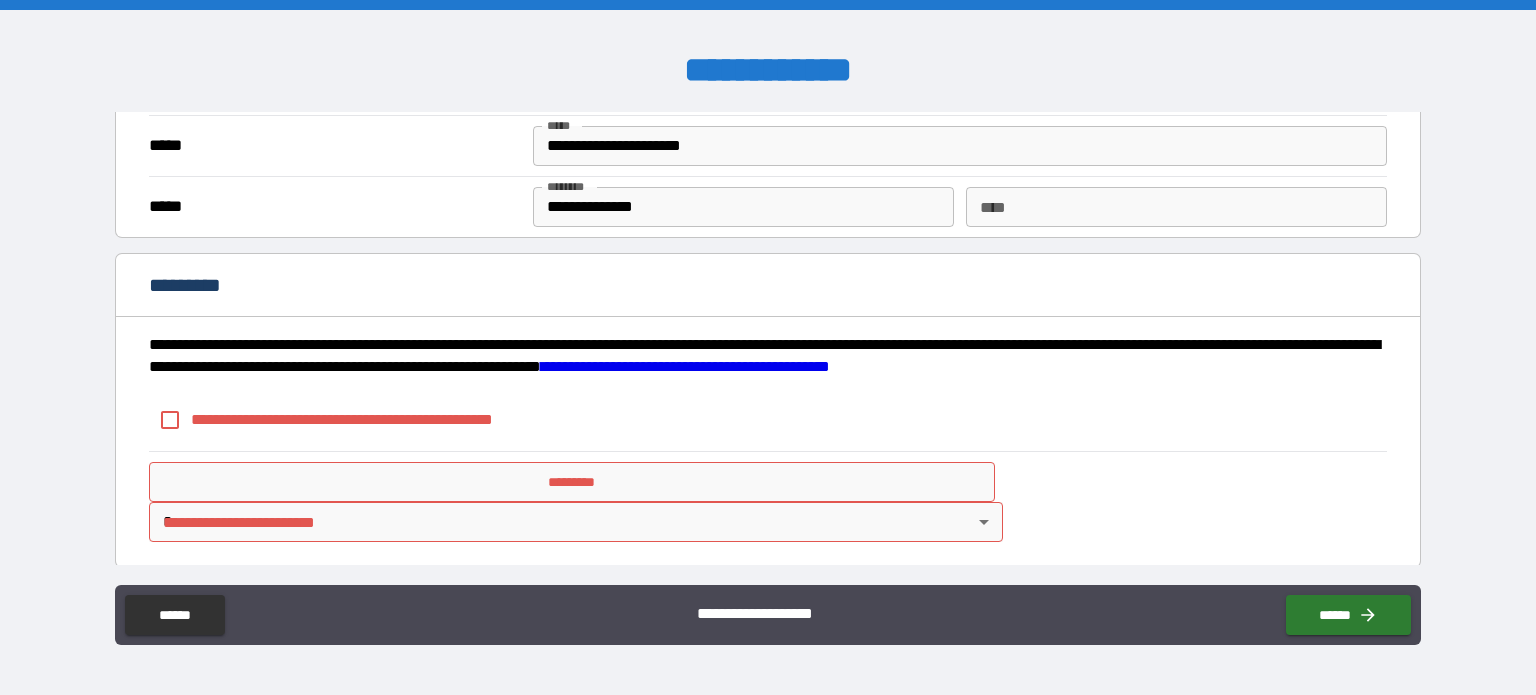 scroll, scrollTop: 1362, scrollLeft: 0, axis: vertical 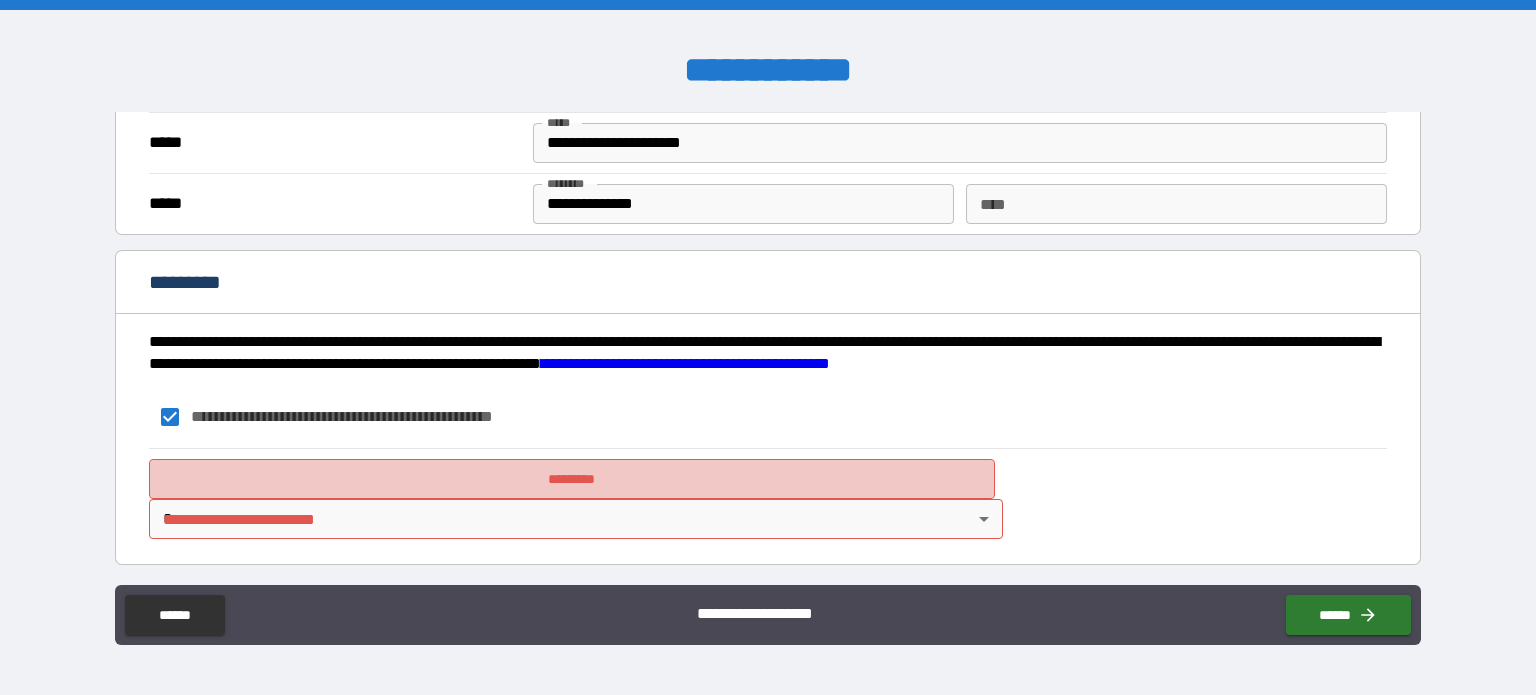 click on "*********" at bounding box center [572, 479] 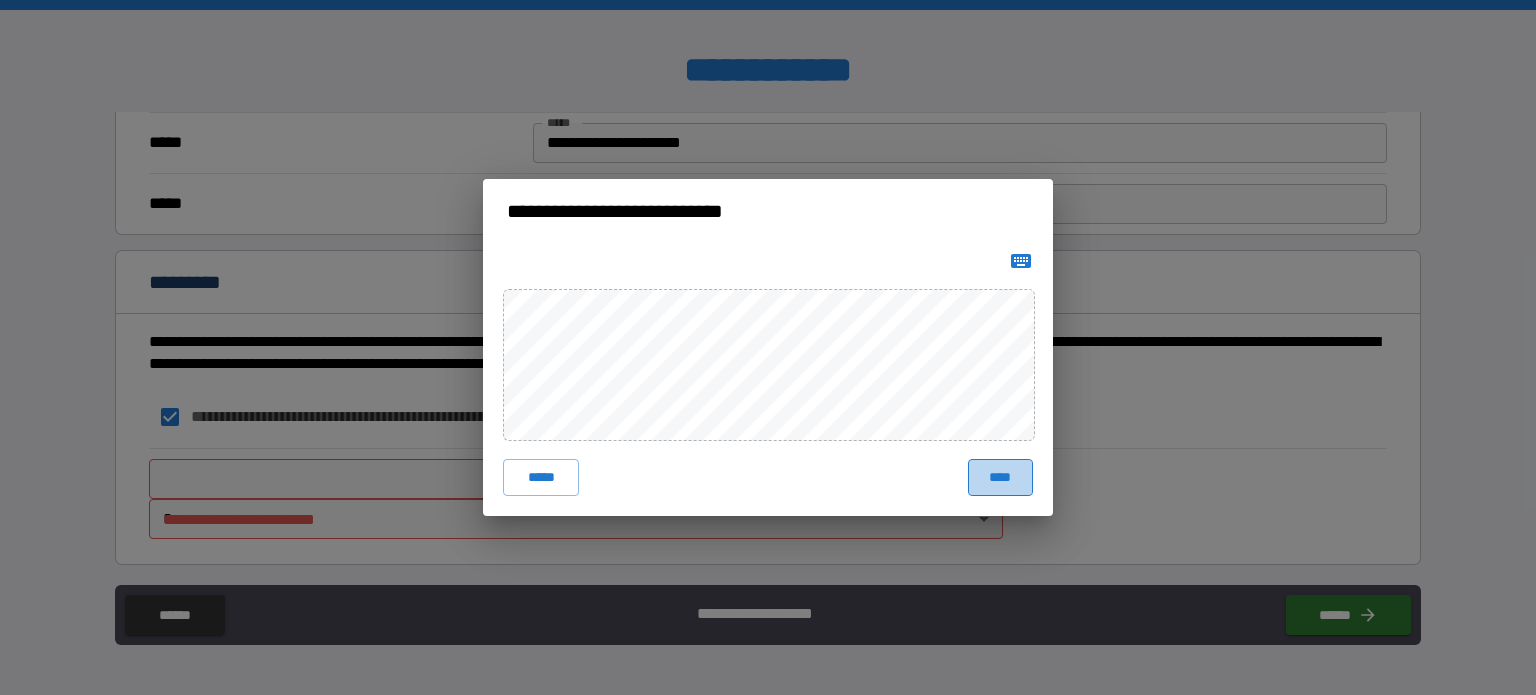 click on "****" at bounding box center (1000, 477) 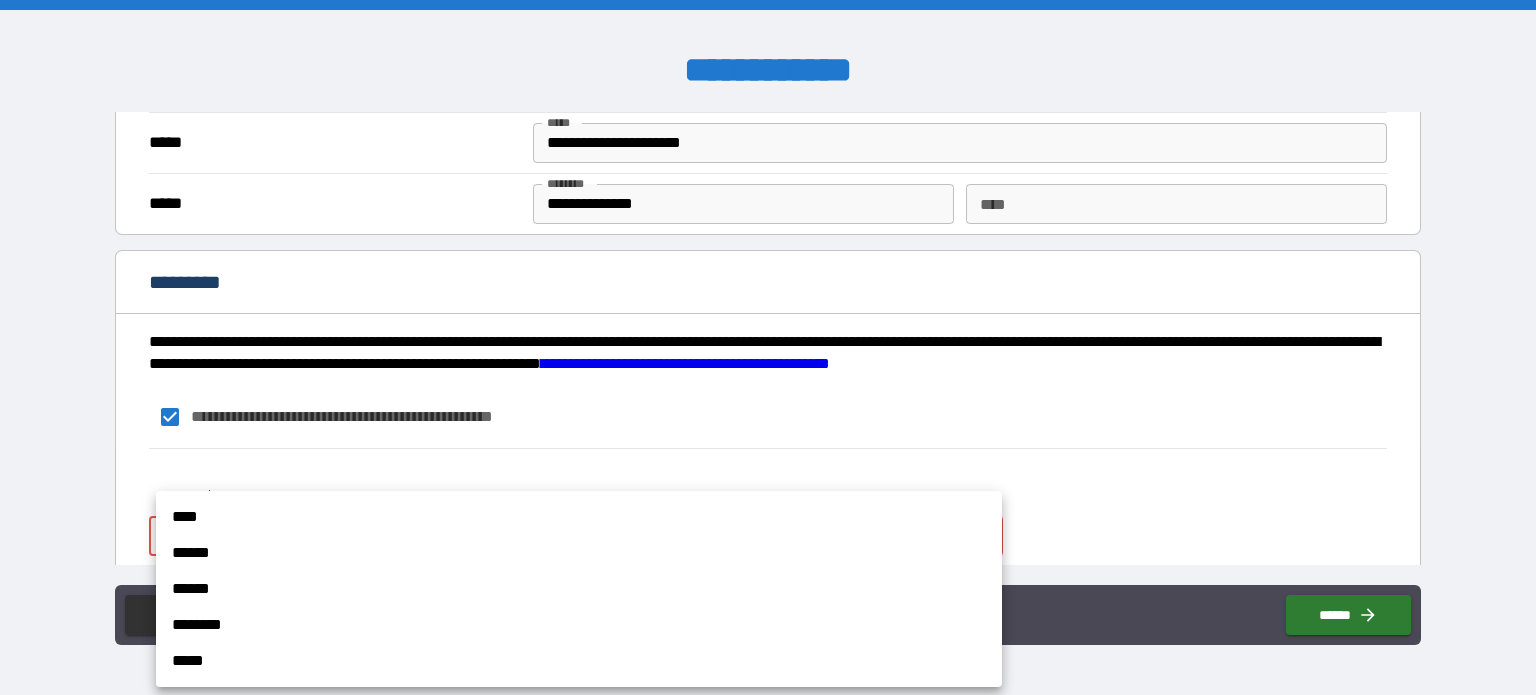 click on "**********" at bounding box center [768, 347] 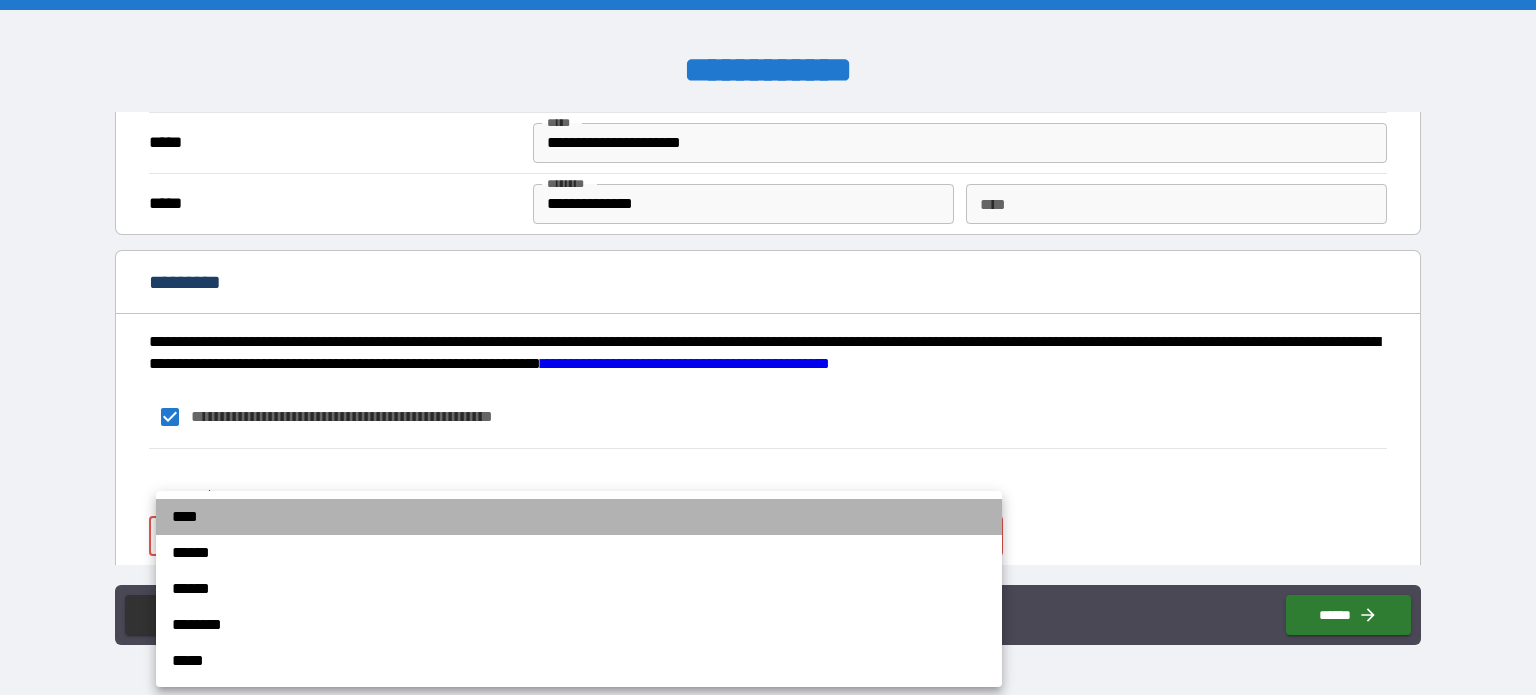 click on "****" at bounding box center [579, 517] 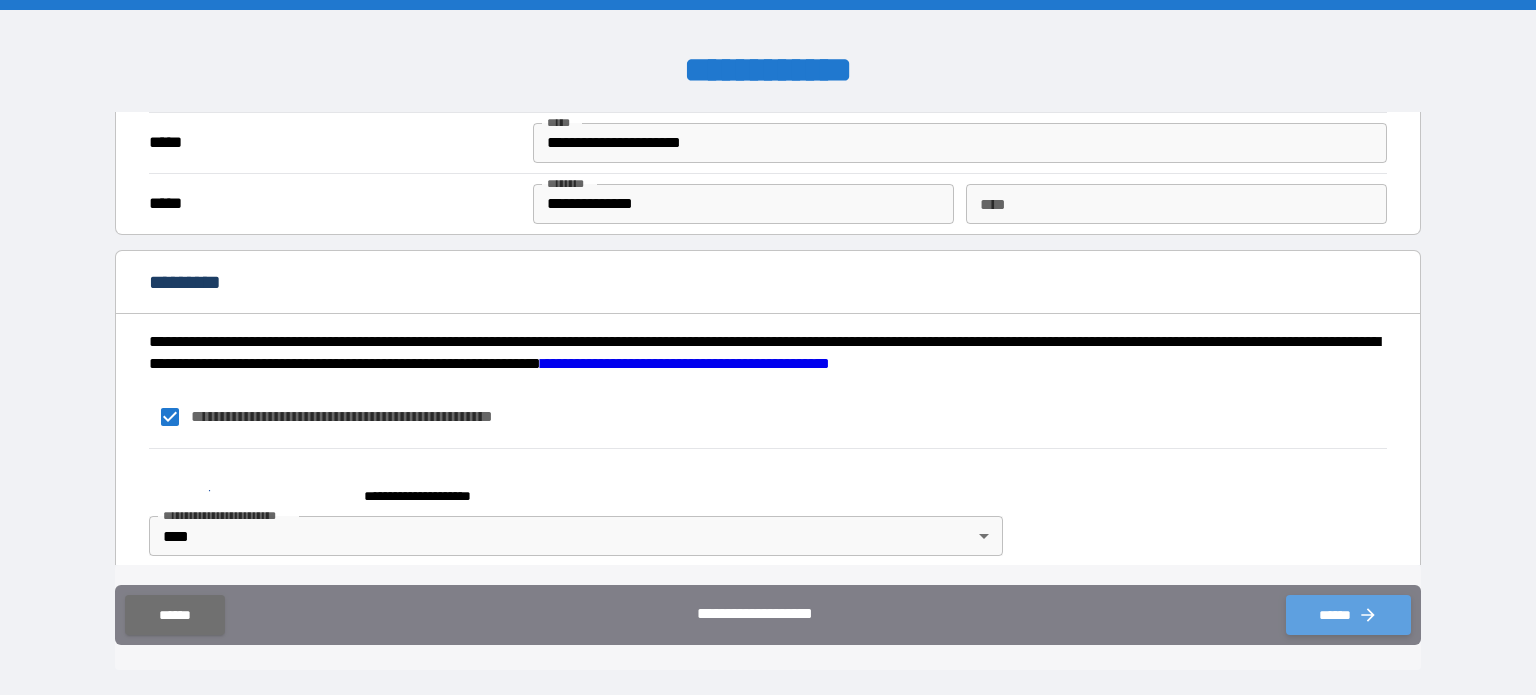 click on "******" at bounding box center (1348, 615) 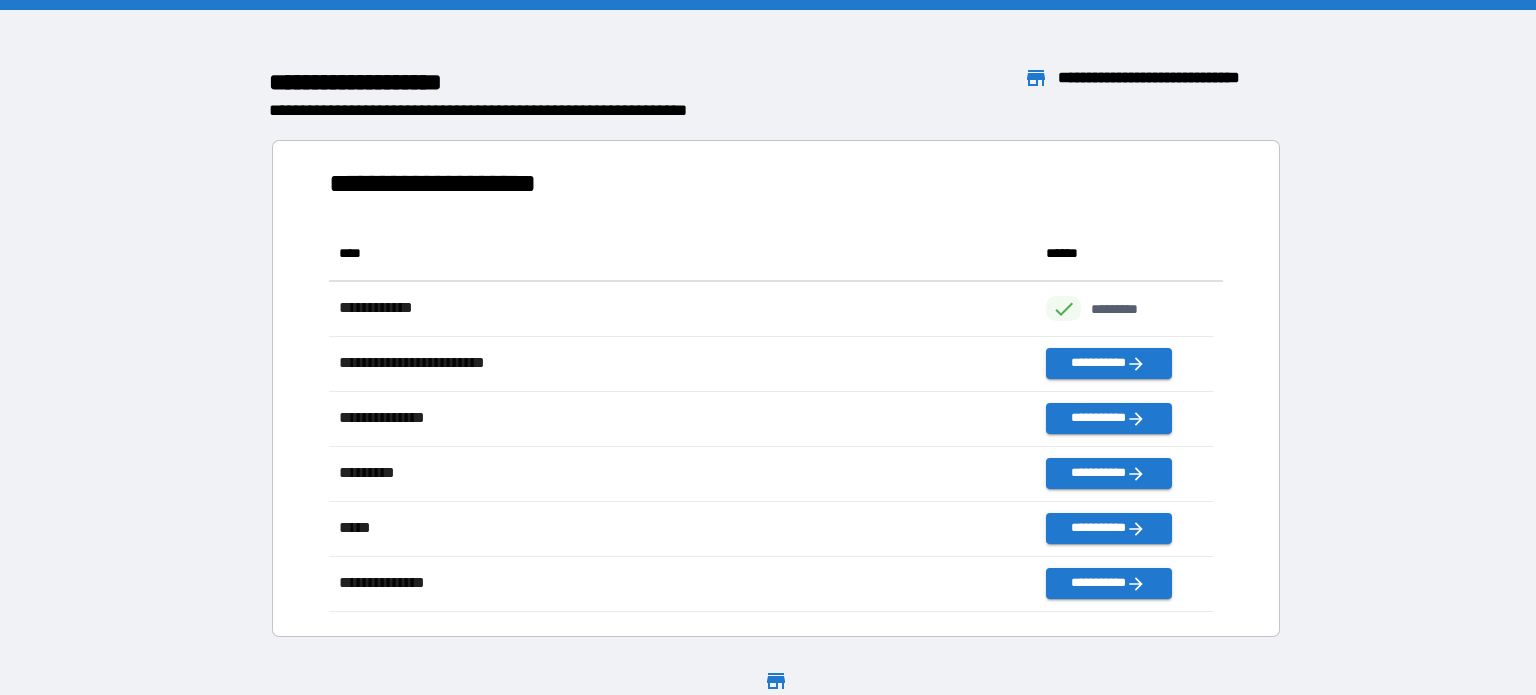 scroll, scrollTop: 16, scrollLeft: 16, axis: both 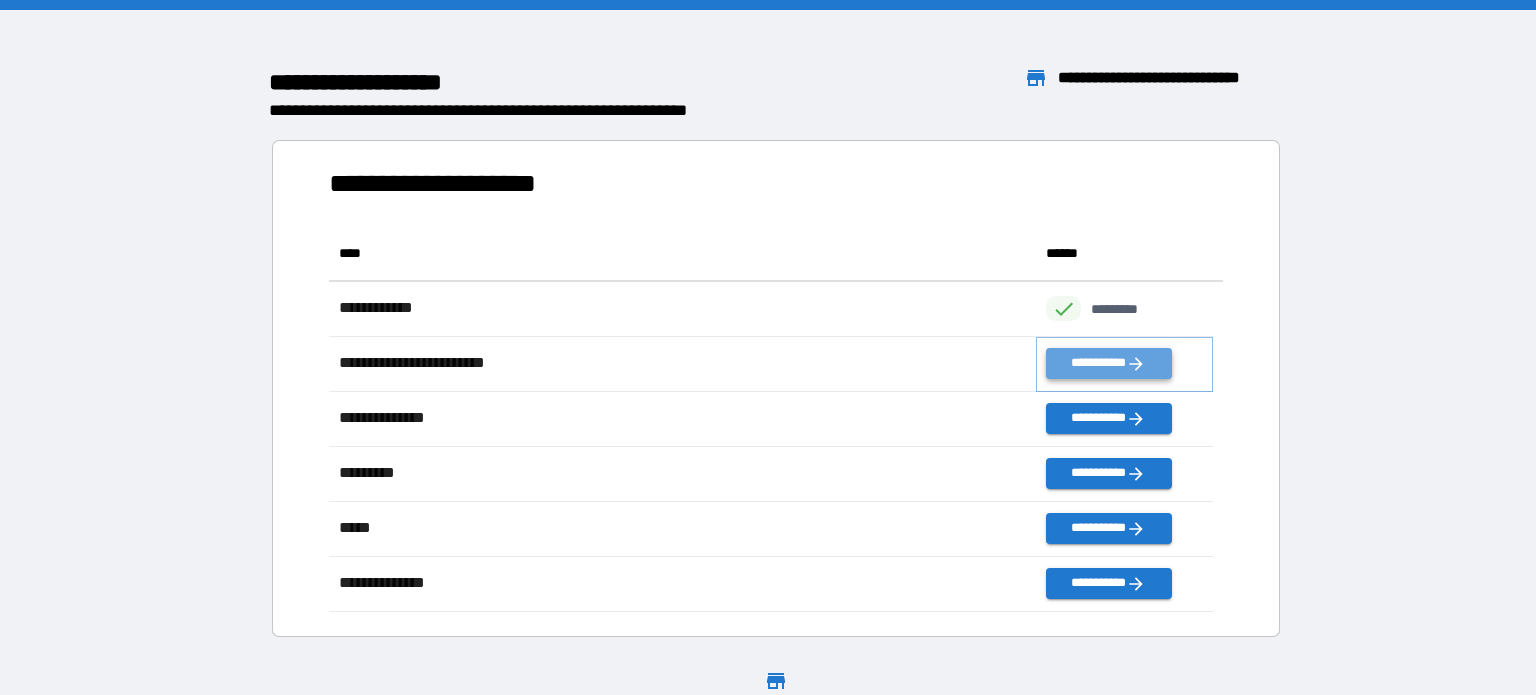 click on "**********" at bounding box center (1108, 363) 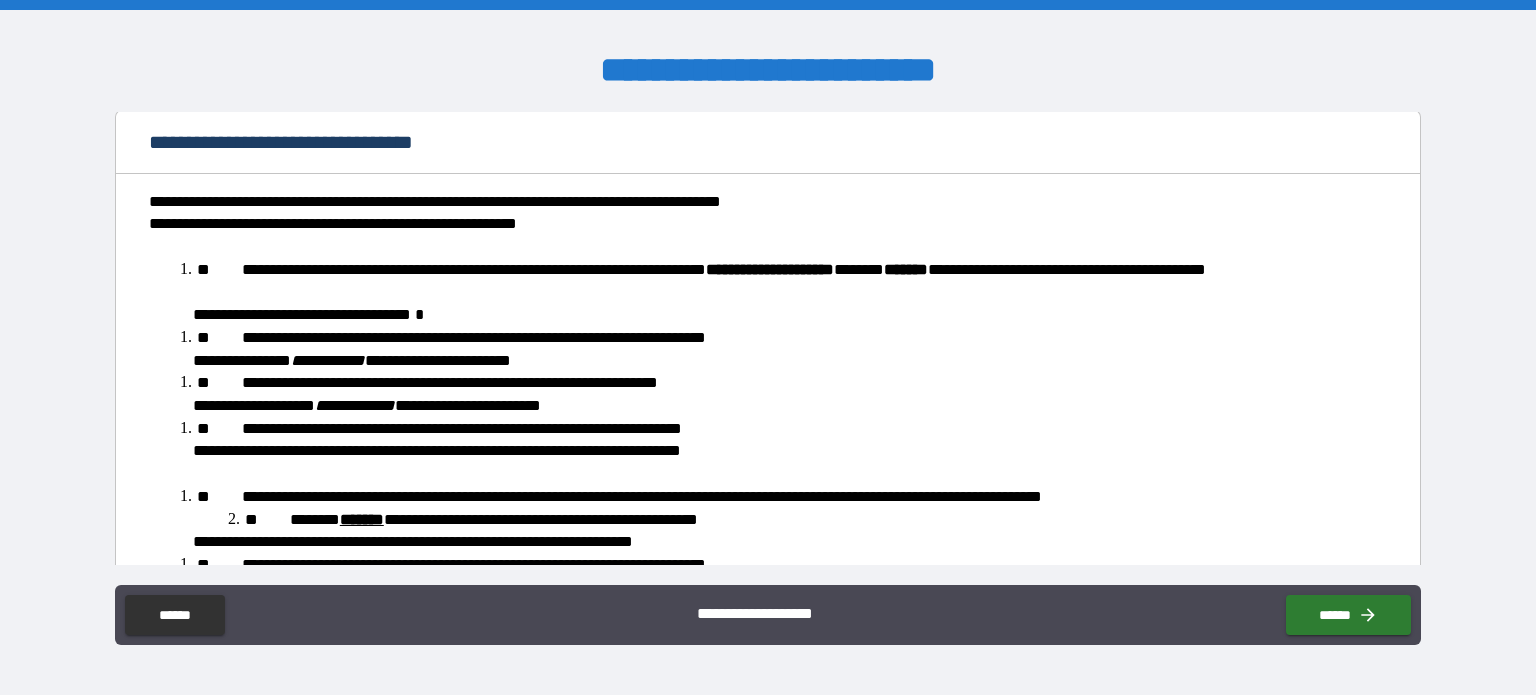 scroll, scrollTop: 0, scrollLeft: 0, axis: both 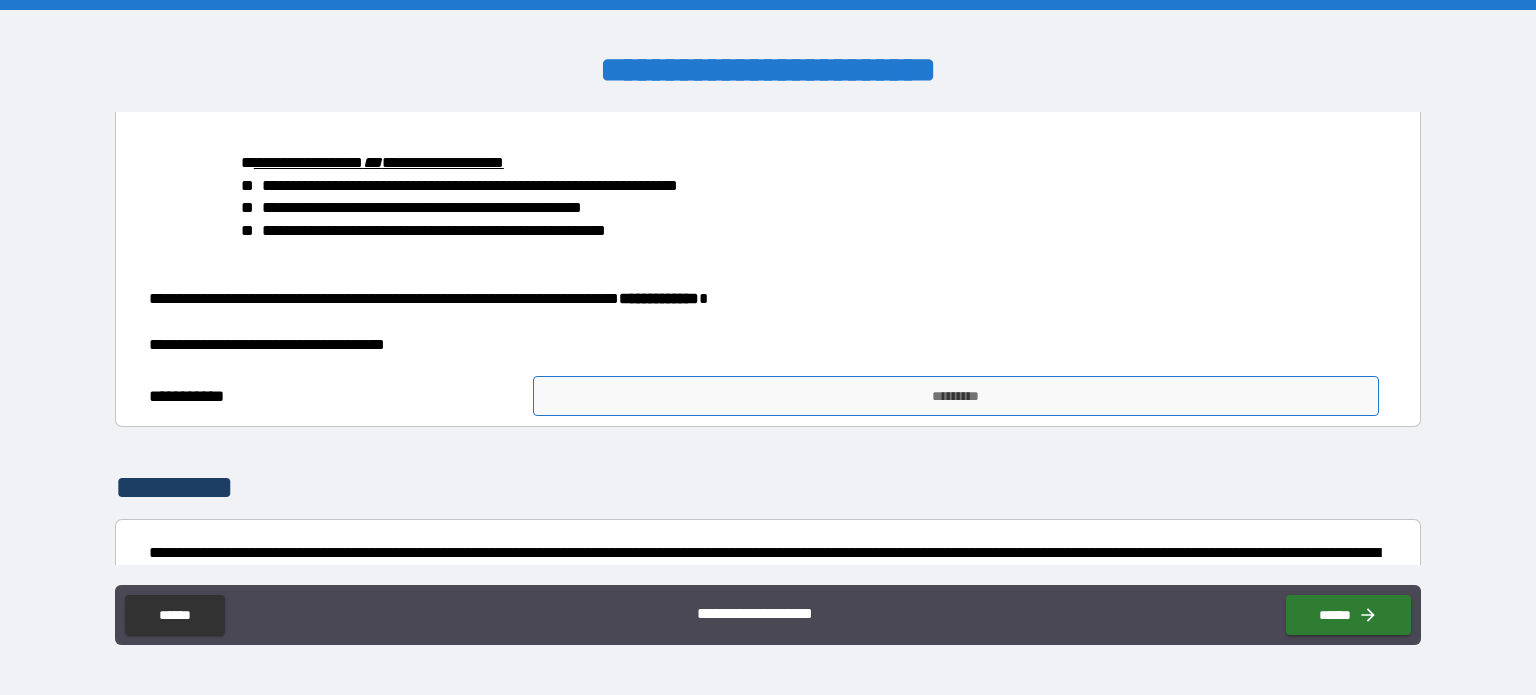 click on "*********" at bounding box center (956, 396) 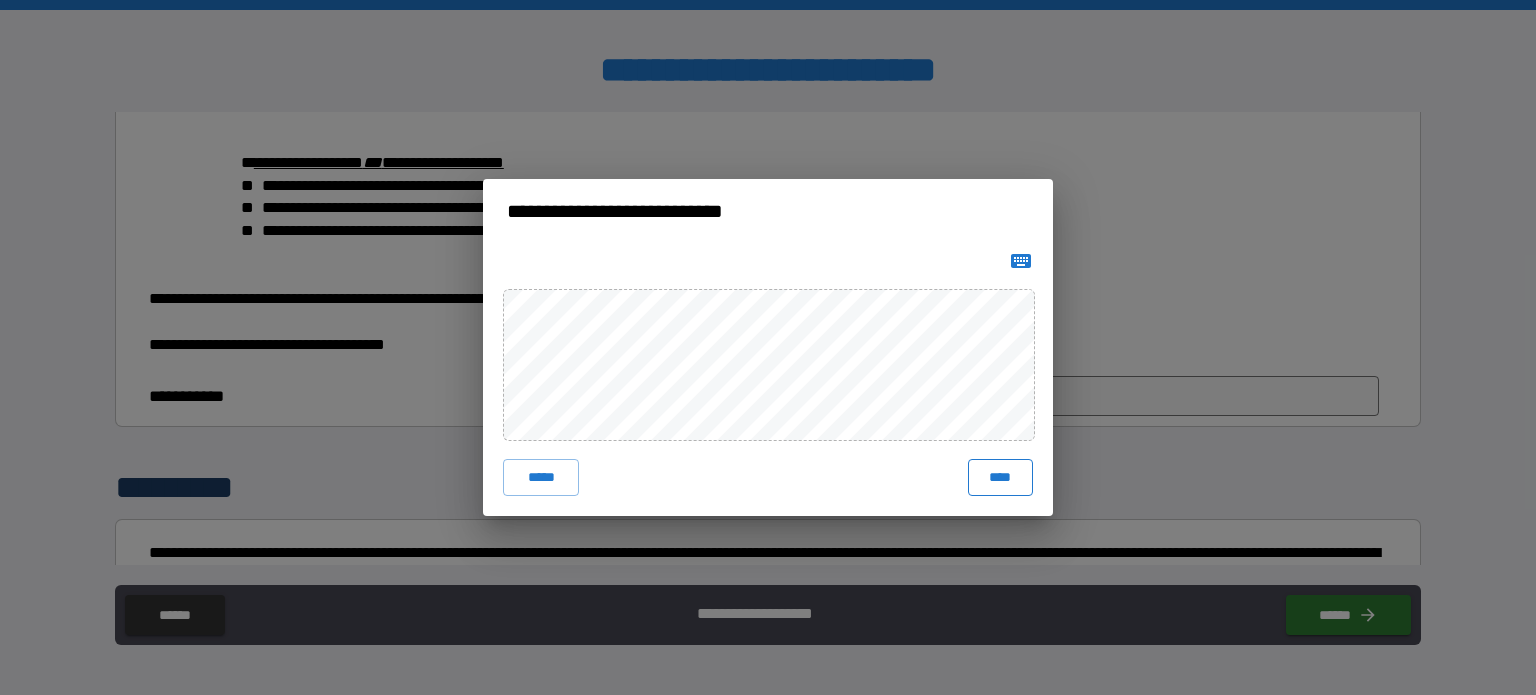 click on "****" at bounding box center (1000, 477) 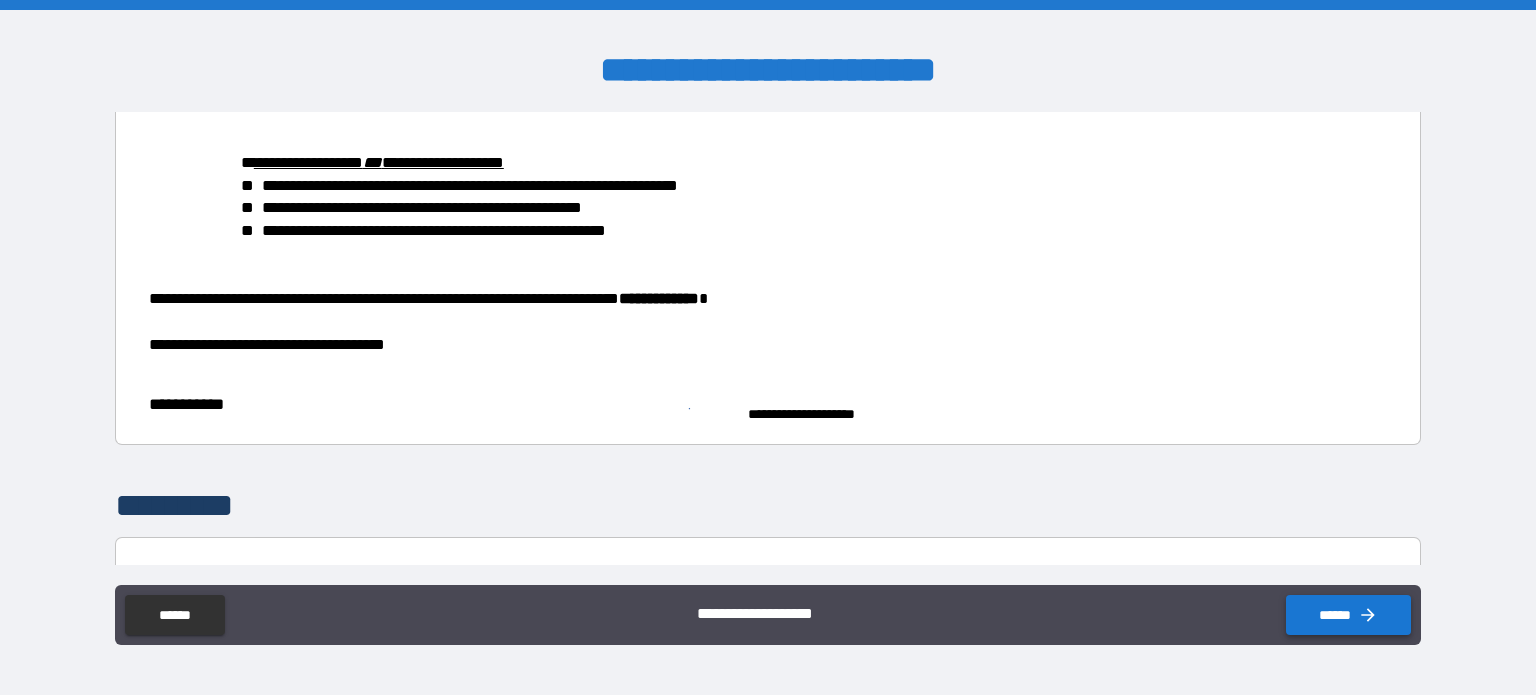 click on "******" at bounding box center [1348, 615] 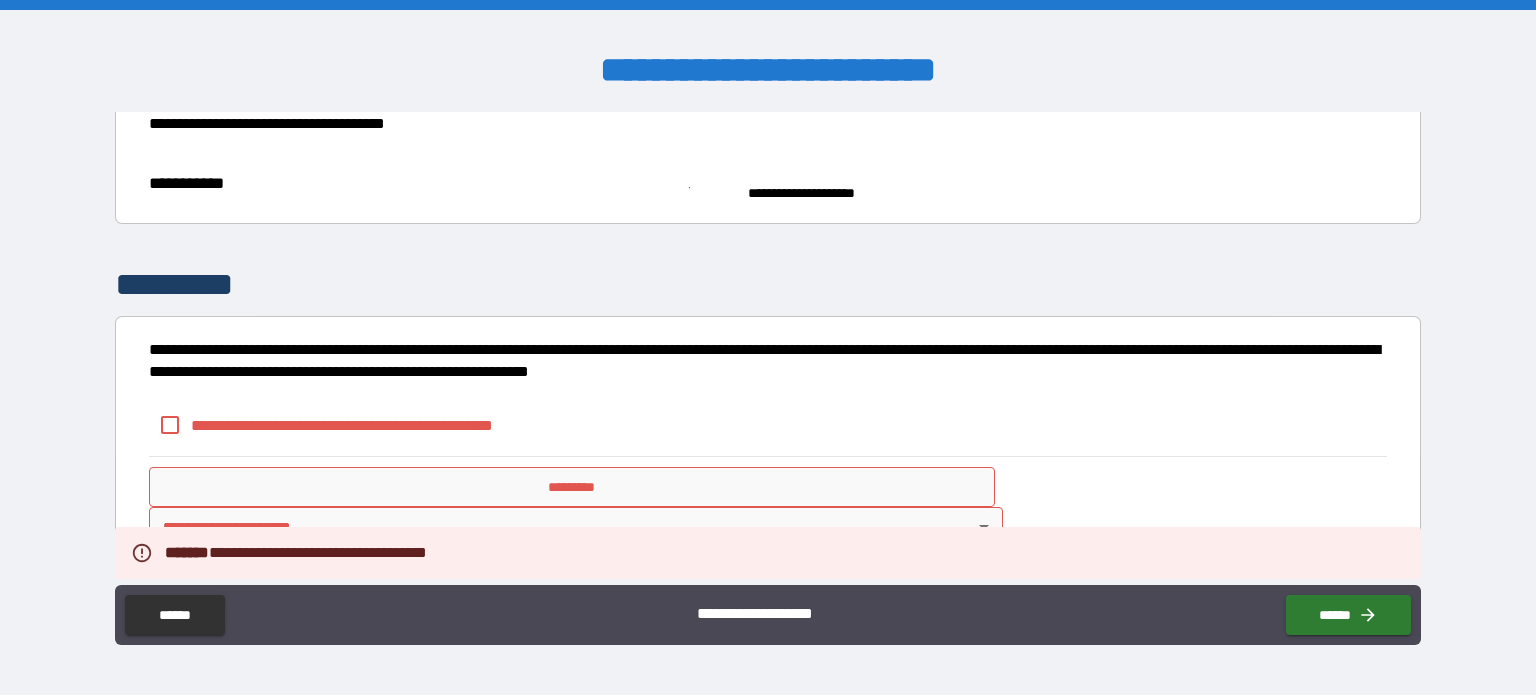 scroll, scrollTop: 926, scrollLeft: 0, axis: vertical 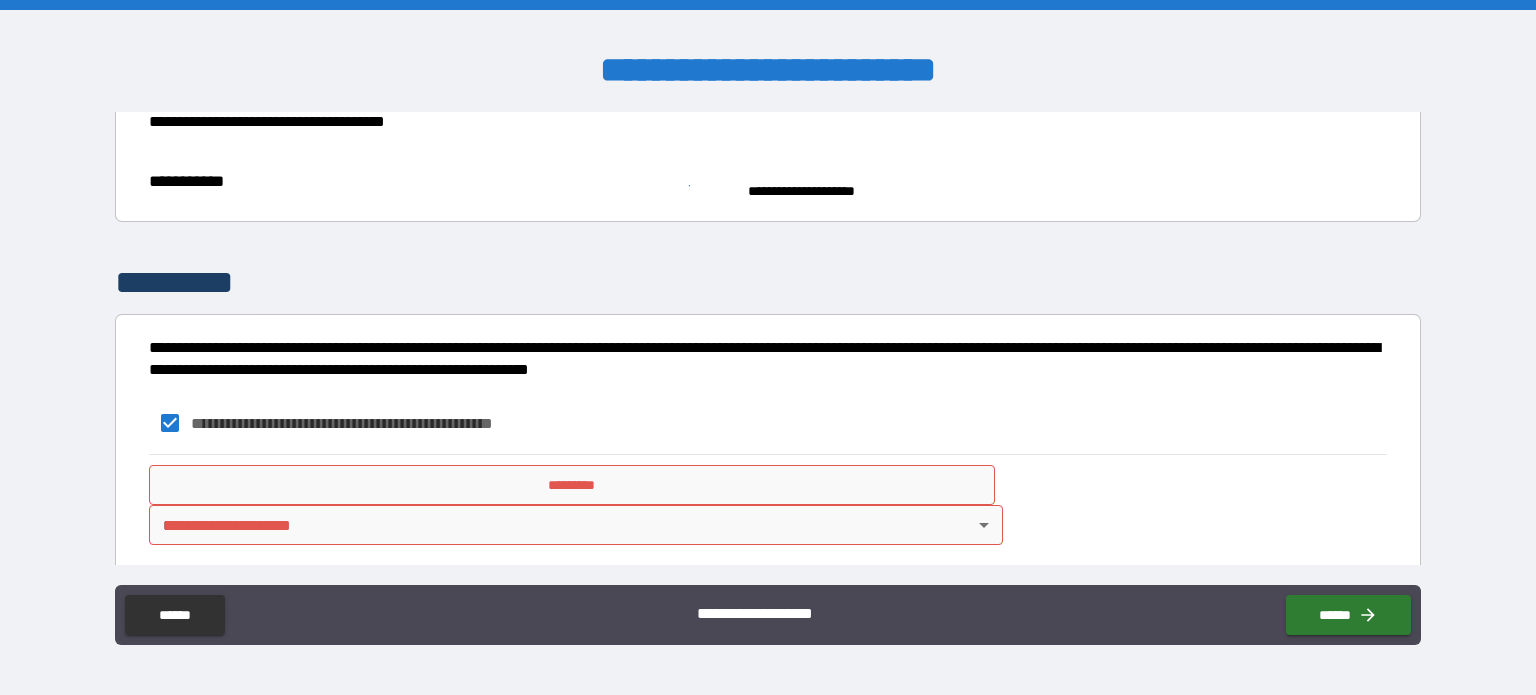 click on "*********" at bounding box center (572, 485) 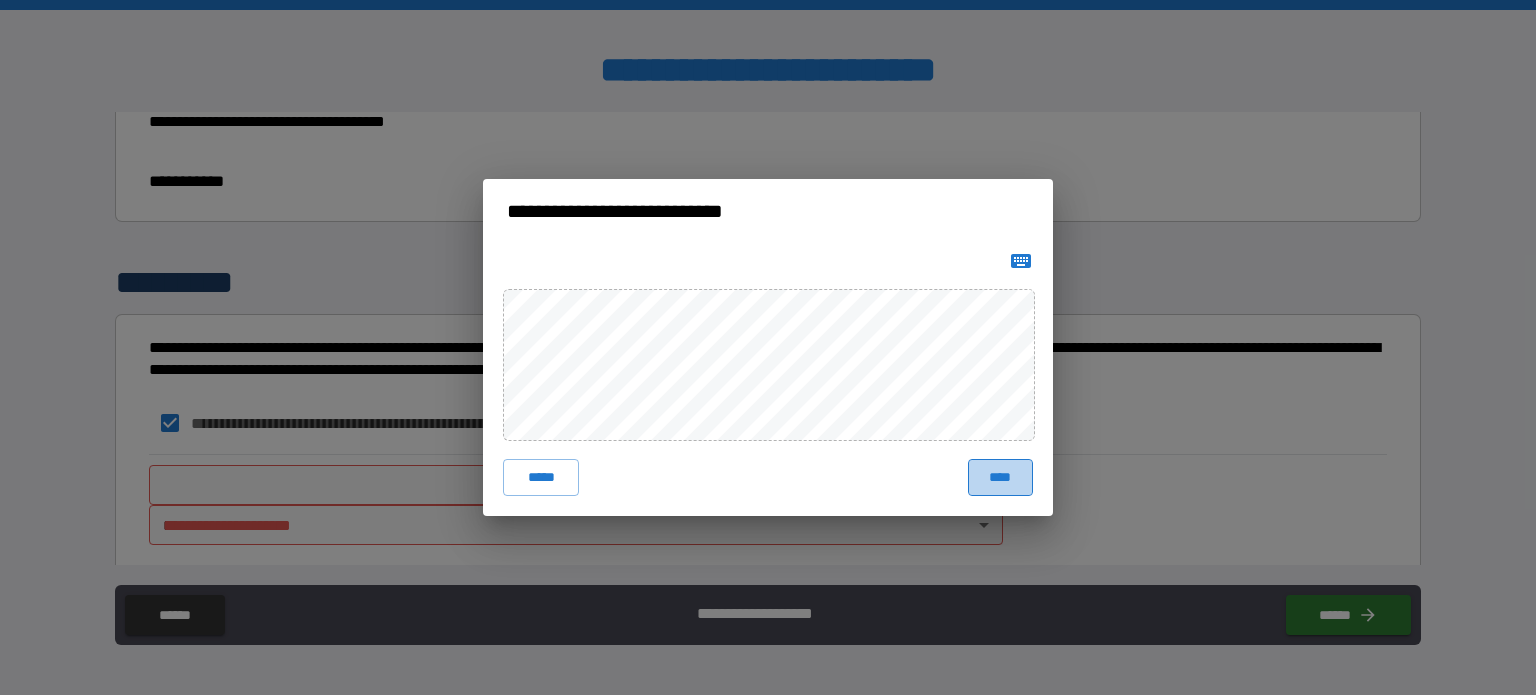 click on "****" at bounding box center (1000, 477) 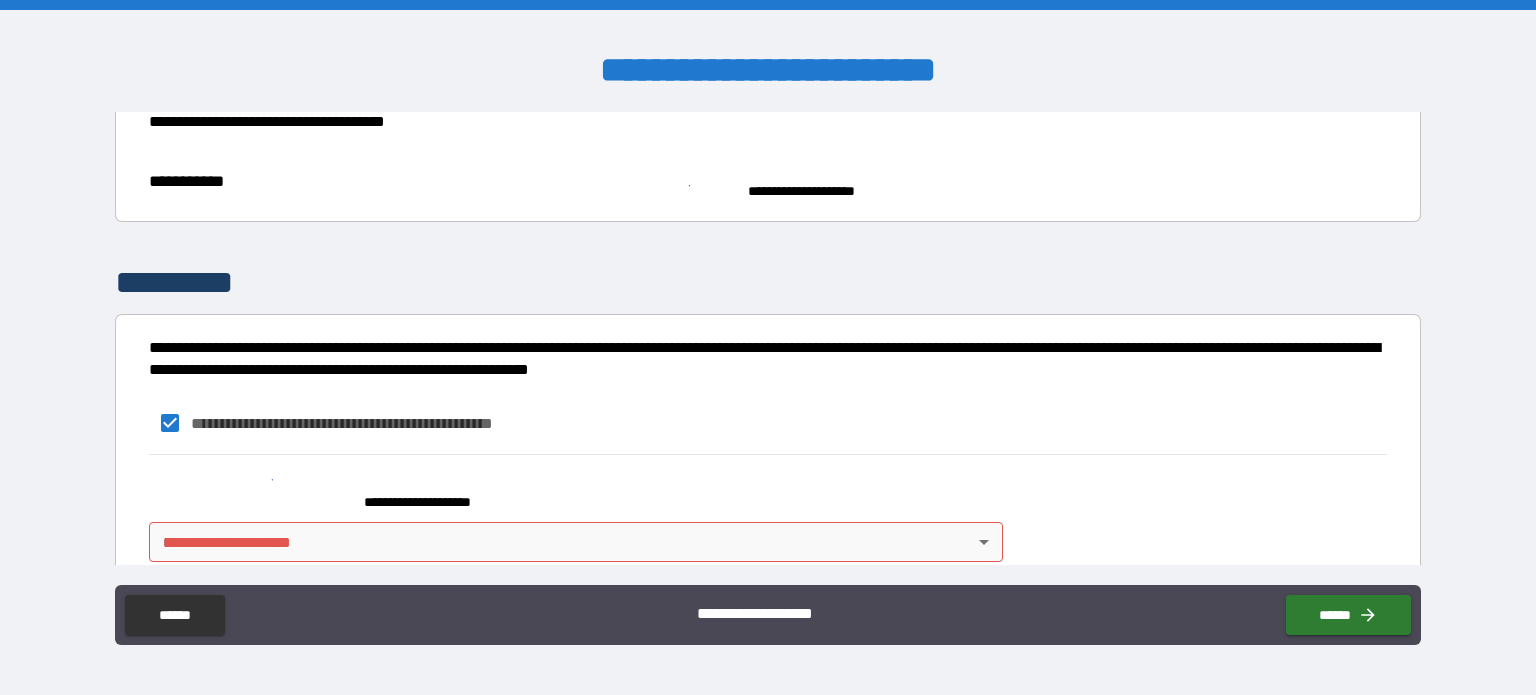 scroll, scrollTop: 952, scrollLeft: 0, axis: vertical 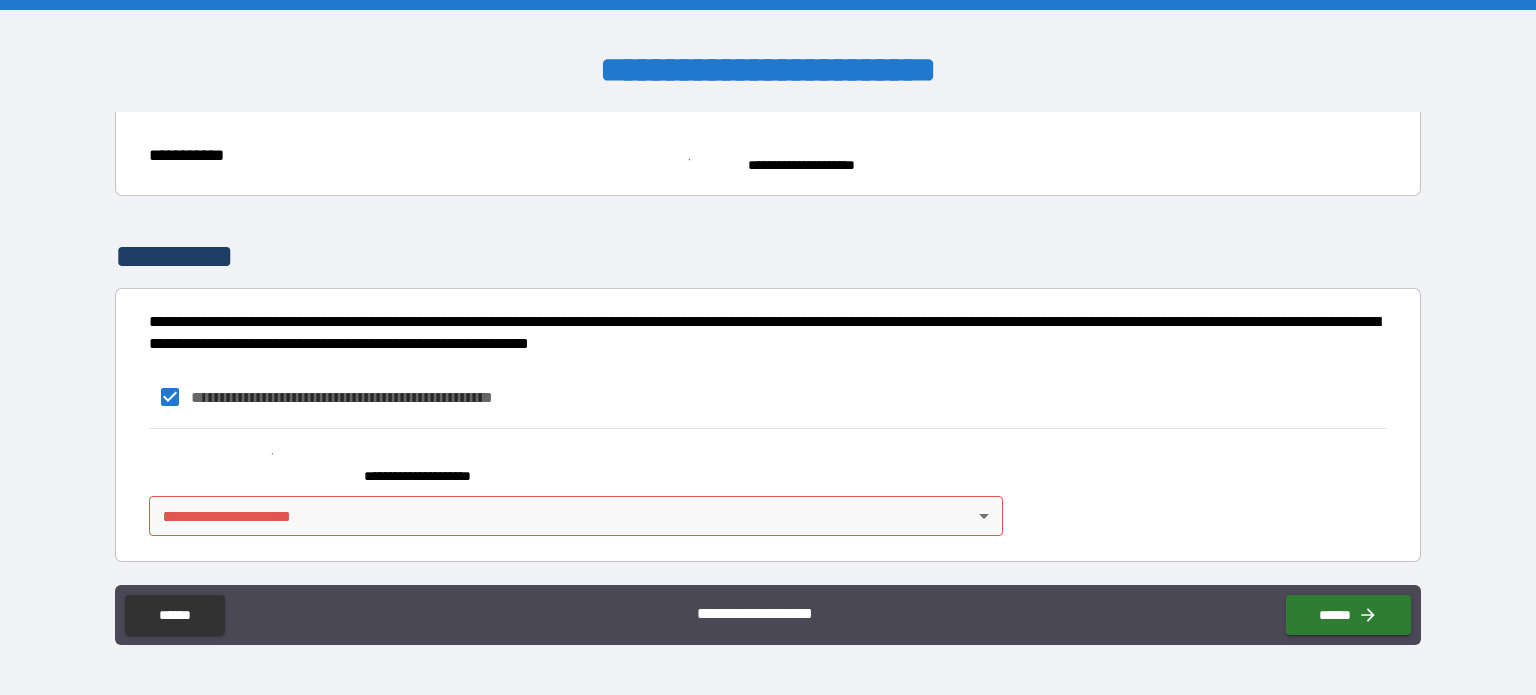 click on "**********" at bounding box center [768, 347] 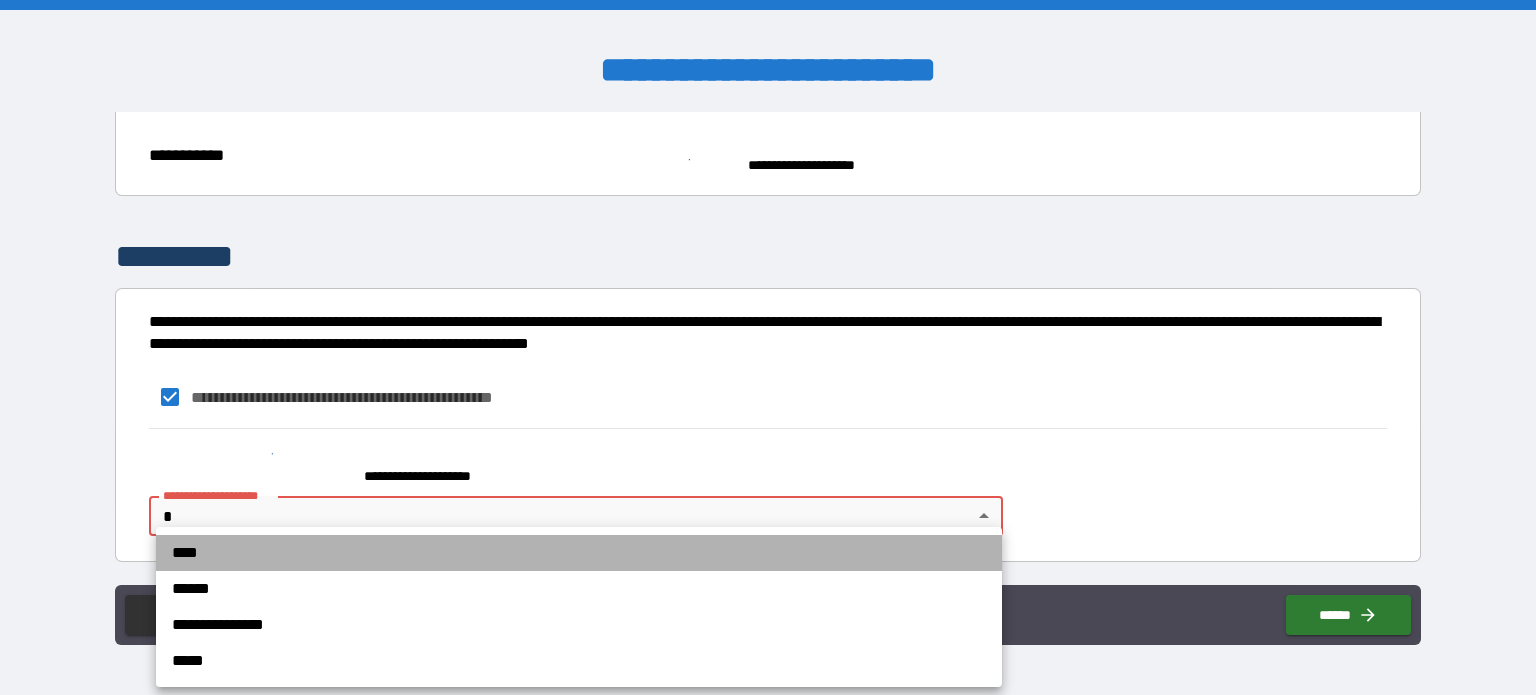 click on "****" at bounding box center (579, 553) 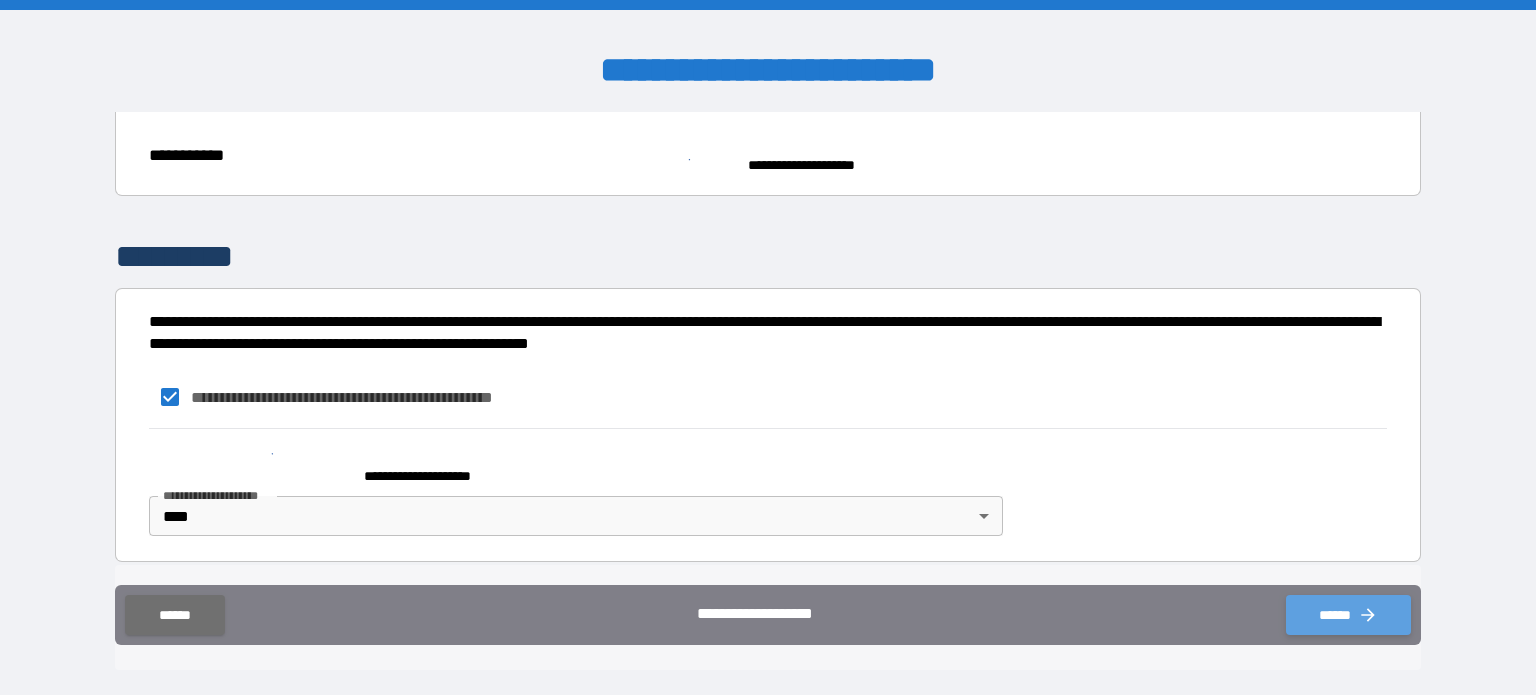 click on "******" at bounding box center [1348, 615] 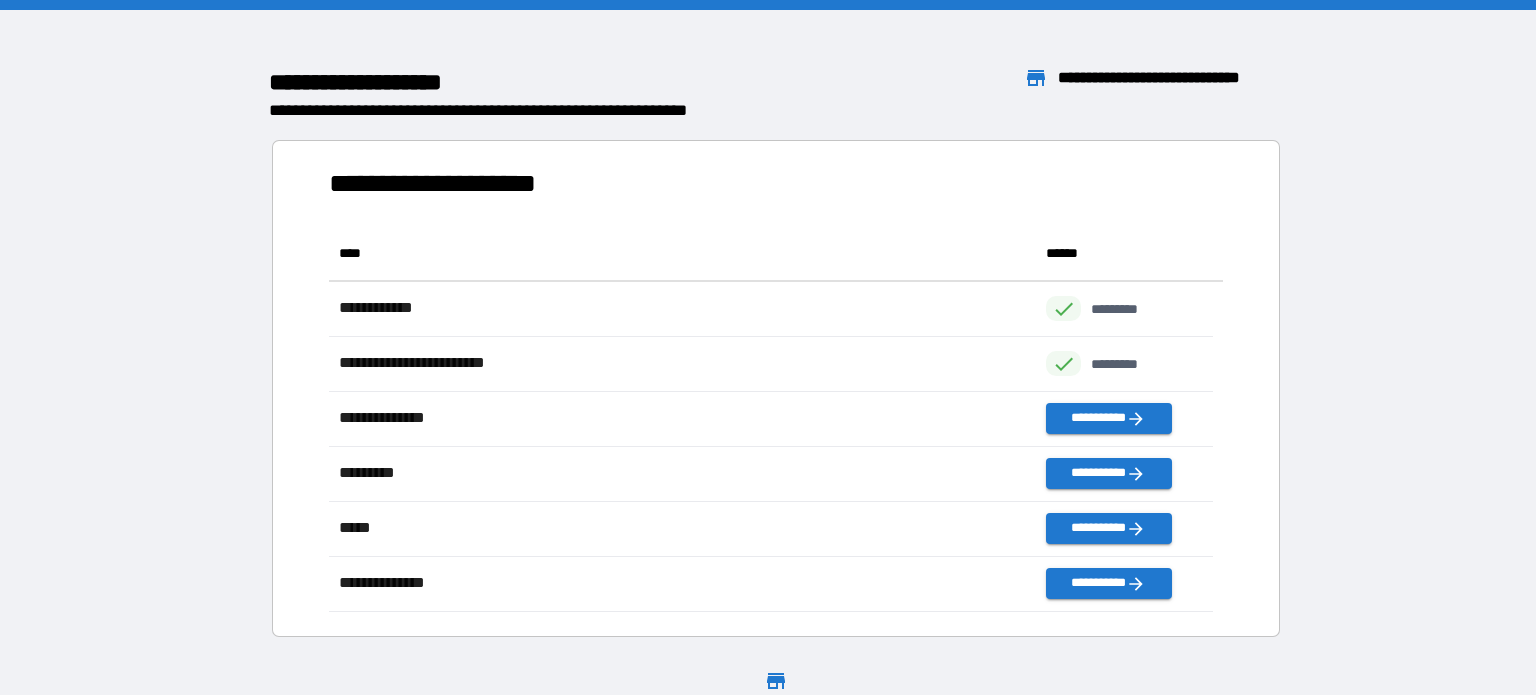 scroll, scrollTop: 370, scrollLeft: 869, axis: both 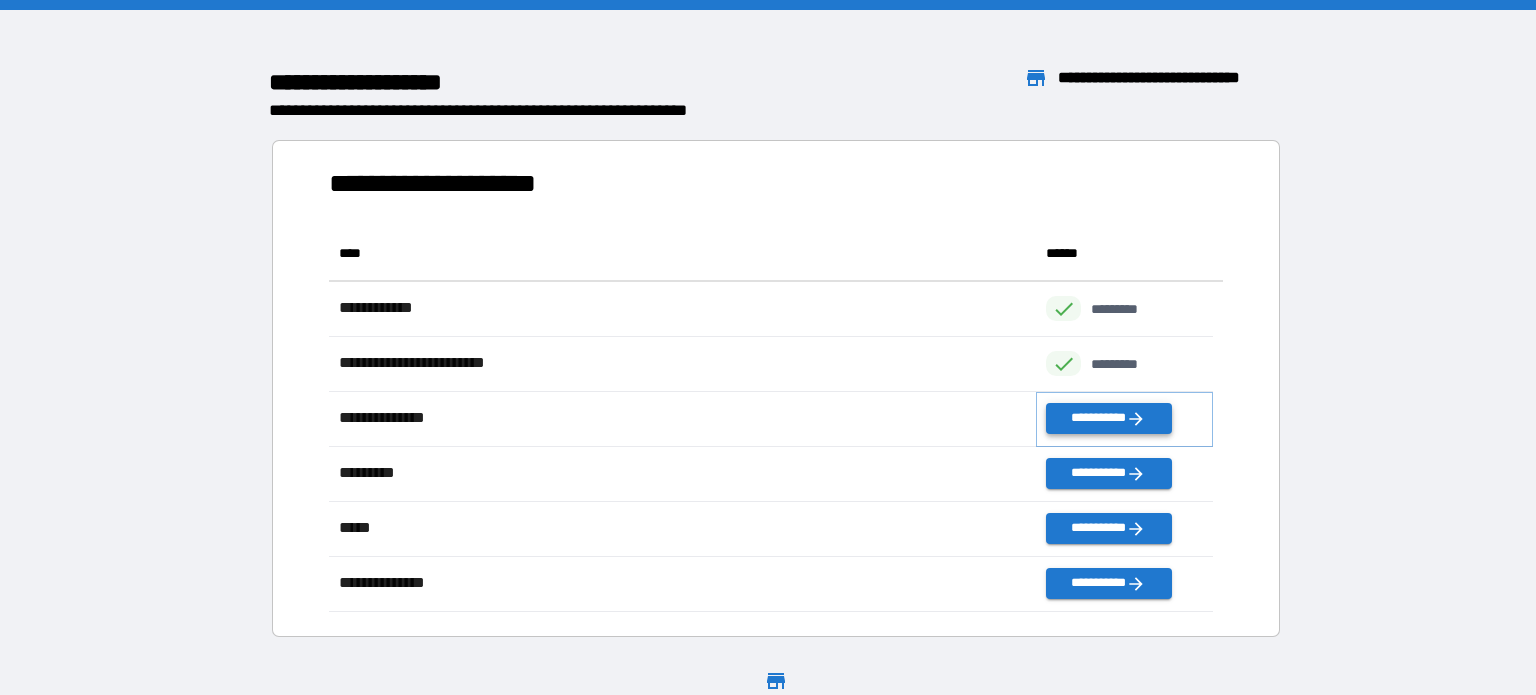 click on "**********" at bounding box center [1108, 418] 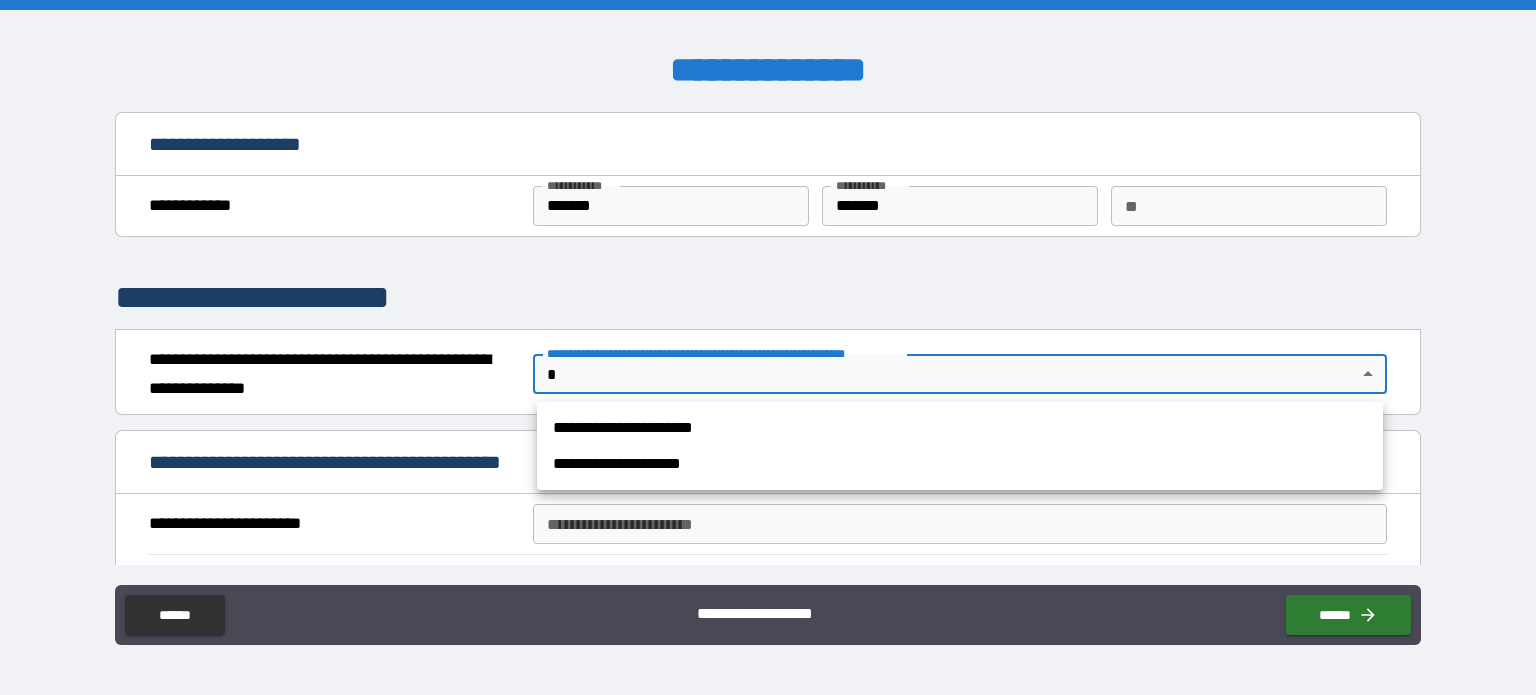 click on "**********" at bounding box center (768, 347) 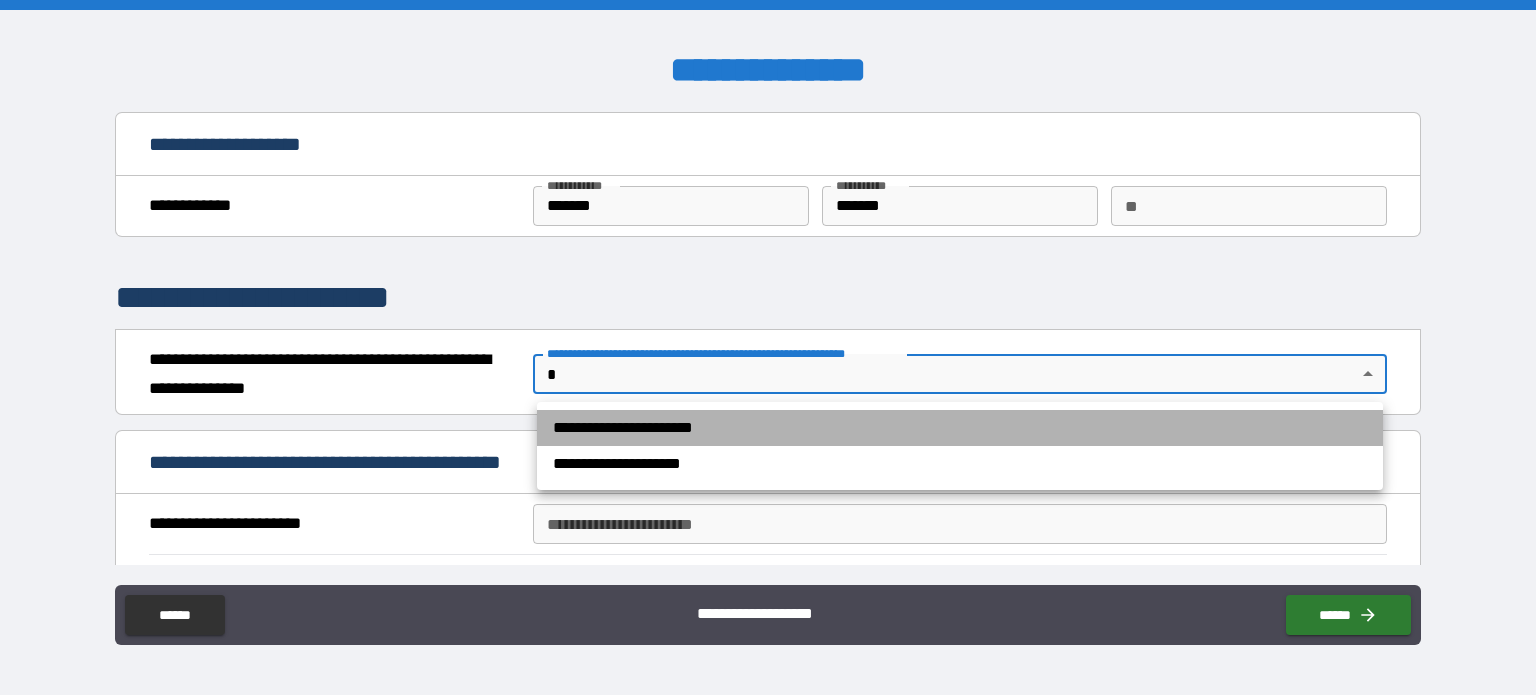 click on "**********" at bounding box center (960, 428) 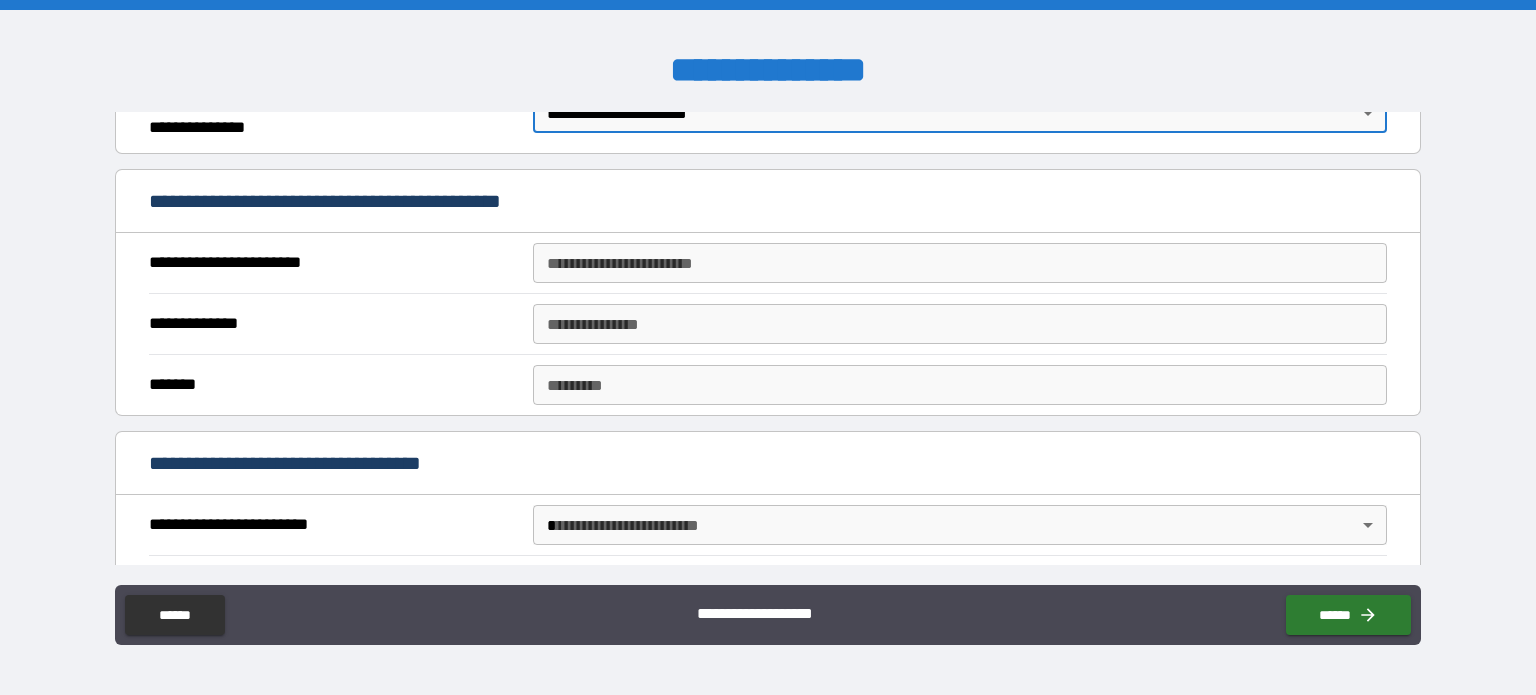 scroll, scrollTop: 266, scrollLeft: 0, axis: vertical 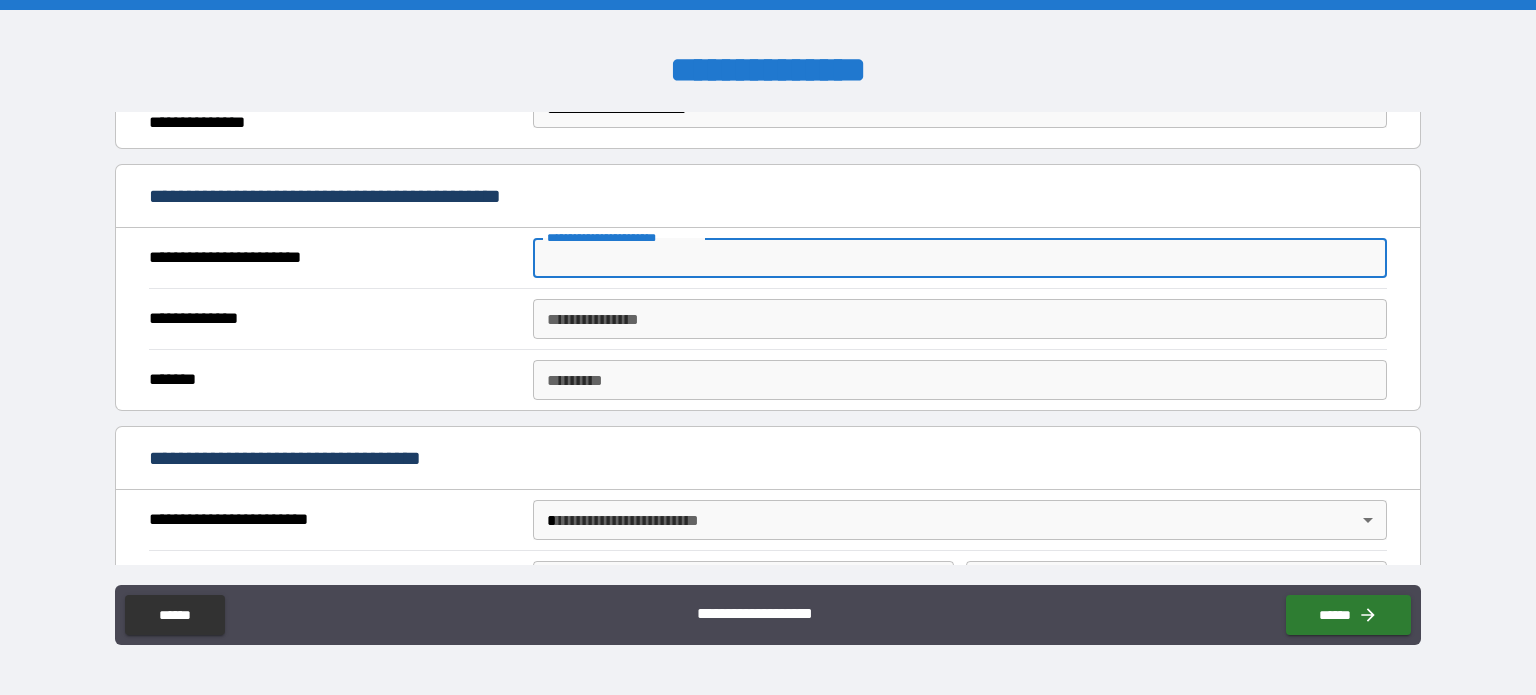 click on "**********" at bounding box center (960, 258) 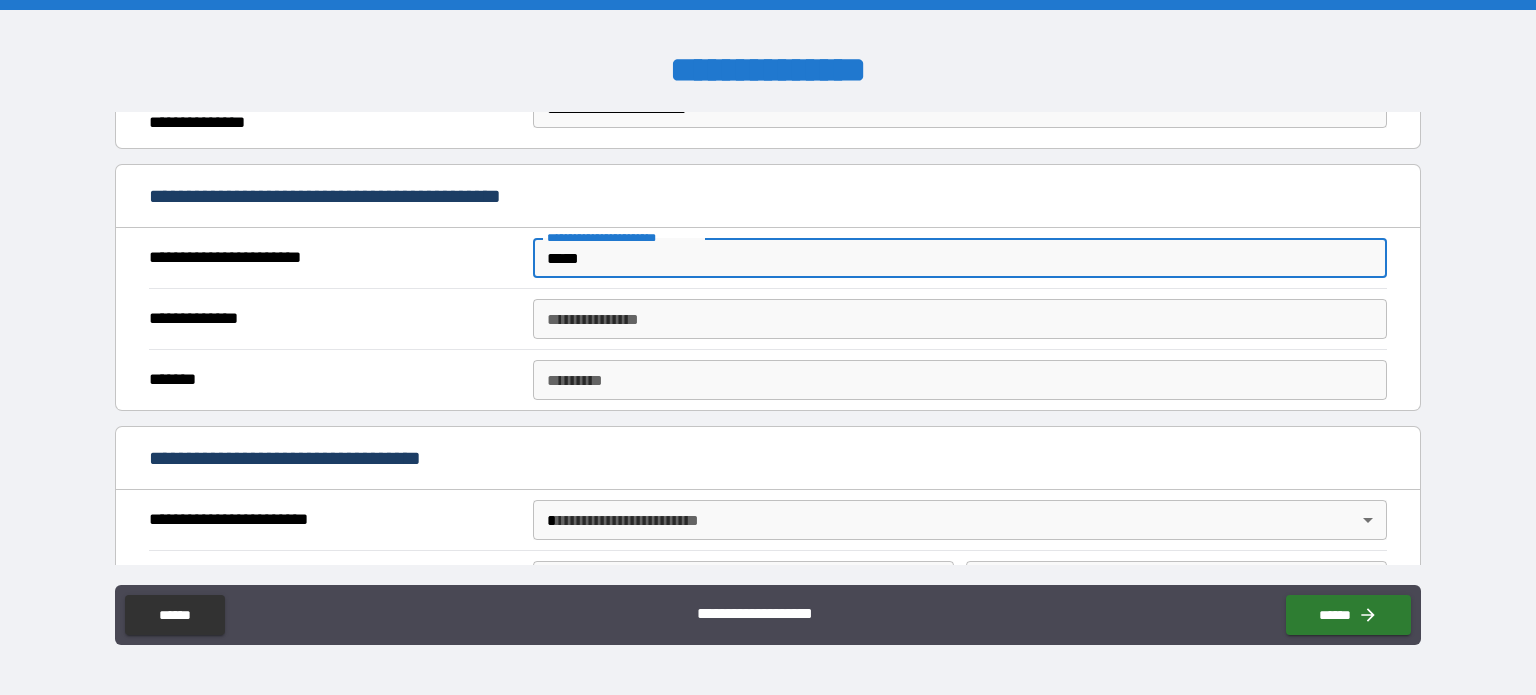 type on "*****" 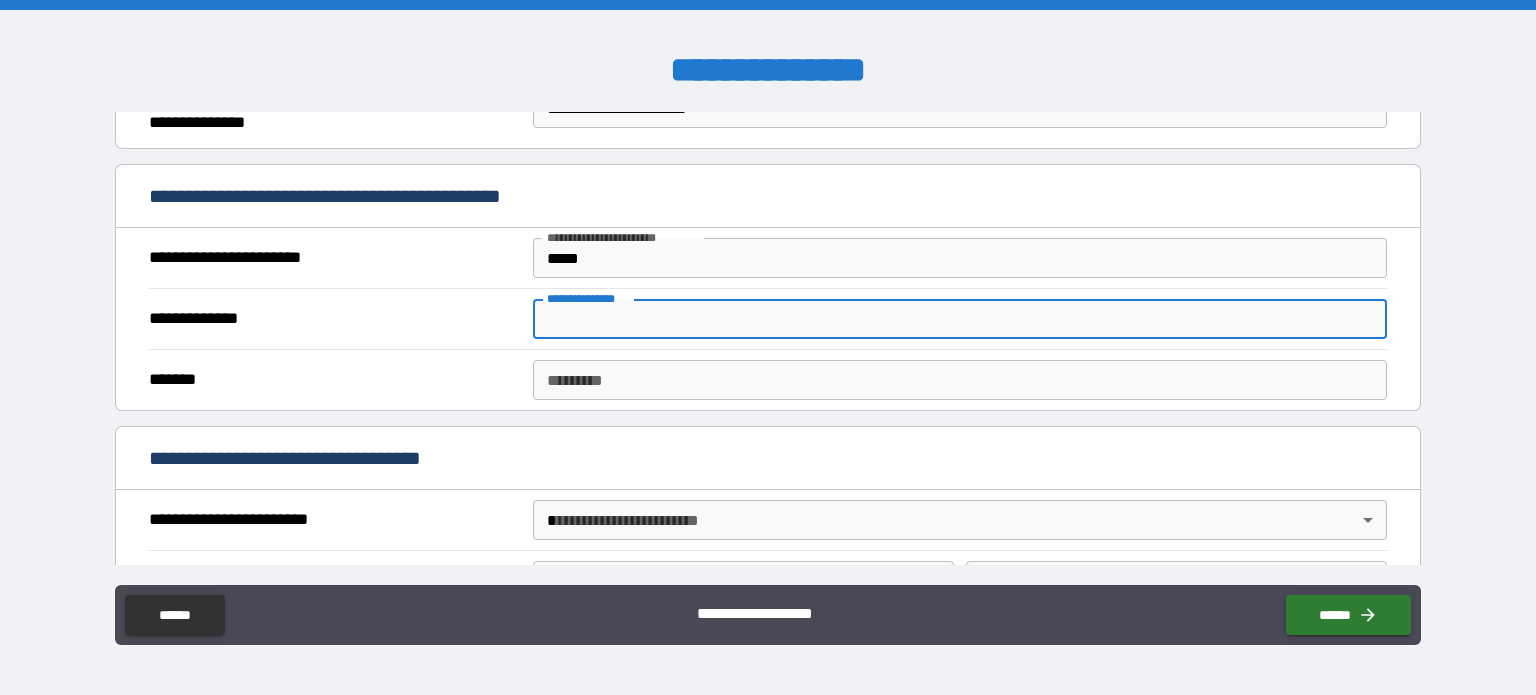 click on "**********" at bounding box center [960, 319] 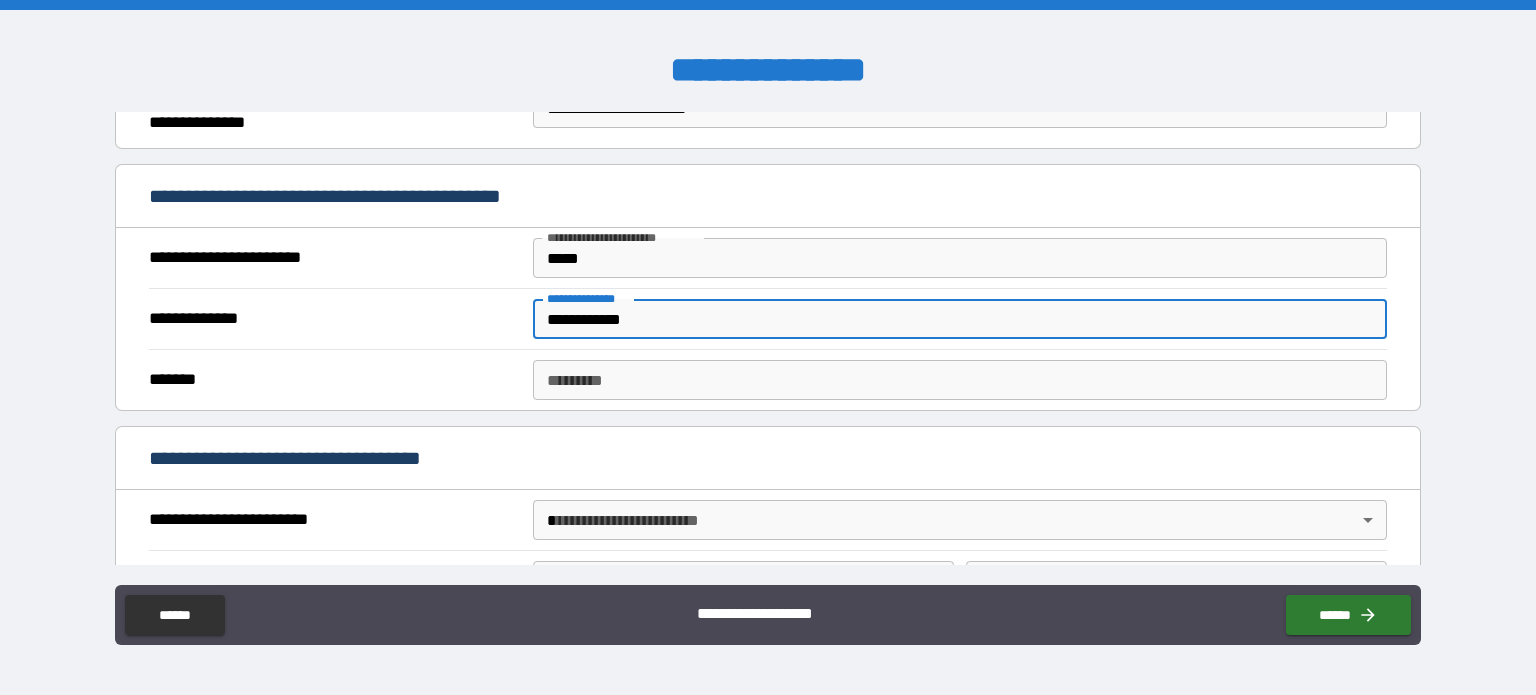type on "**********" 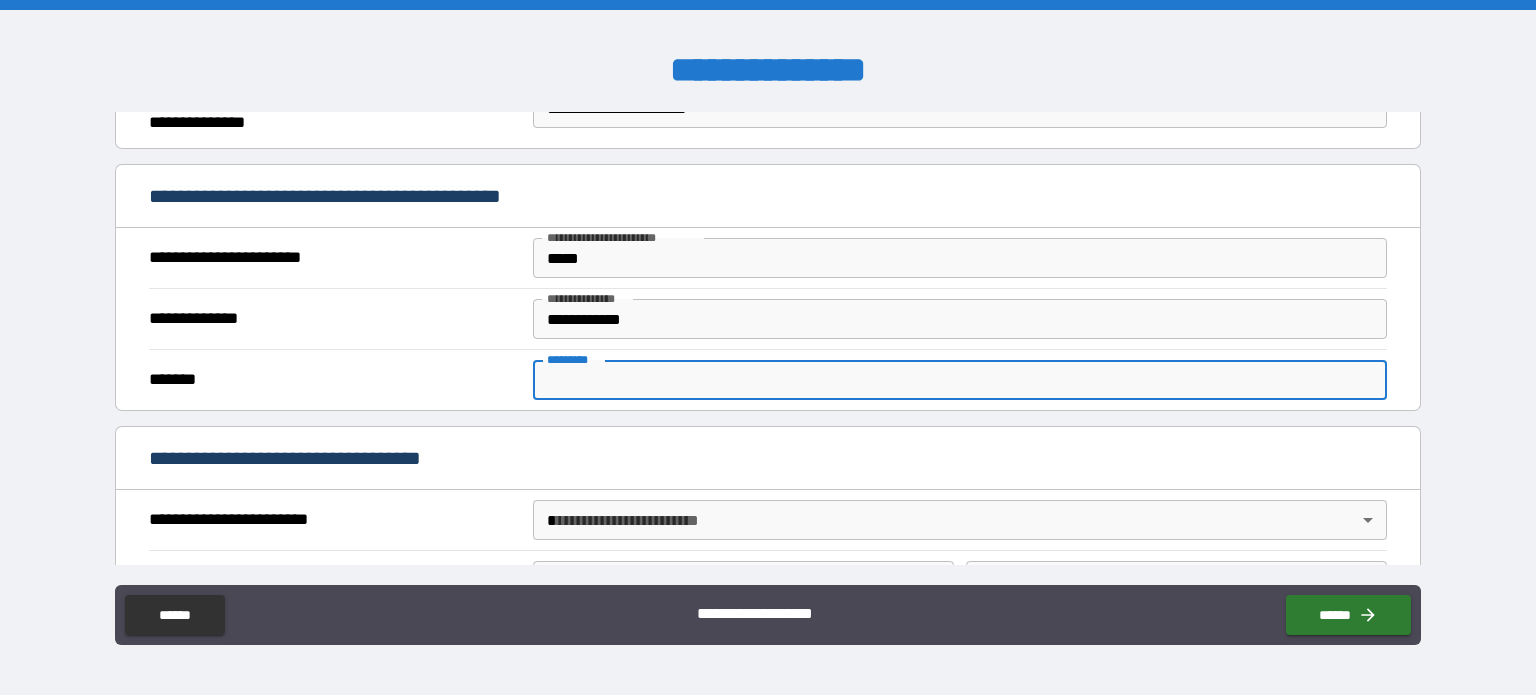 click on "*******   *" at bounding box center (960, 380) 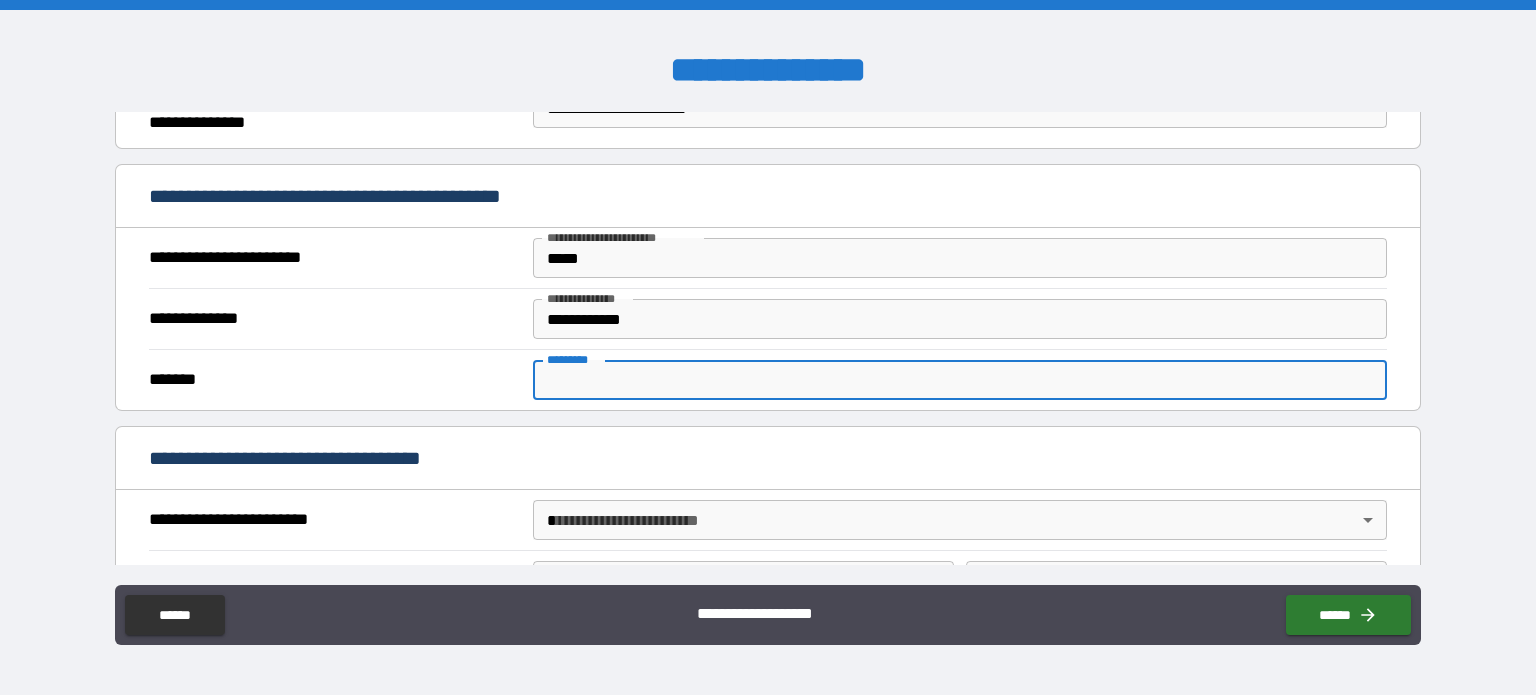 click on "*******   *" at bounding box center (960, 380) 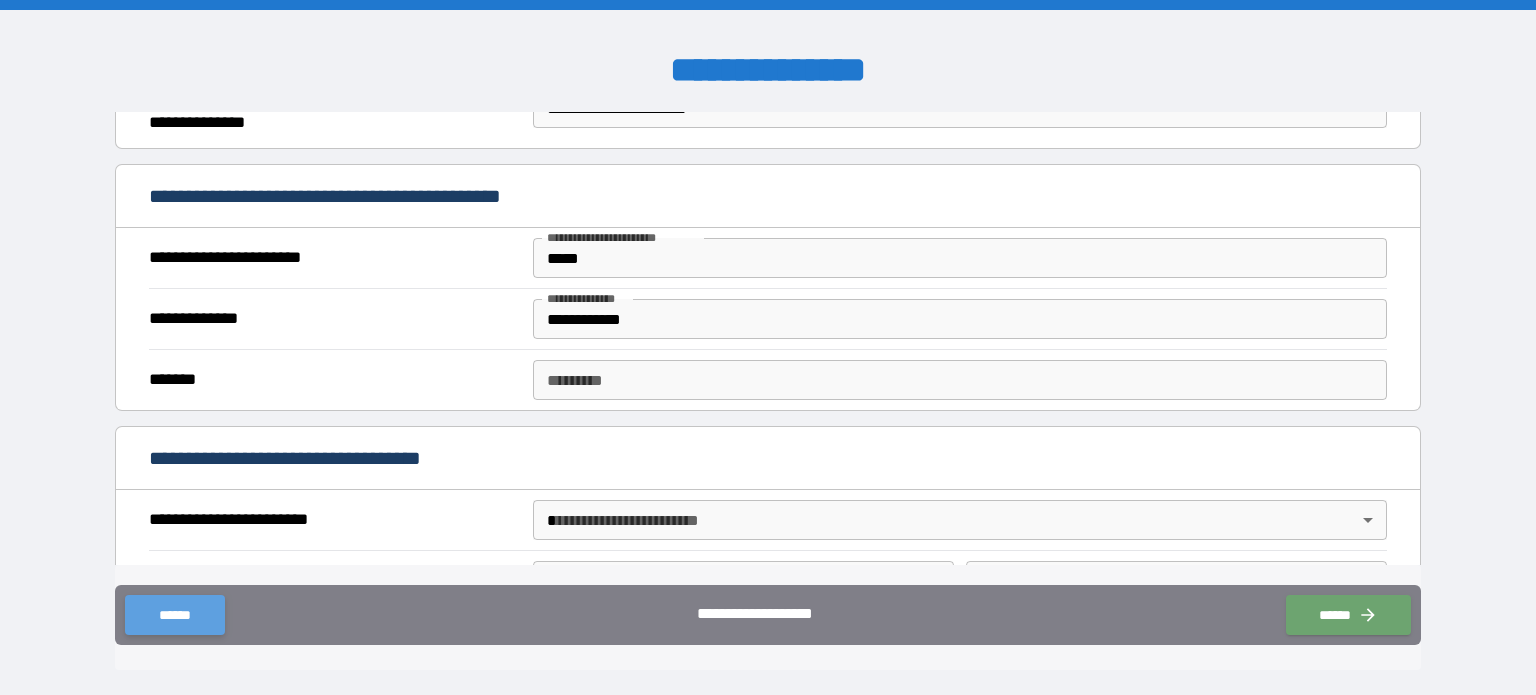 click on "******" at bounding box center (174, 615) 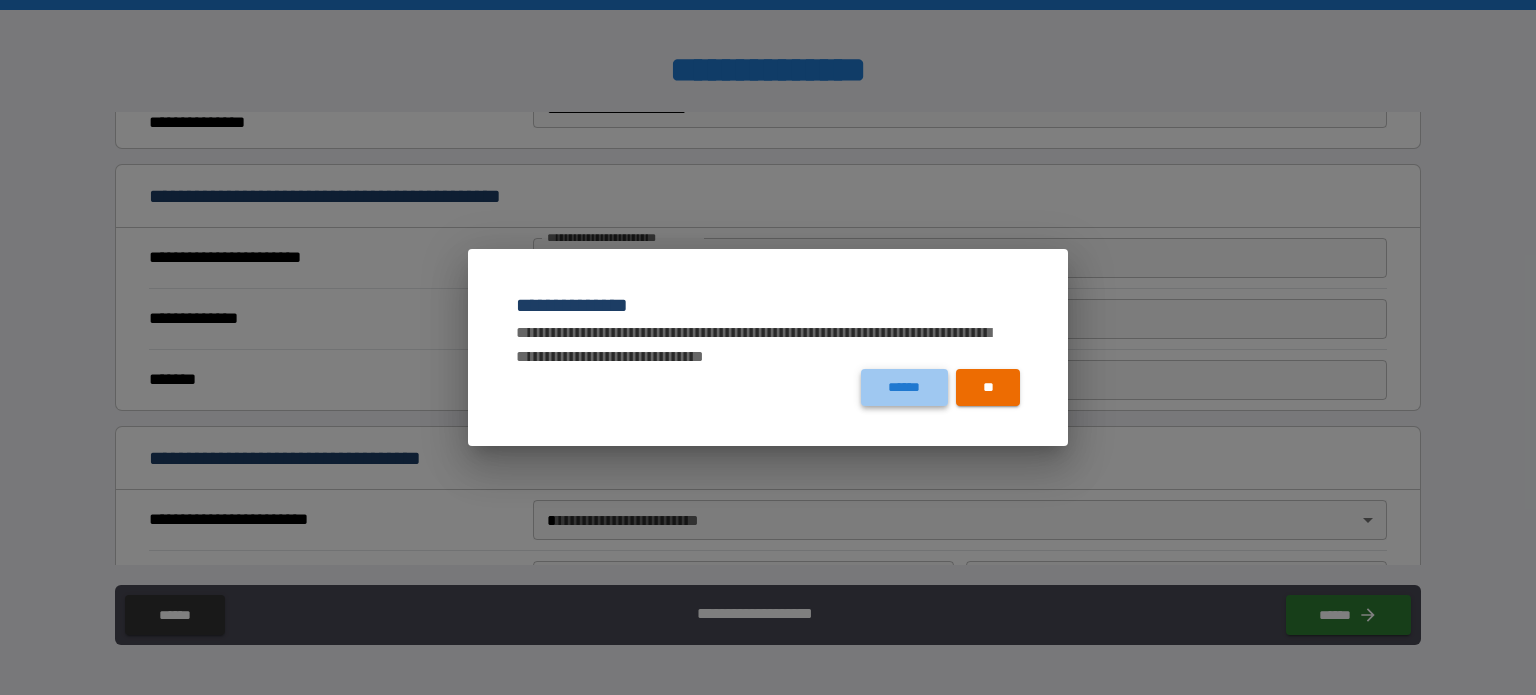 click on "******" at bounding box center (904, 387) 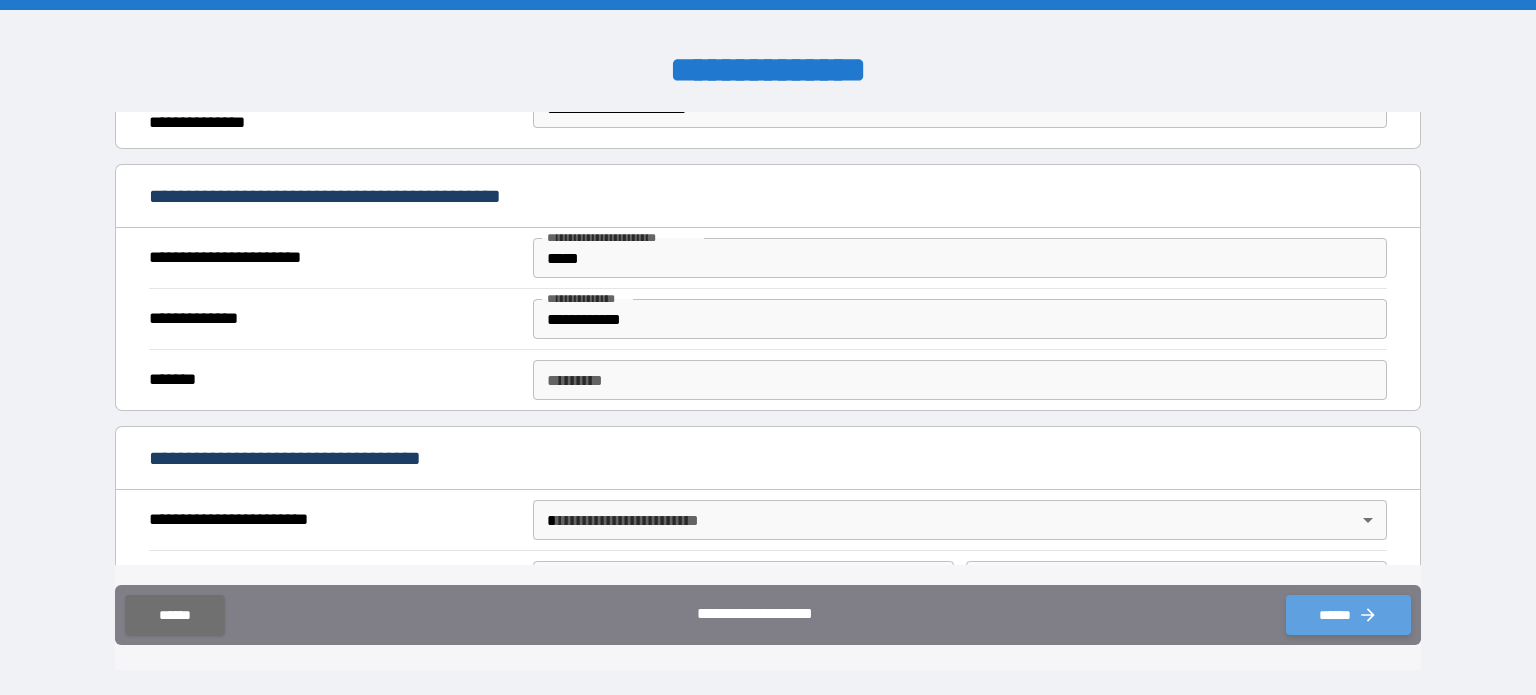 click on "******" at bounding box center [1348, 615] 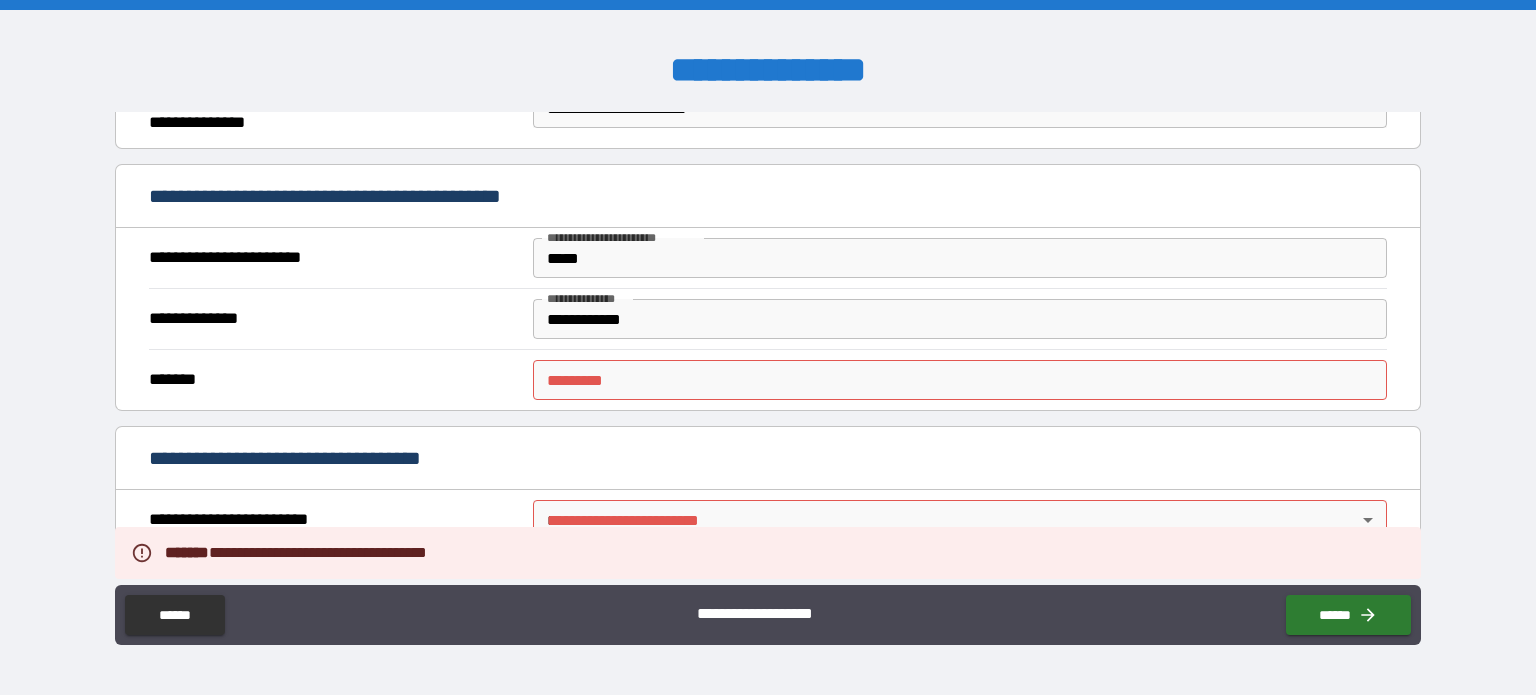 click on "*******   *" at bounding box center (960, 380) 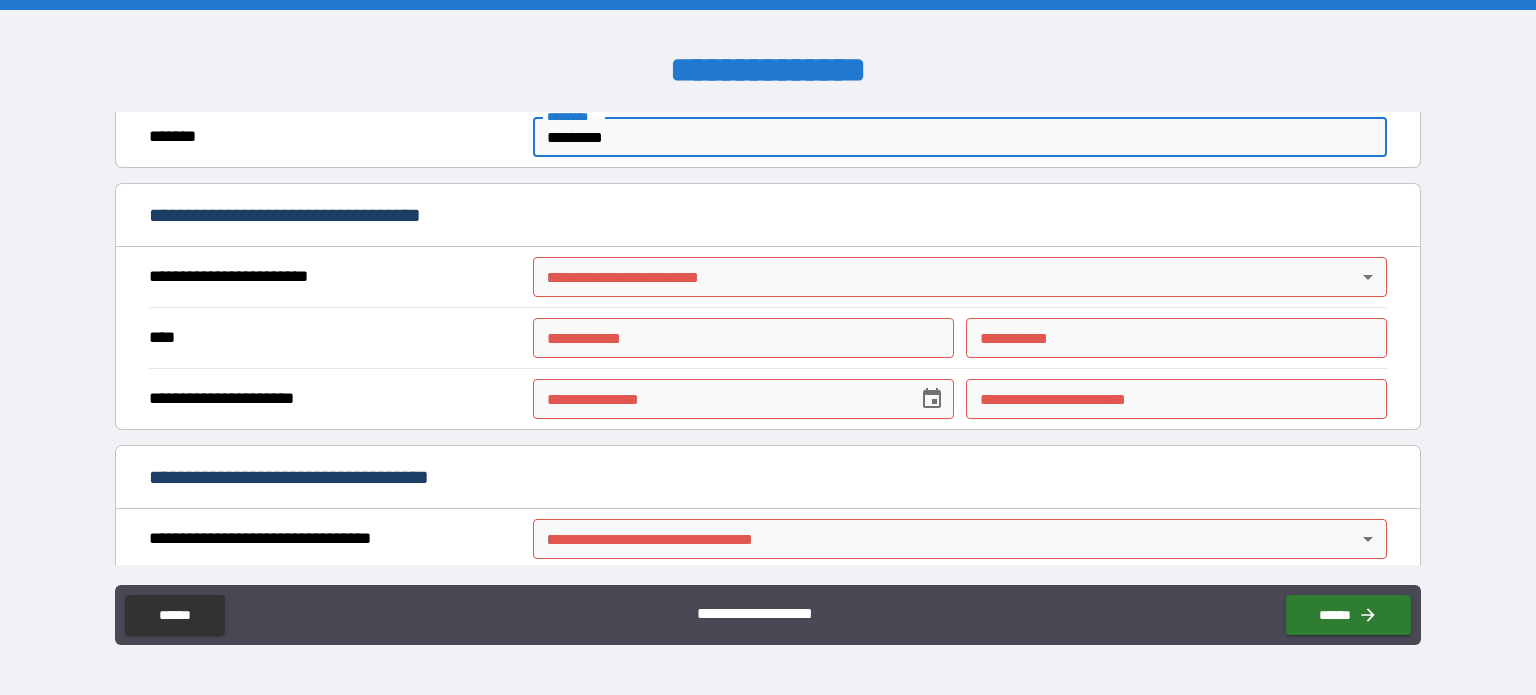 scroll, scrollTop: 512, scrollLeft: 0, axis: vertical 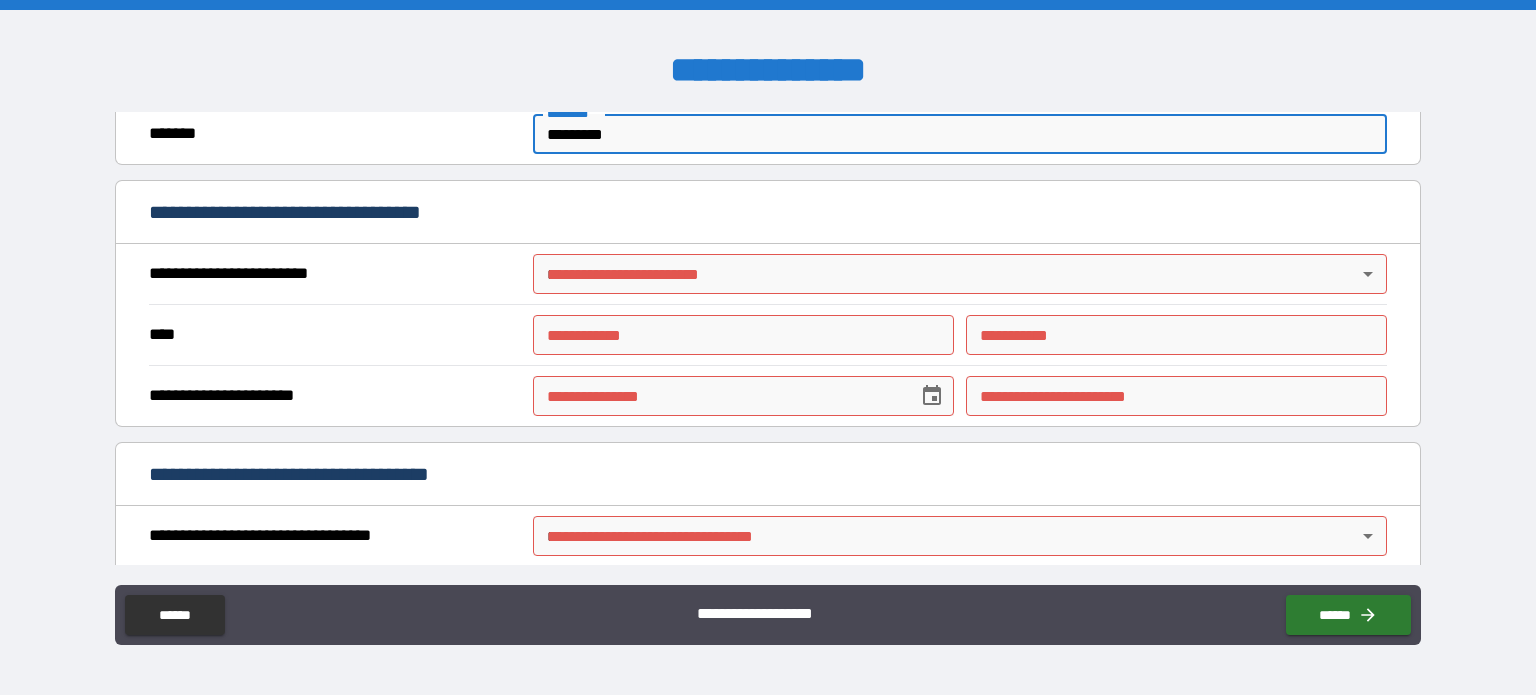 type on "*********" 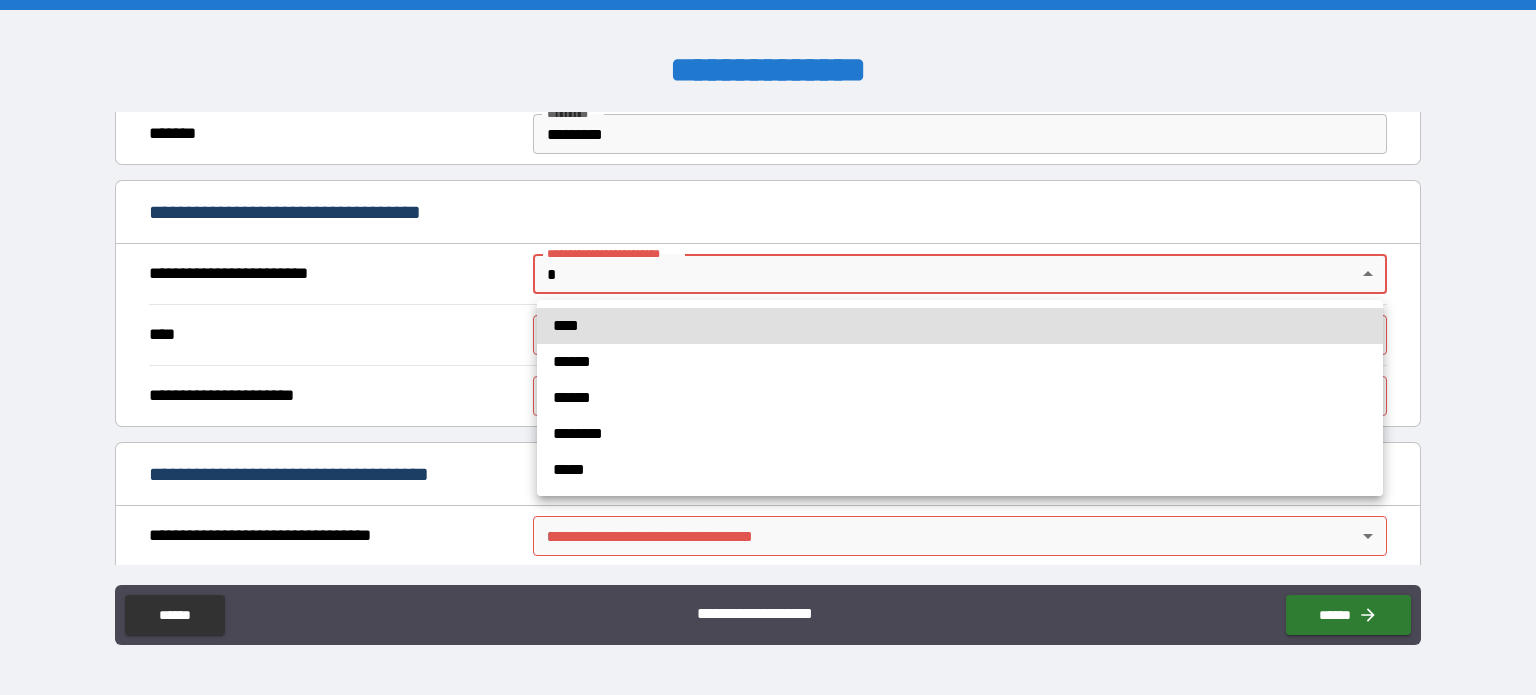 click on "**********" at bounding box center [768, 347] 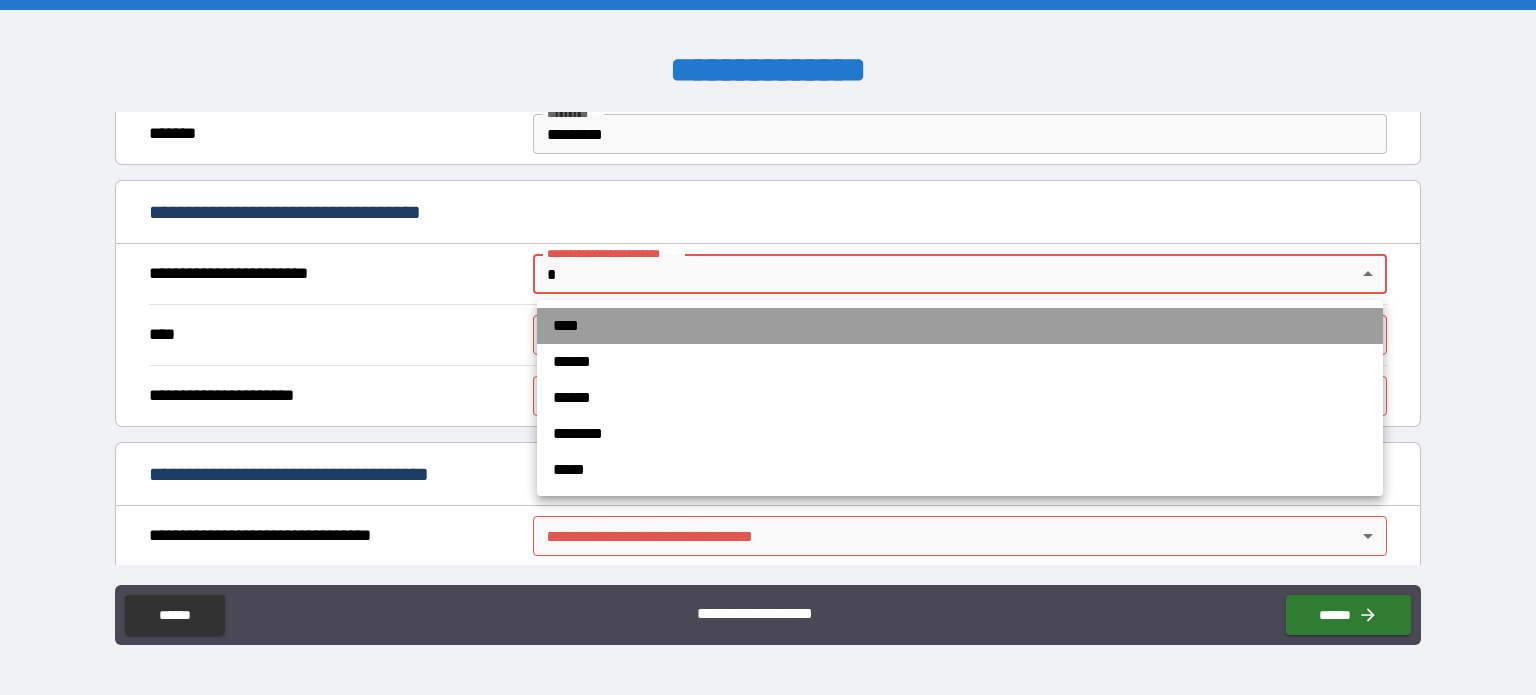 click on "****" at bounding box center [960, 326] 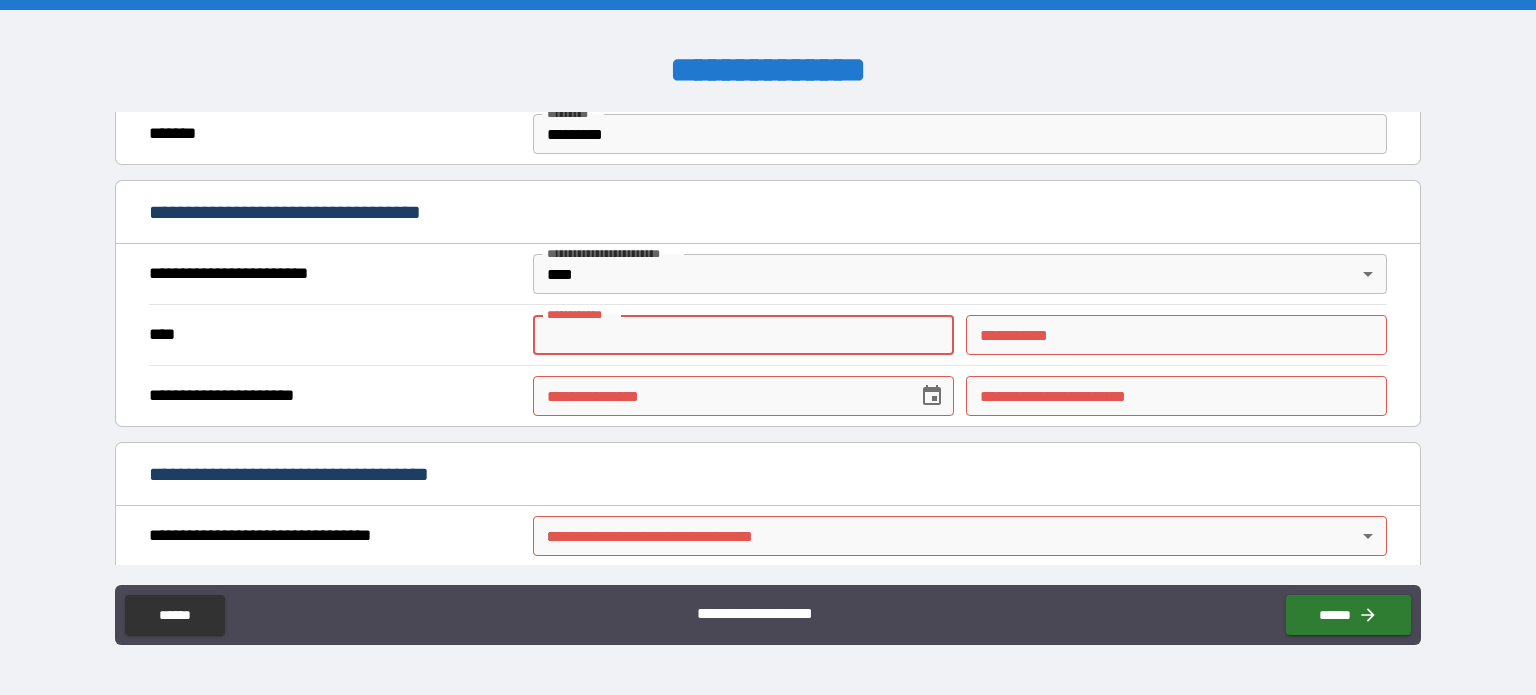 click on "**********" at bounding box center [743, 335] 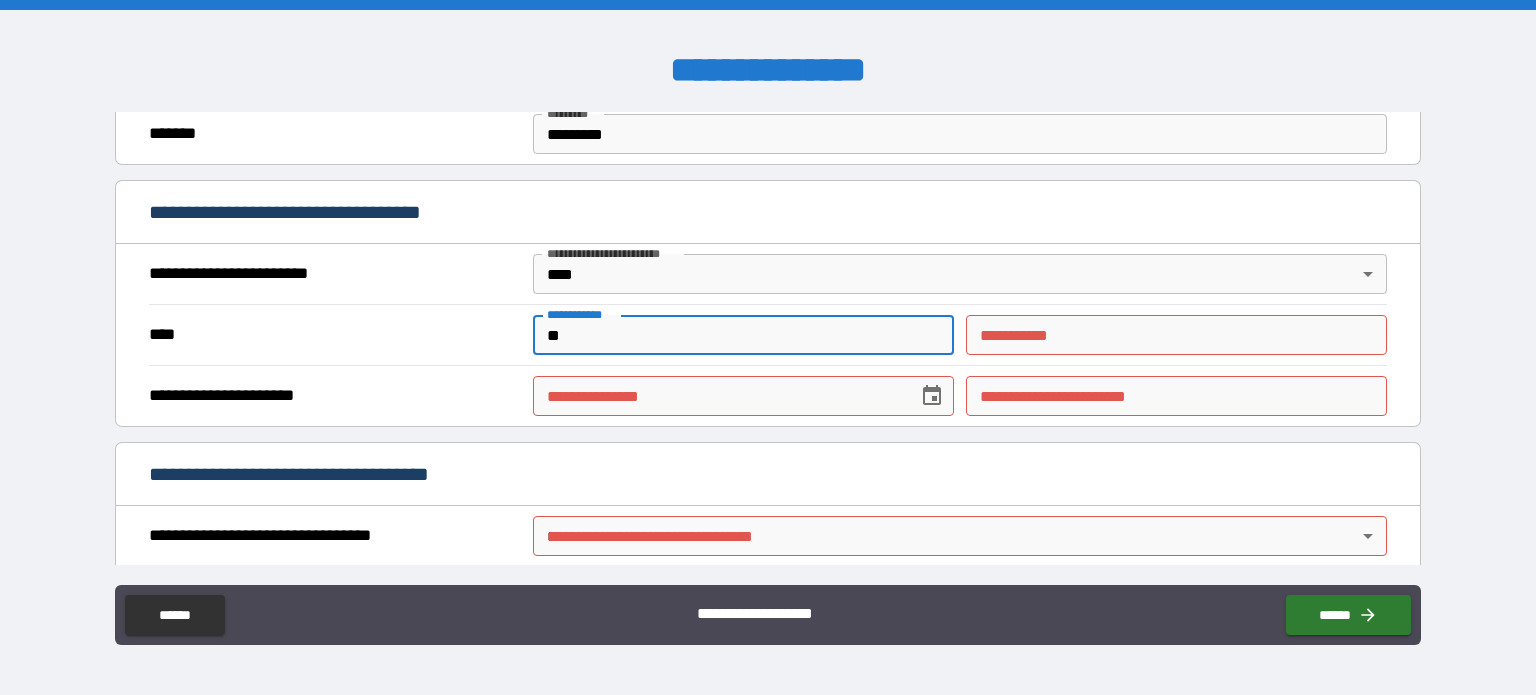type on "*" 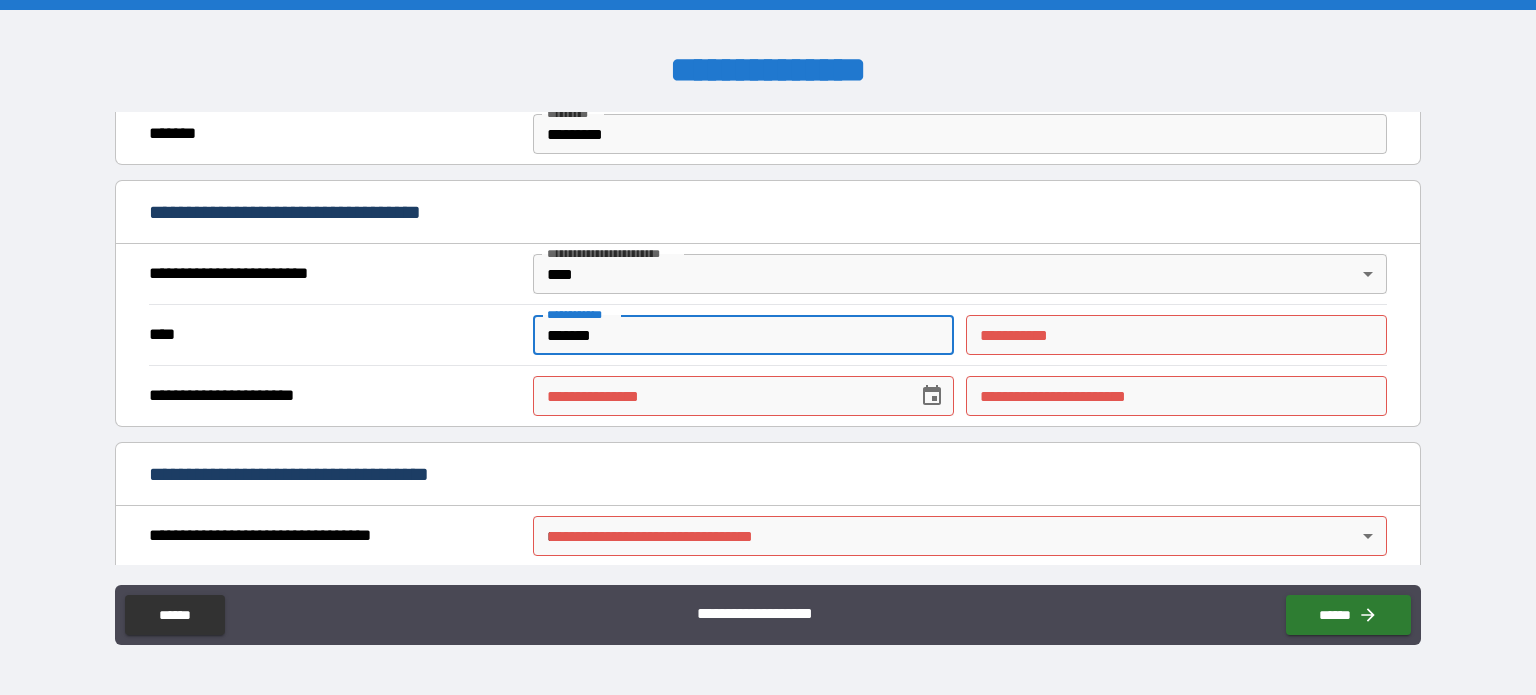 type on "*******" 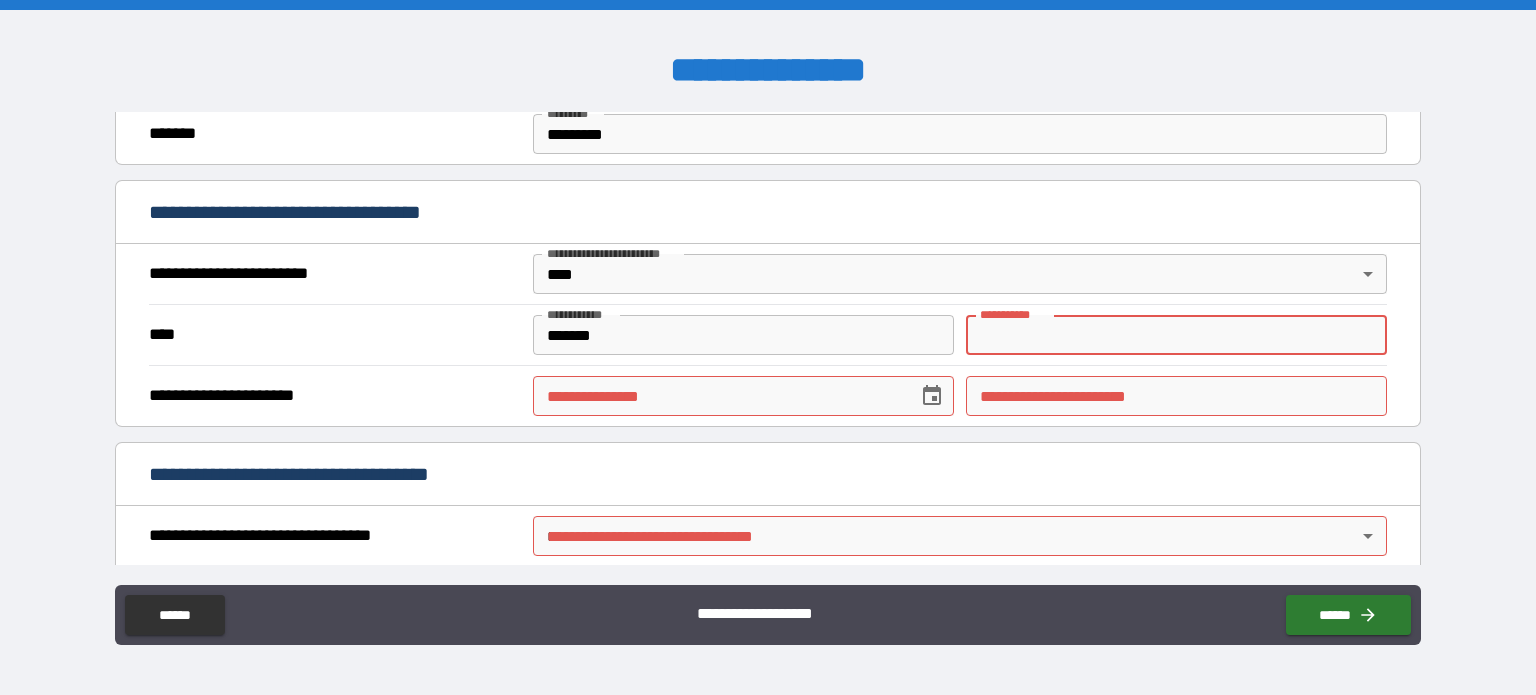 click on "*********   *" at bounding box center (1176, 335) 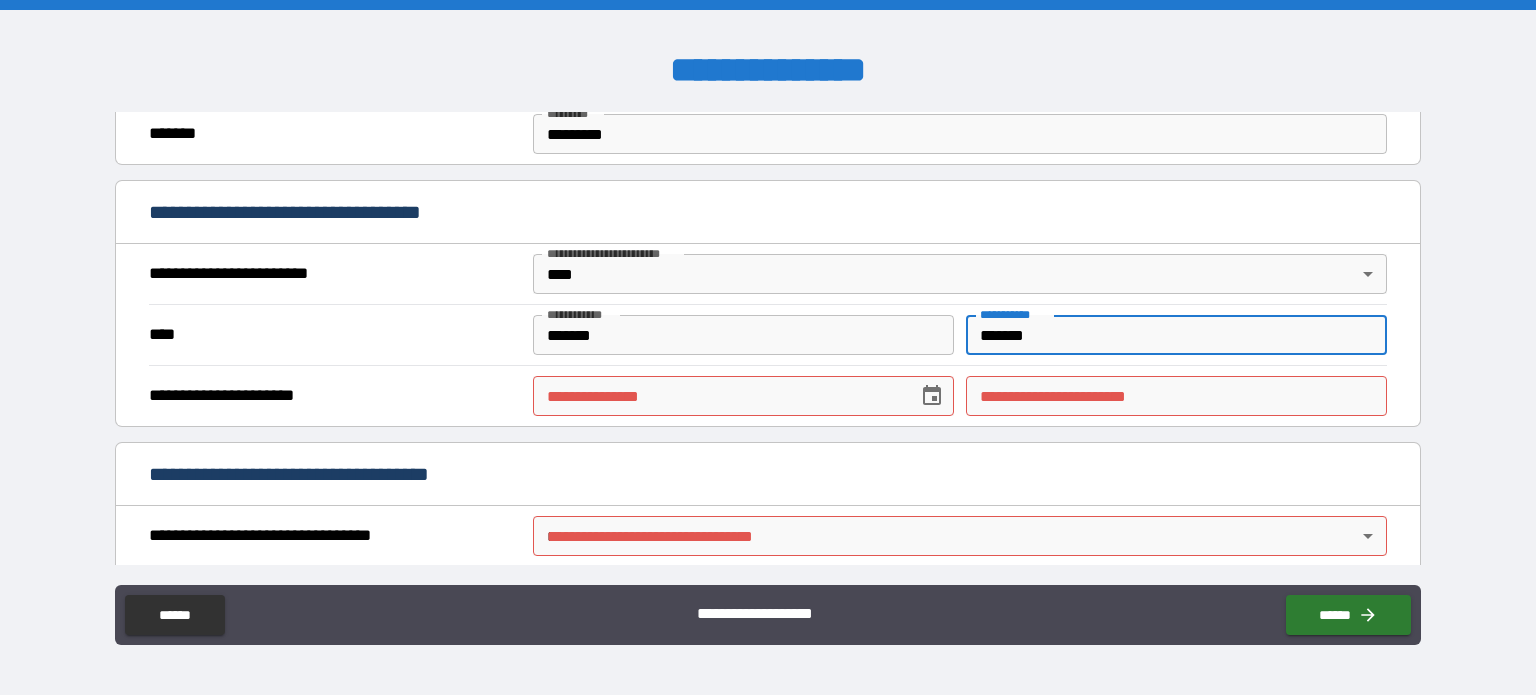 type on "*******" 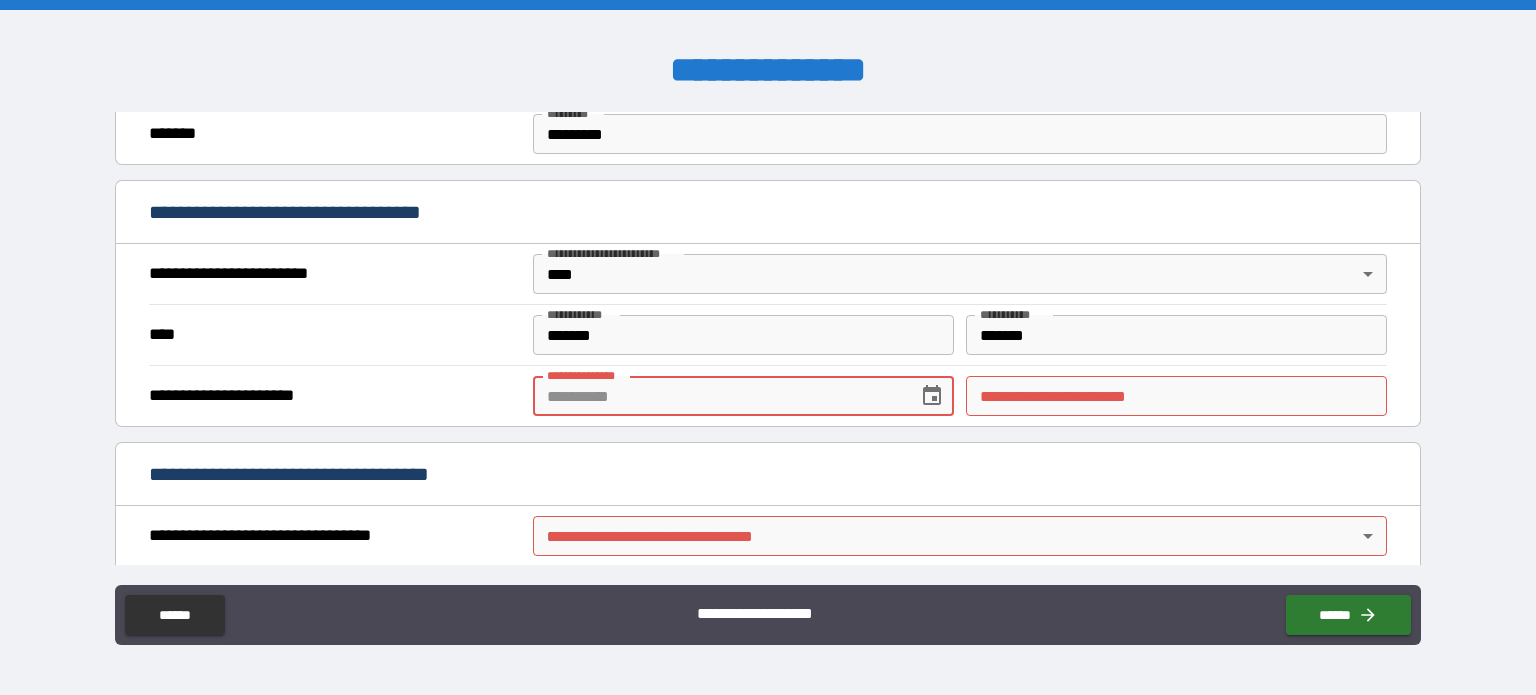 click on "**********" at bounding box center (718, 396) 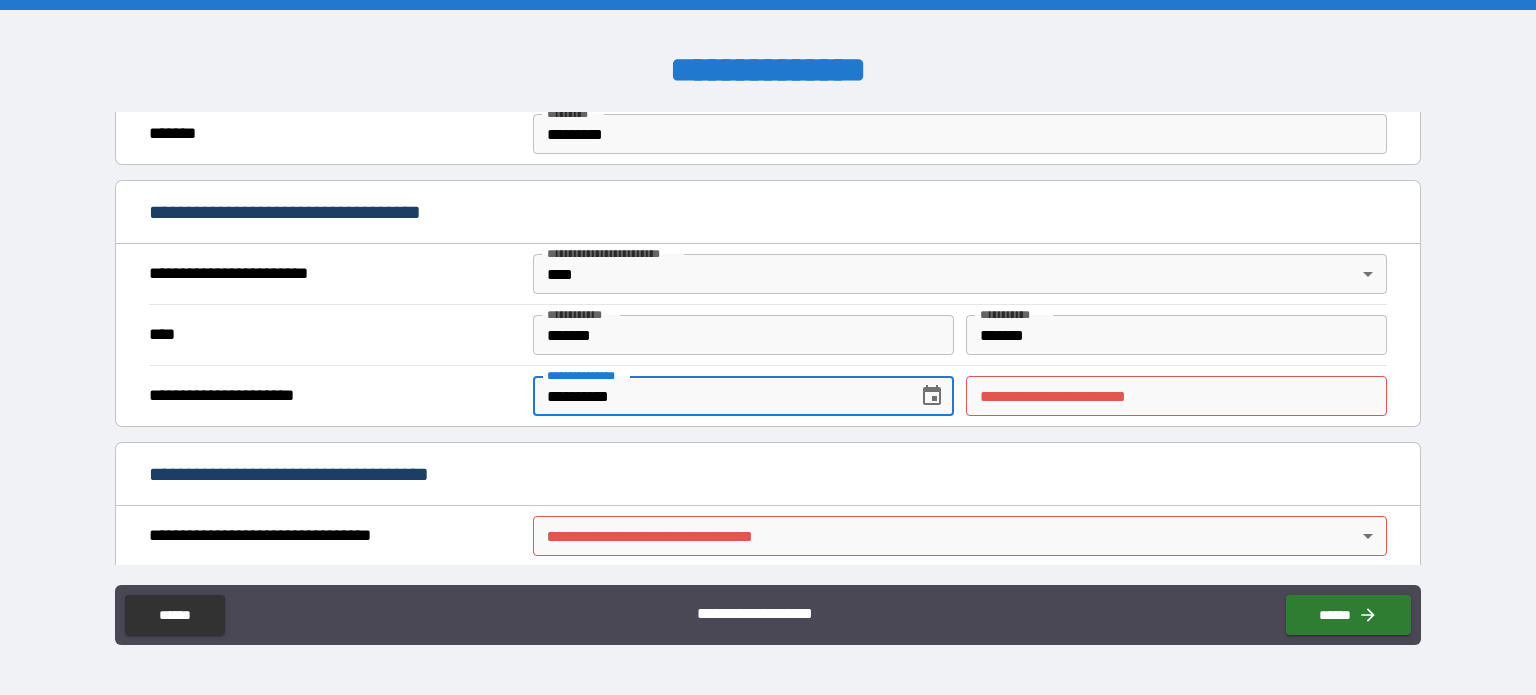 type on "**********" 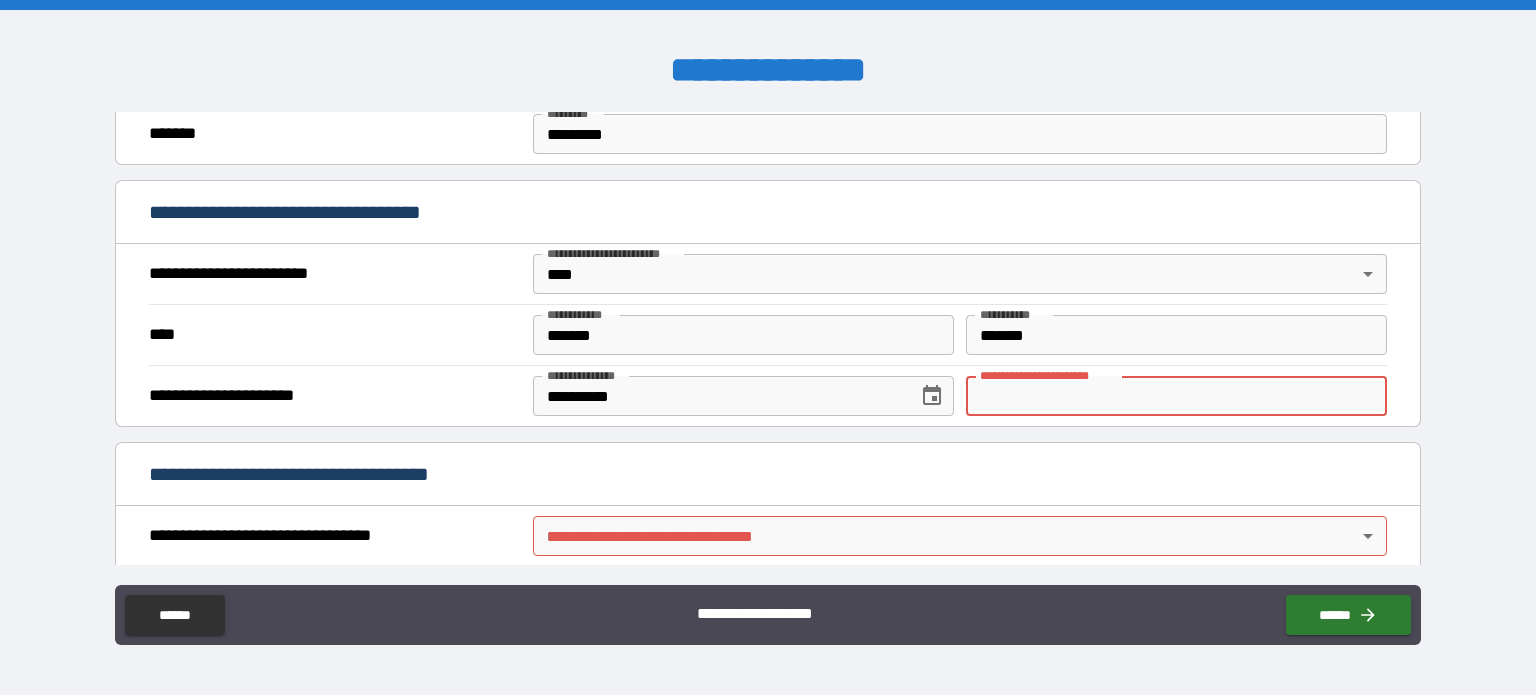 click on "**********" at bounding box center [1176, 396] 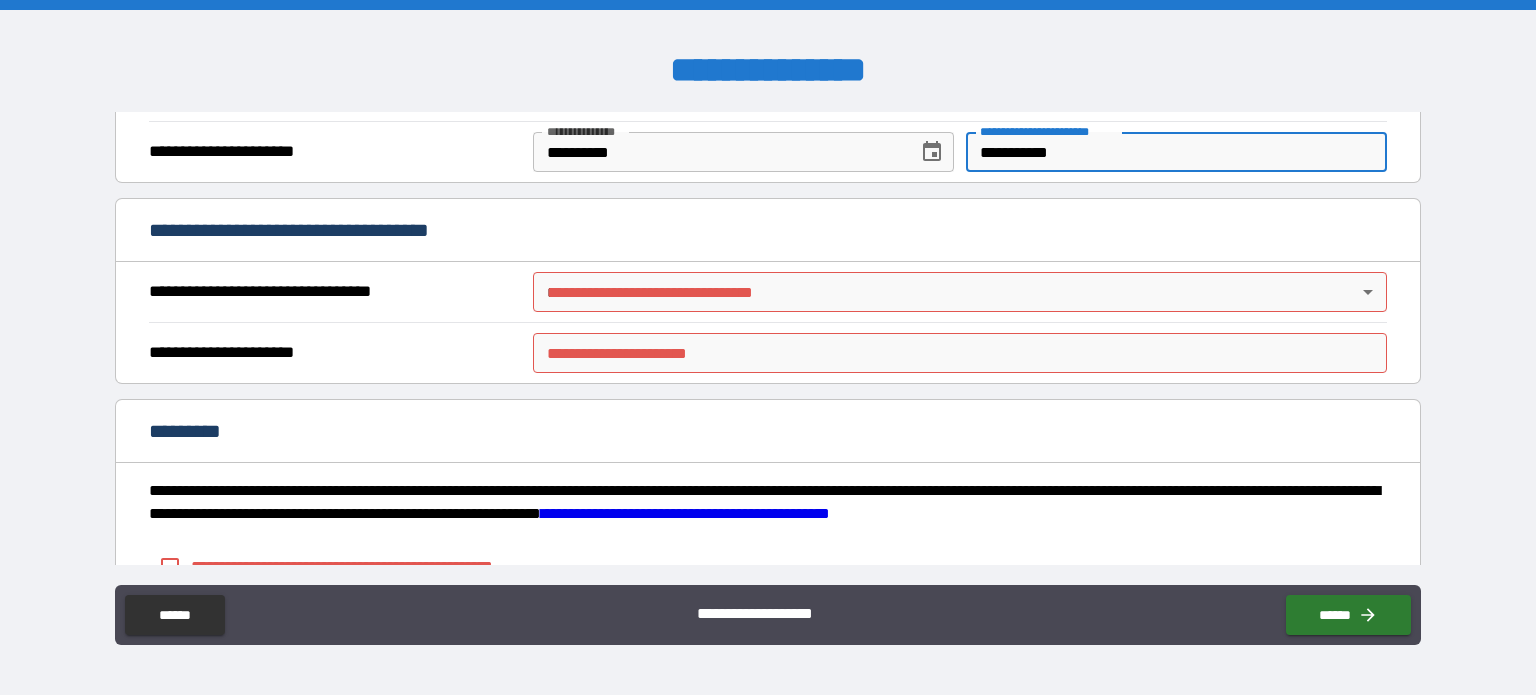 scroll, scrollTop: 762, scrollLeft: 0, axis: vertical 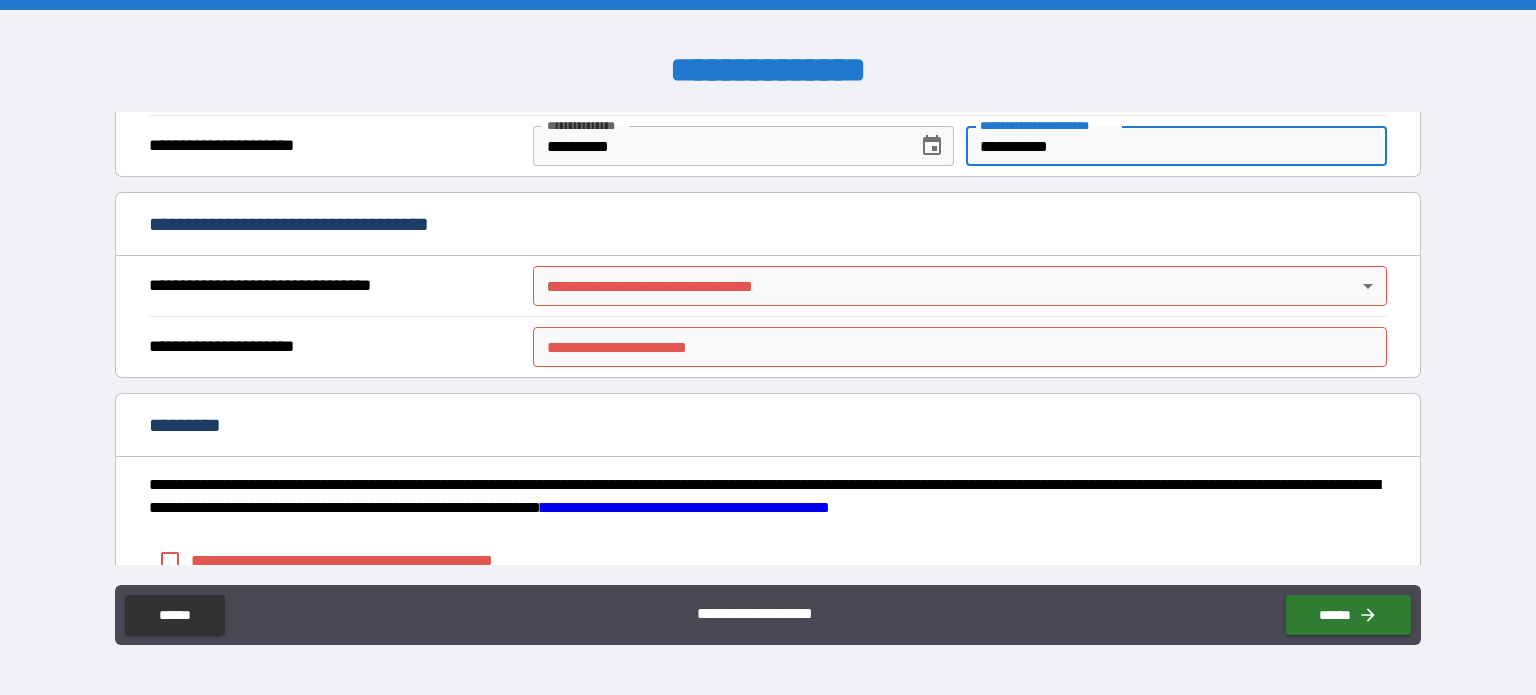 type on "**********" 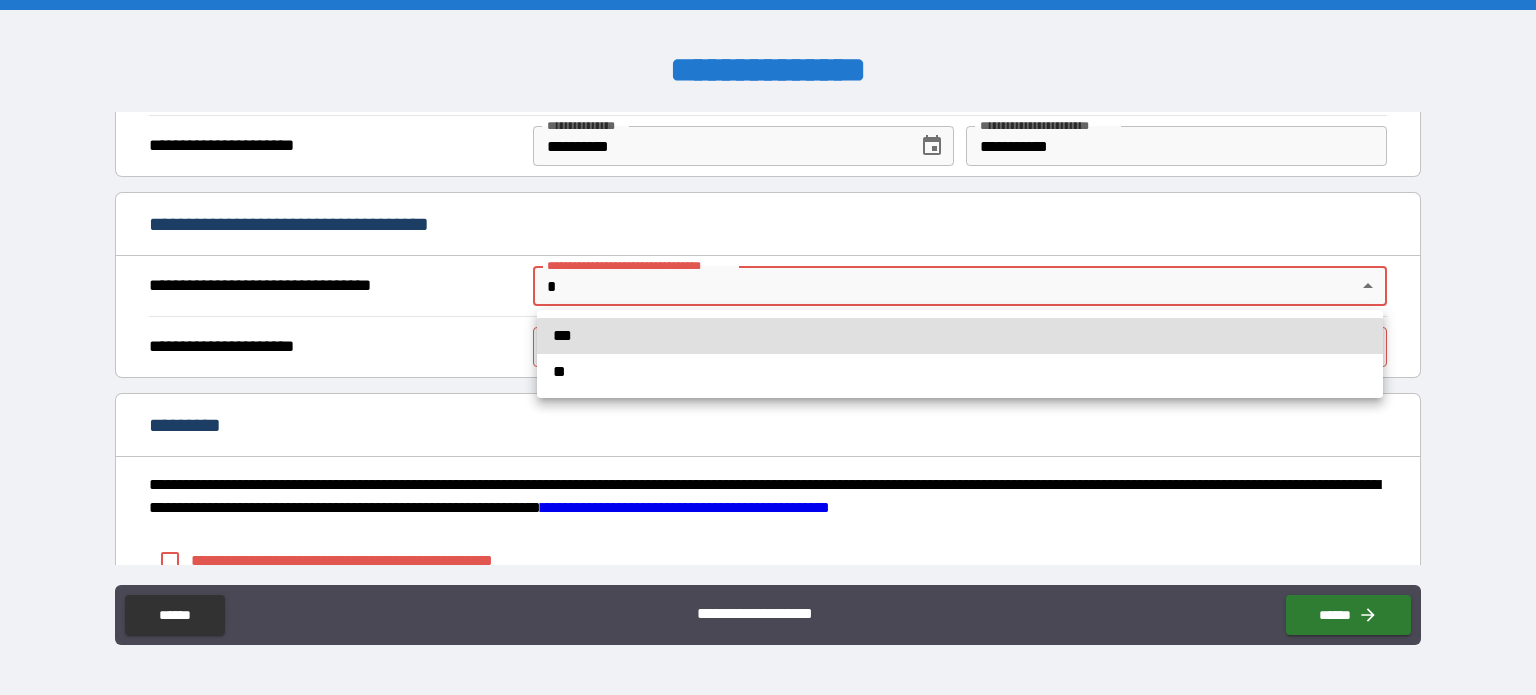 click on "**********" at bounding box center [768, 347] 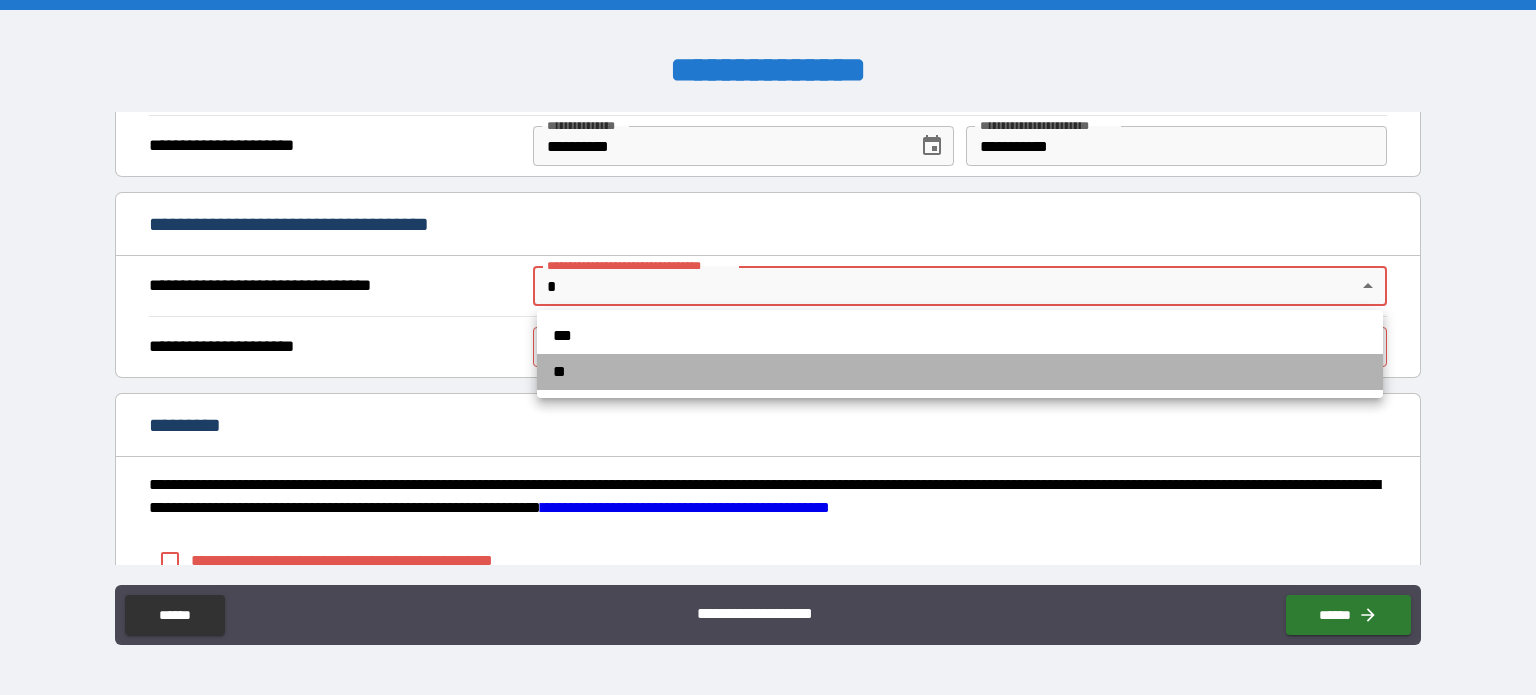 click on "**" at bounding box center (960, 372) 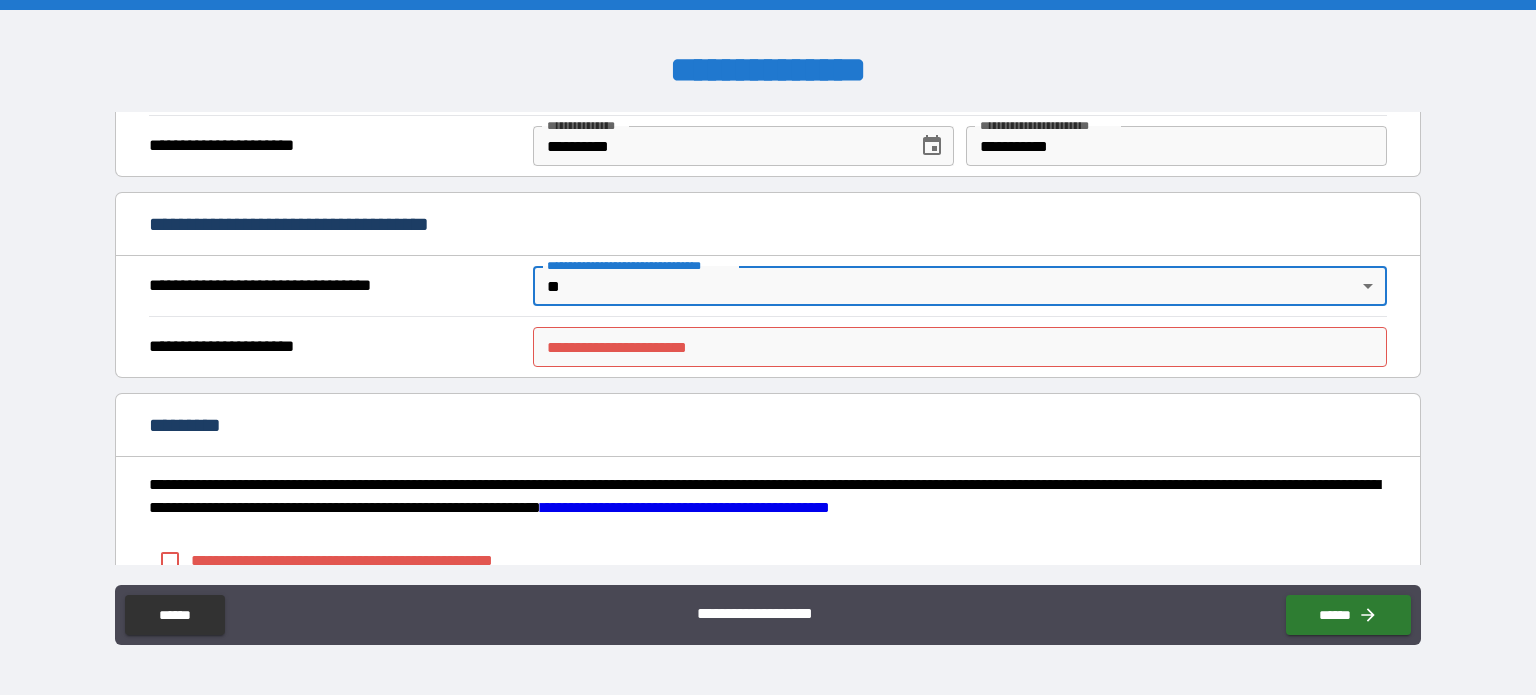 click on "**********" at bounding box center [960, 347] 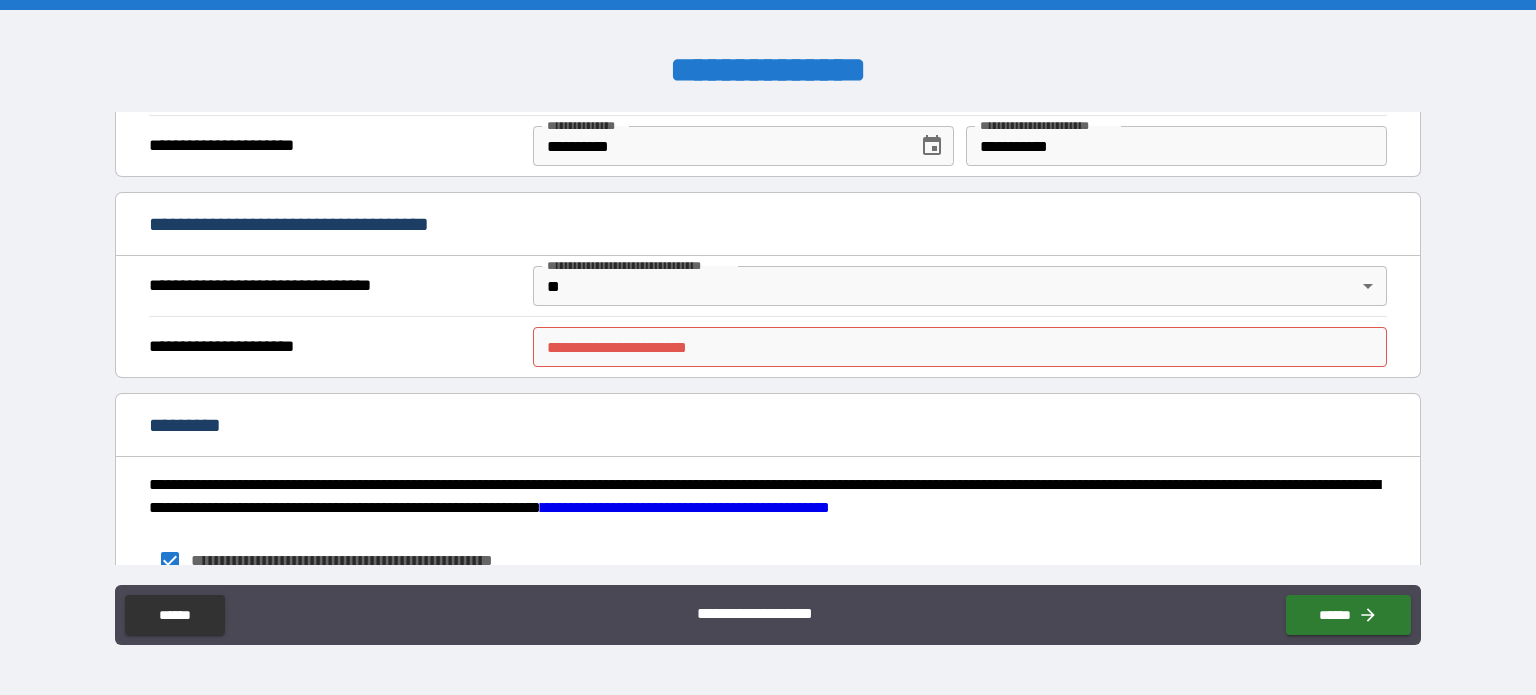 click on "**********" at bounding box center (960, 347) 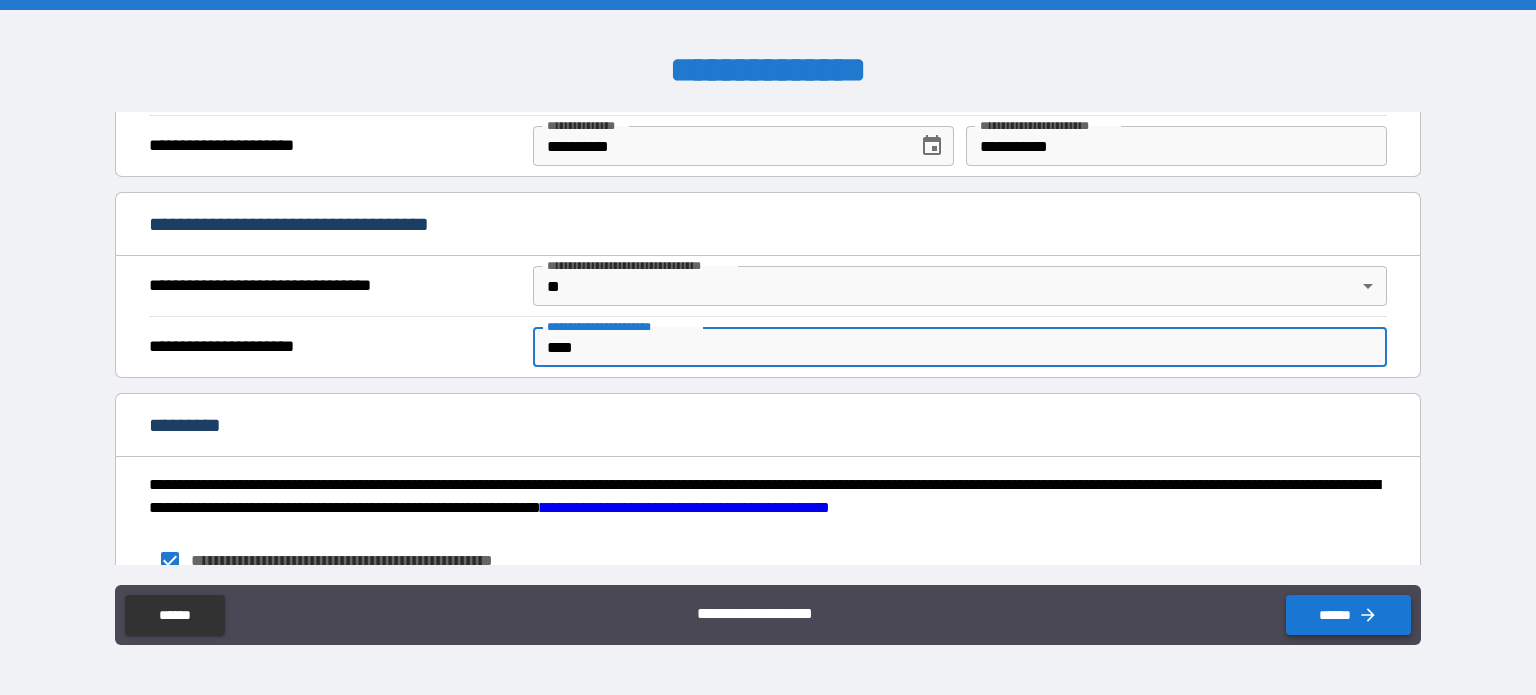 type on "****" 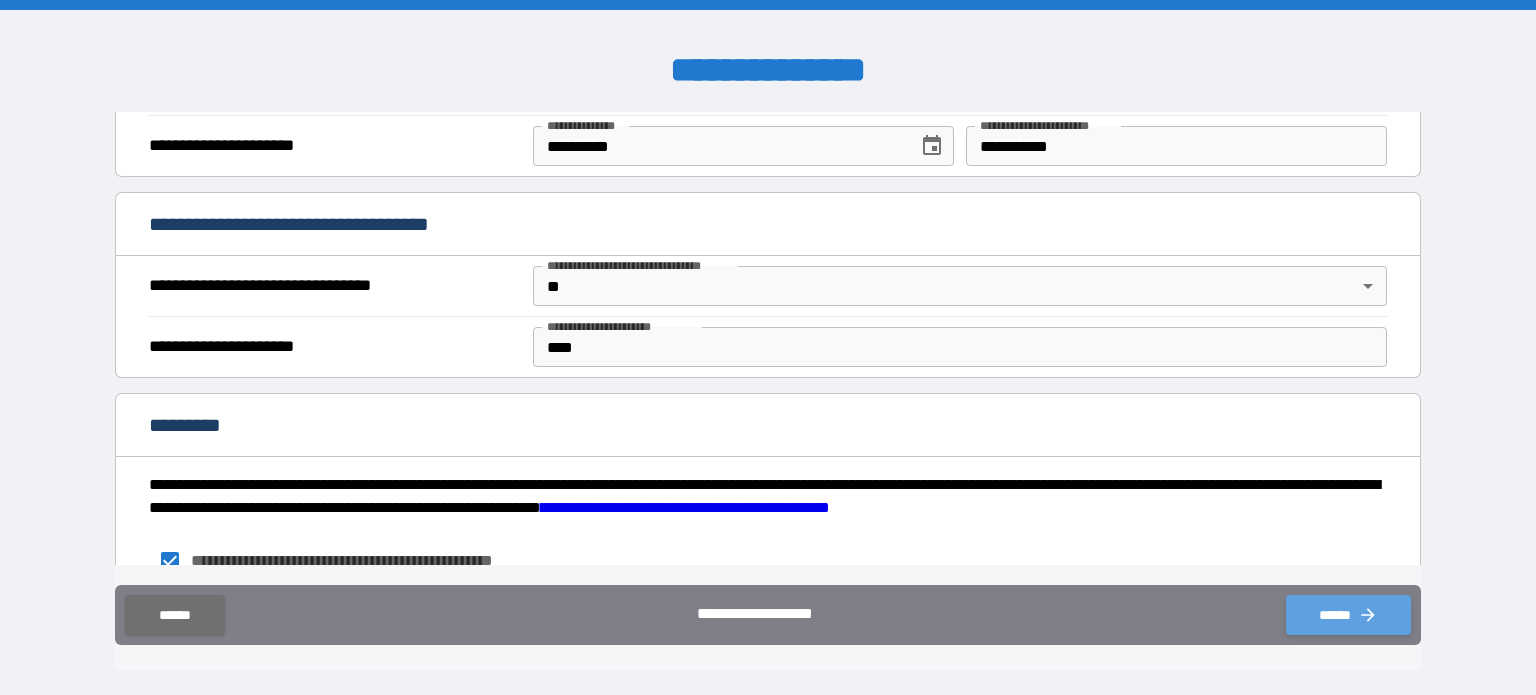 click on "******" at bounding box center [1348, 615] 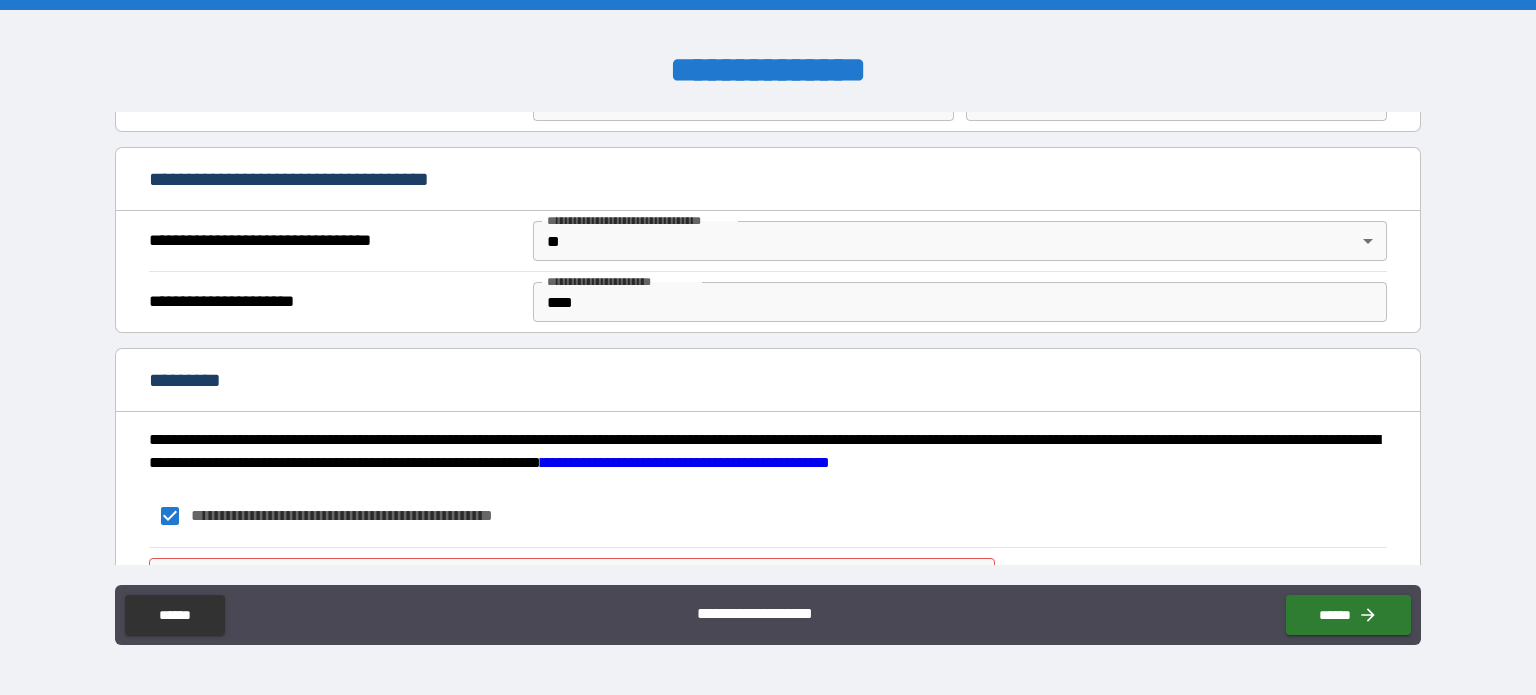scroll, scrollTop: 906, scrollLeft: 0, axis: vertical 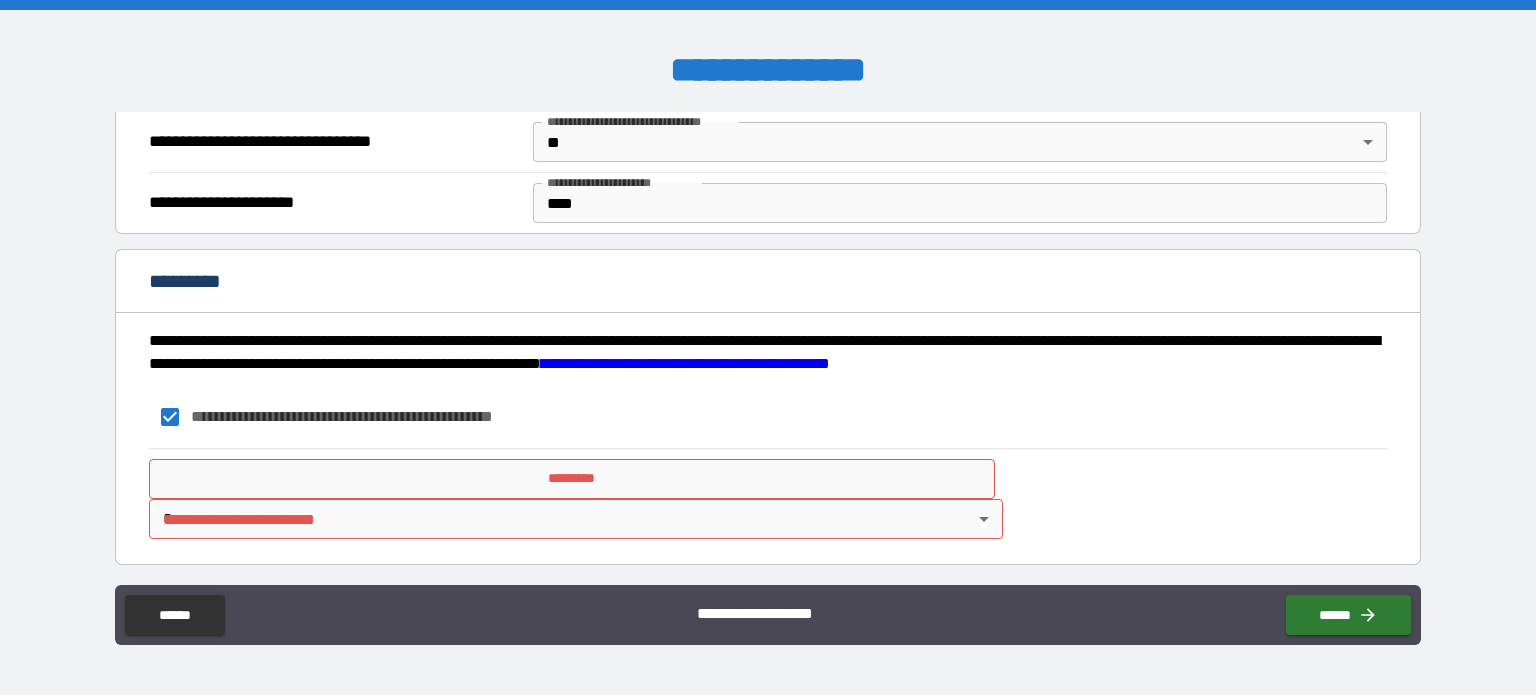 click on "*********" at bounding box center [572, 479] 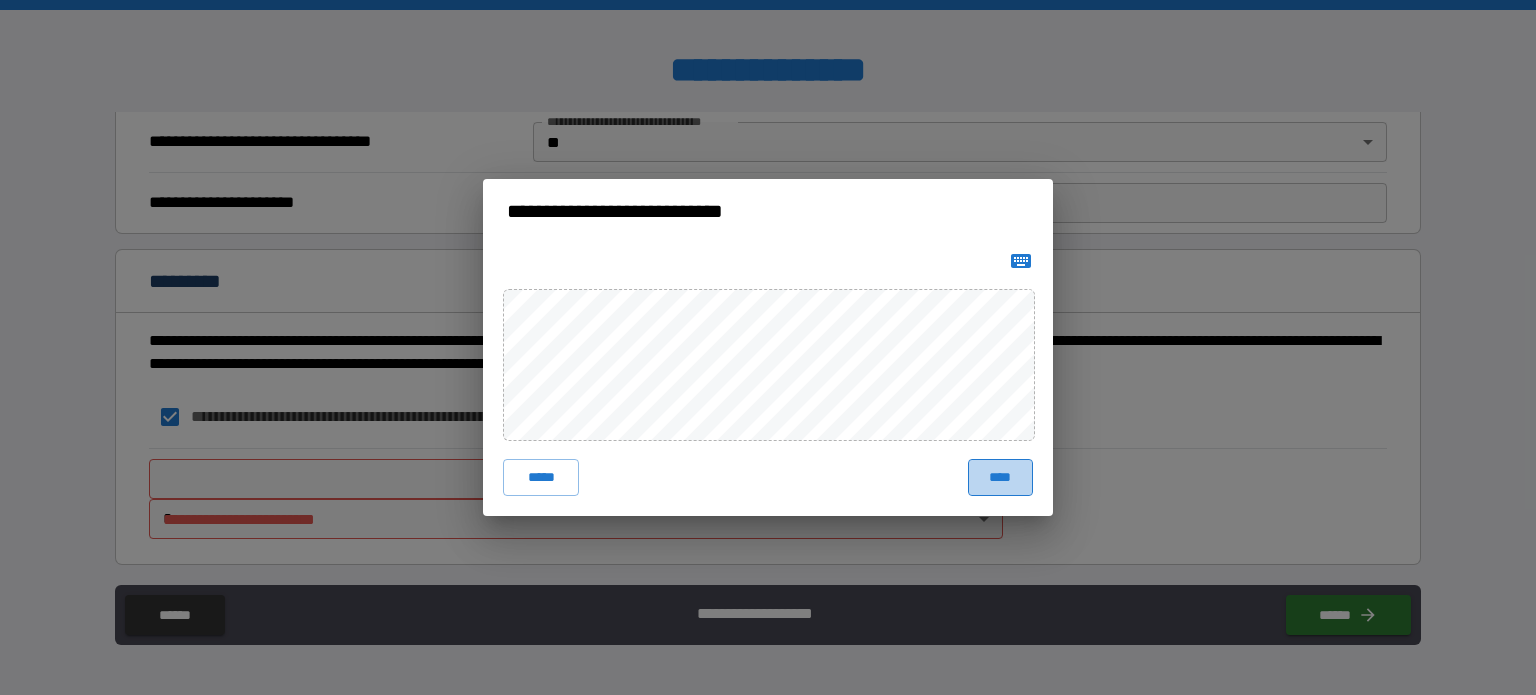 click on "****" at bounding box center (1000, 477) 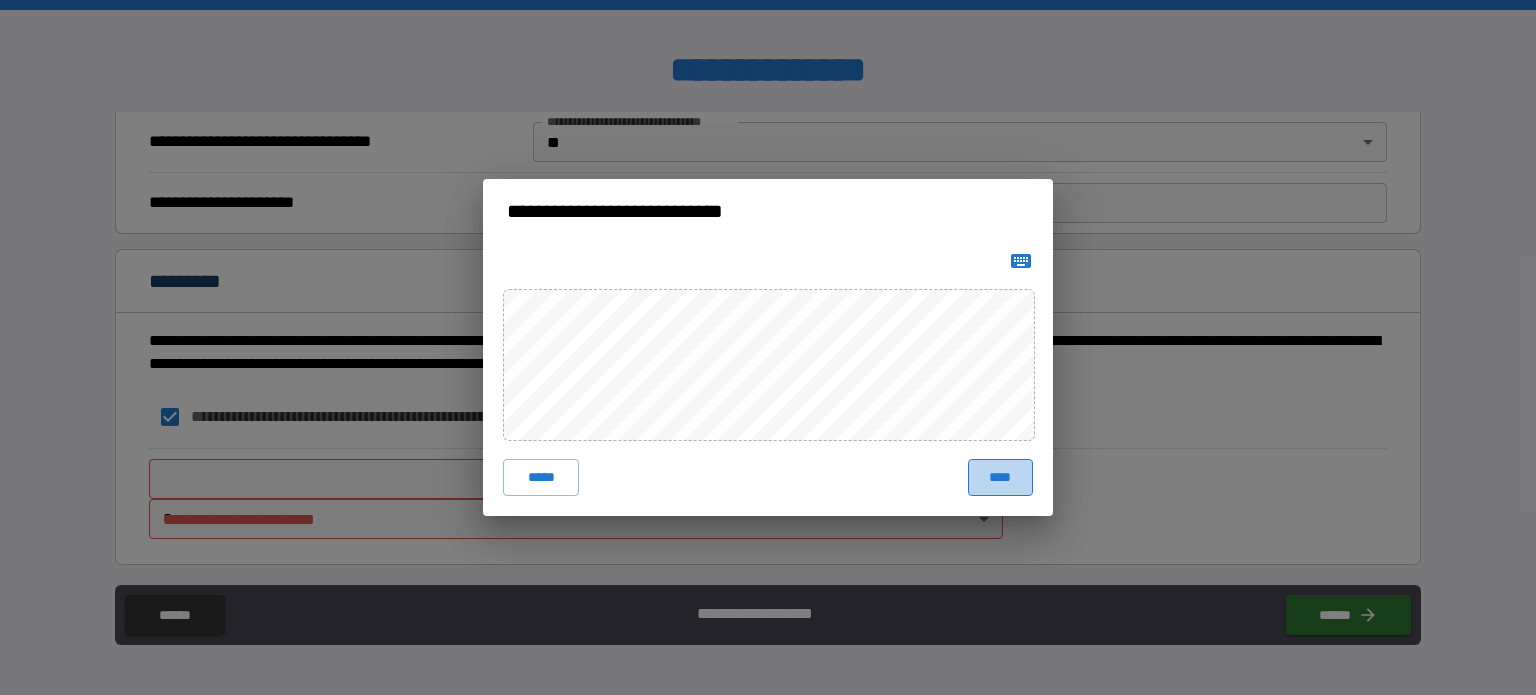 click on "****" at bounding box center [1000, 477] 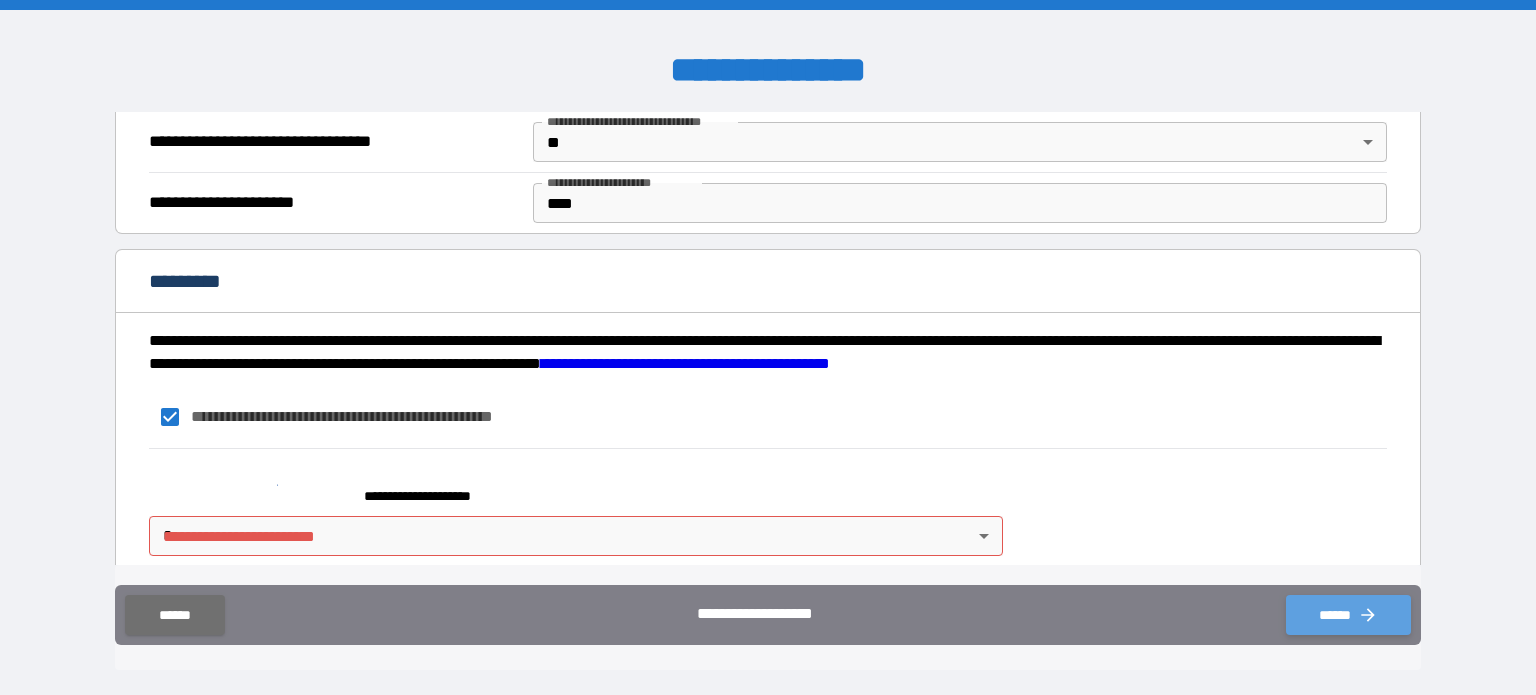 click on "******" at bounding box center (1348, 615) 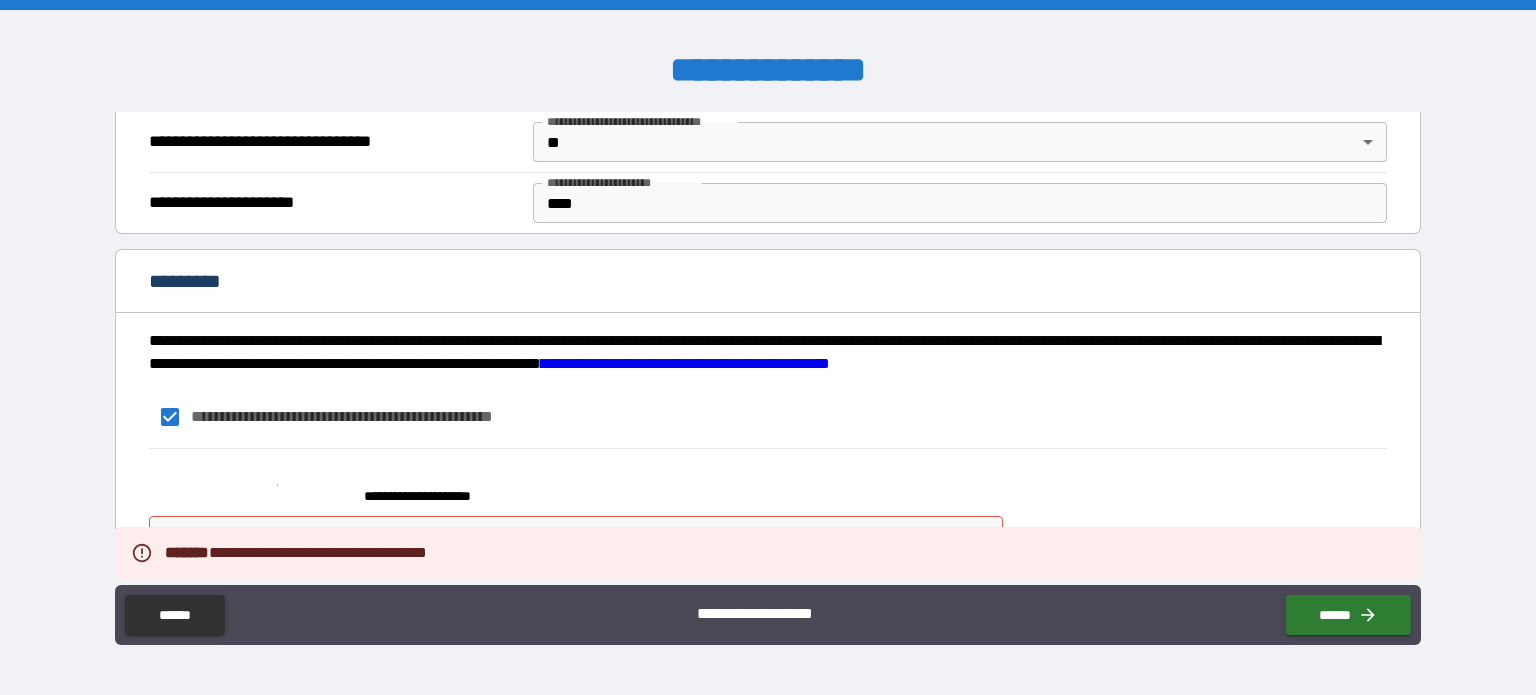 scroll, scrollTop: 923, scrollLeft: 0, axis: vertical 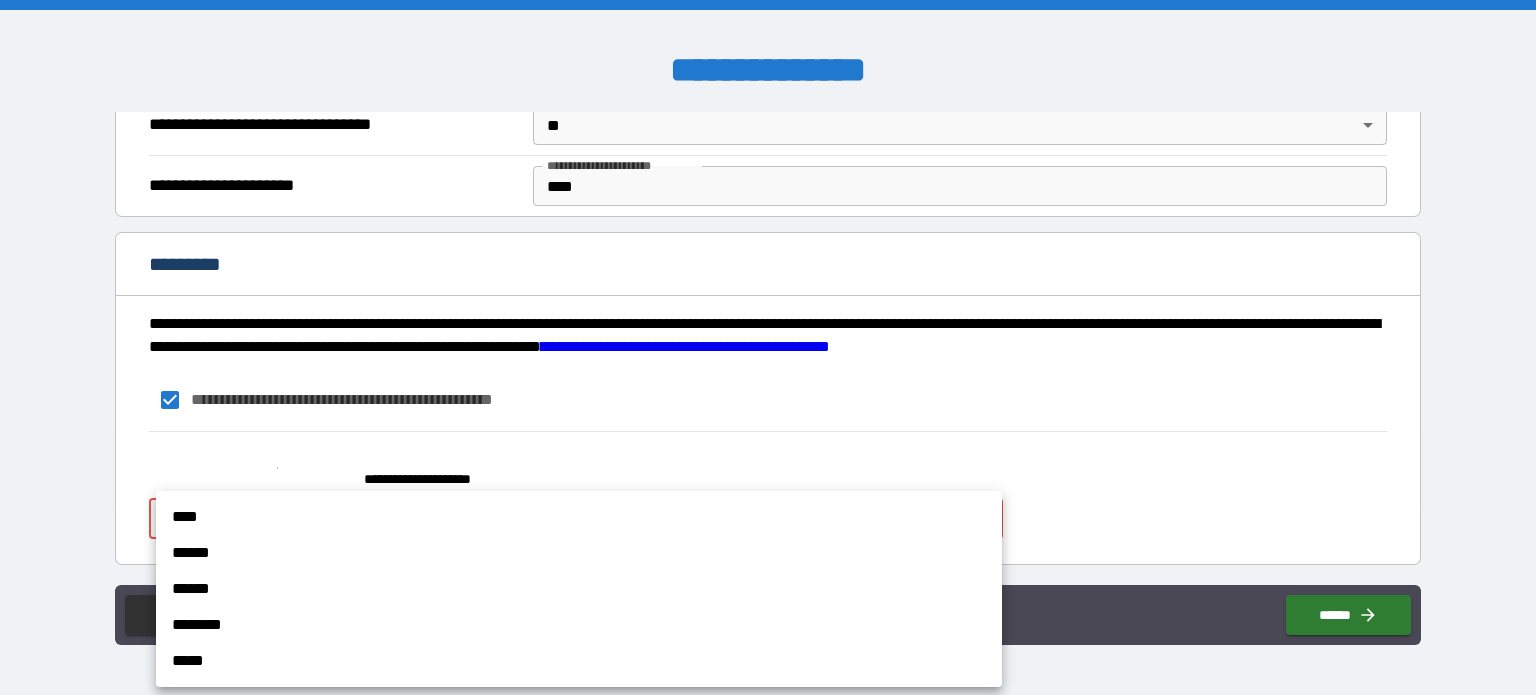 click on "**********" at bounding box center (768, 347) 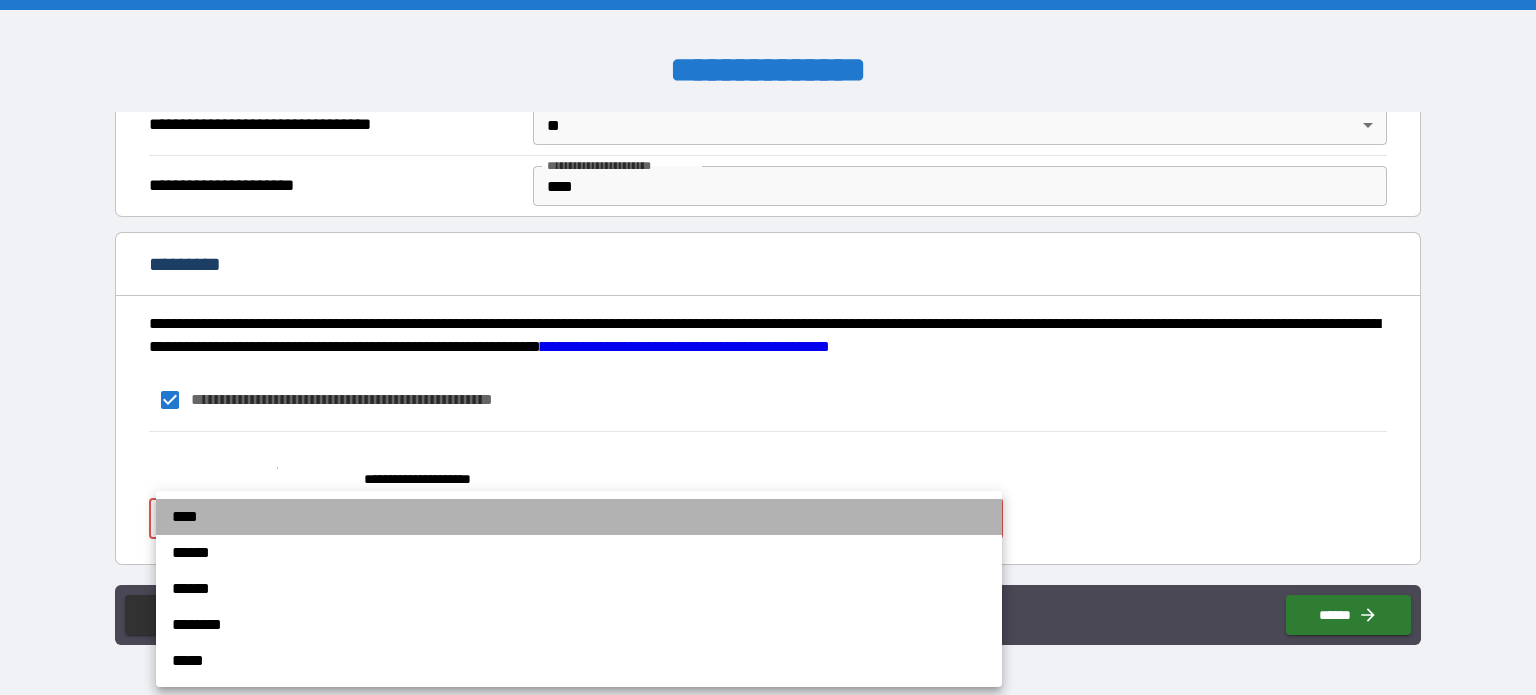 click on "****" at bounding box center [579, 517] 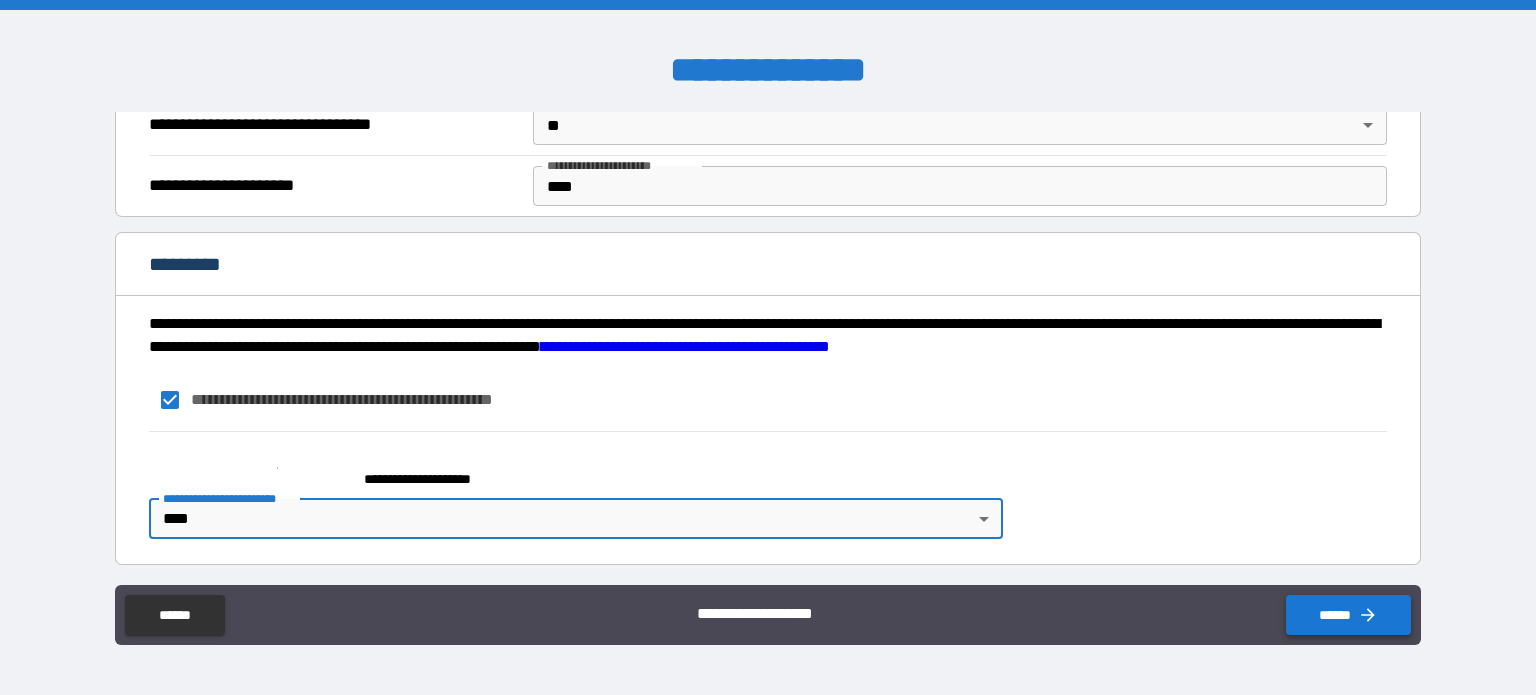 click on "******" at bounding box center (1348, 615) 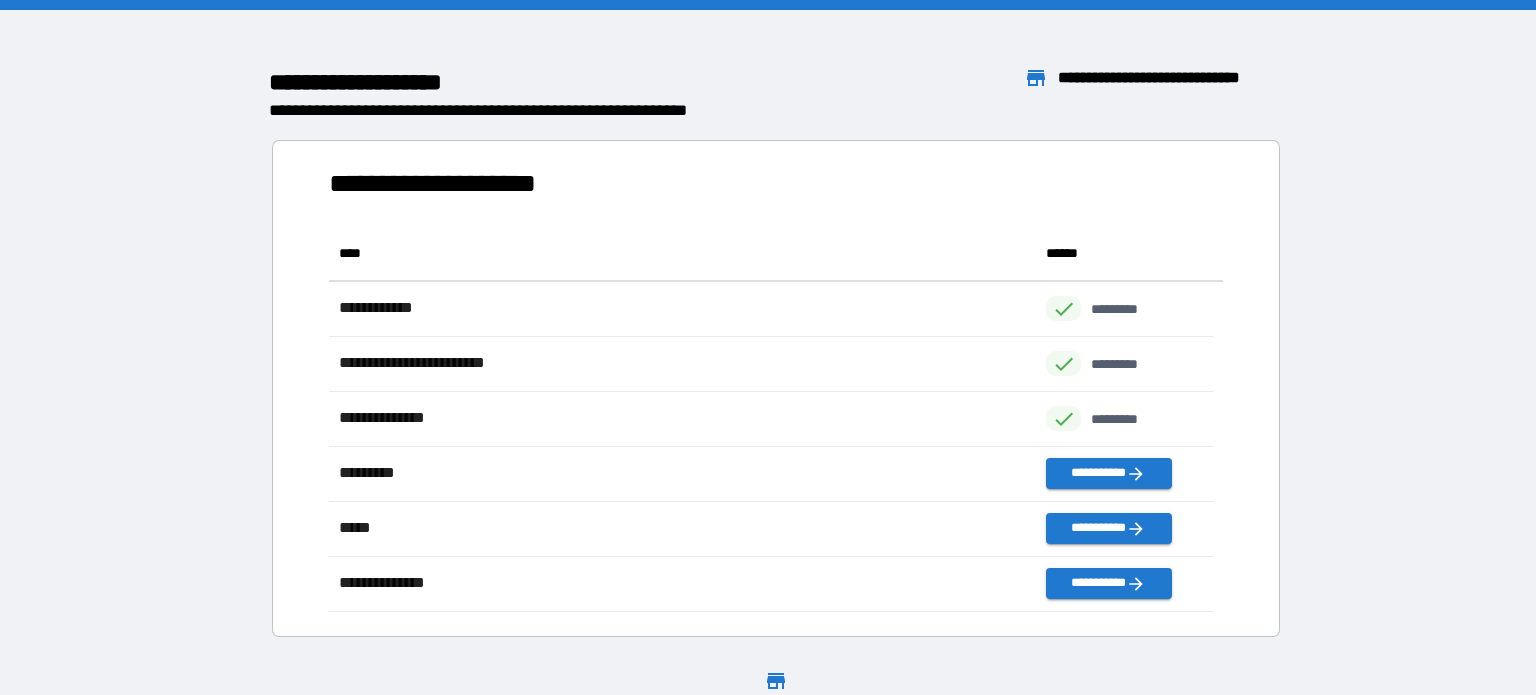 scroll, scrollTop: 16, scrollLeft: 16, axis: both 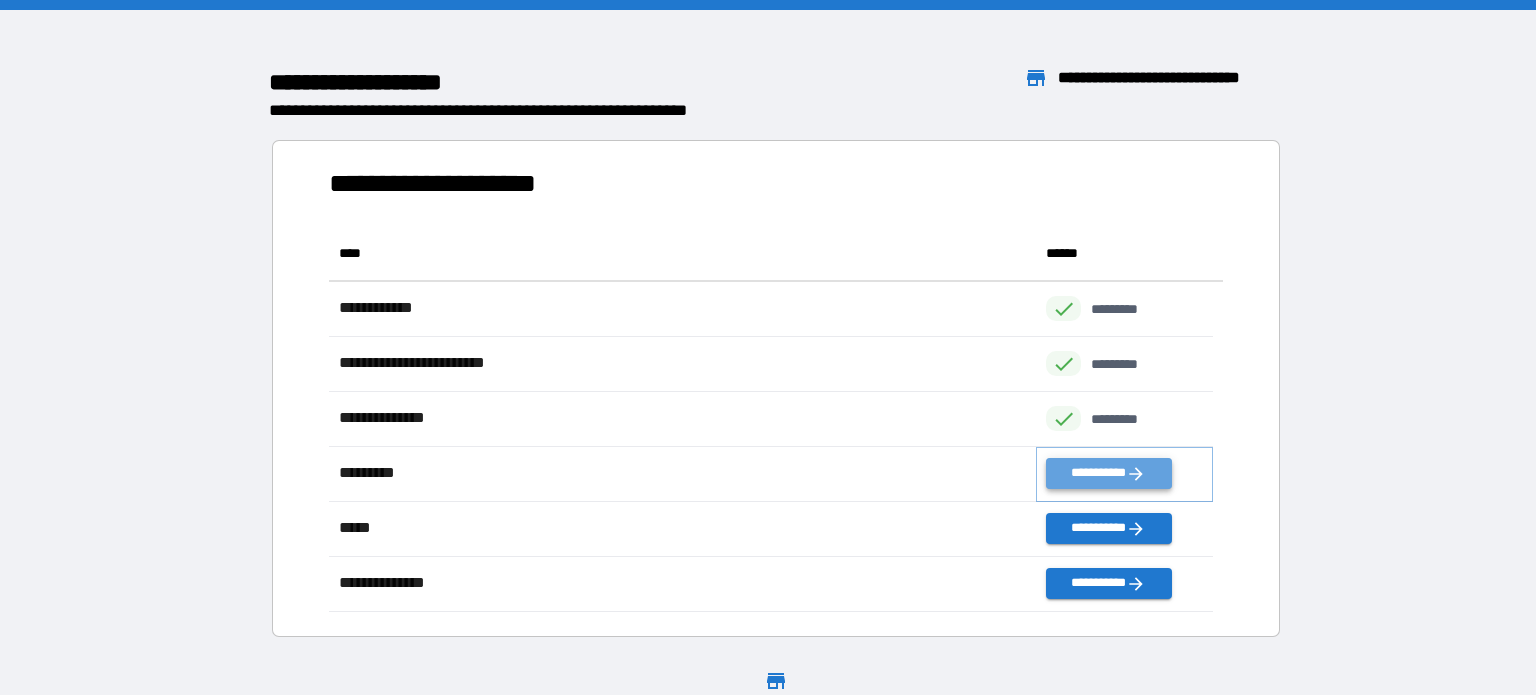 click on "**********" at bounding box center [1108, 473] 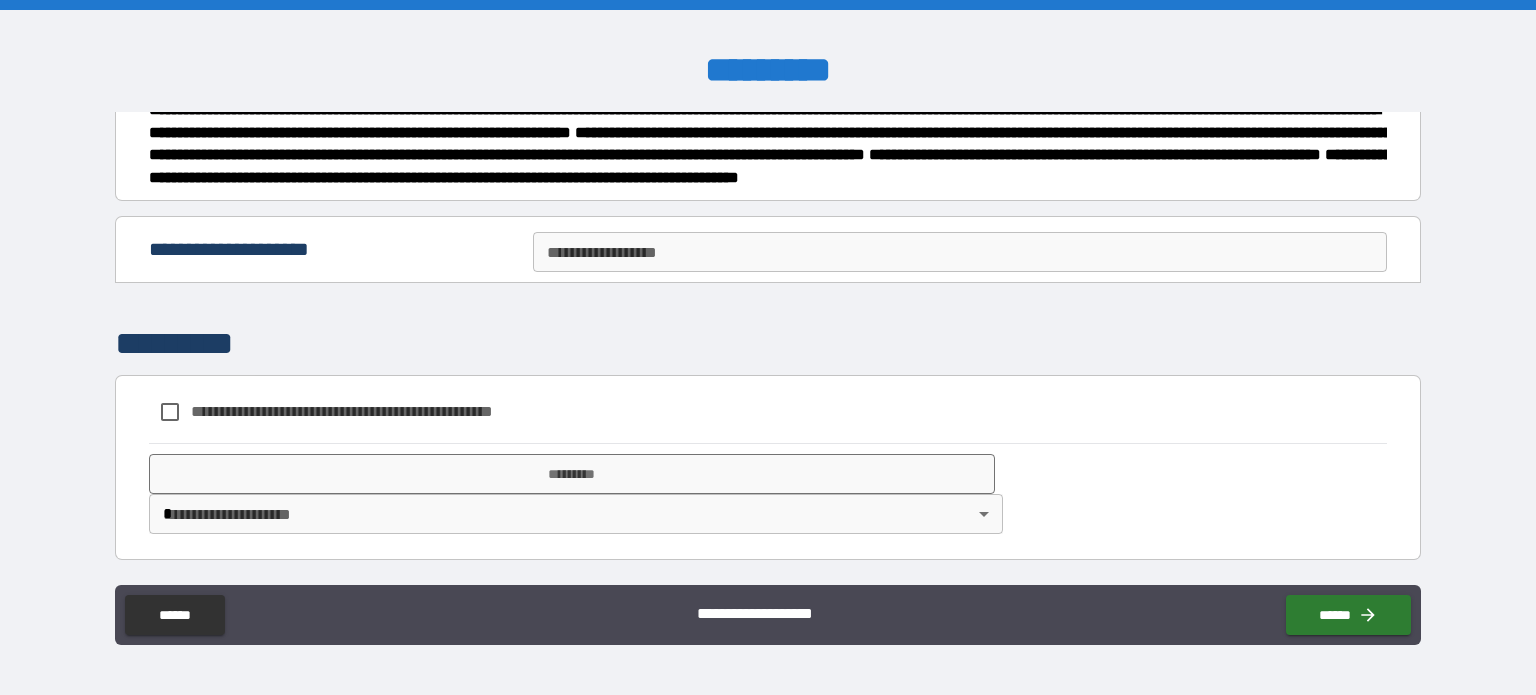 scroll, scrollTop: 678, scrollLeft: 0, axis: vertical 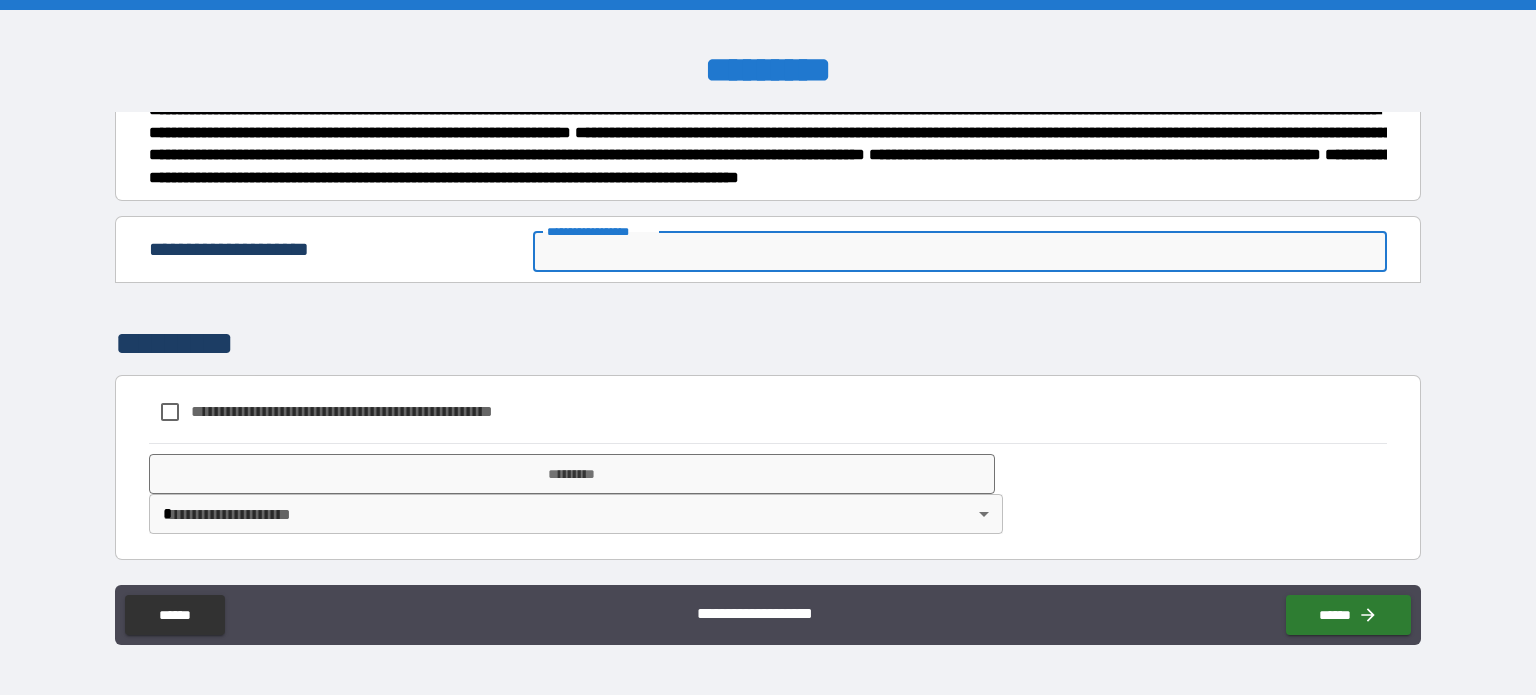 click on "**********" at bounding box center (960, 252) 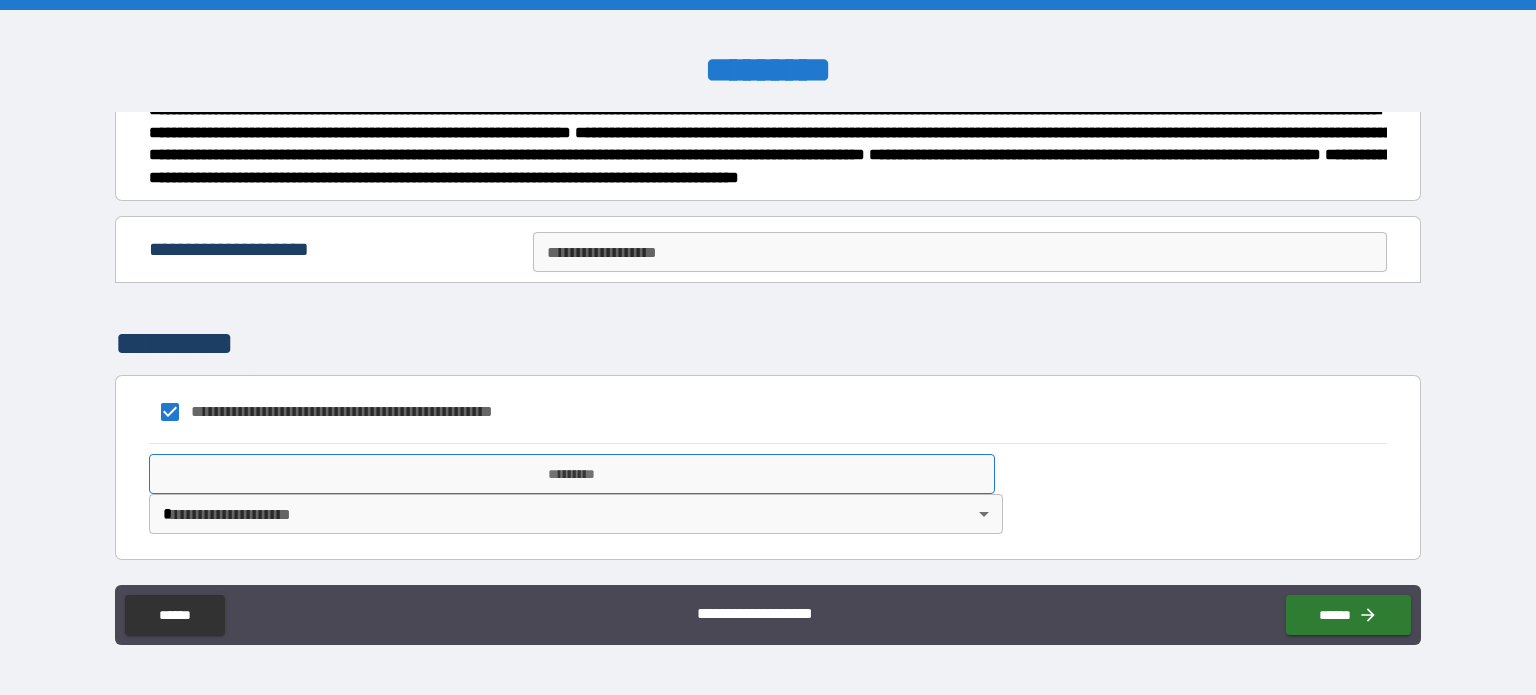 click on "*********" at bounding box center [572, 474] 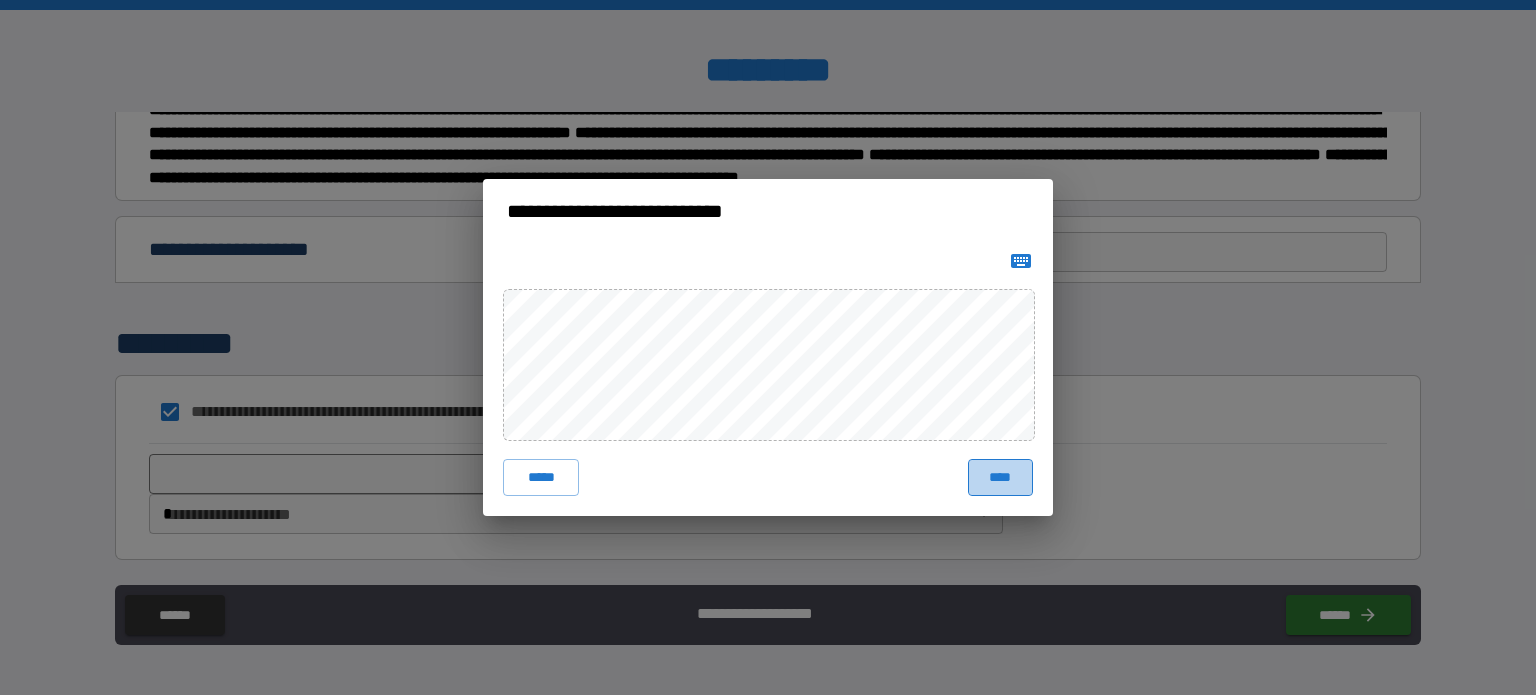 click on "****" at bounding box center [1000, 477] 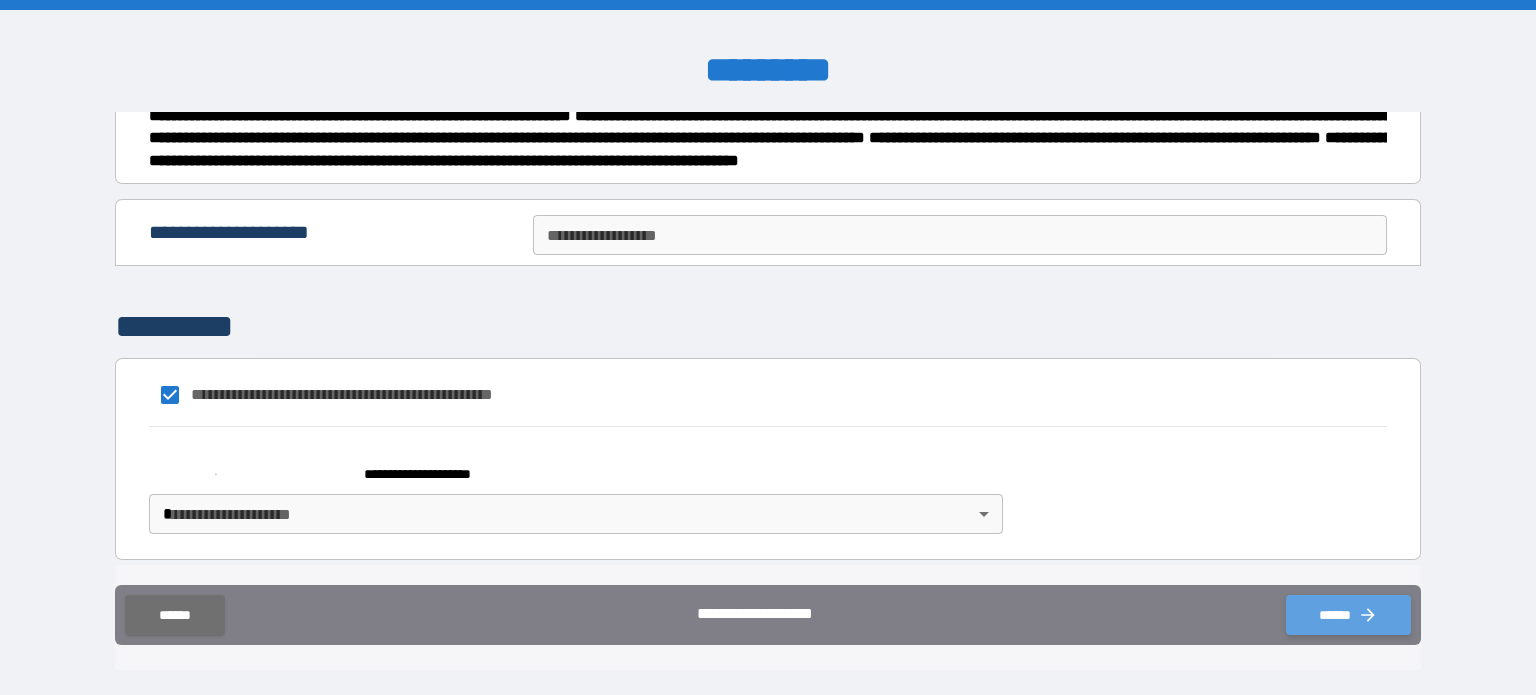 click on "******" at bounding box center (1348, 615) 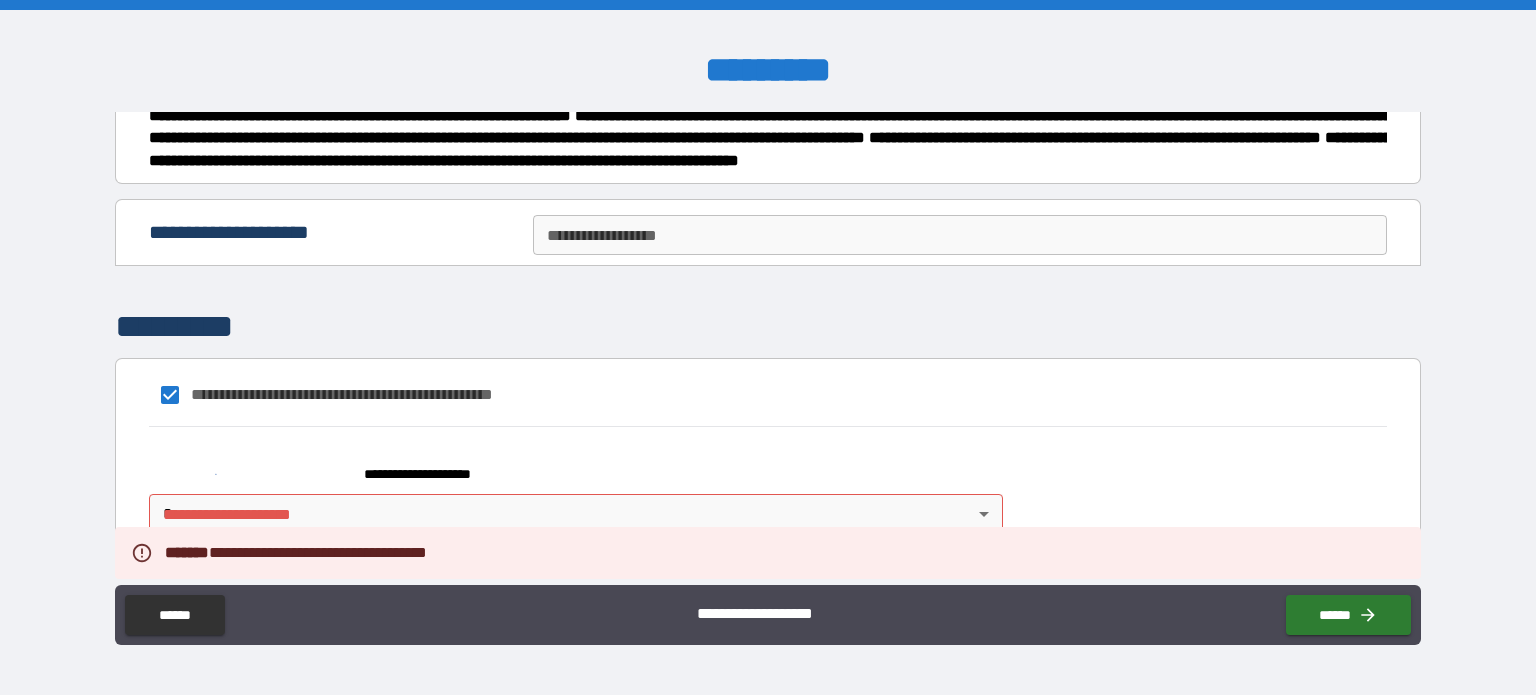 scroll, scrollTop: 696, scrollLeft: 0, axis: vertical 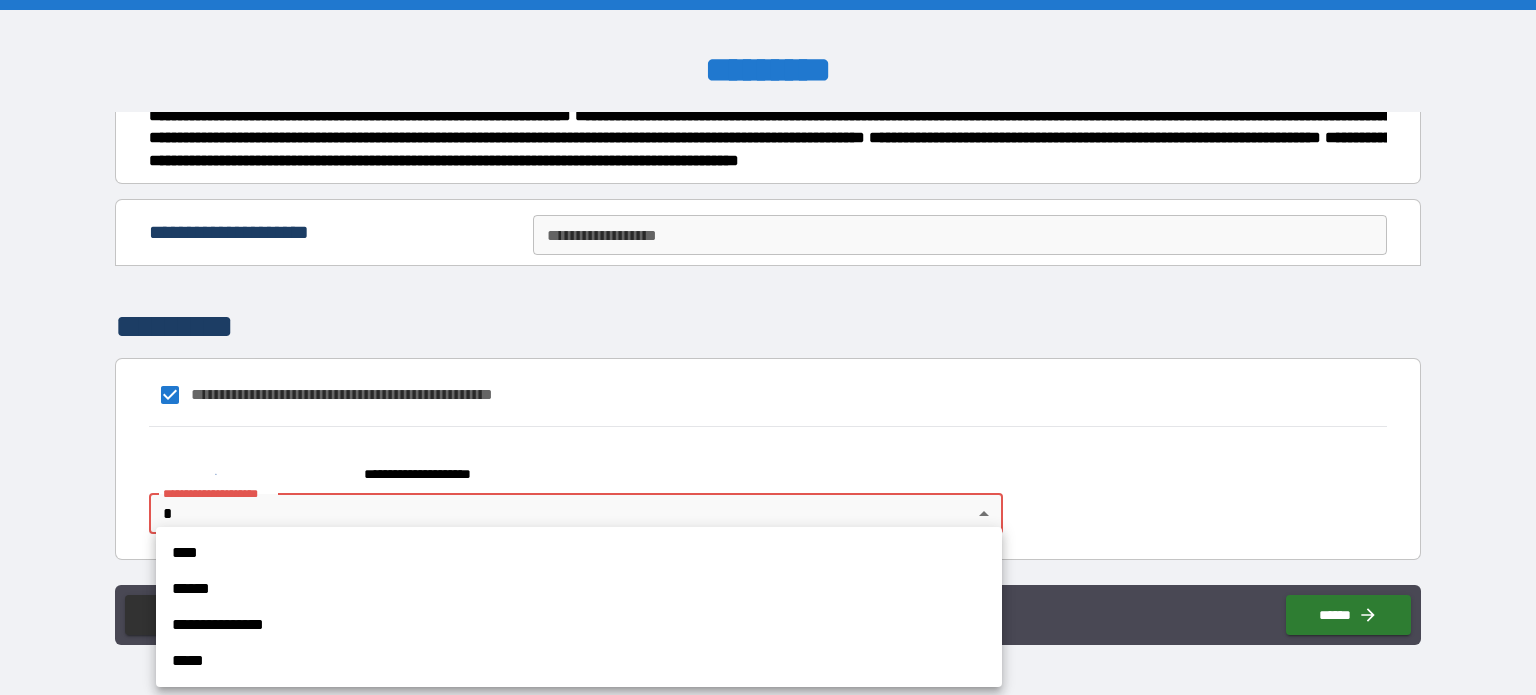 click on "**********" at bounding box center (768, 347) 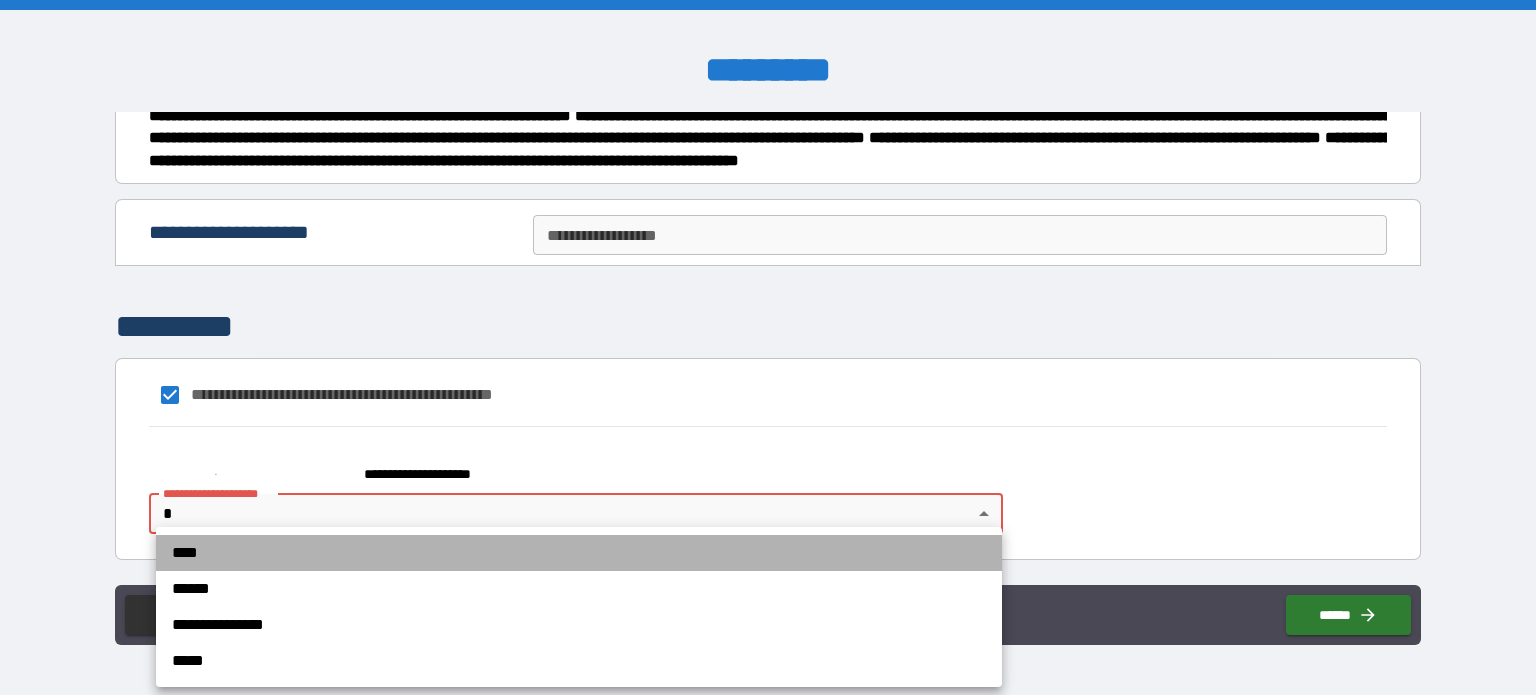 click on "****" at bounding box center (579, 553) 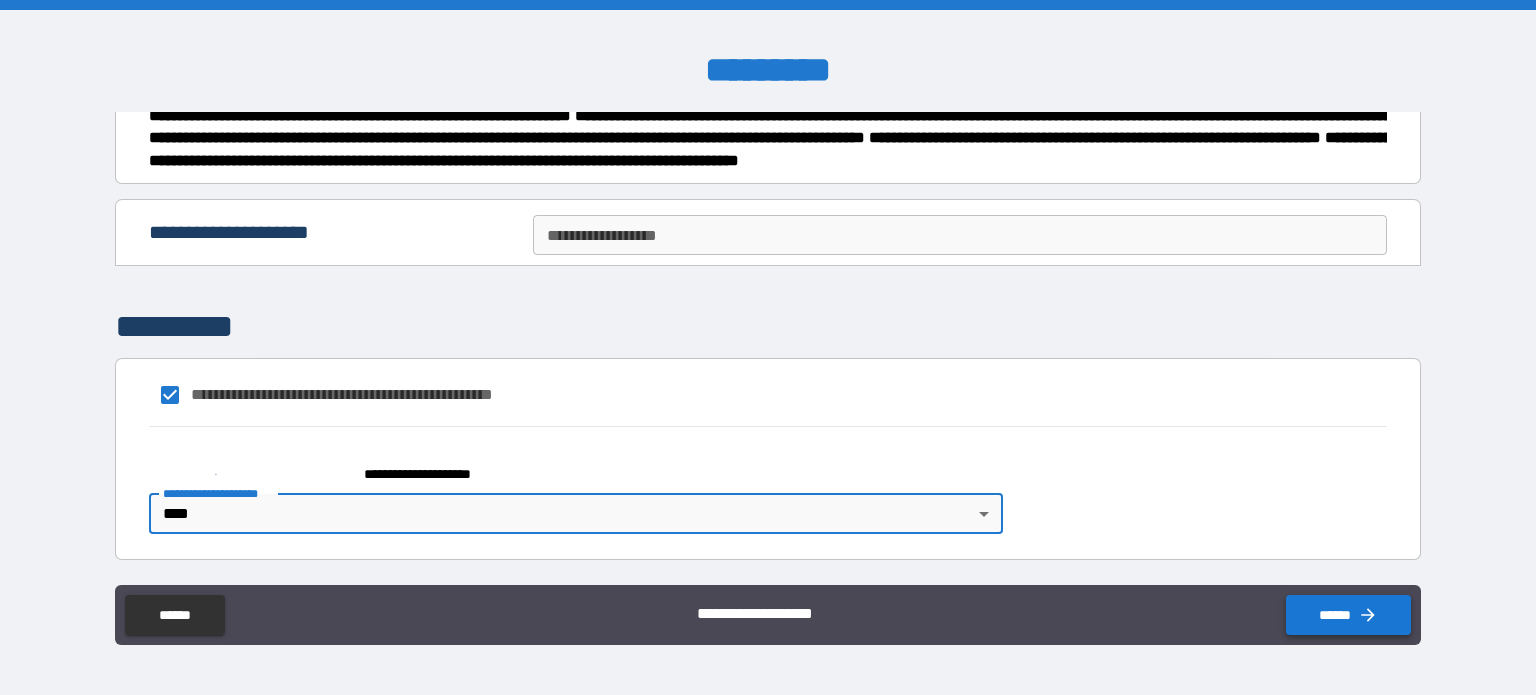 click on "******" at bounding box center [1348, 615] 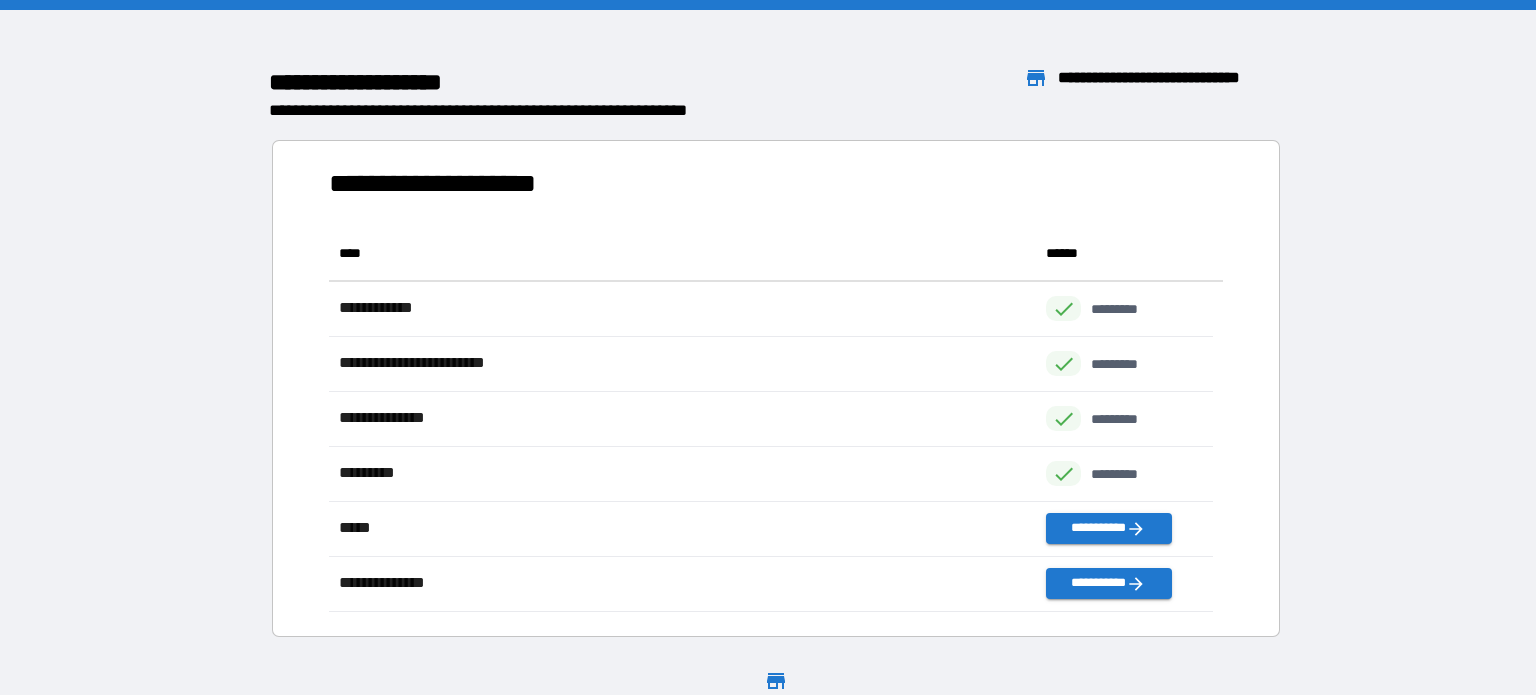 scroll, scrollTop: 16, scrollLeft: 16, axis: both 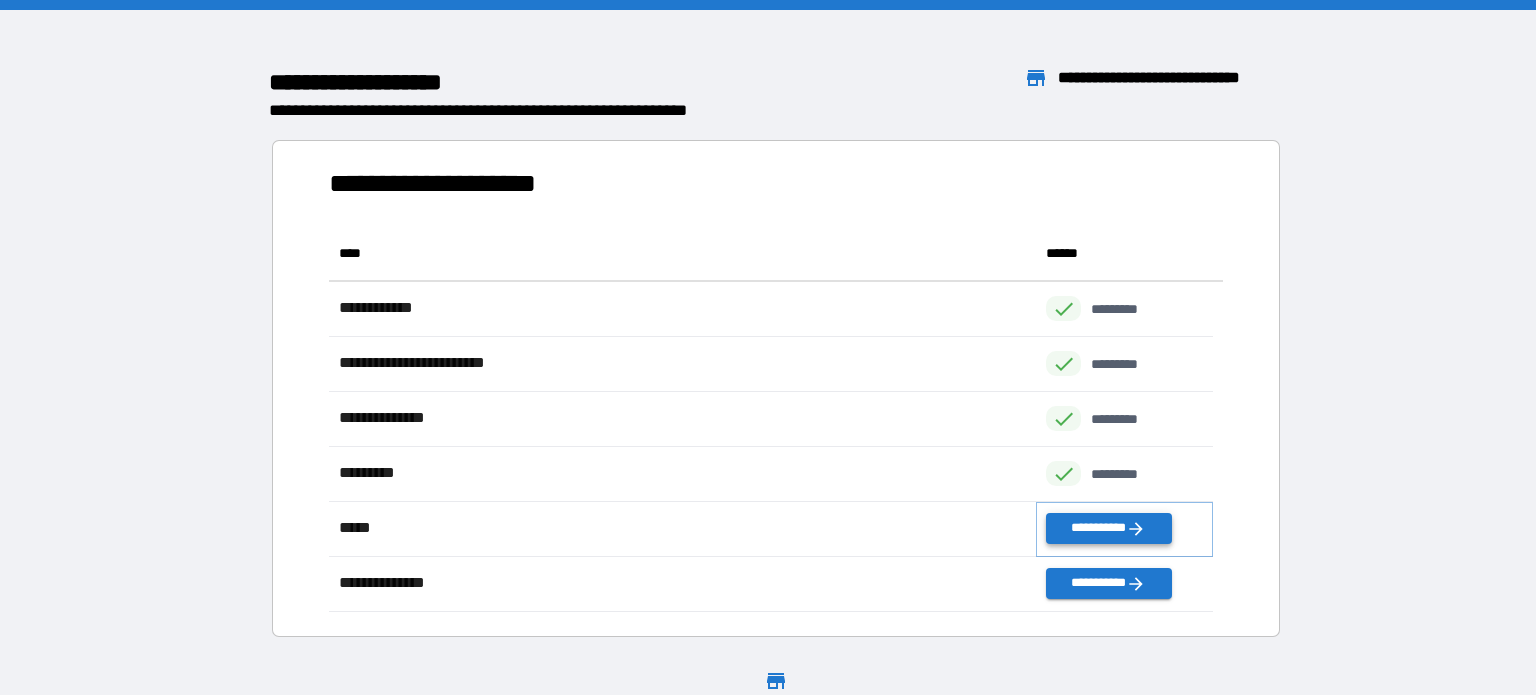 click on "**********" at bounding box center (1108, 528) 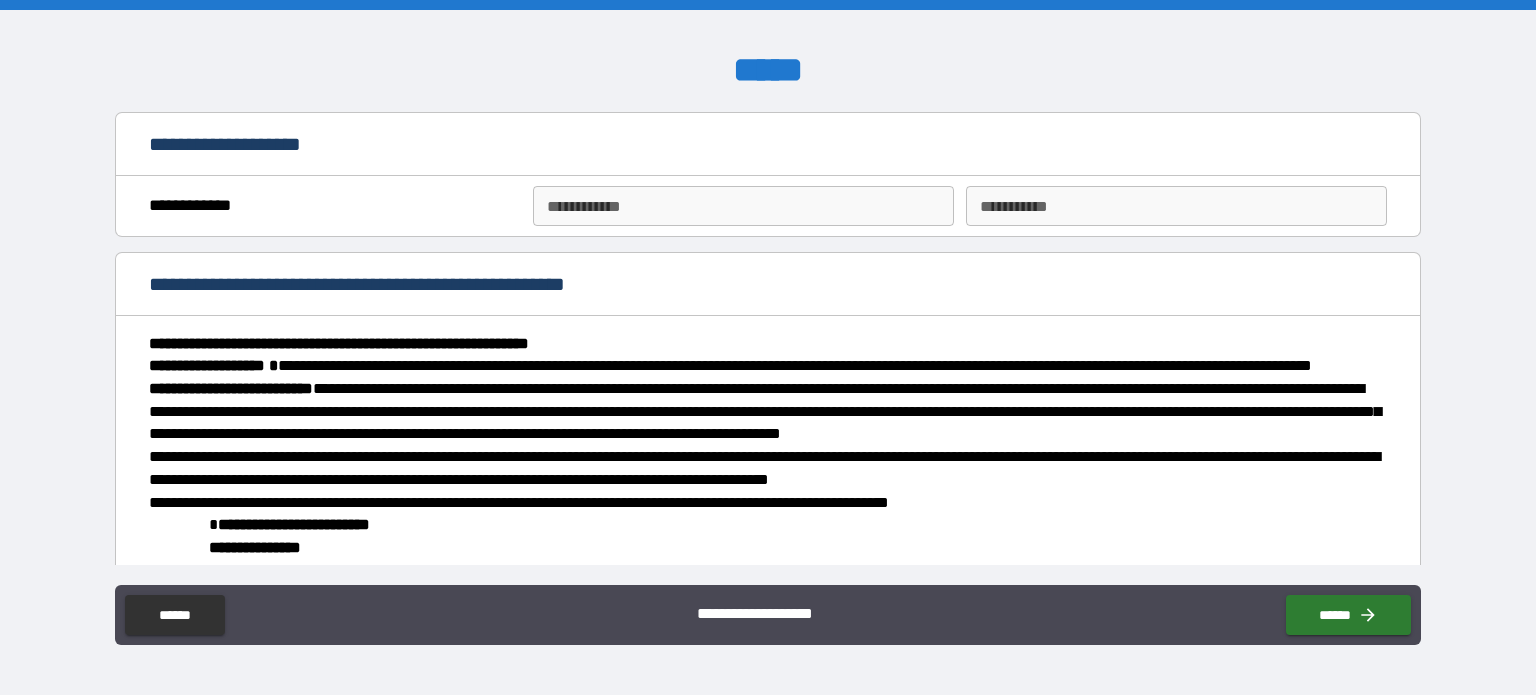 type on "*" 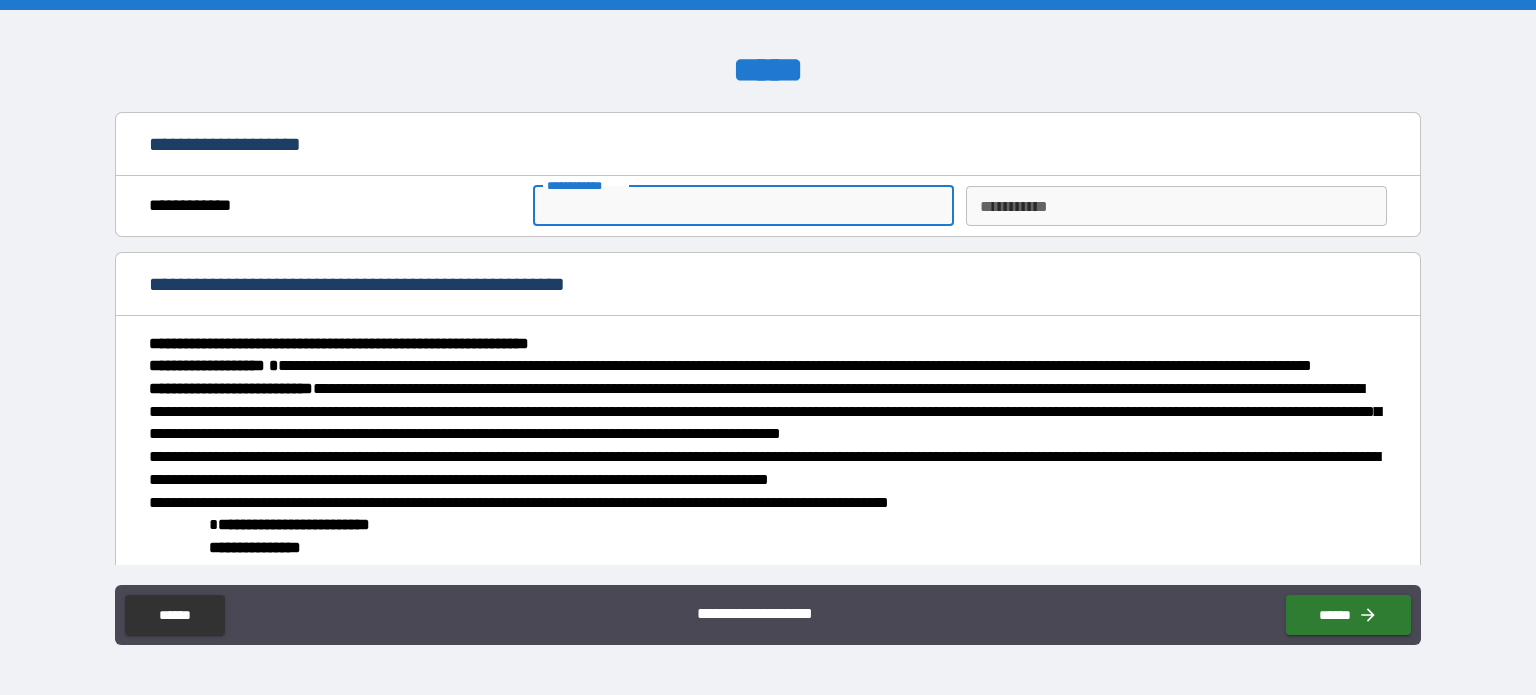 type on "*" 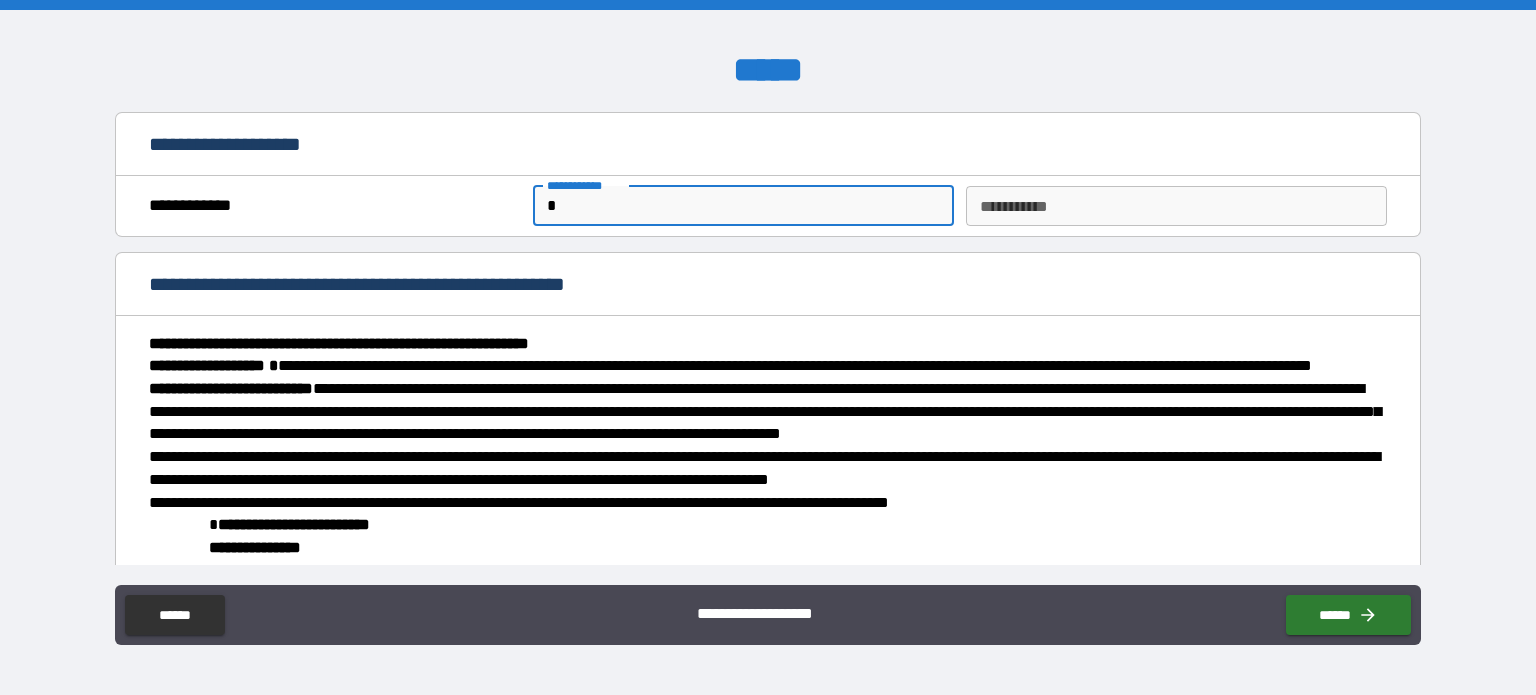 type on "*" 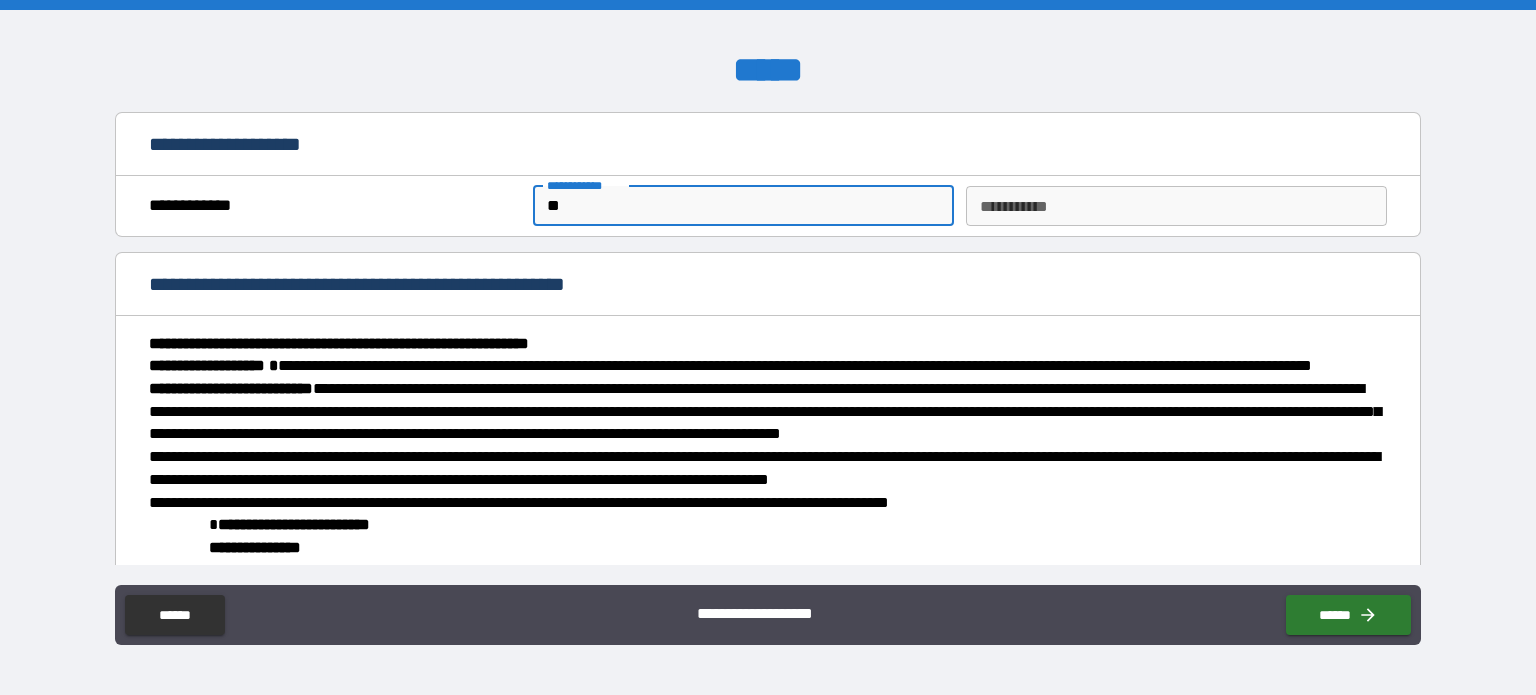 type on "*" 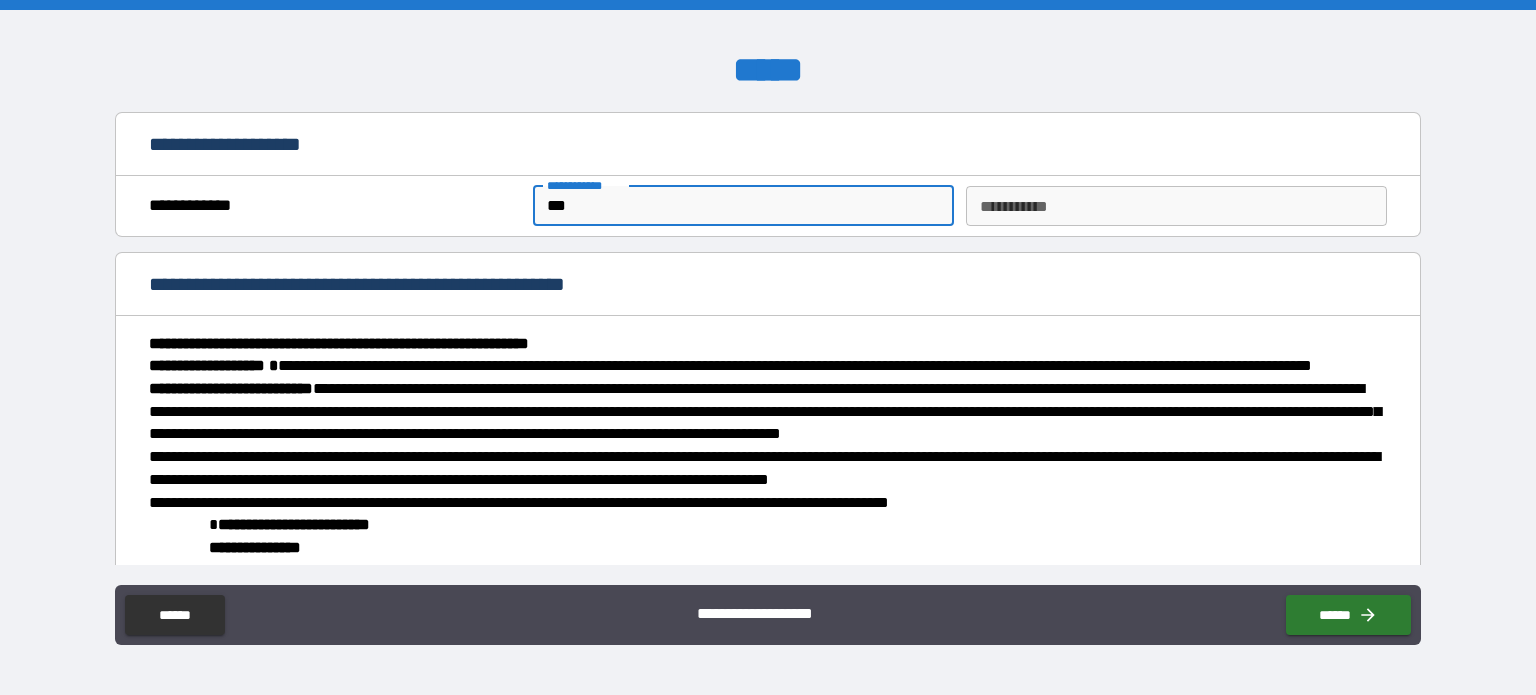 type on "*" 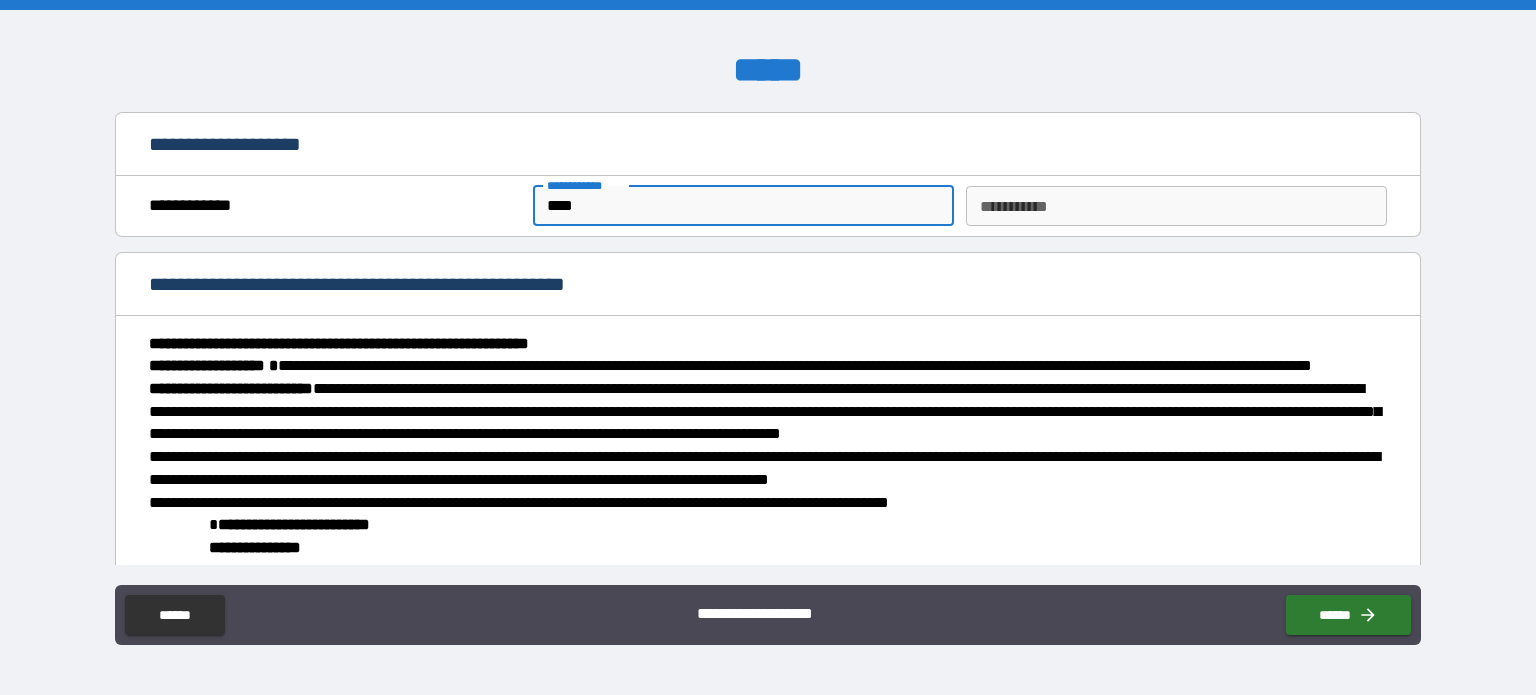 type on "*" 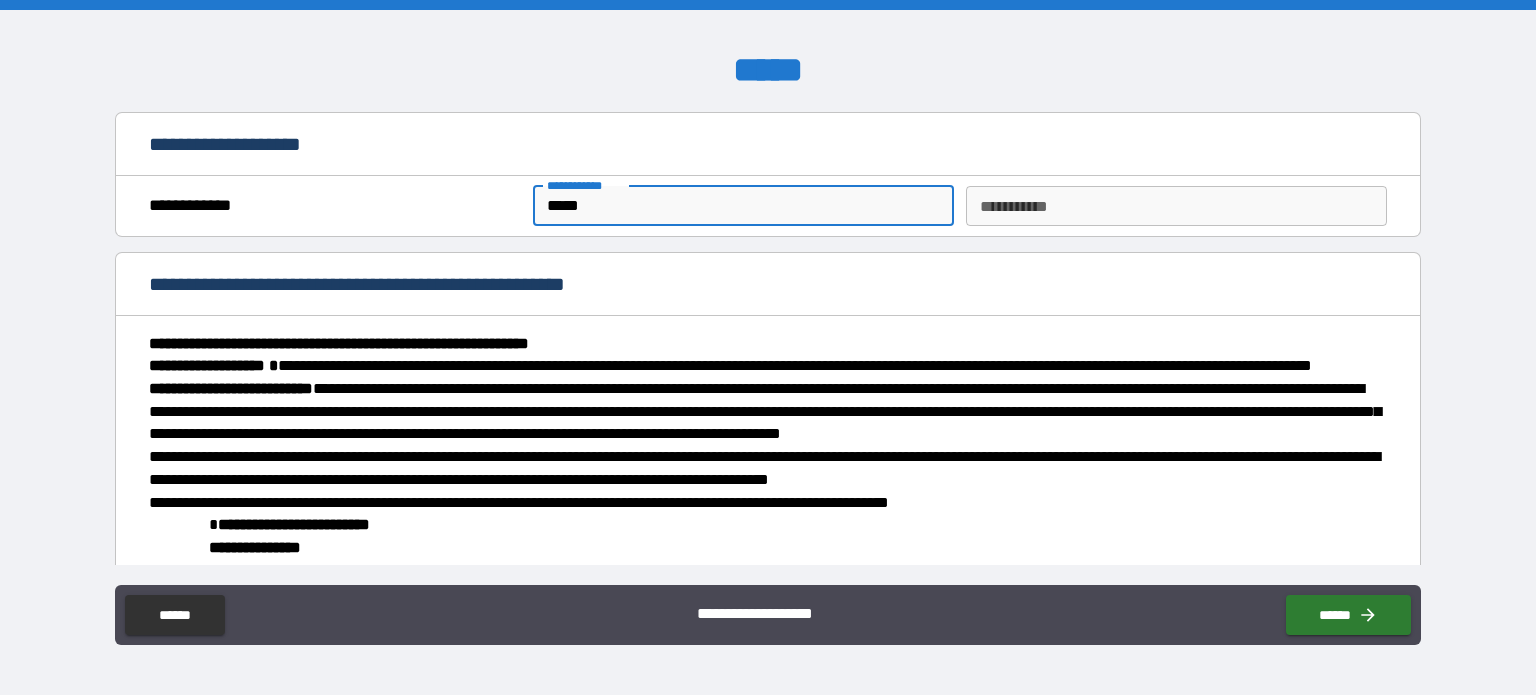 type on "******" 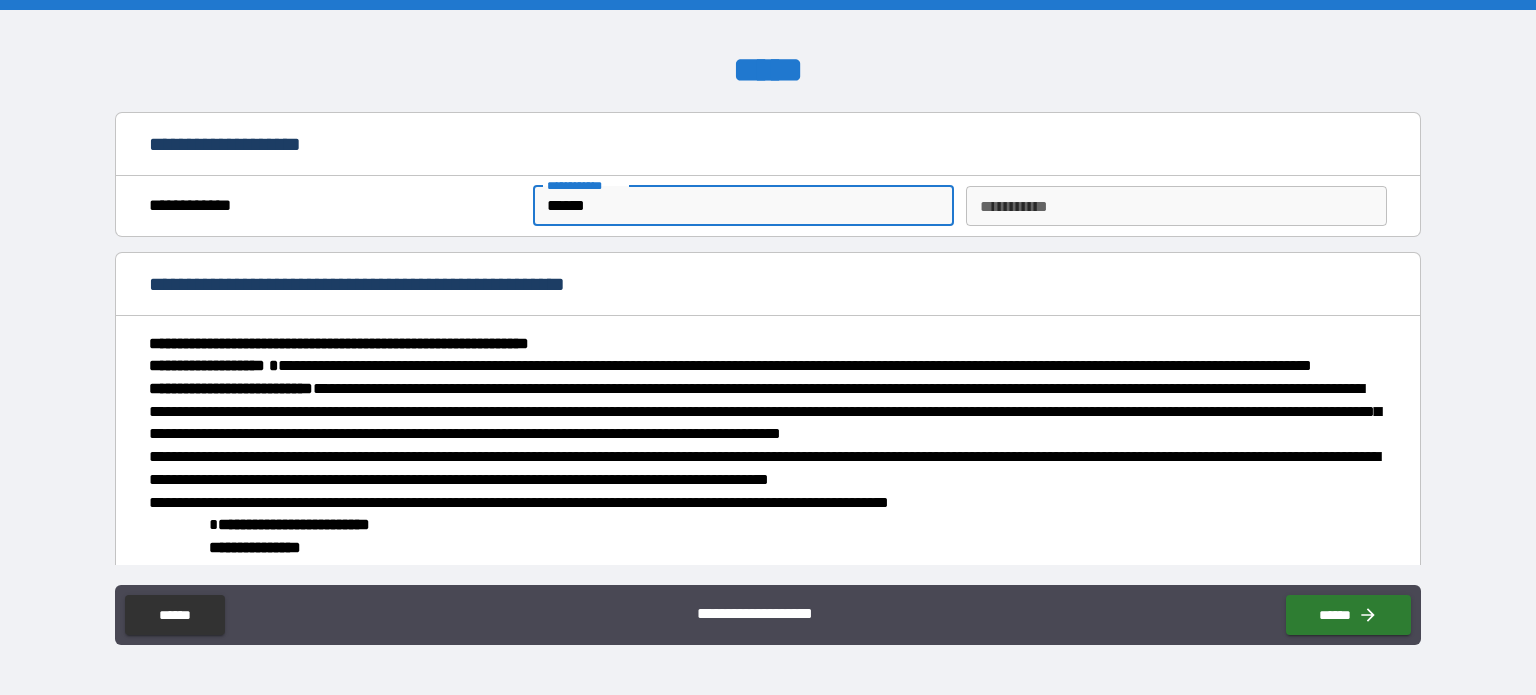 type on "*" 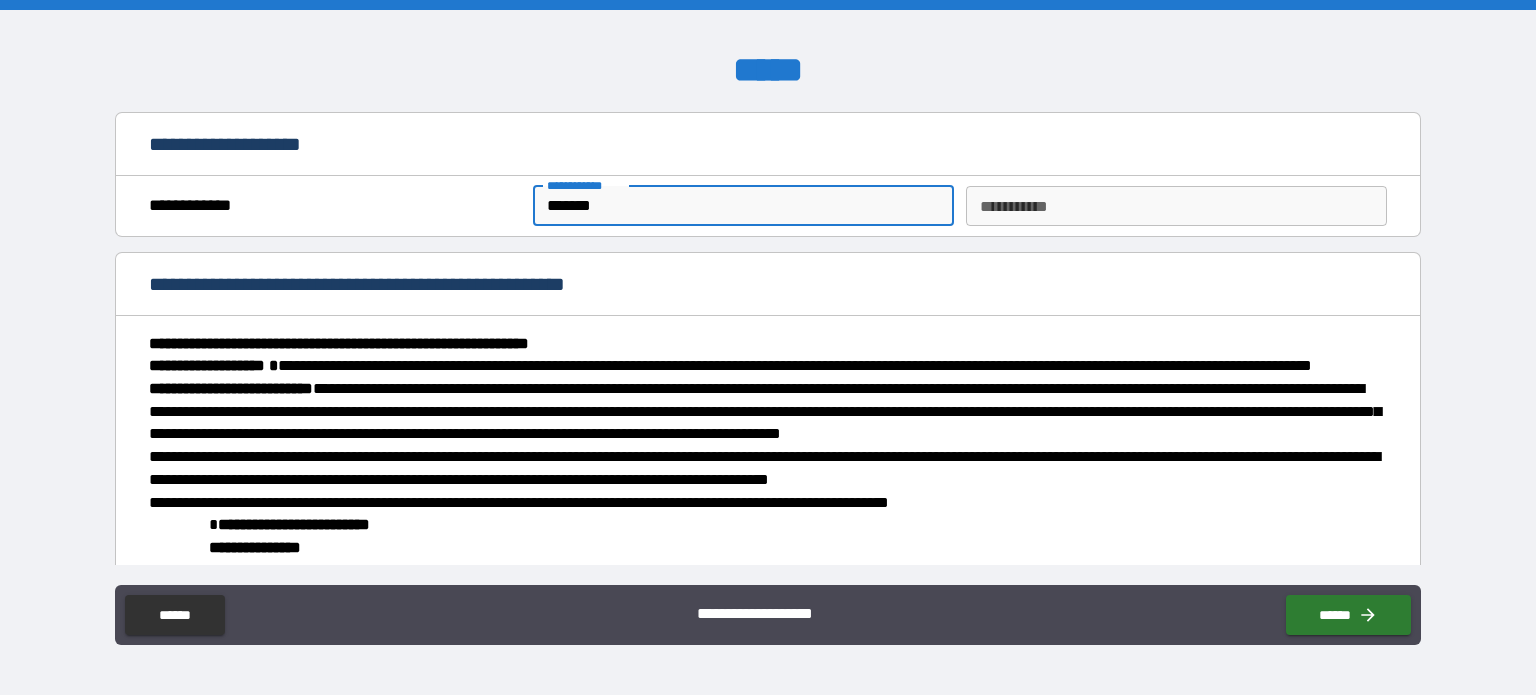 type on "*" 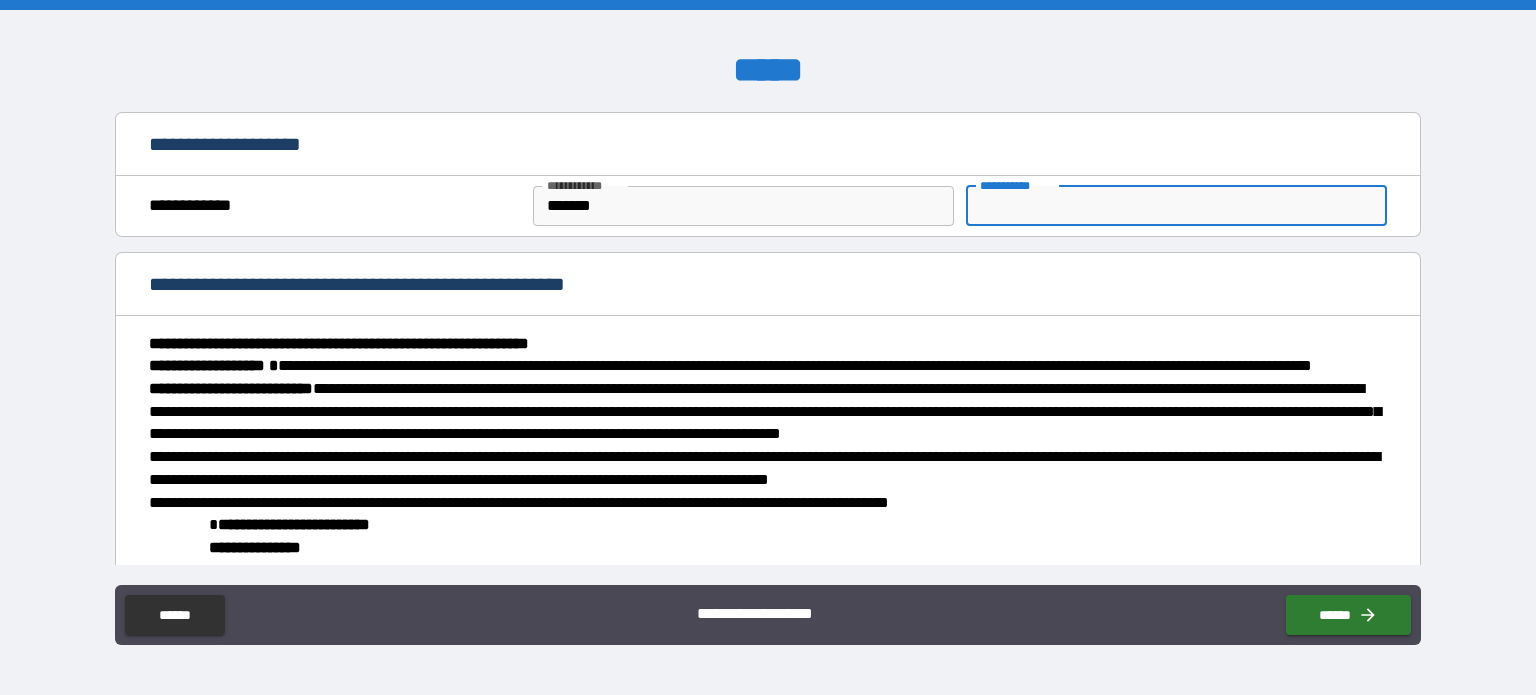 click on "*********   *" at bounding box center [1176, 206] 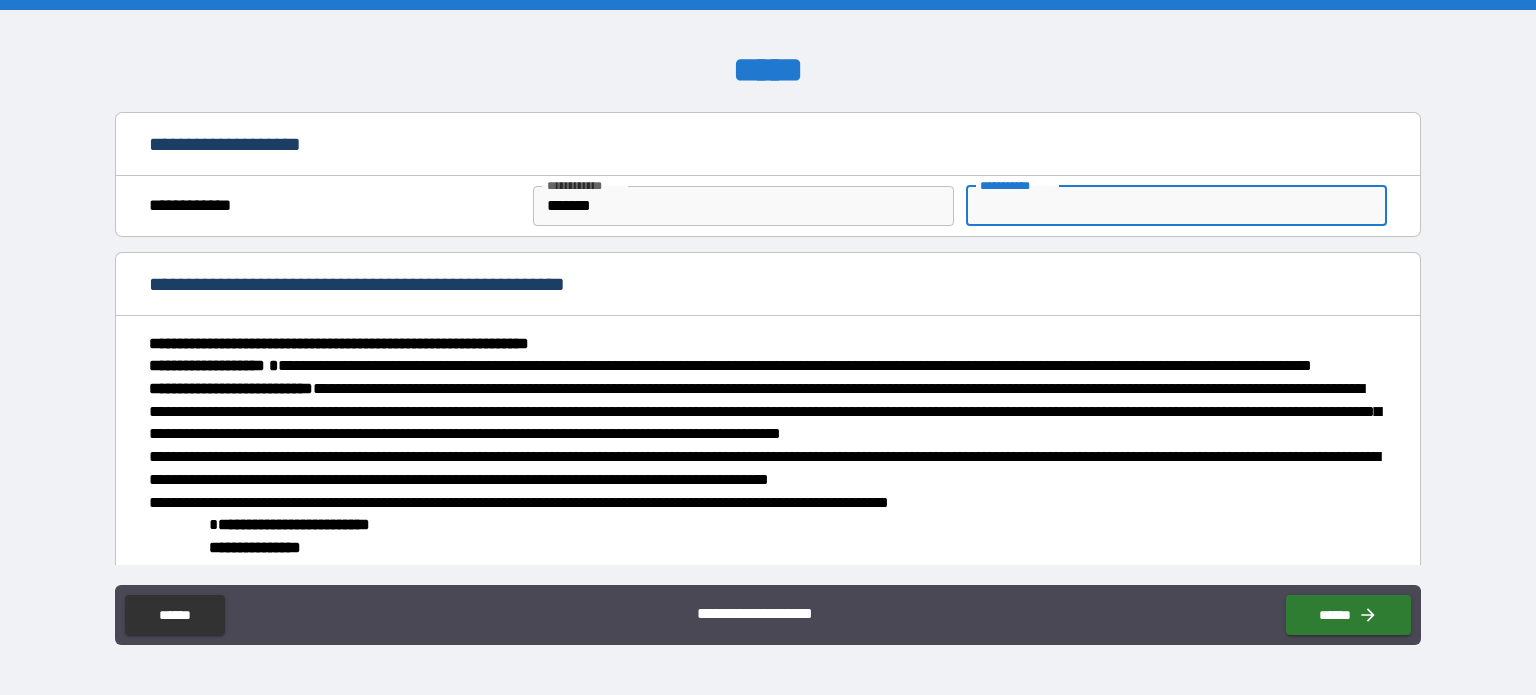 type 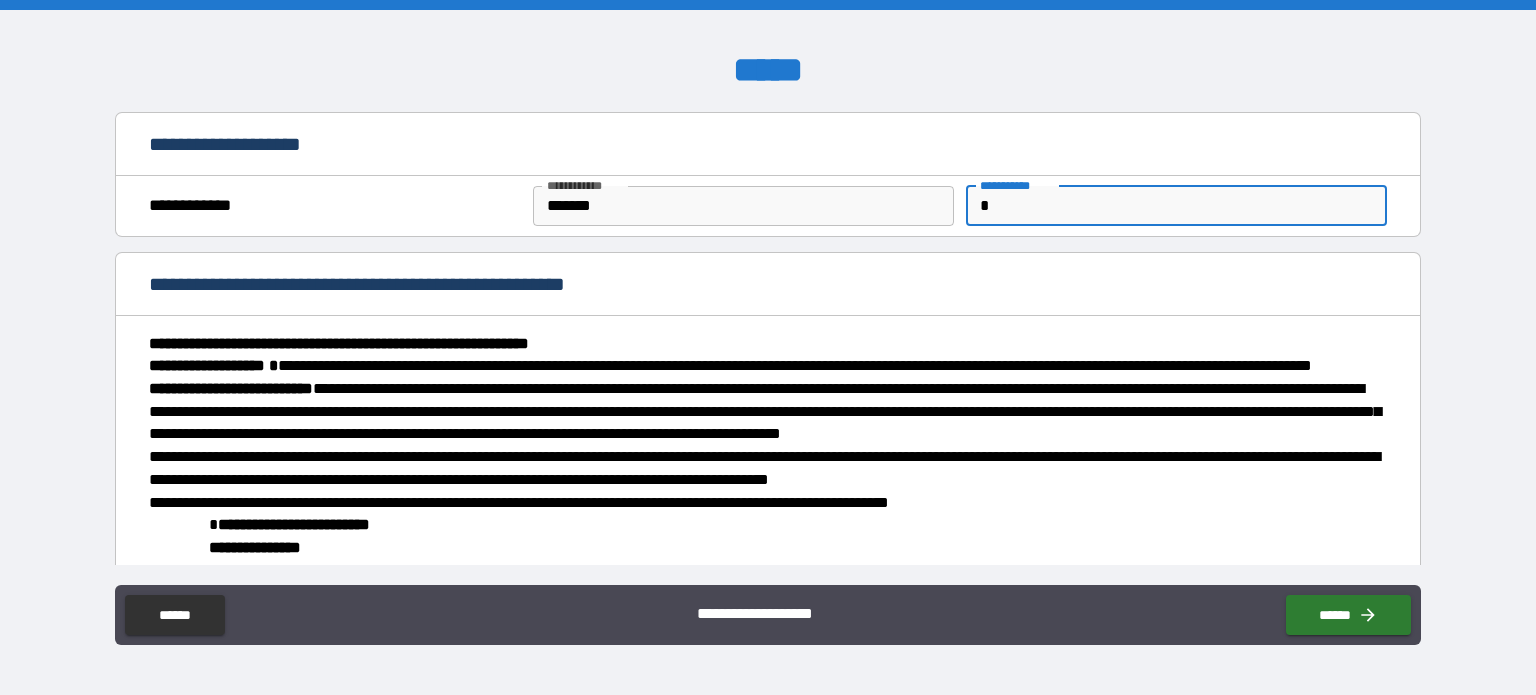 type on "*" 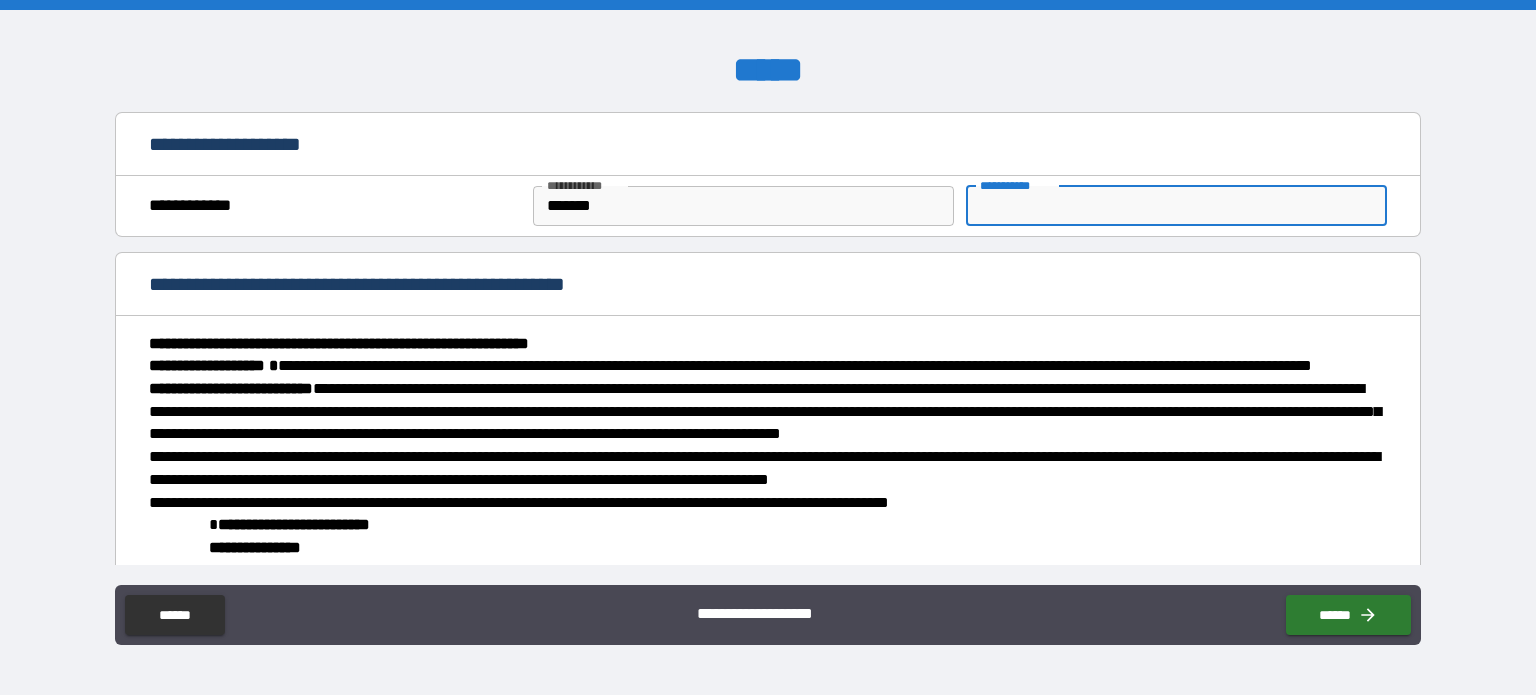 type on "*" 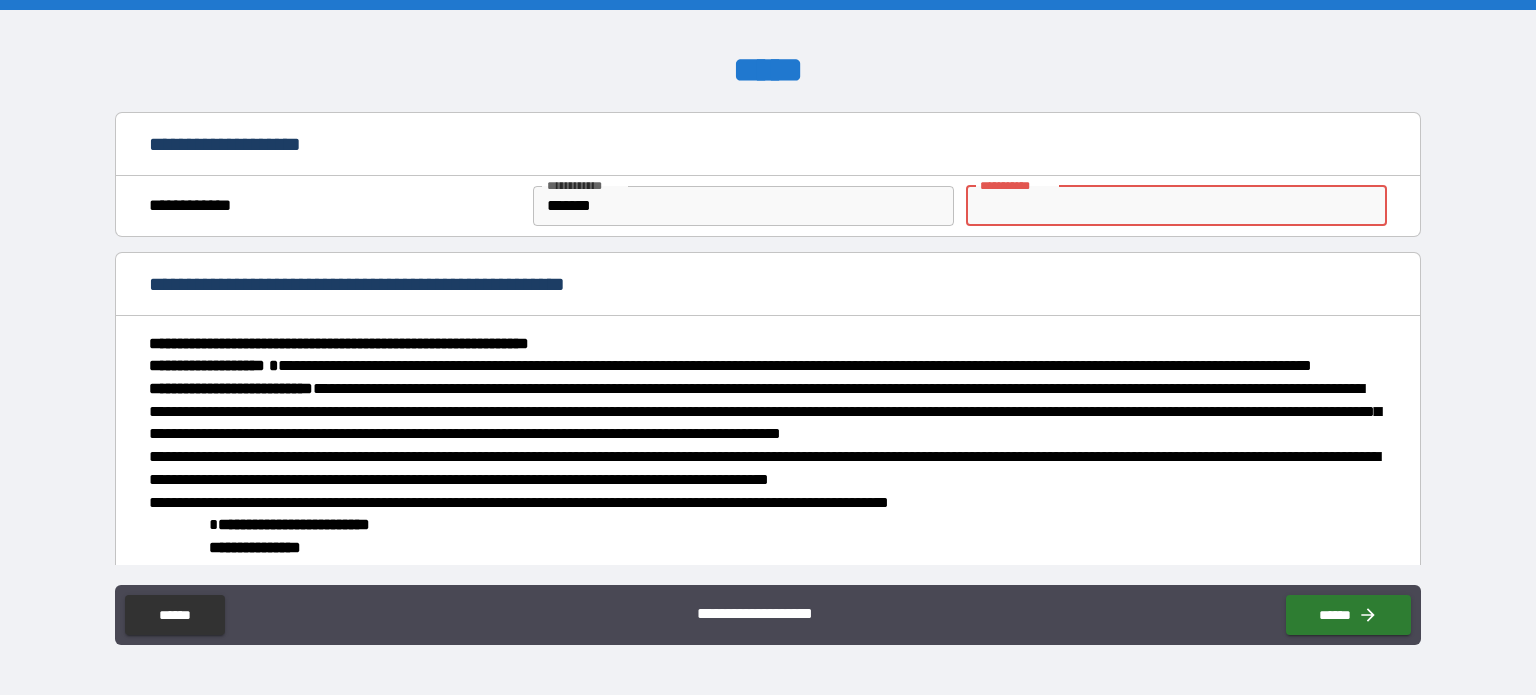 type on "*" 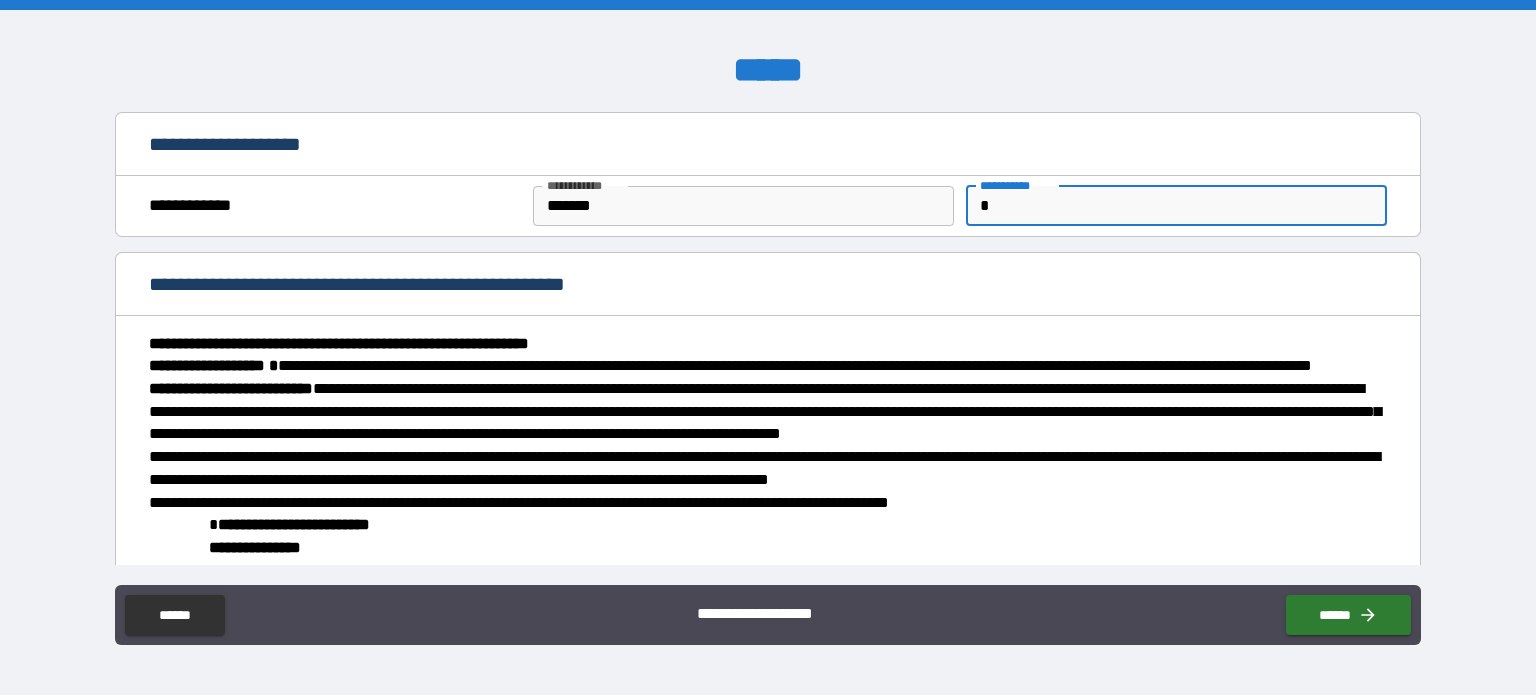 type on "*" 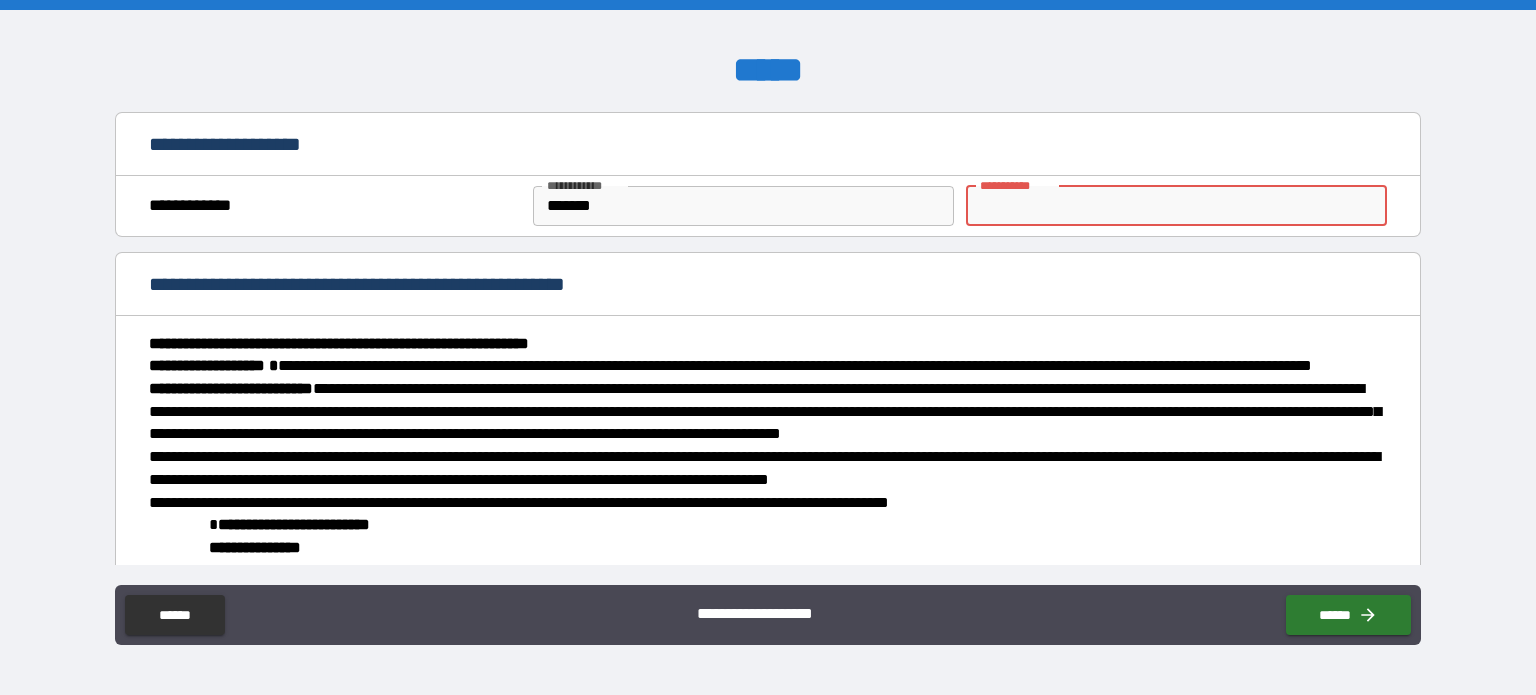 type on "*" 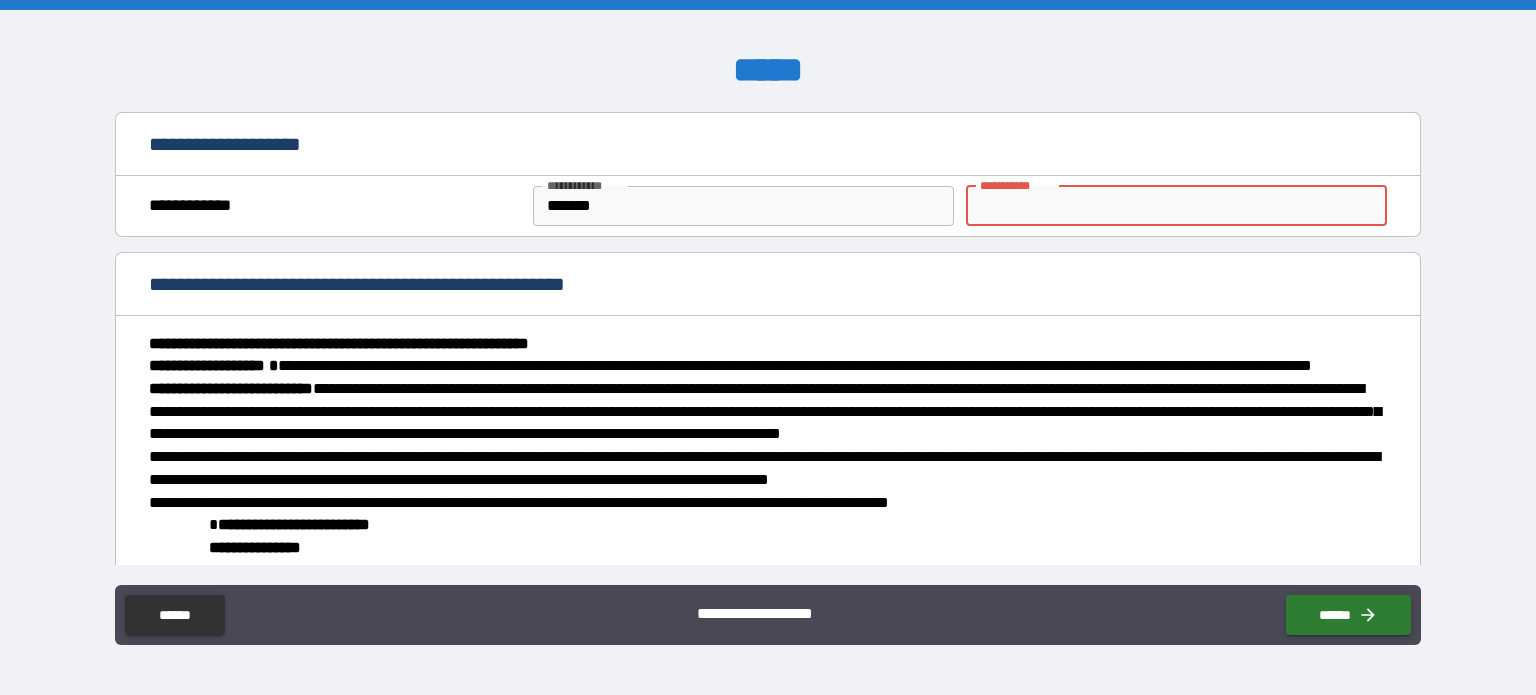type on "*" 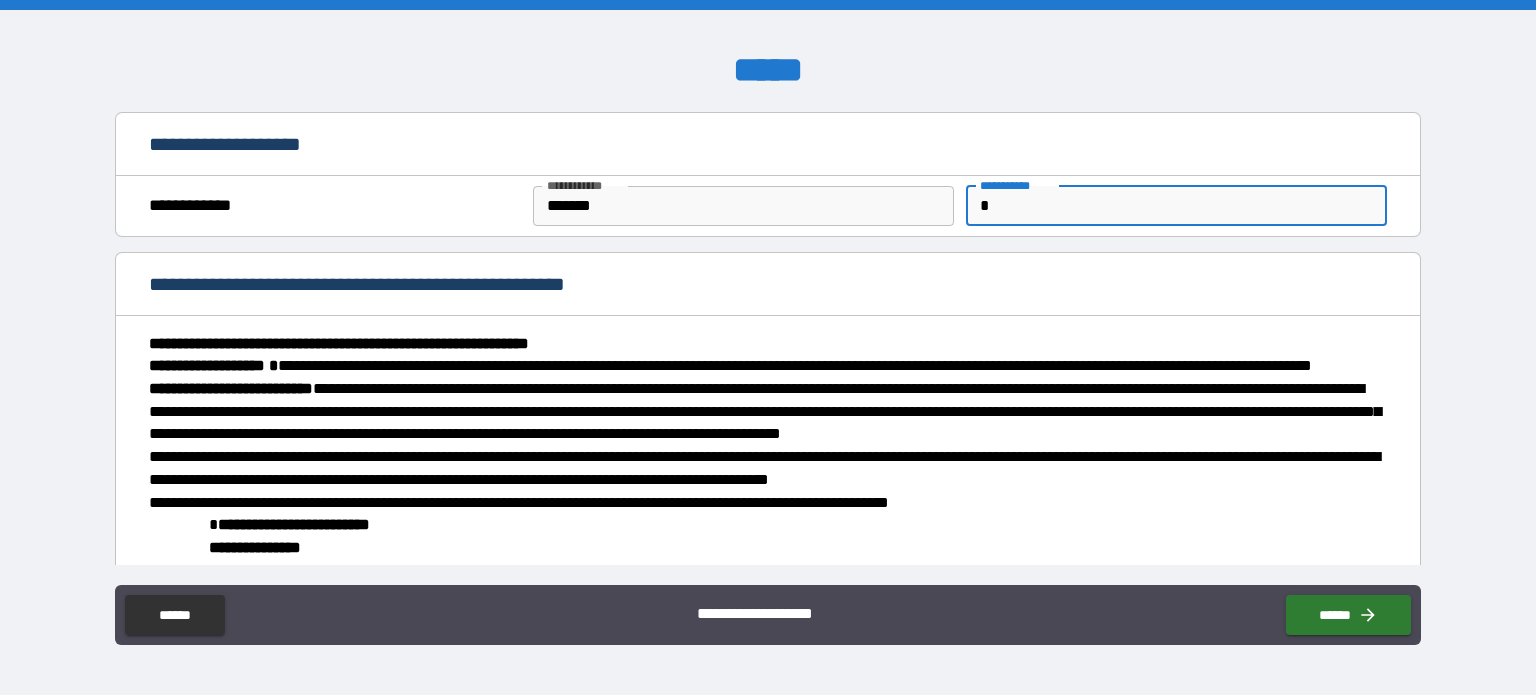 type on "*" 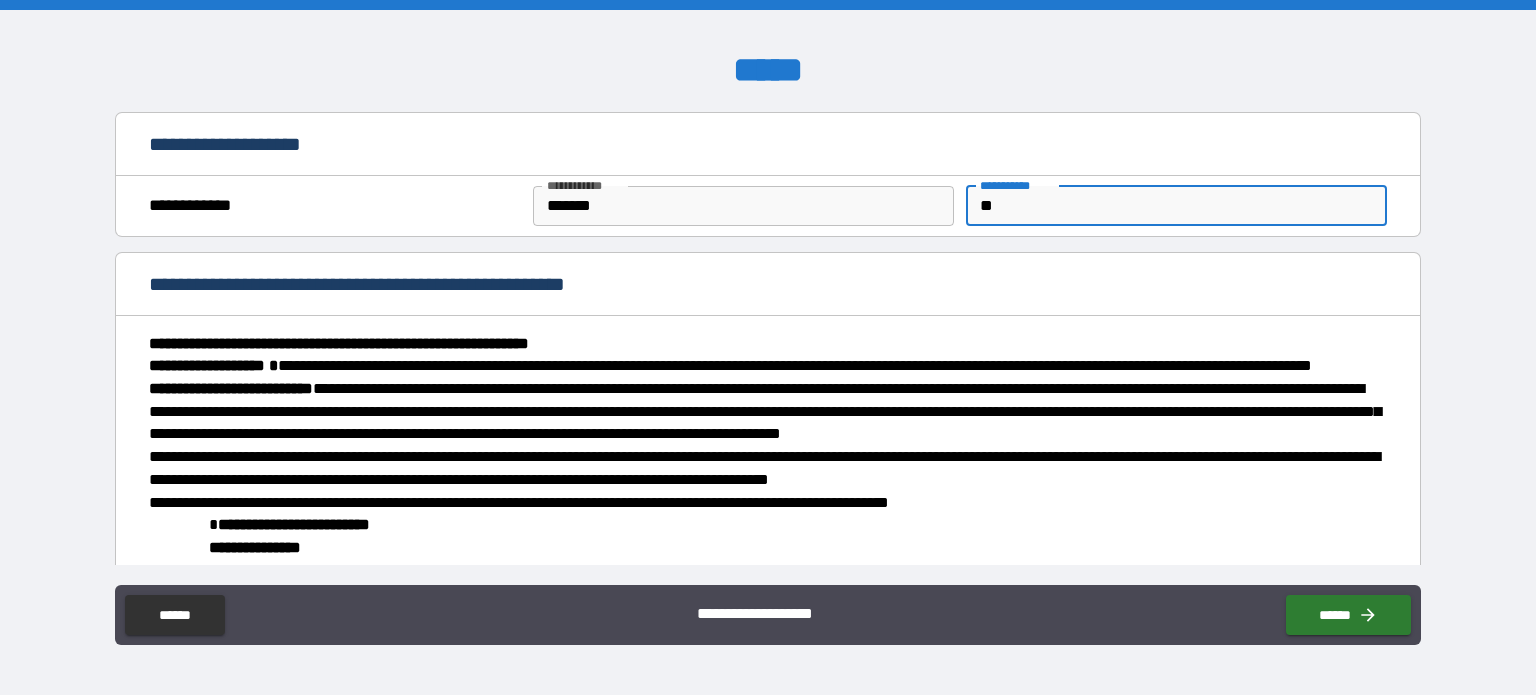 type on "*" 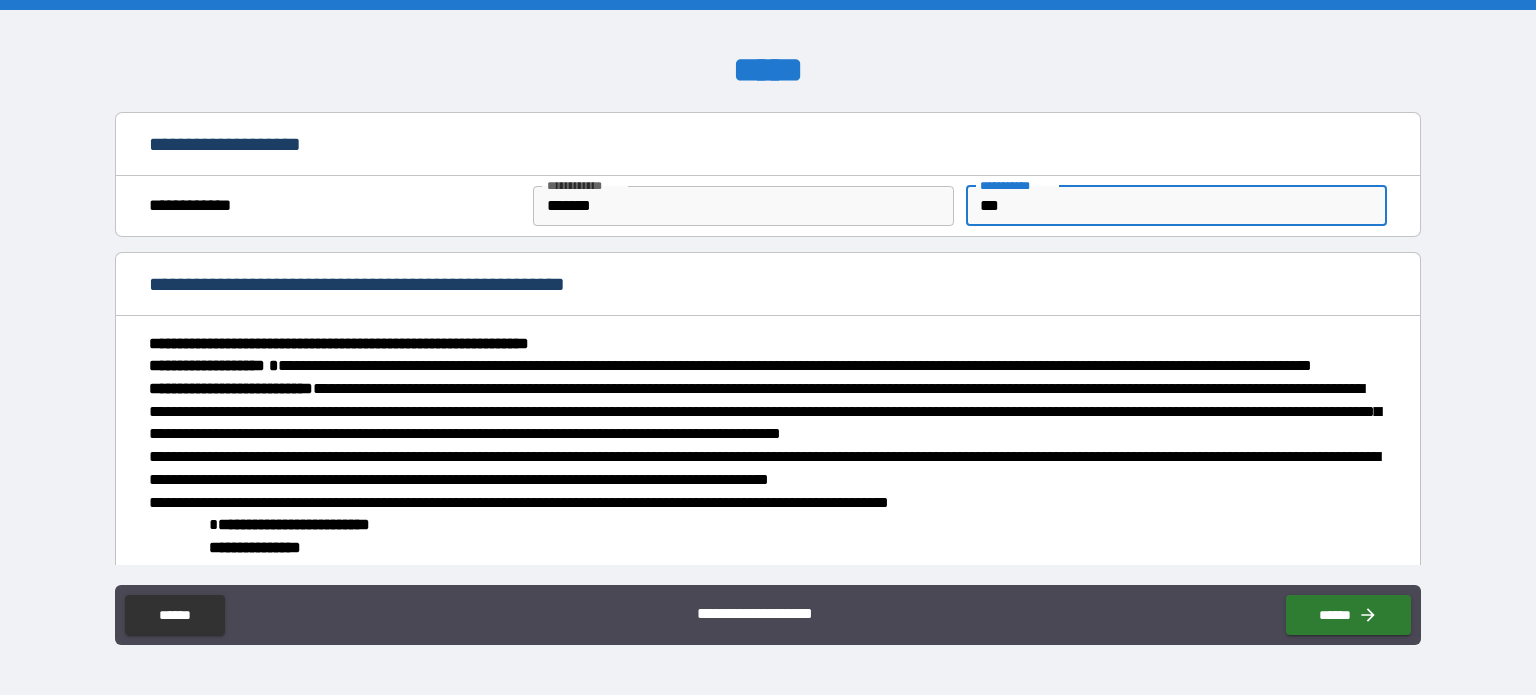 type on "*" 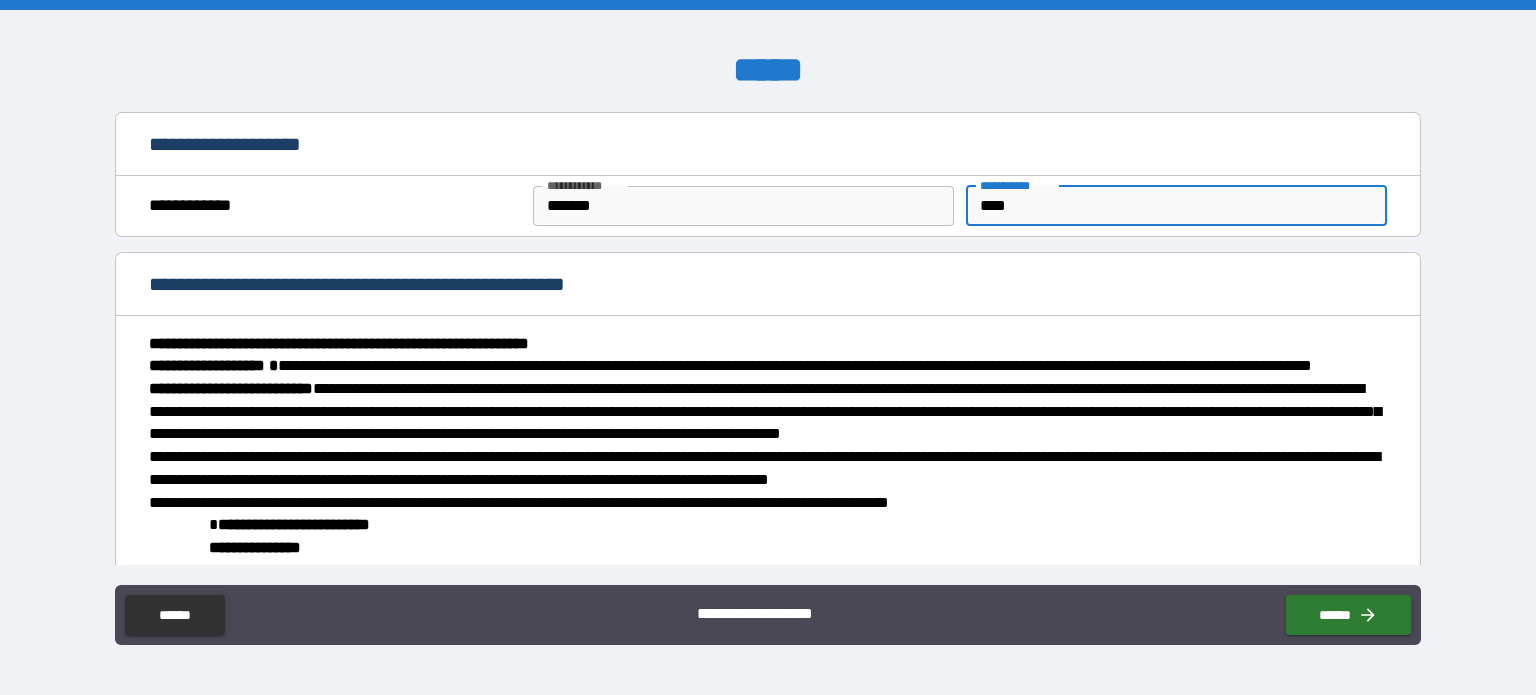 type on "*" 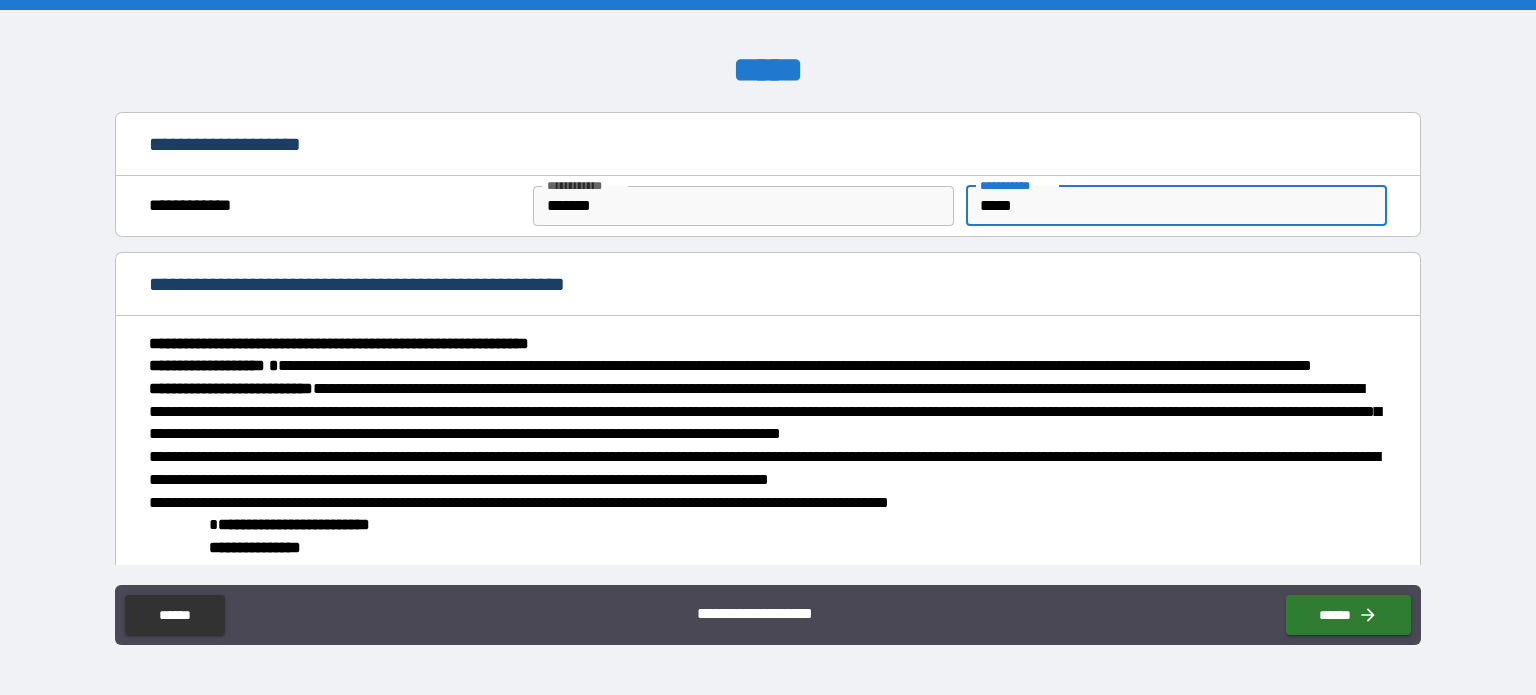 type on "*" 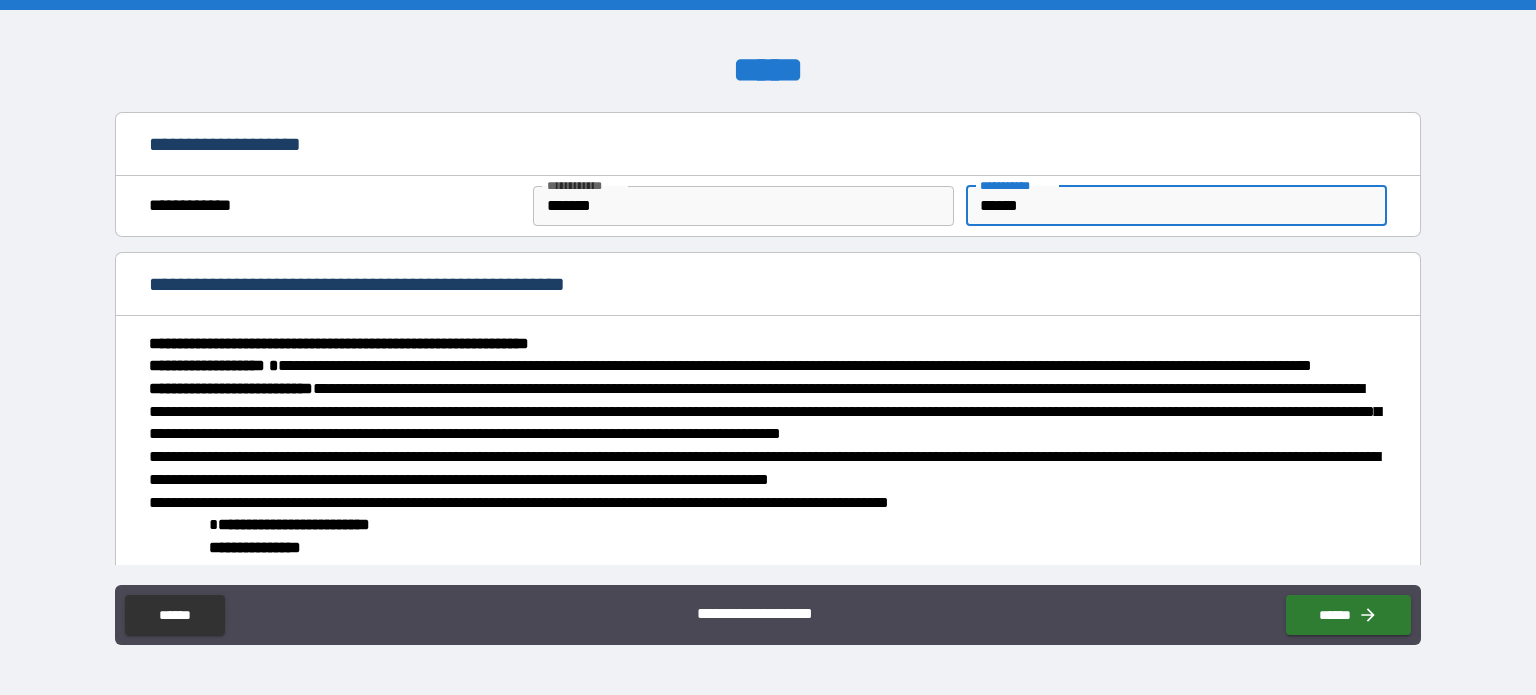 type on "*" 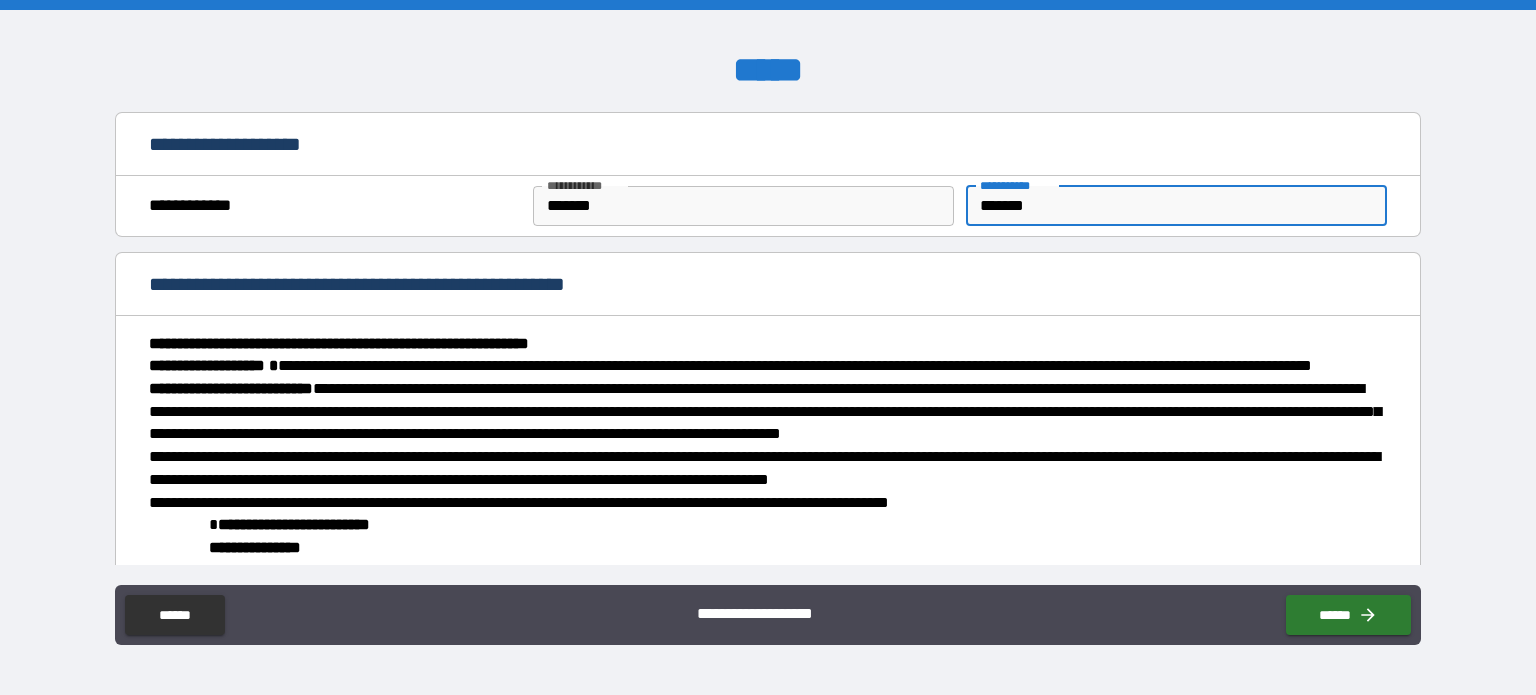 type on "*" 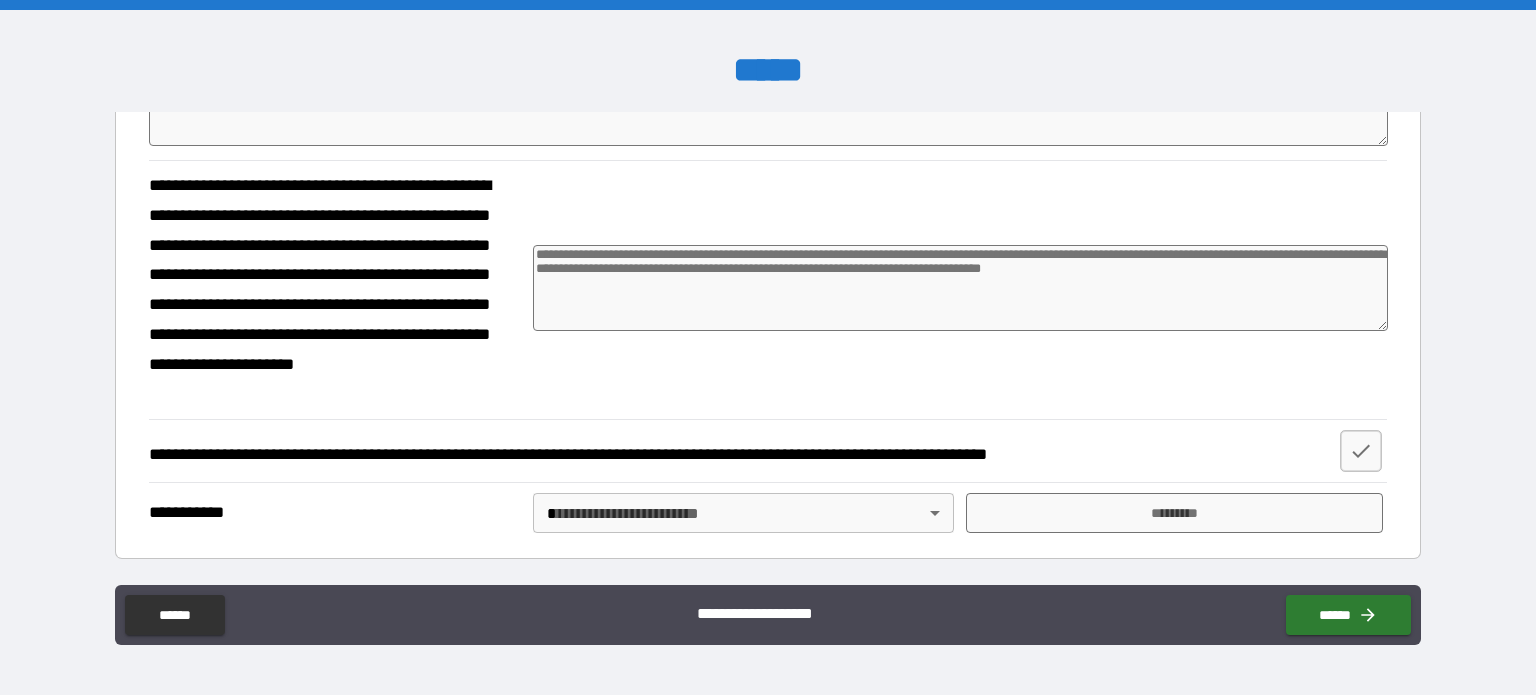 scroll, scrollTop: 980, scrollLeft: 0, axis: vertical 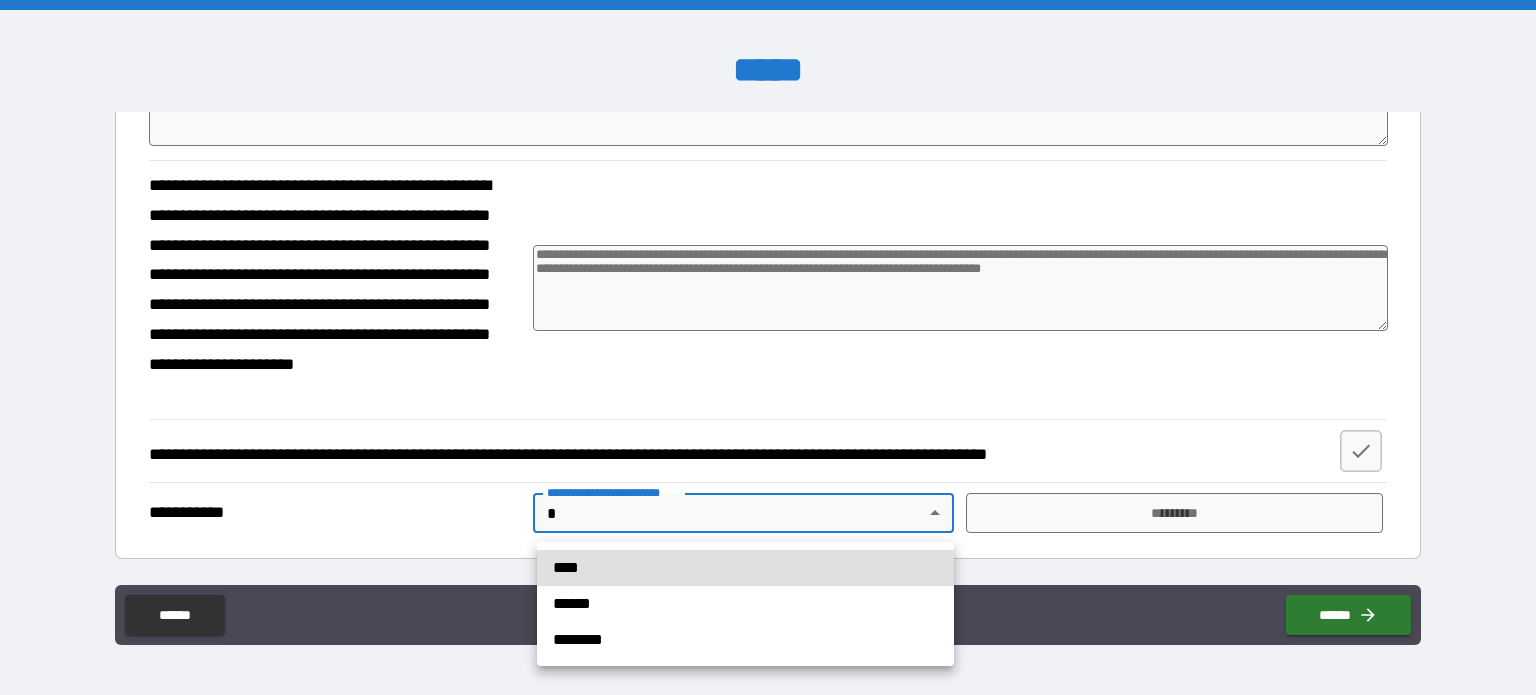 click on "**********" at bounding box center [768, 347] 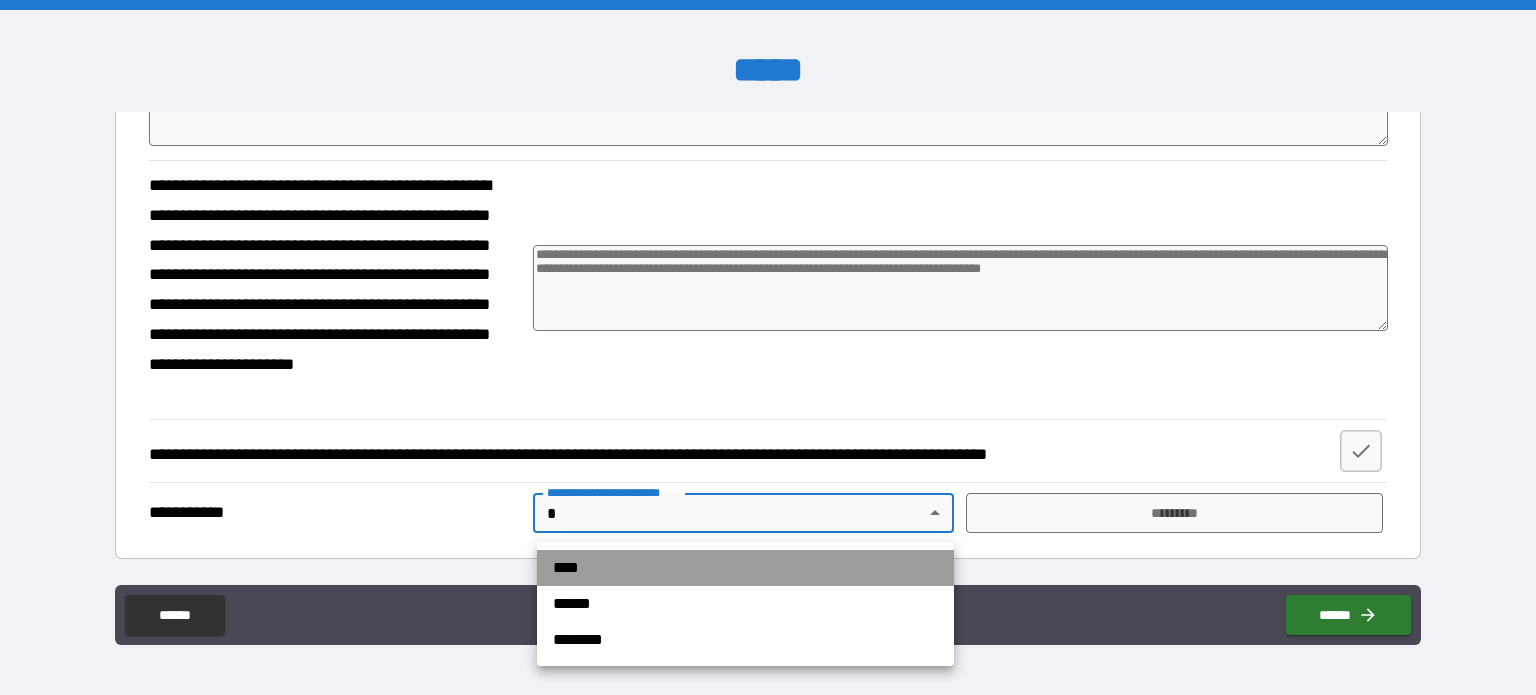 click on "****" at bounding box center [745, 568] 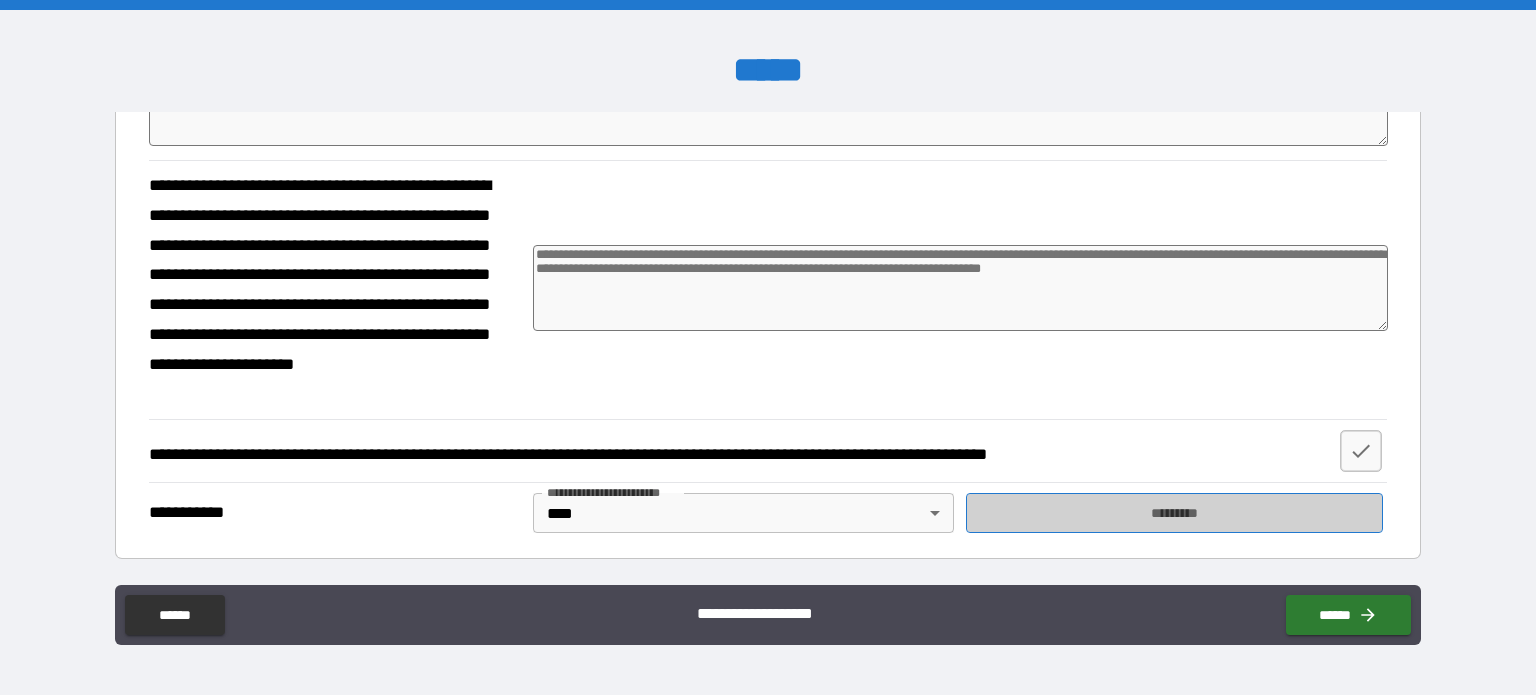 click on "*********" at bounding box center [1174, 513] 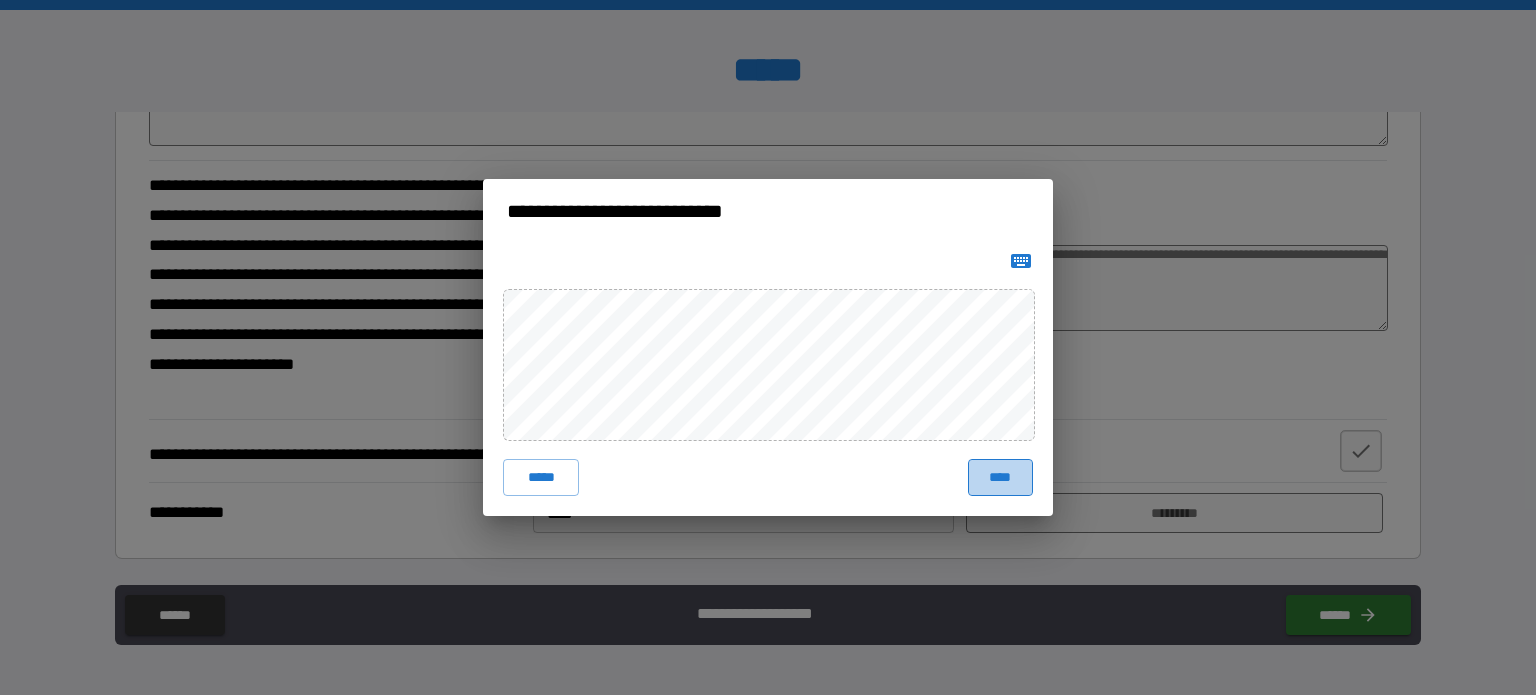 click on "****" at bounding box center [1000, 477] 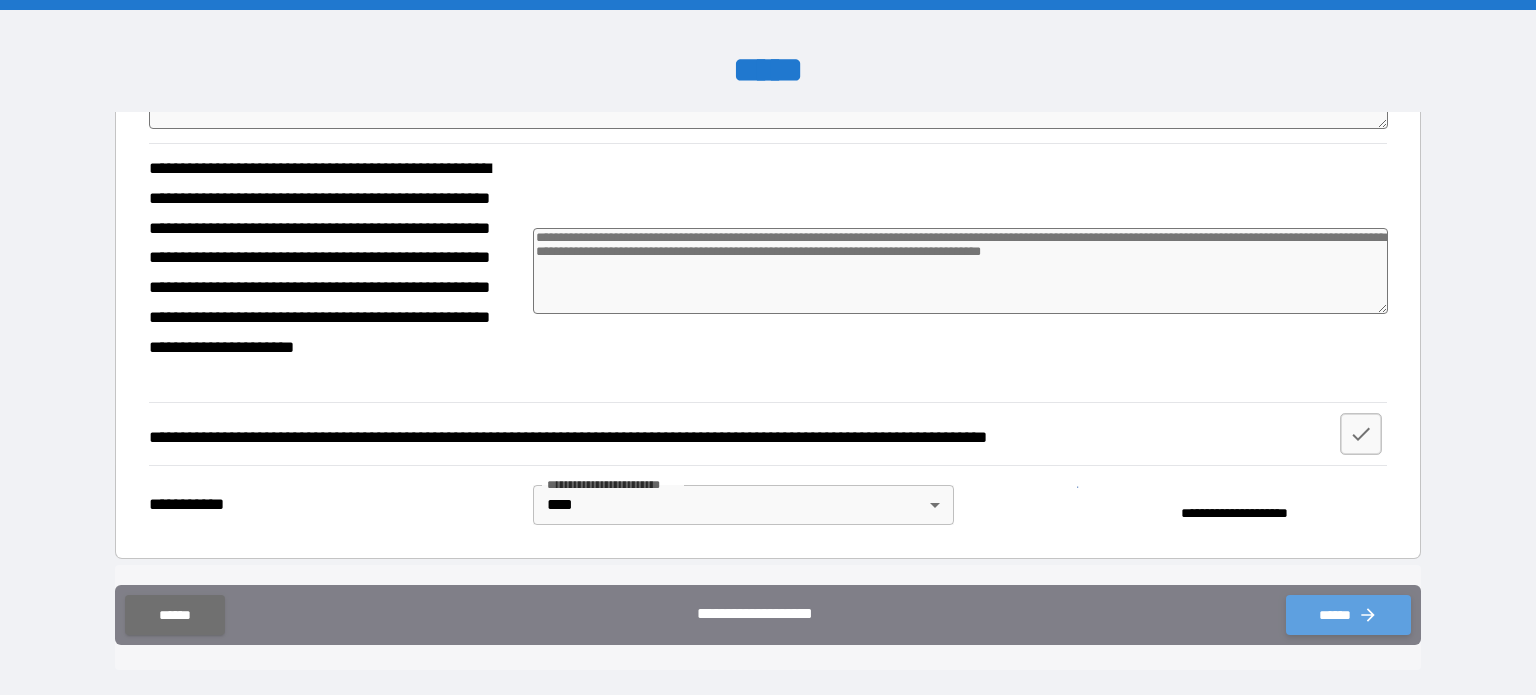 click on "******" at bounding box center [1348, 615] 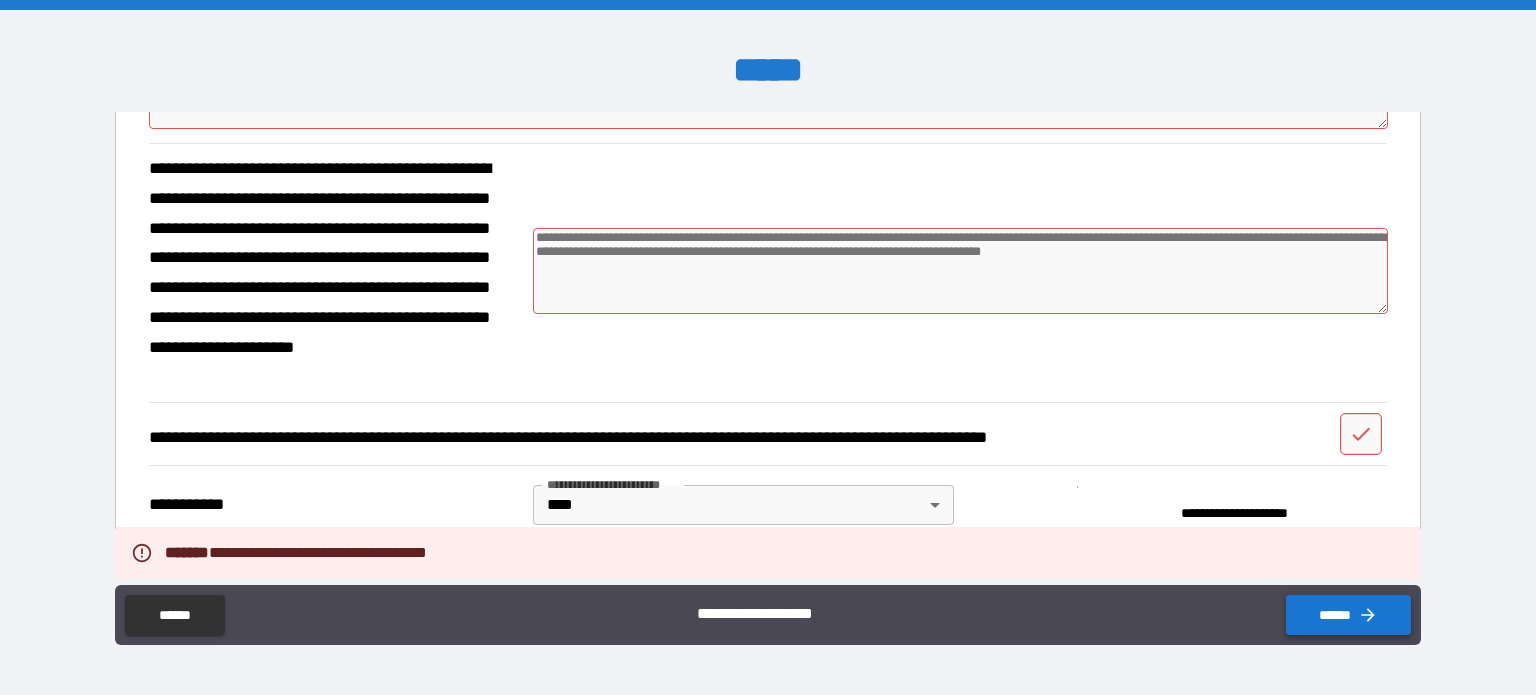 type on "*" 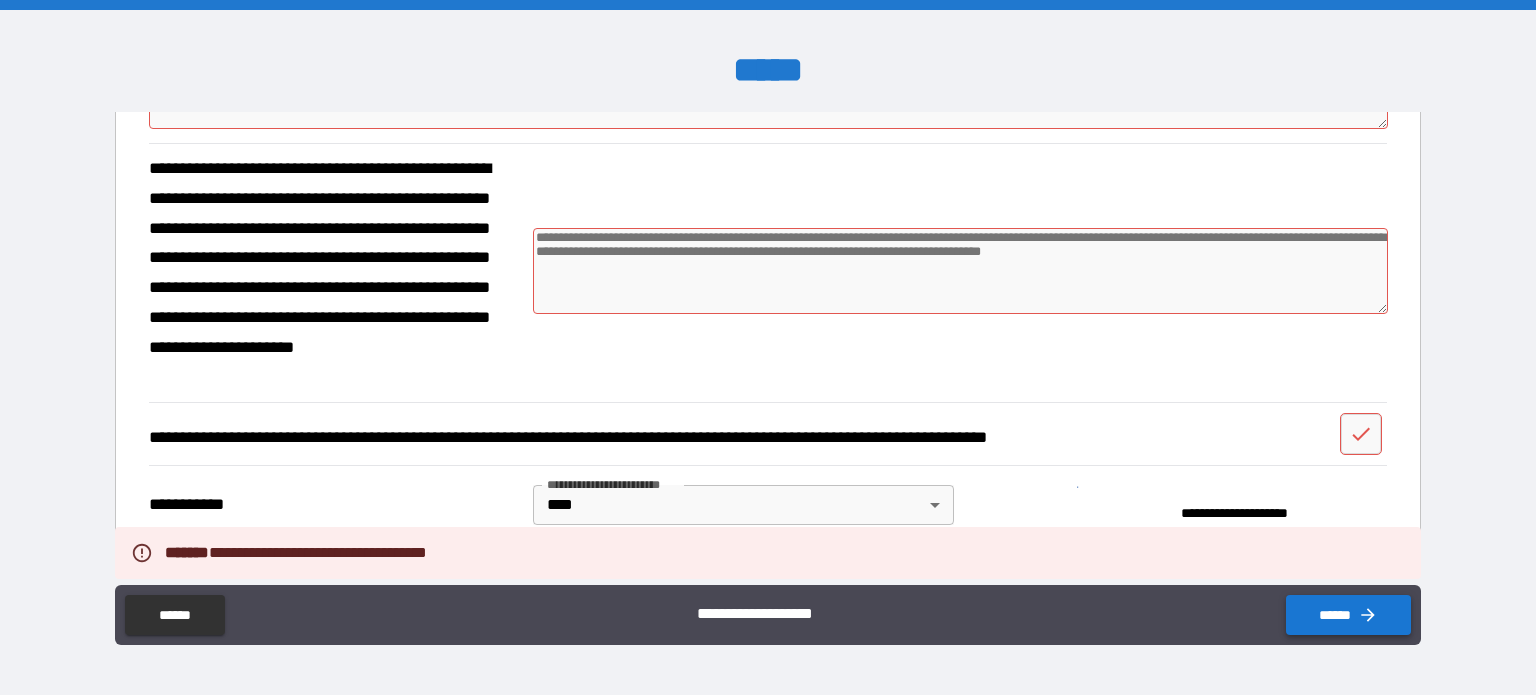 type on "*" 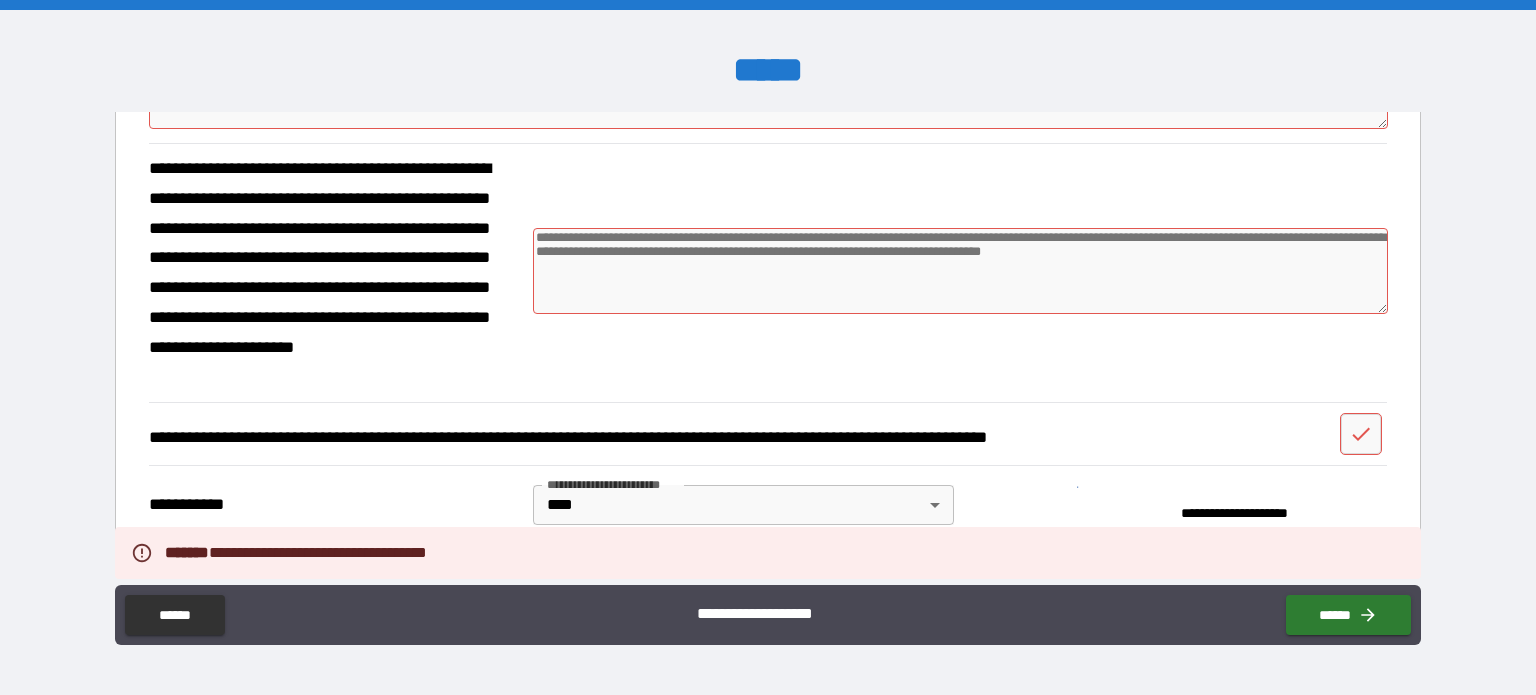click at bounding box center [961, 271] 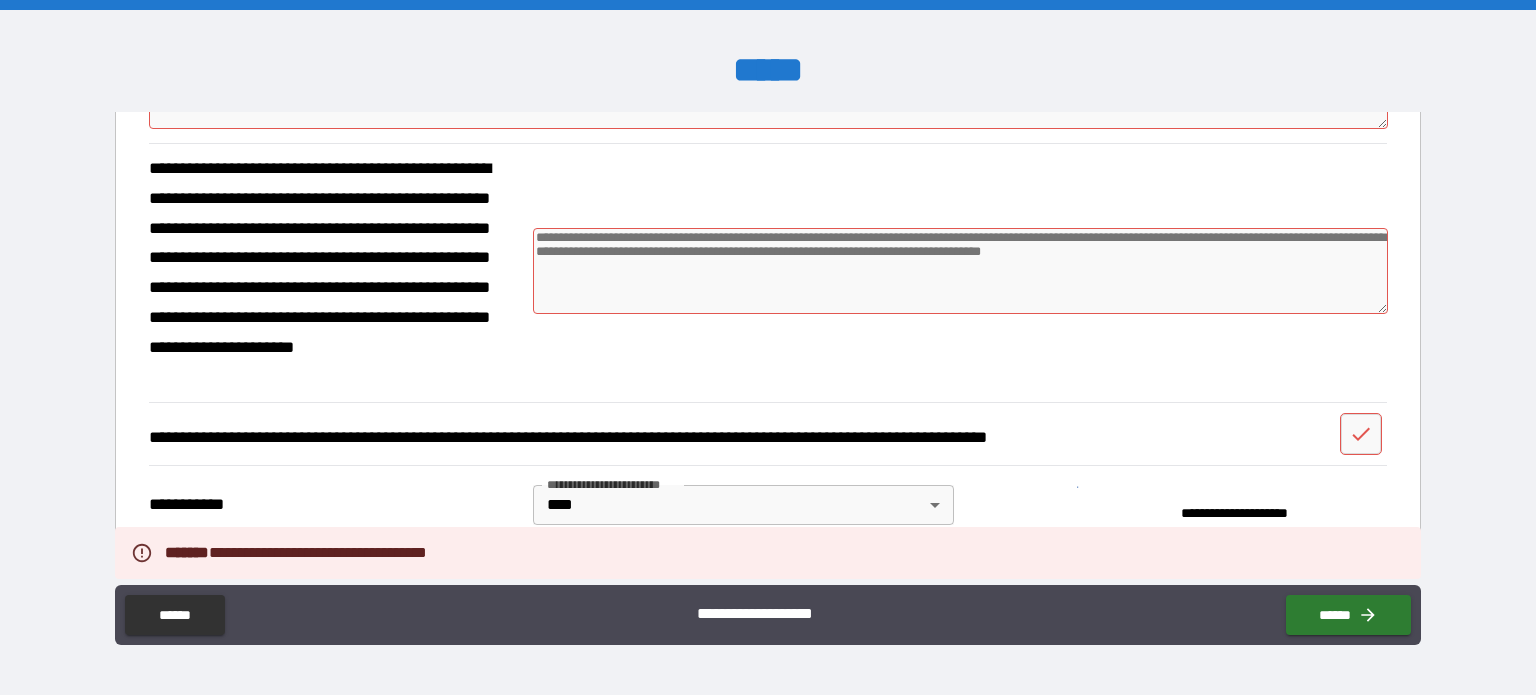 type on "*" 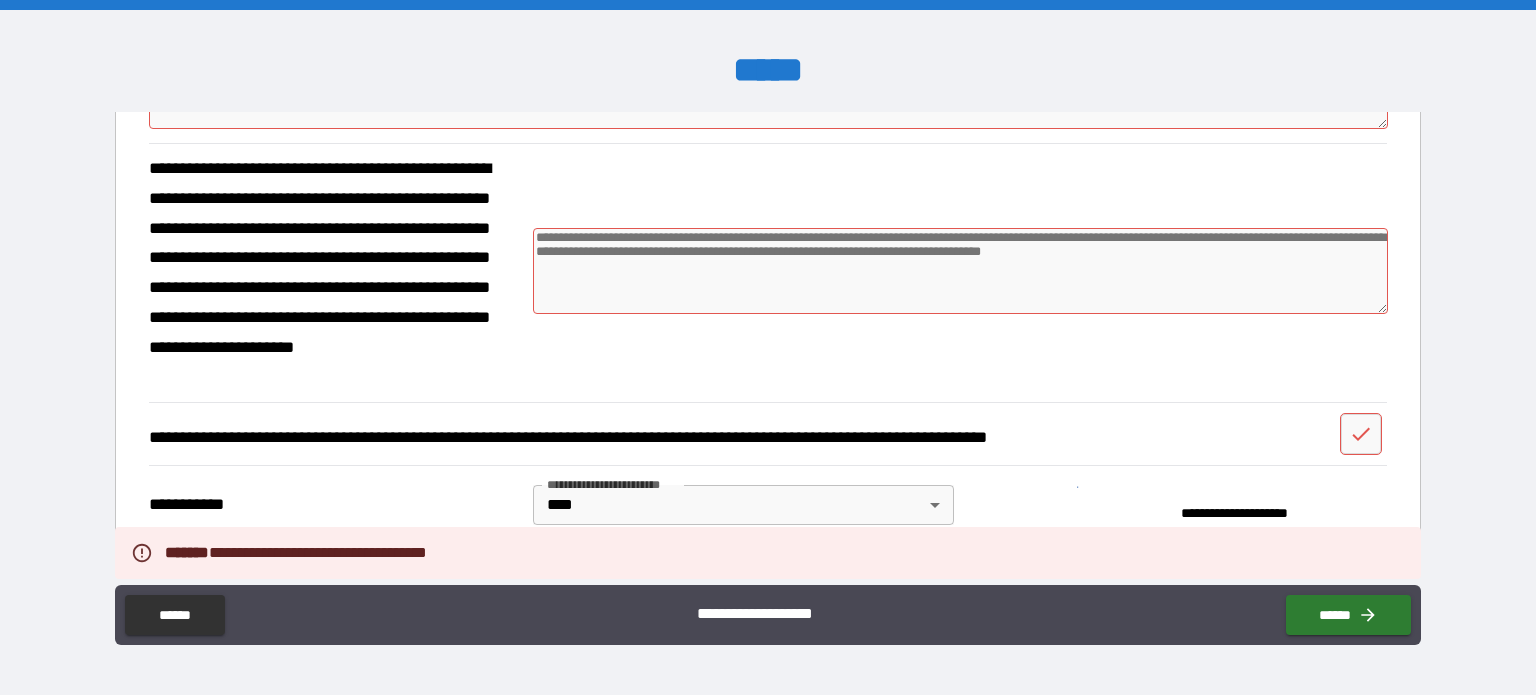 type on "*" 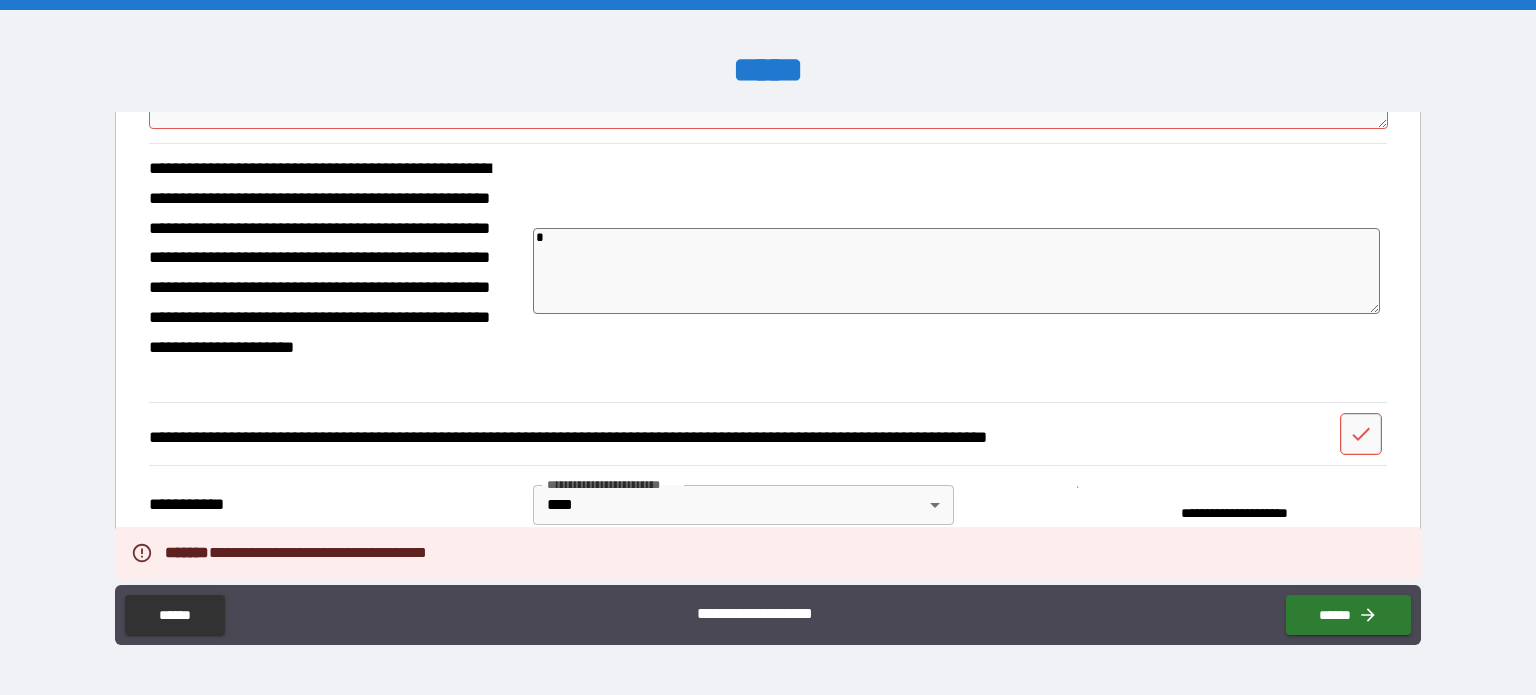 type on "*" 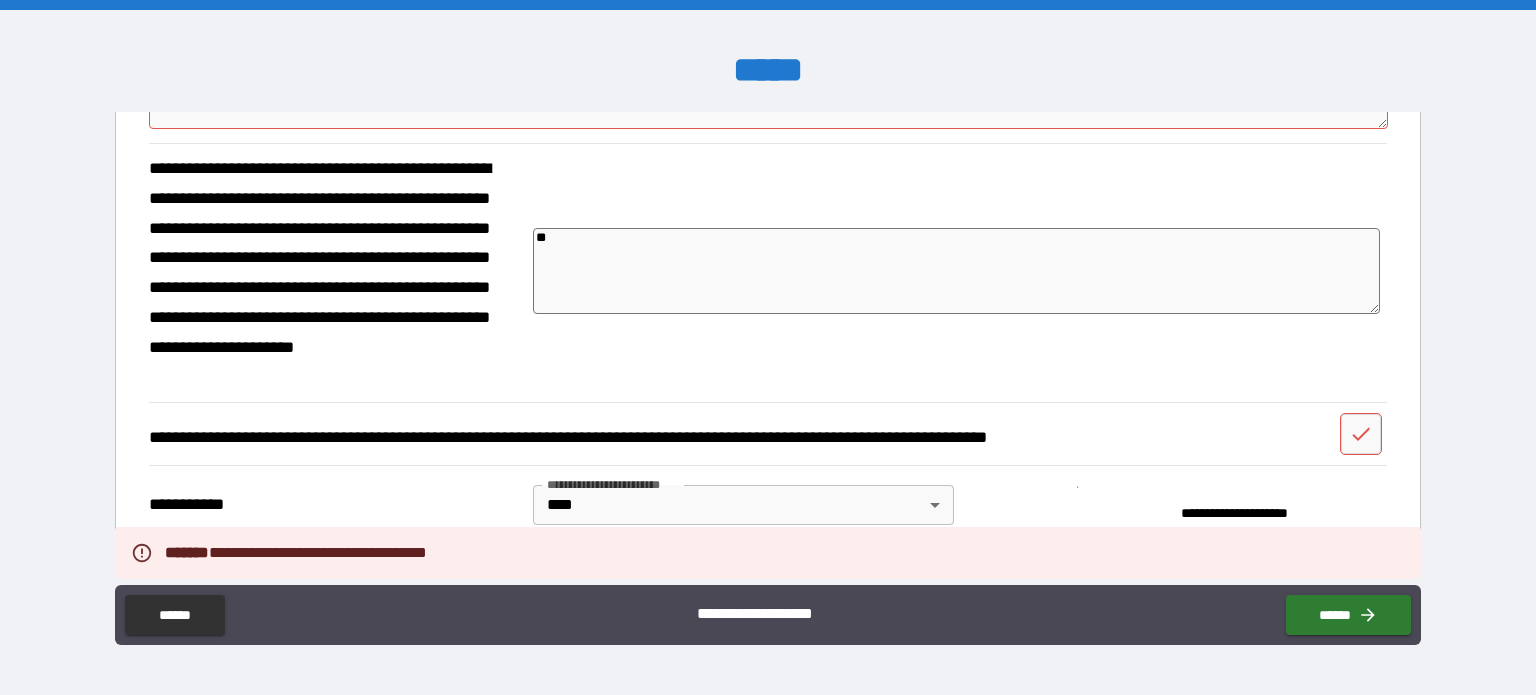 type on "*" 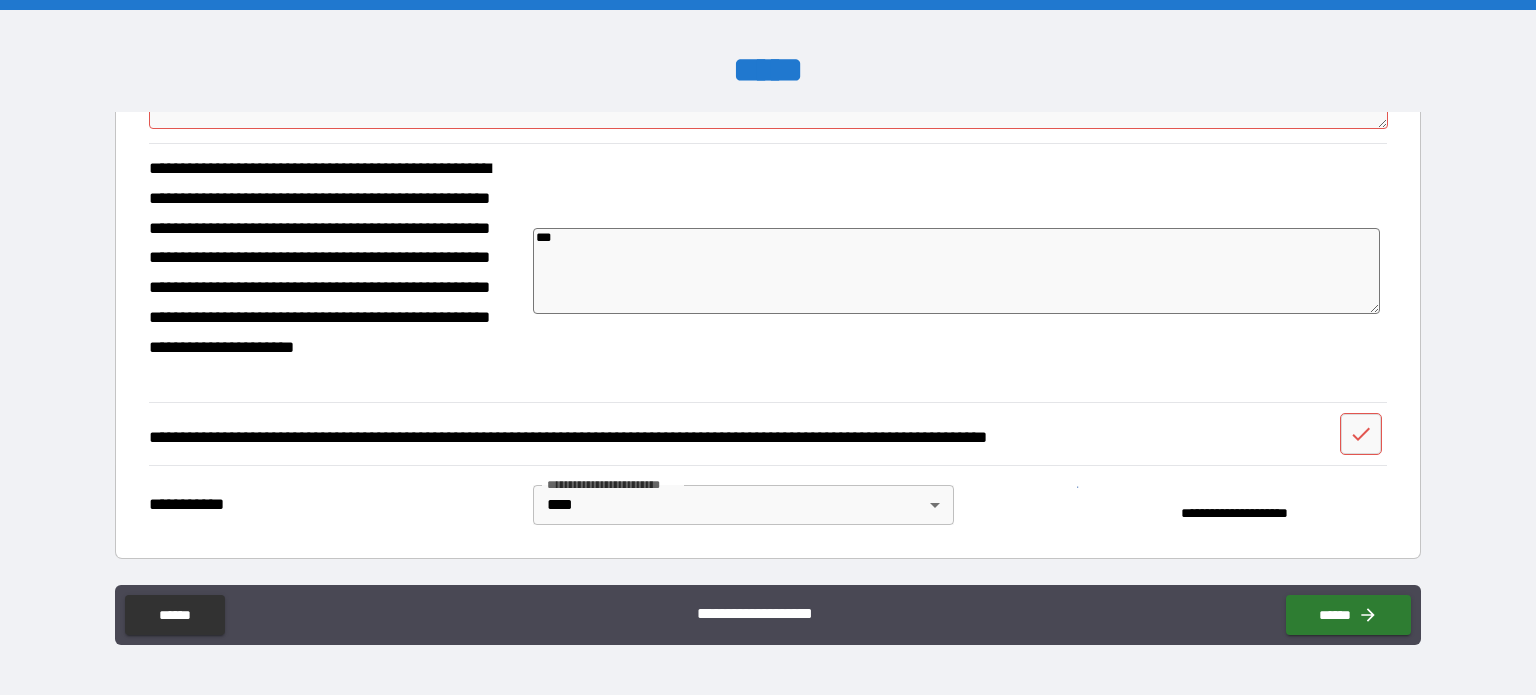 type on "*" 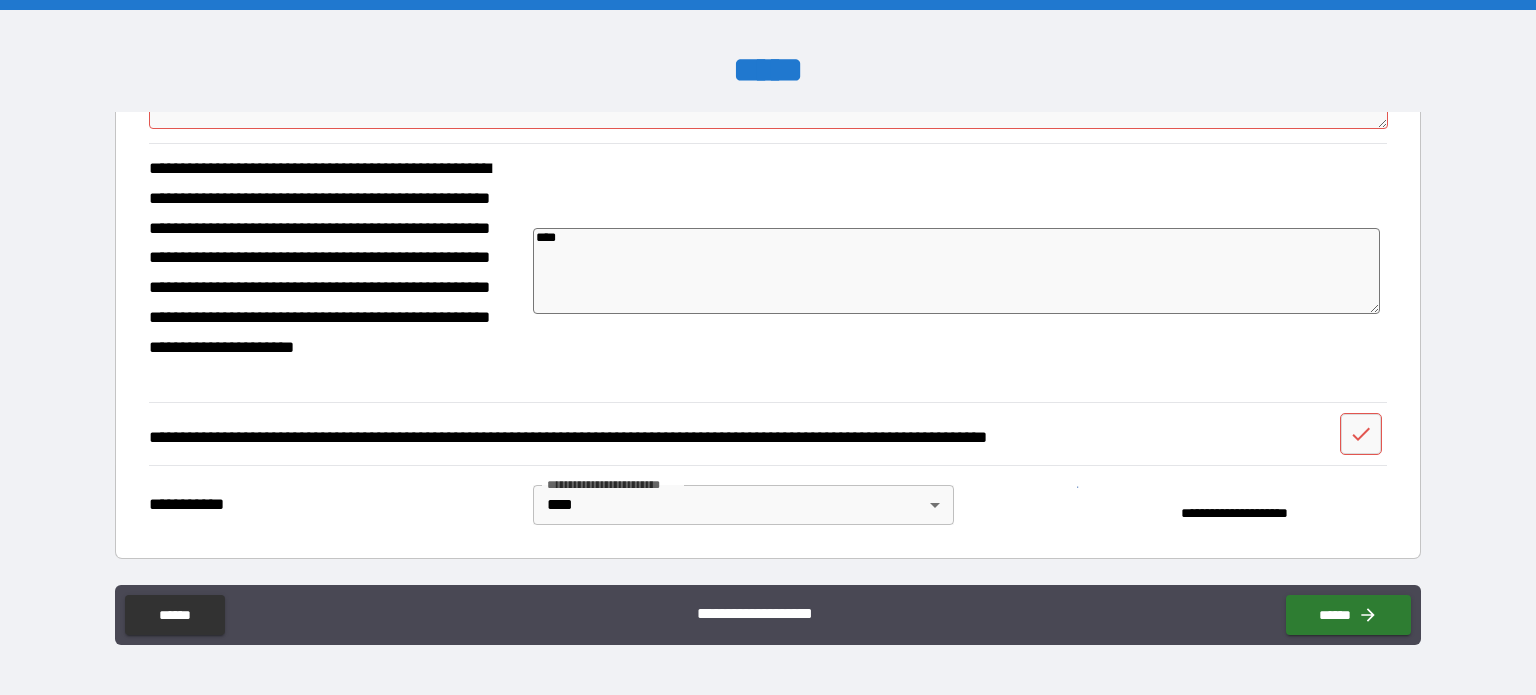 type on "*" 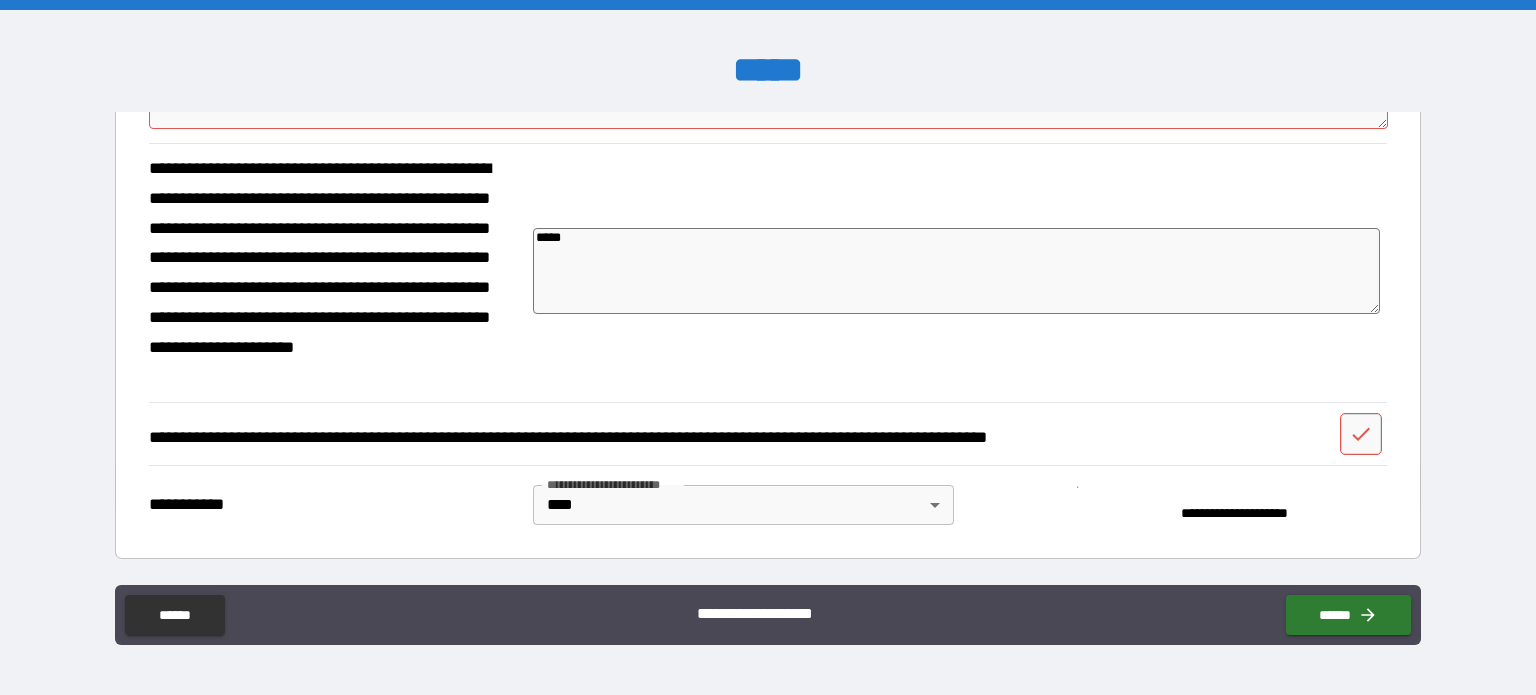 type on "*" 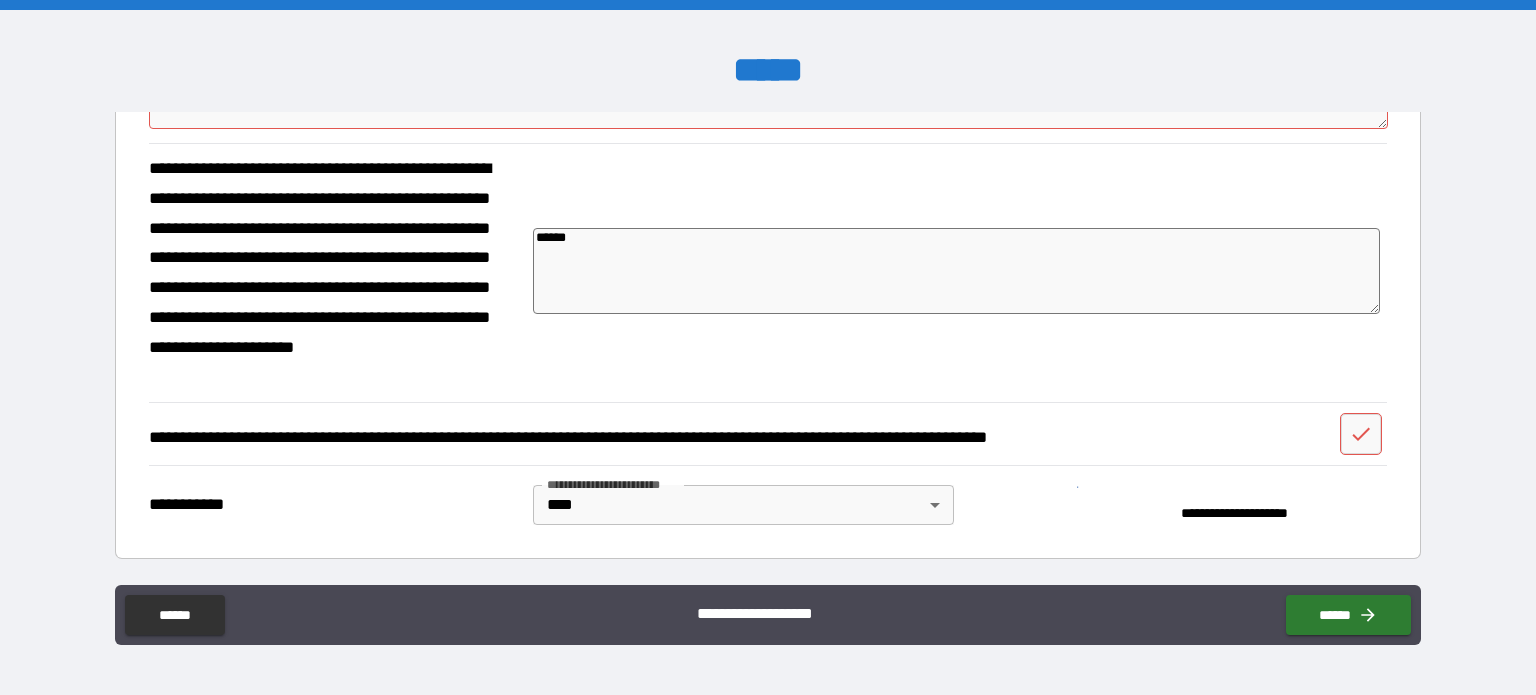 type on "*" 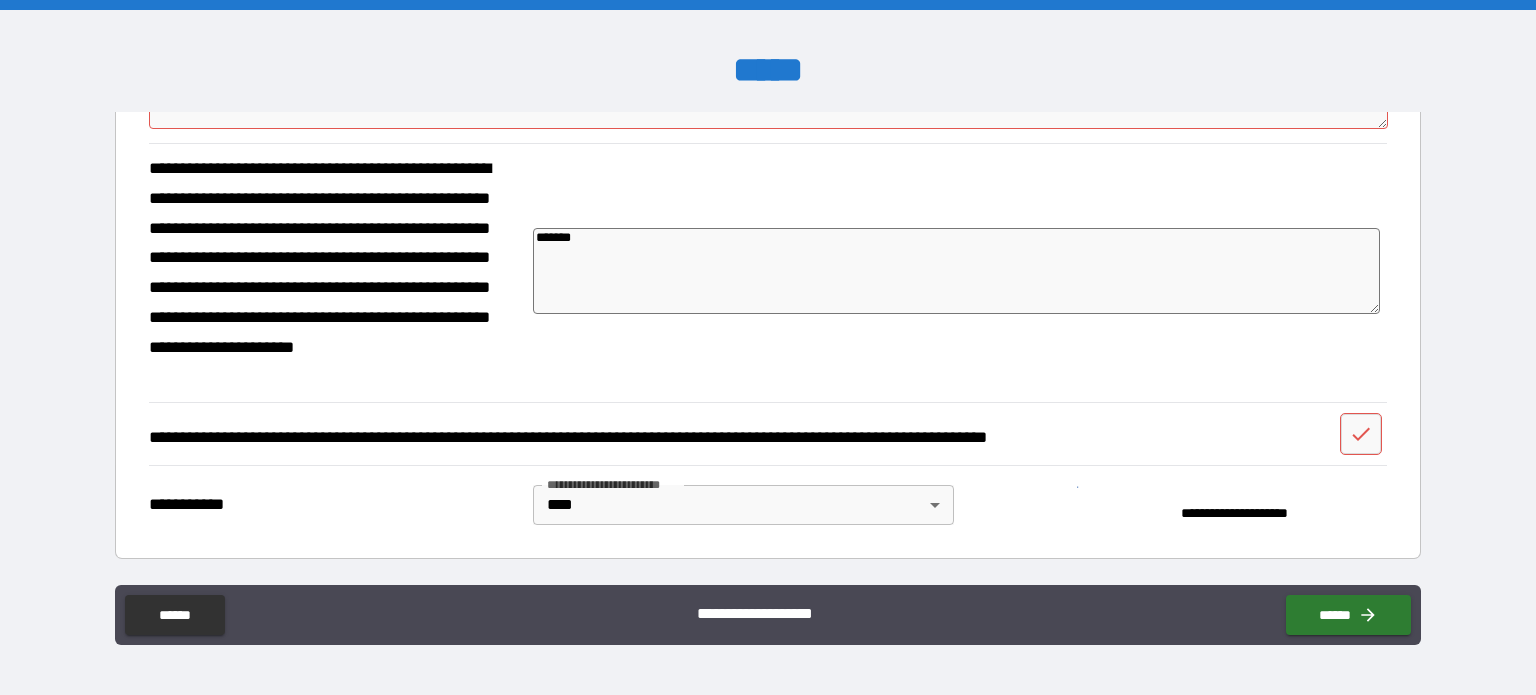 type on "*" 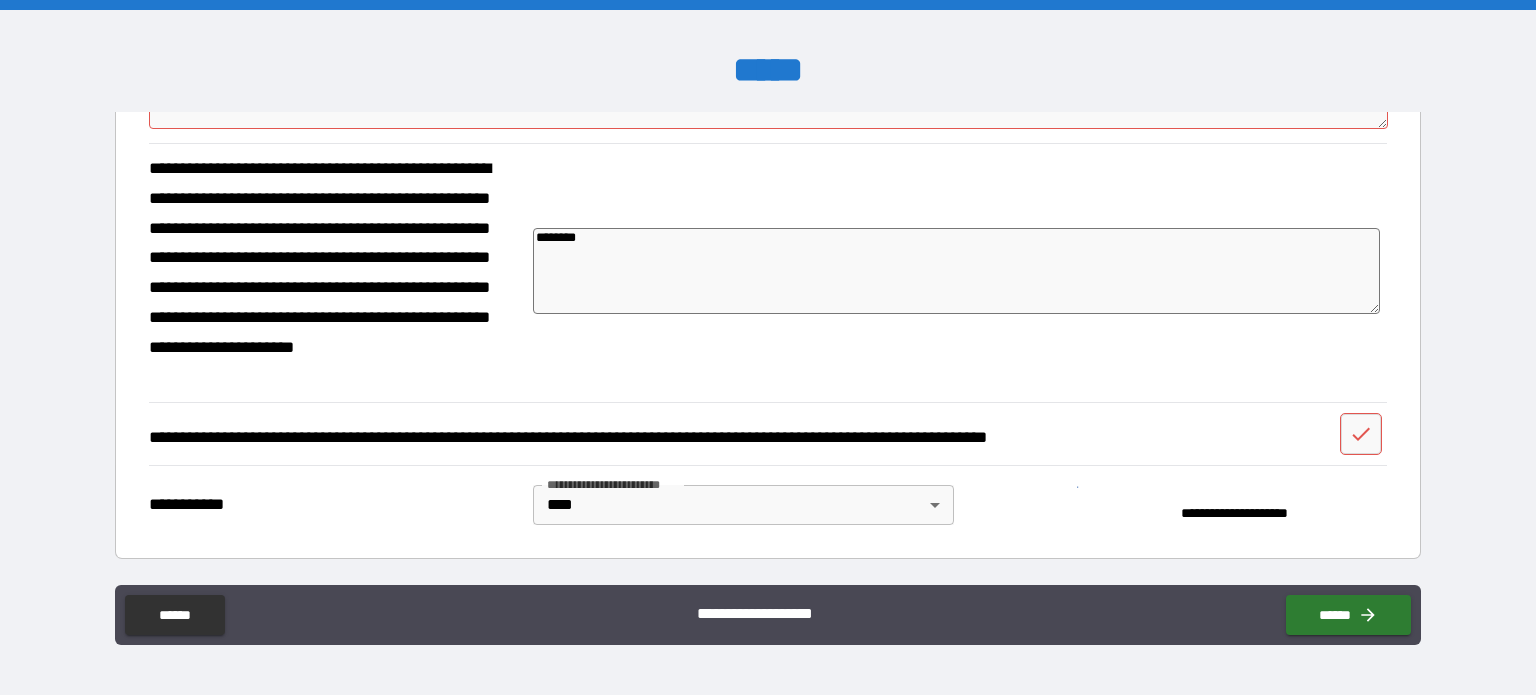 type on "*" 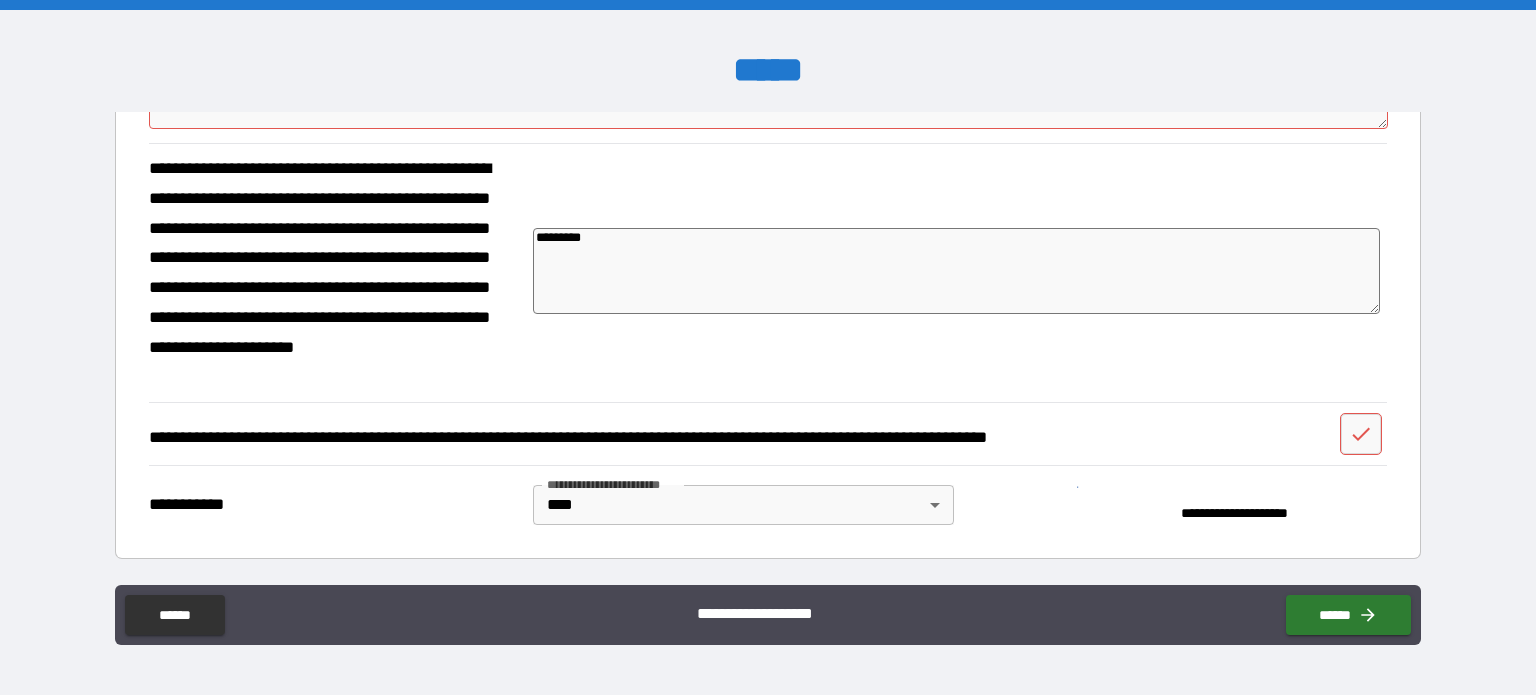 type on "*" 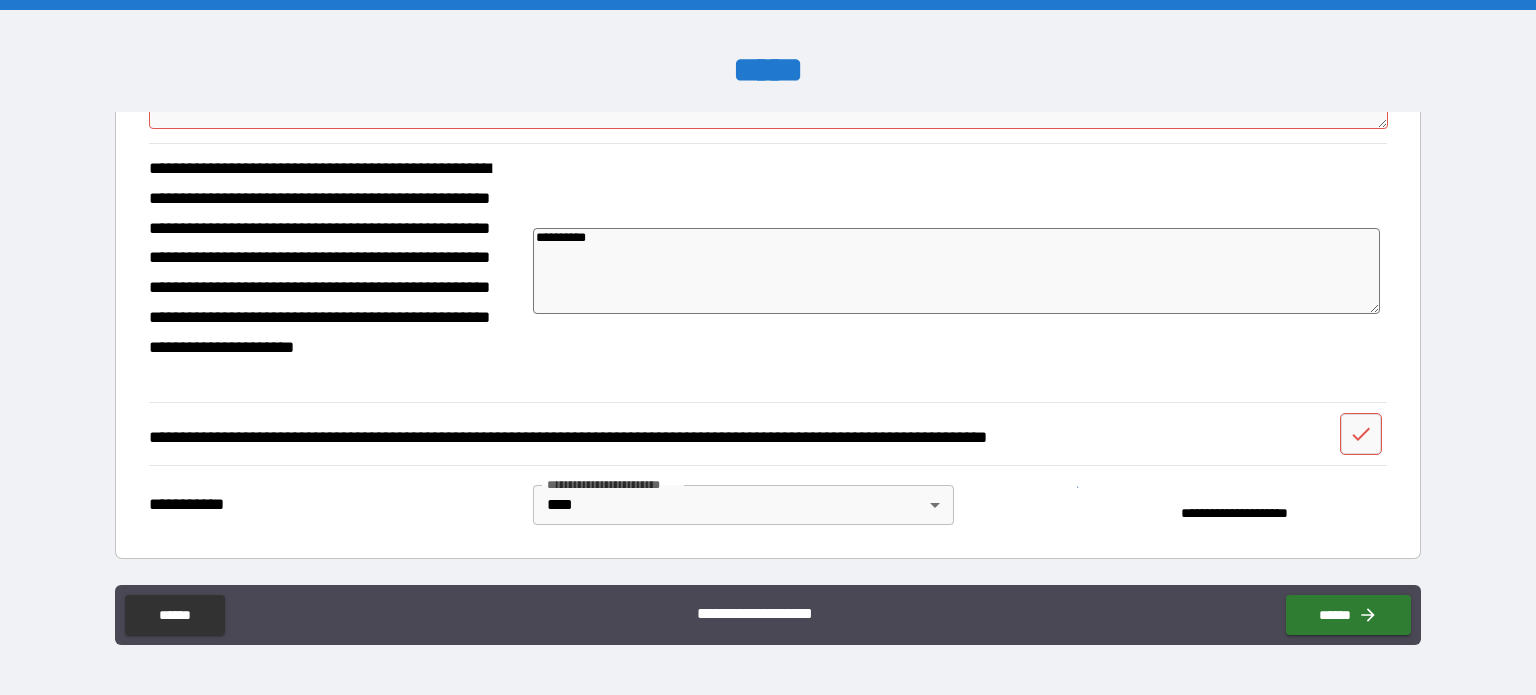 type on "**********" 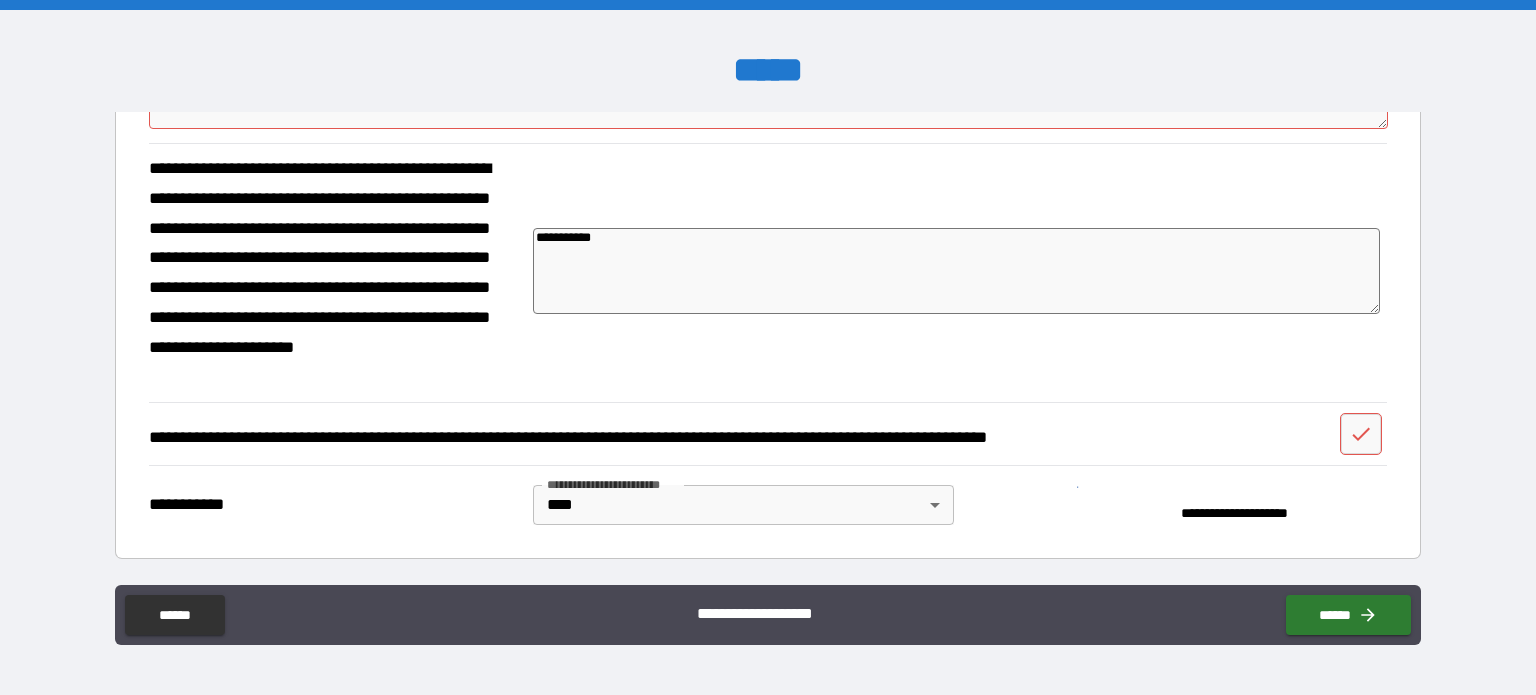 type on "*" 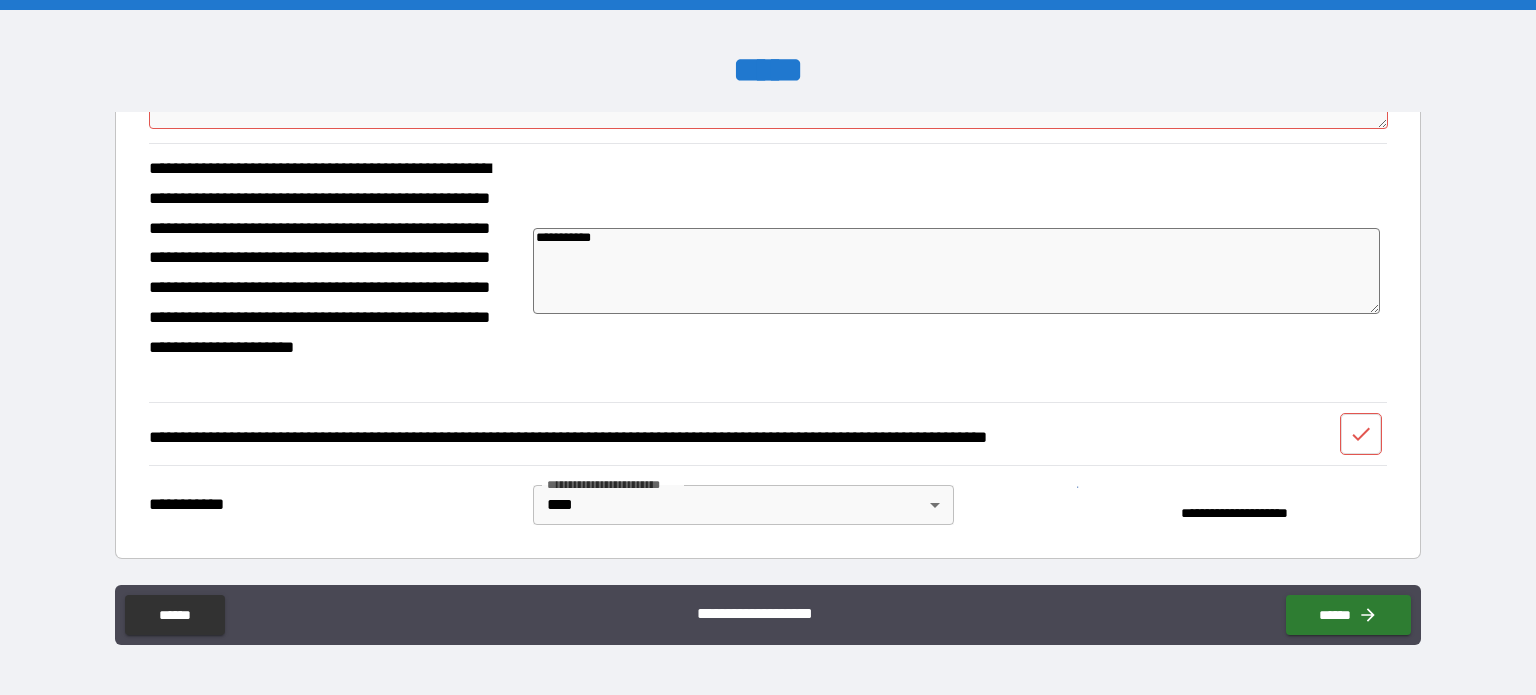 type on "**********" 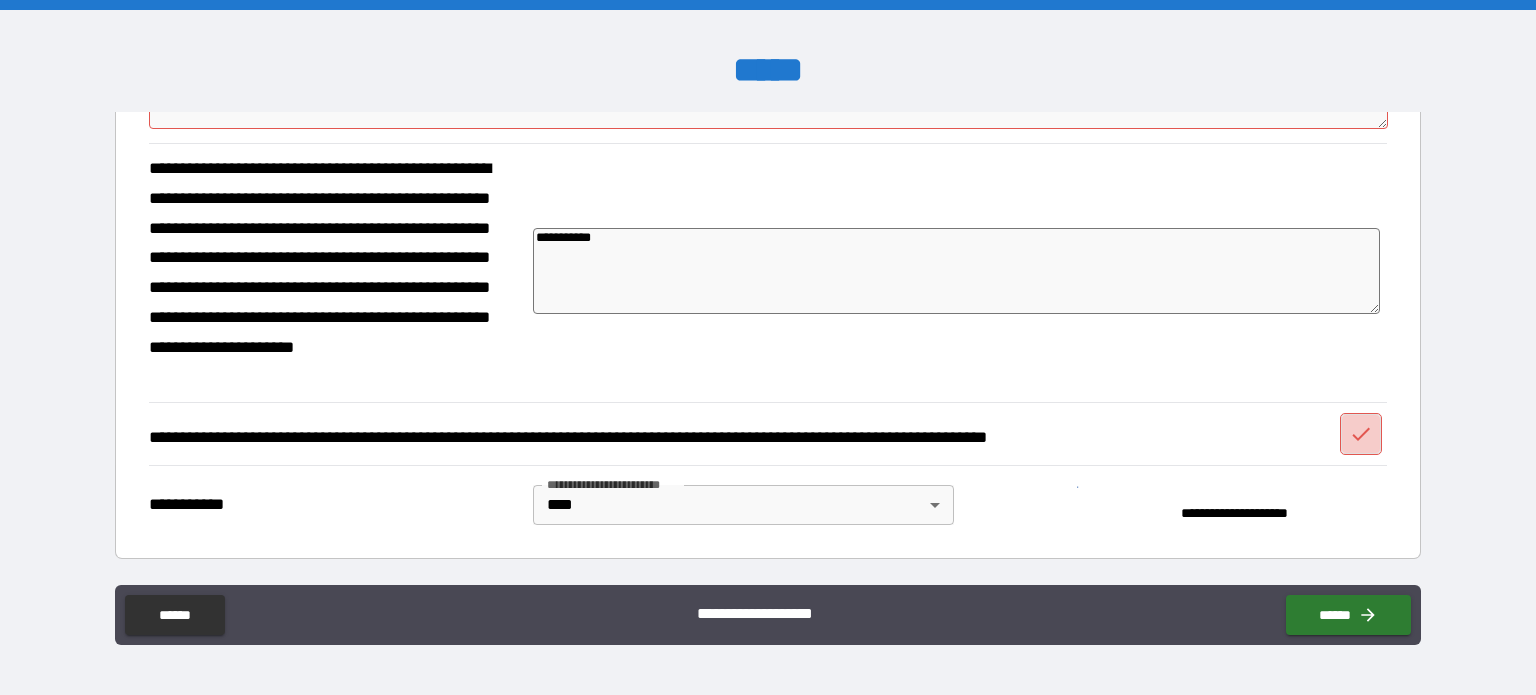 click 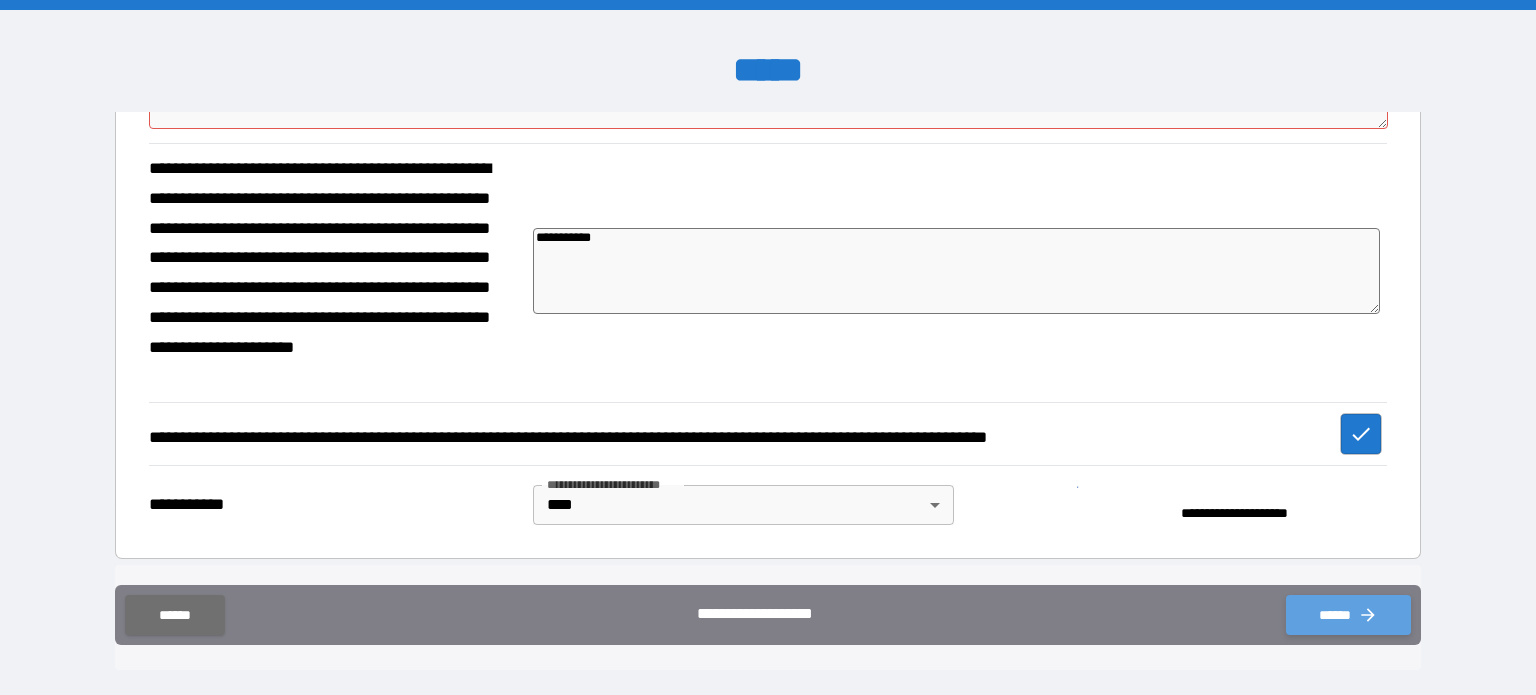 click on "******" at bounding box center [1348, 615] 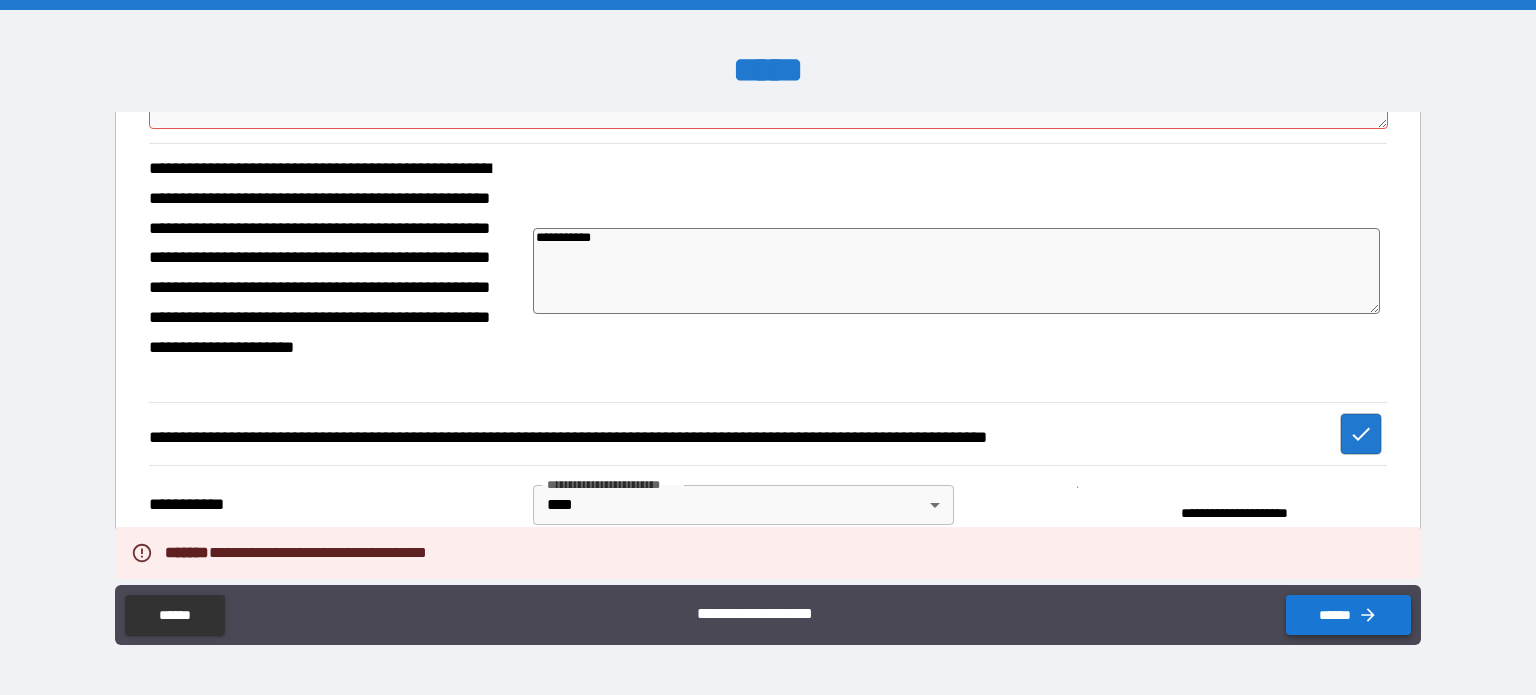 type on "*" 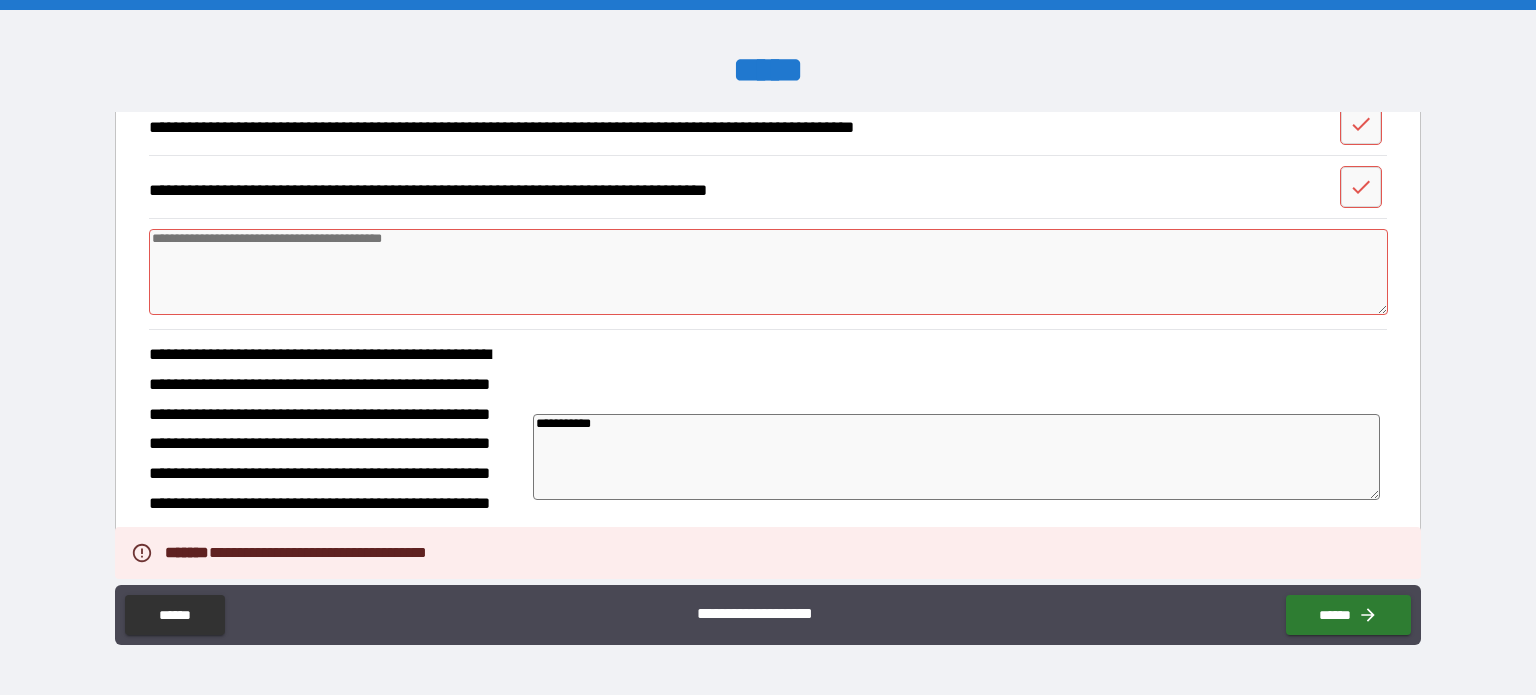 scroll, scrollTop: 759, scrollLeft: 0, axis: vertical 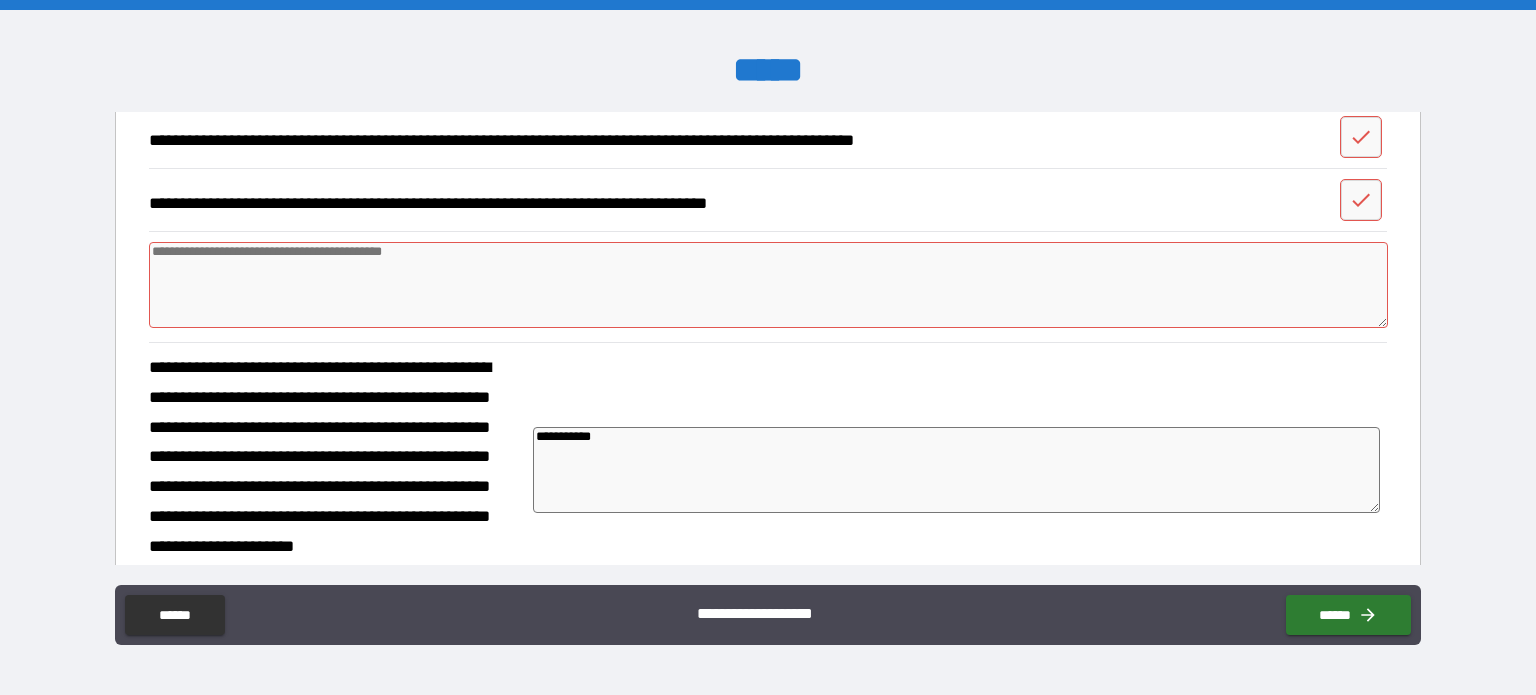 click at bounding box center (768, 285) 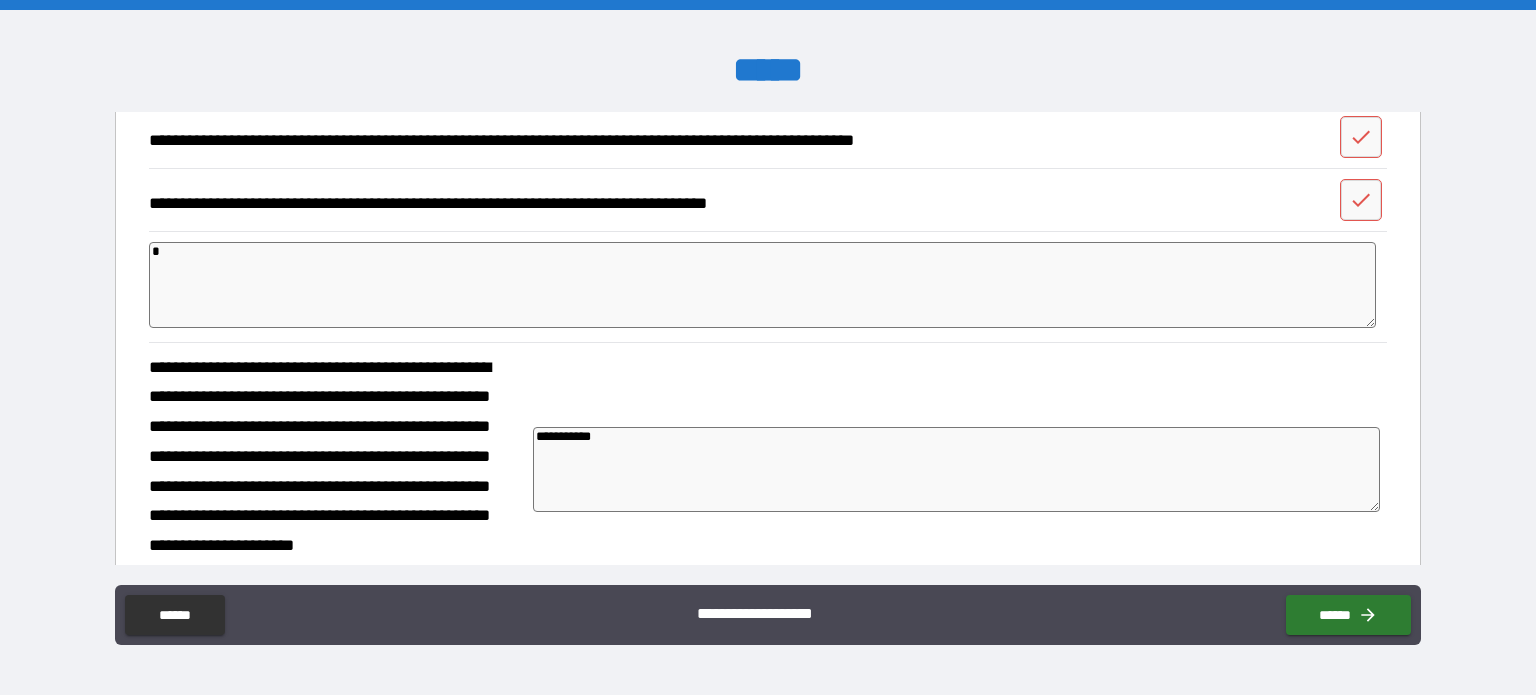 type on "*" 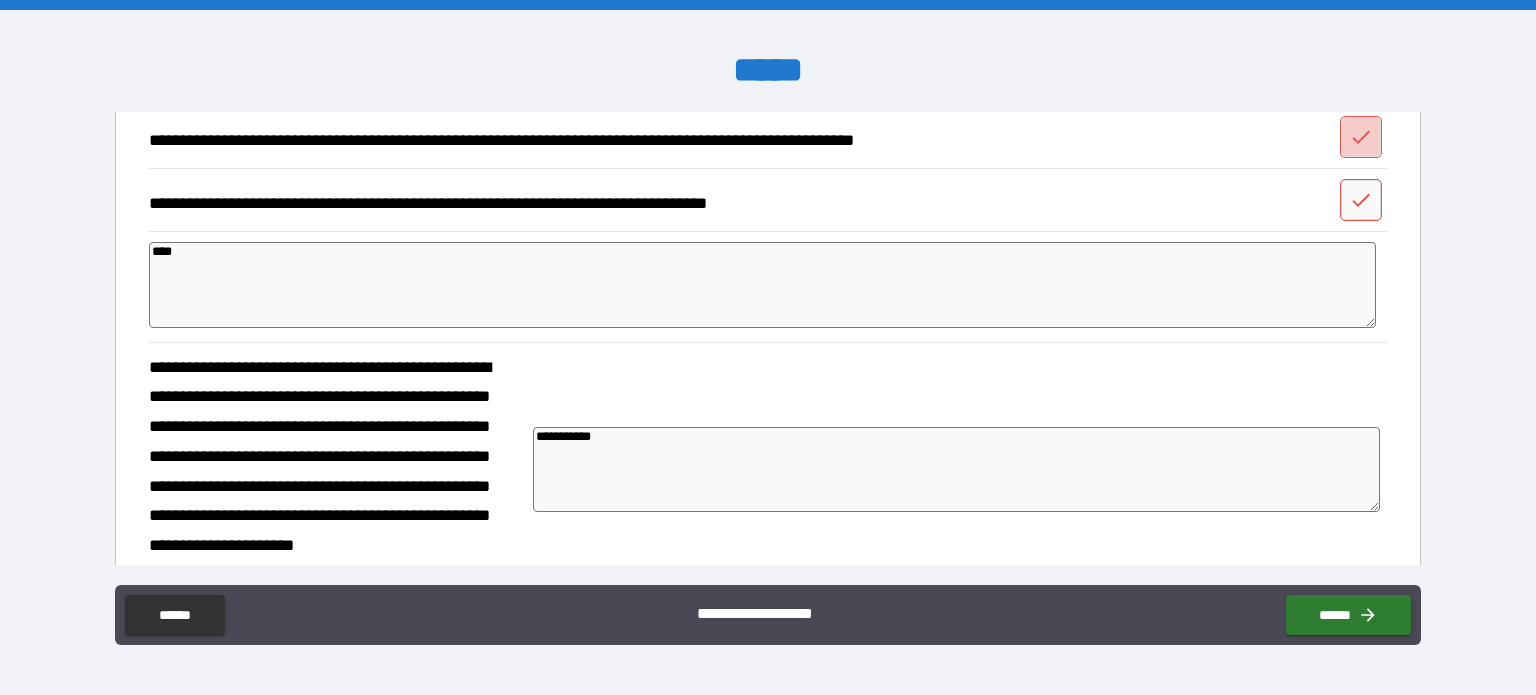 click 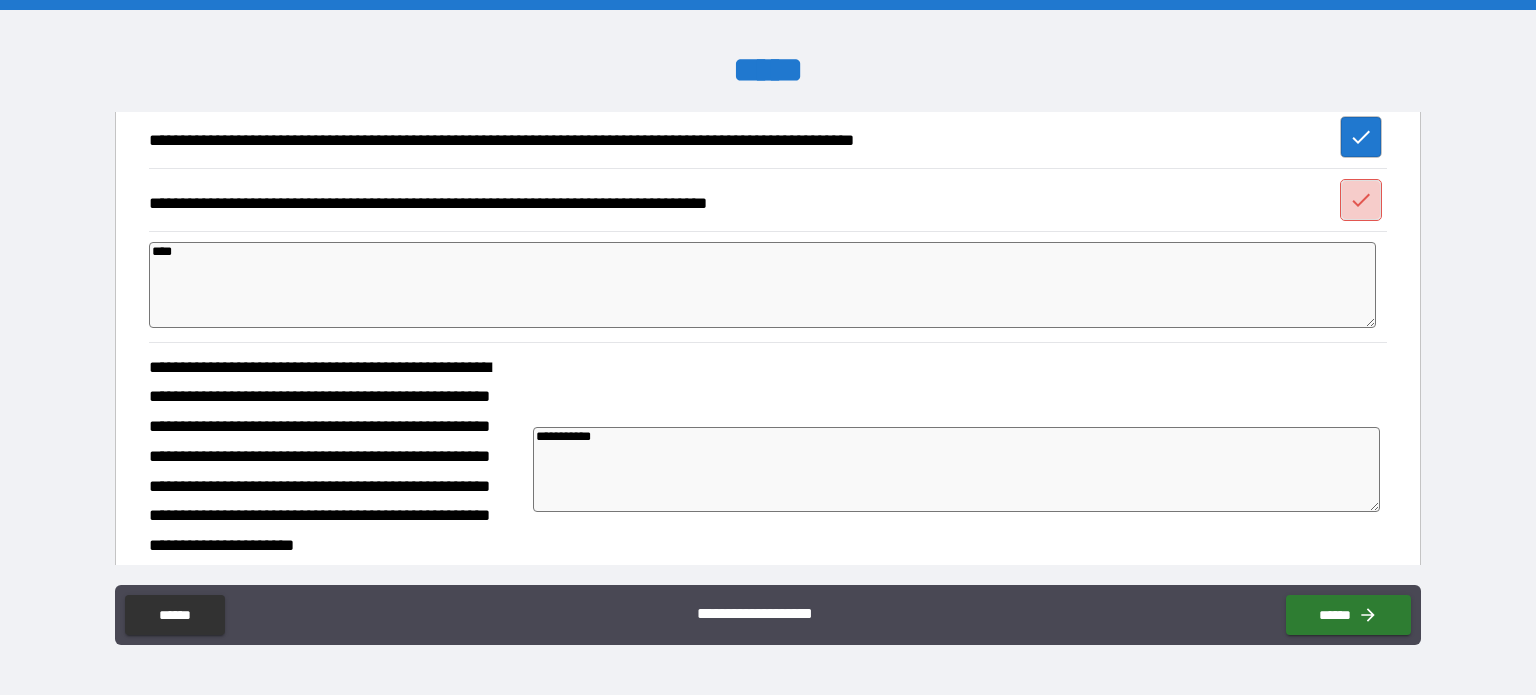 click at bounding box center (1361, 200) 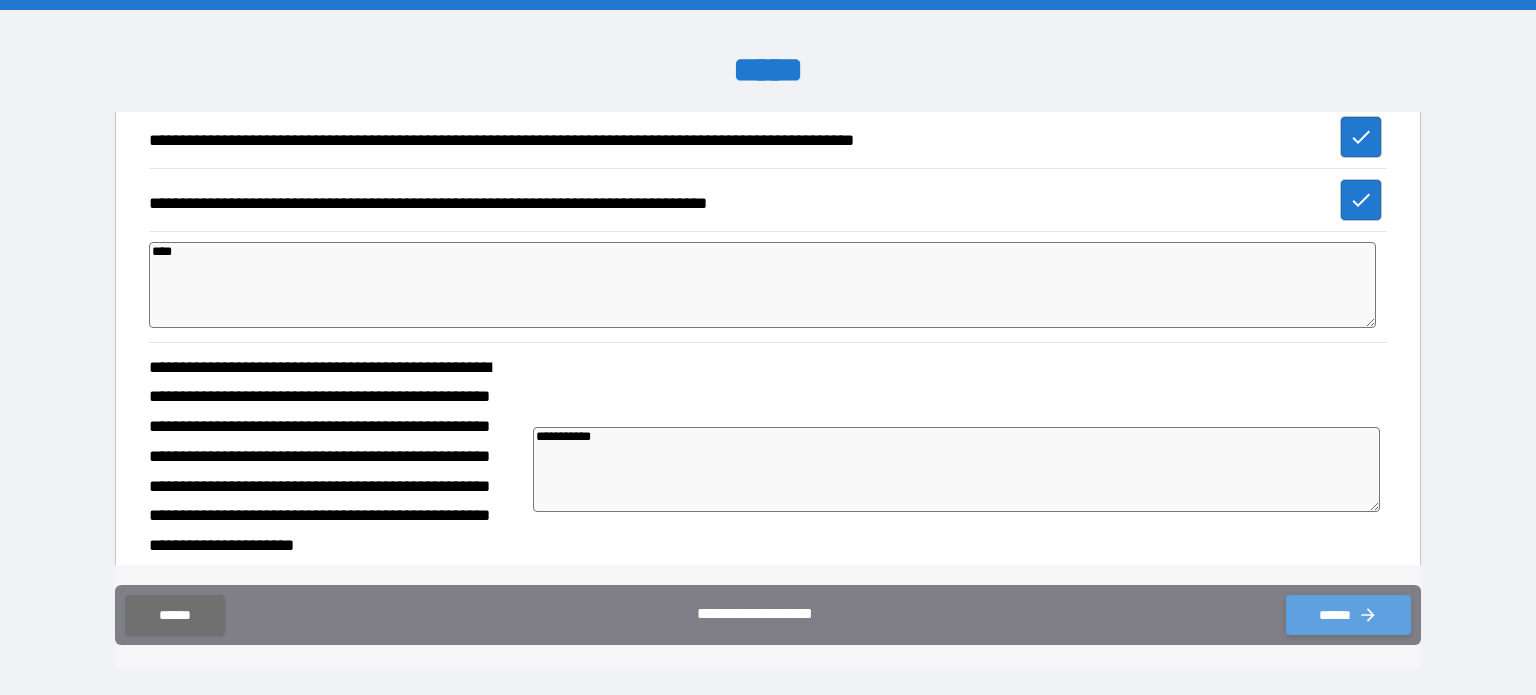 click on "******" at bounding box center [1348, 615] 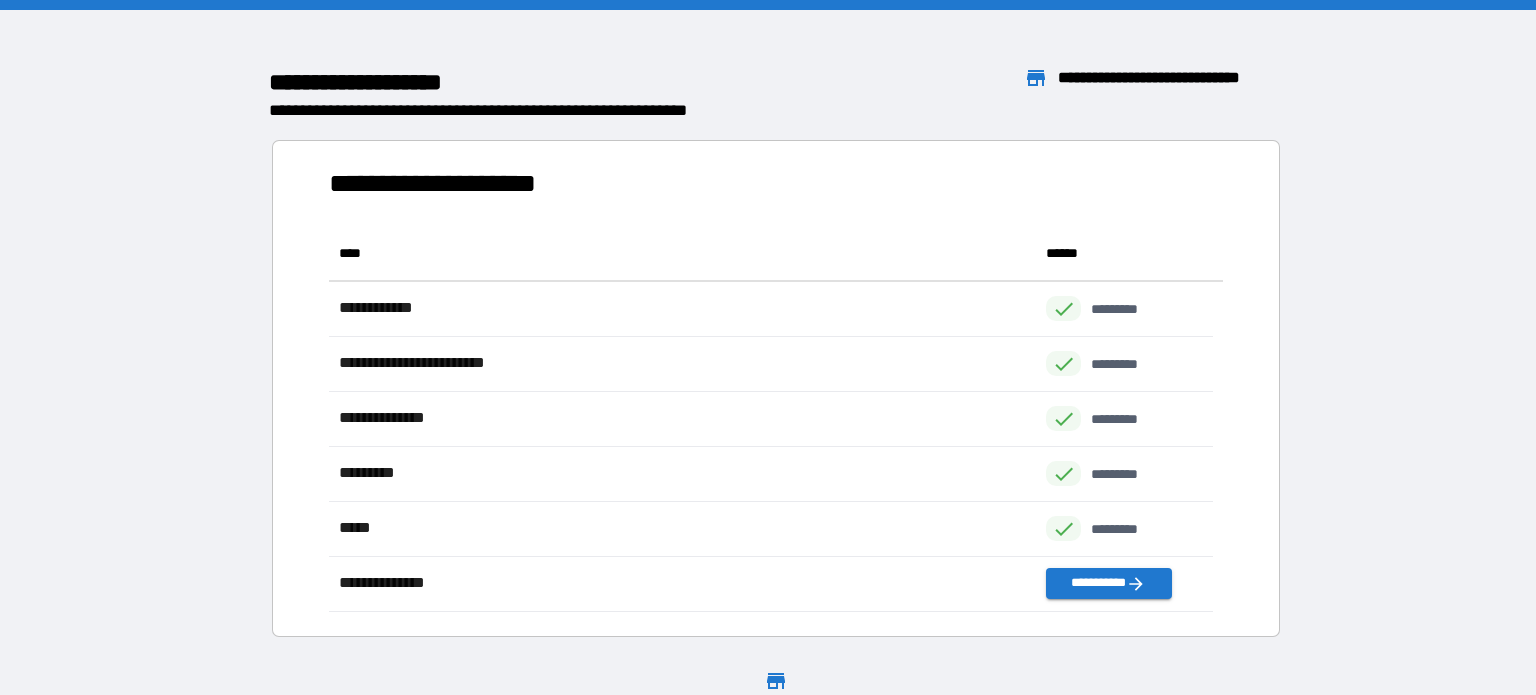 scroll, scrollTop: 16, scrollLeft: 16, axis: both 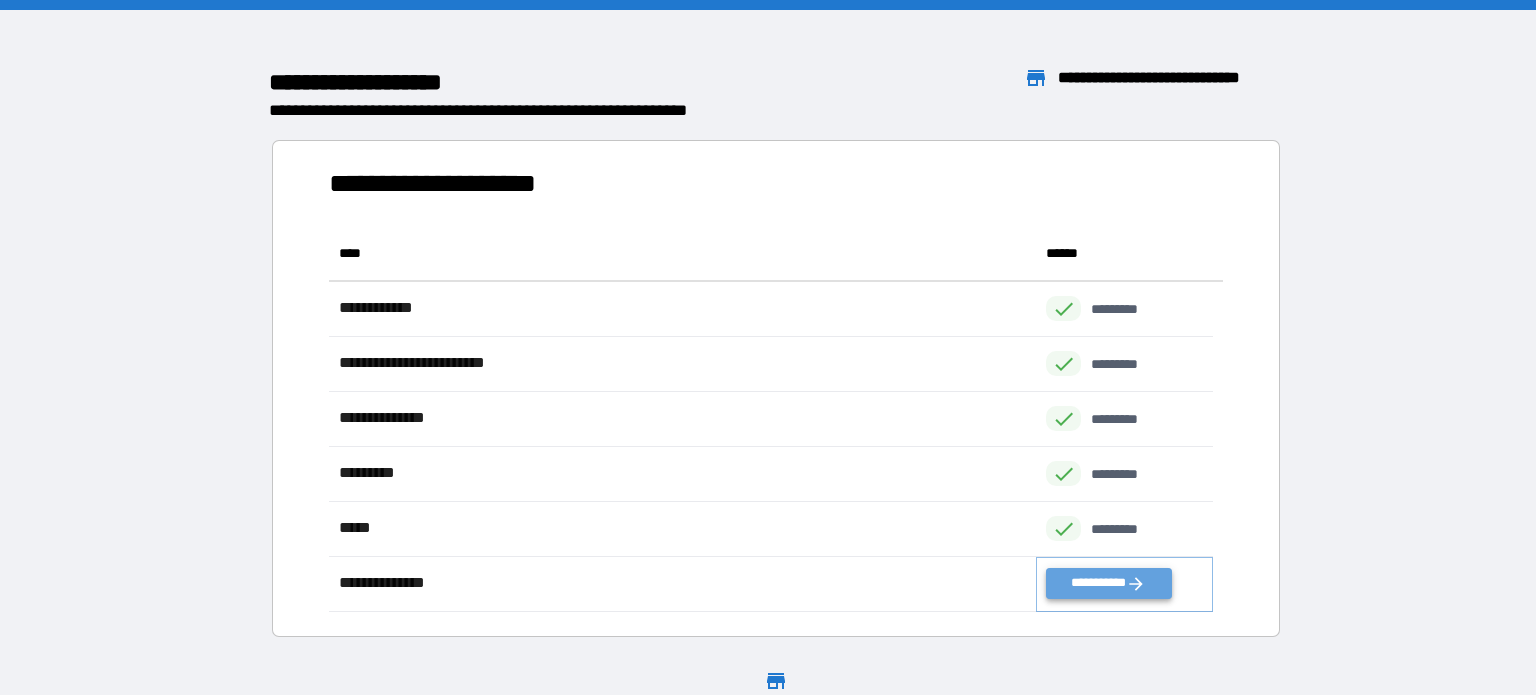 click on "**********" at bounding box center (1108, 583) 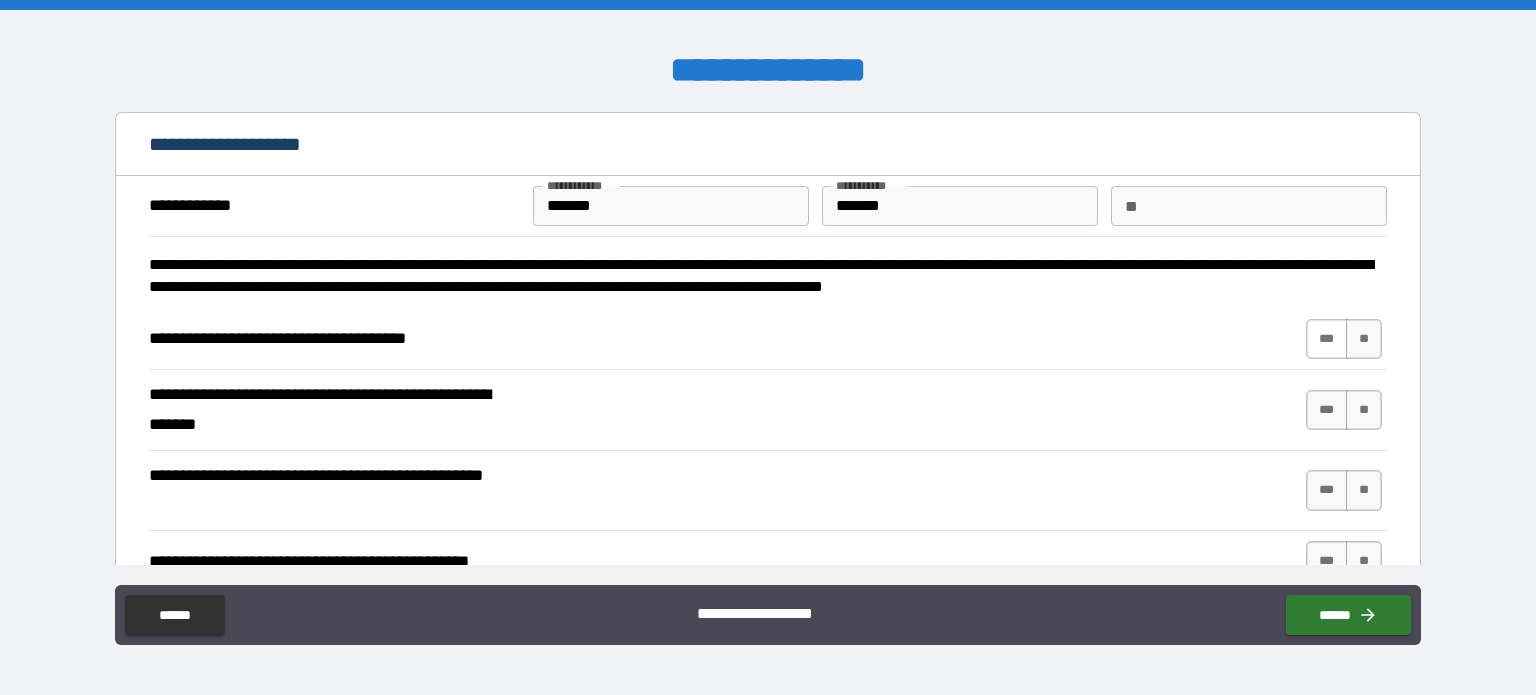 click on "***" at bounding box center (1327, 339) 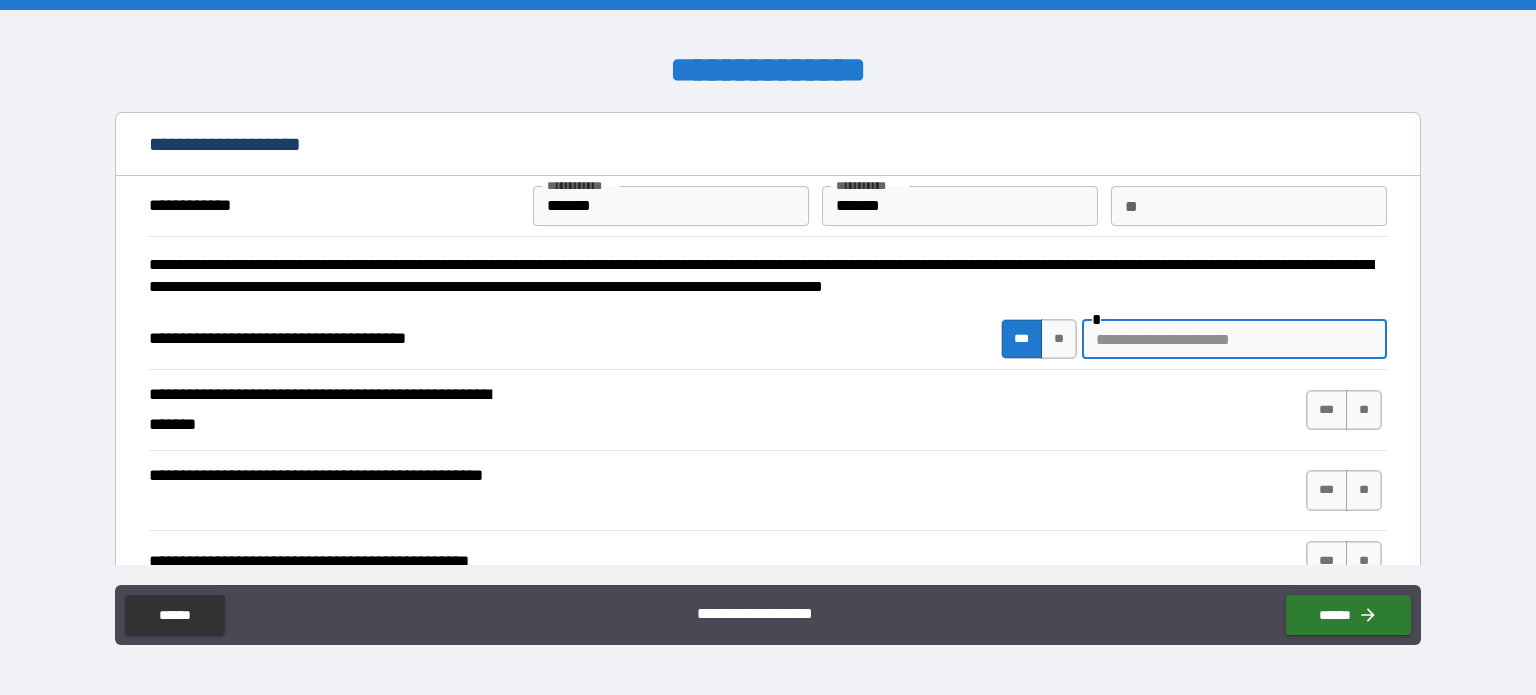 click at bounding box center (1234, 339) 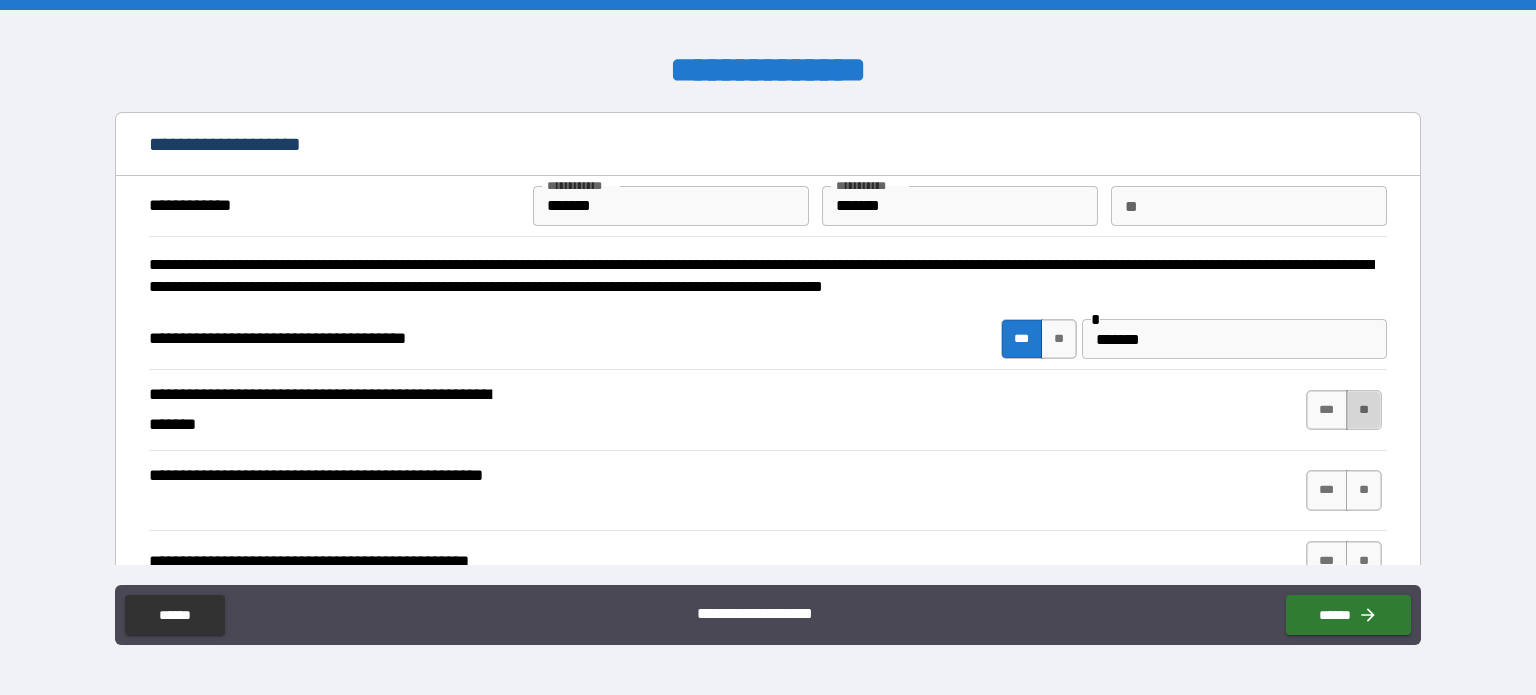 click on "**" at bounding box center [1364, 410] 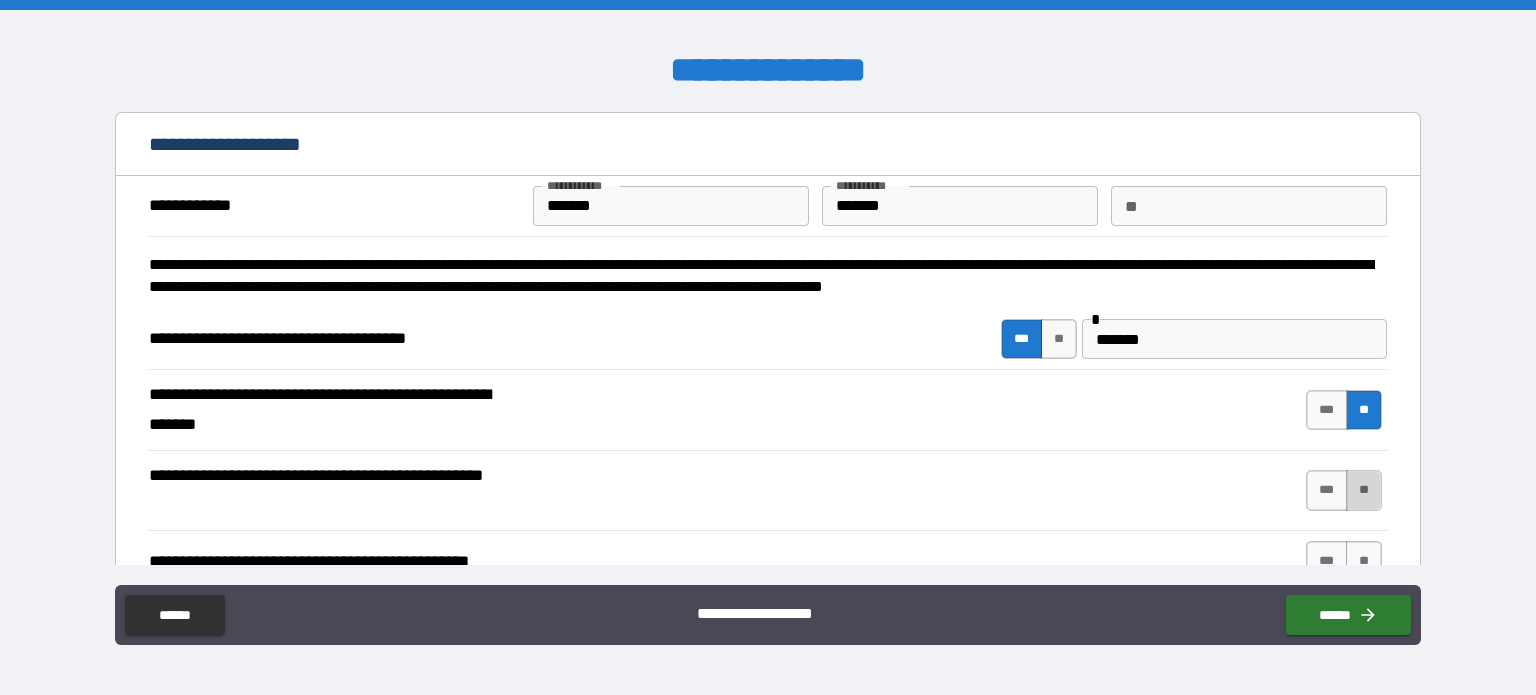 click on "**" at bounding box center (1364, 490) 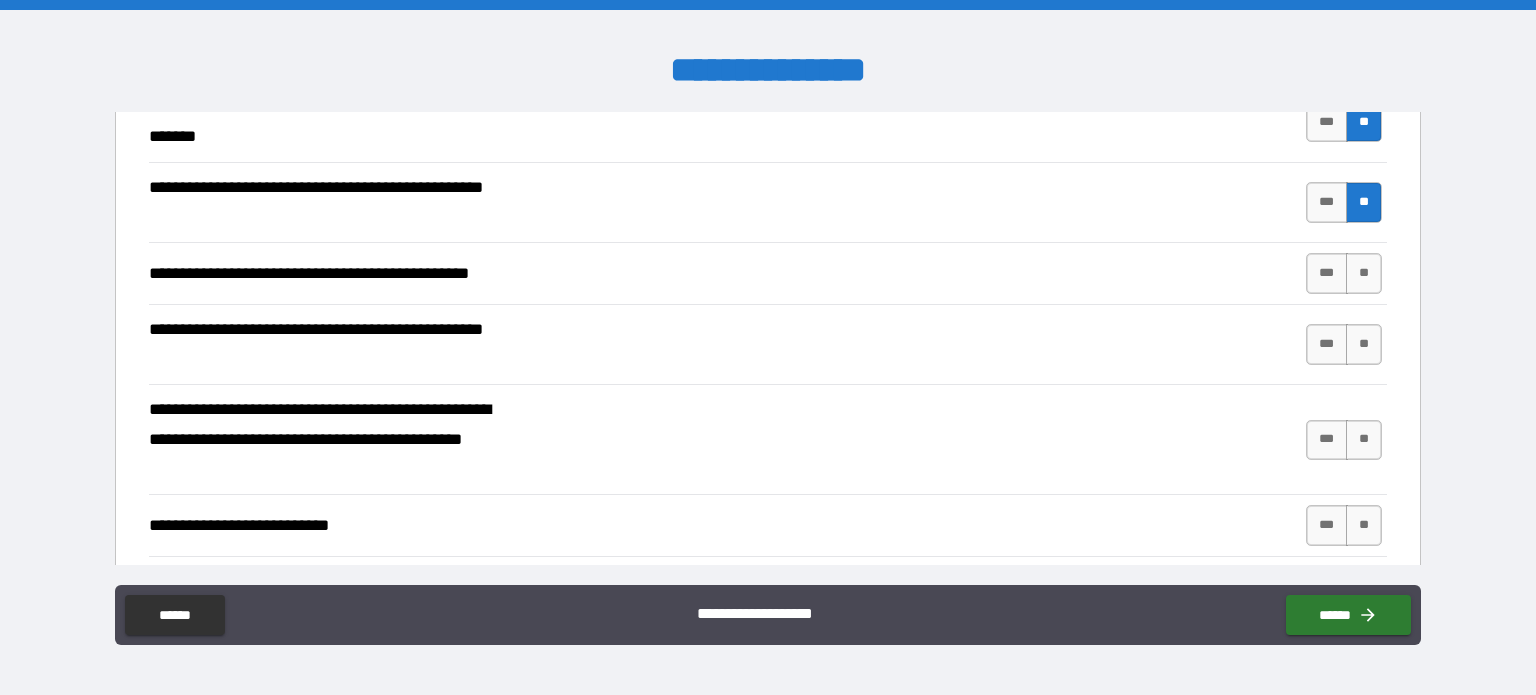 scroll, scrollTop: 320, scrollLeft: 0, axis: vertical 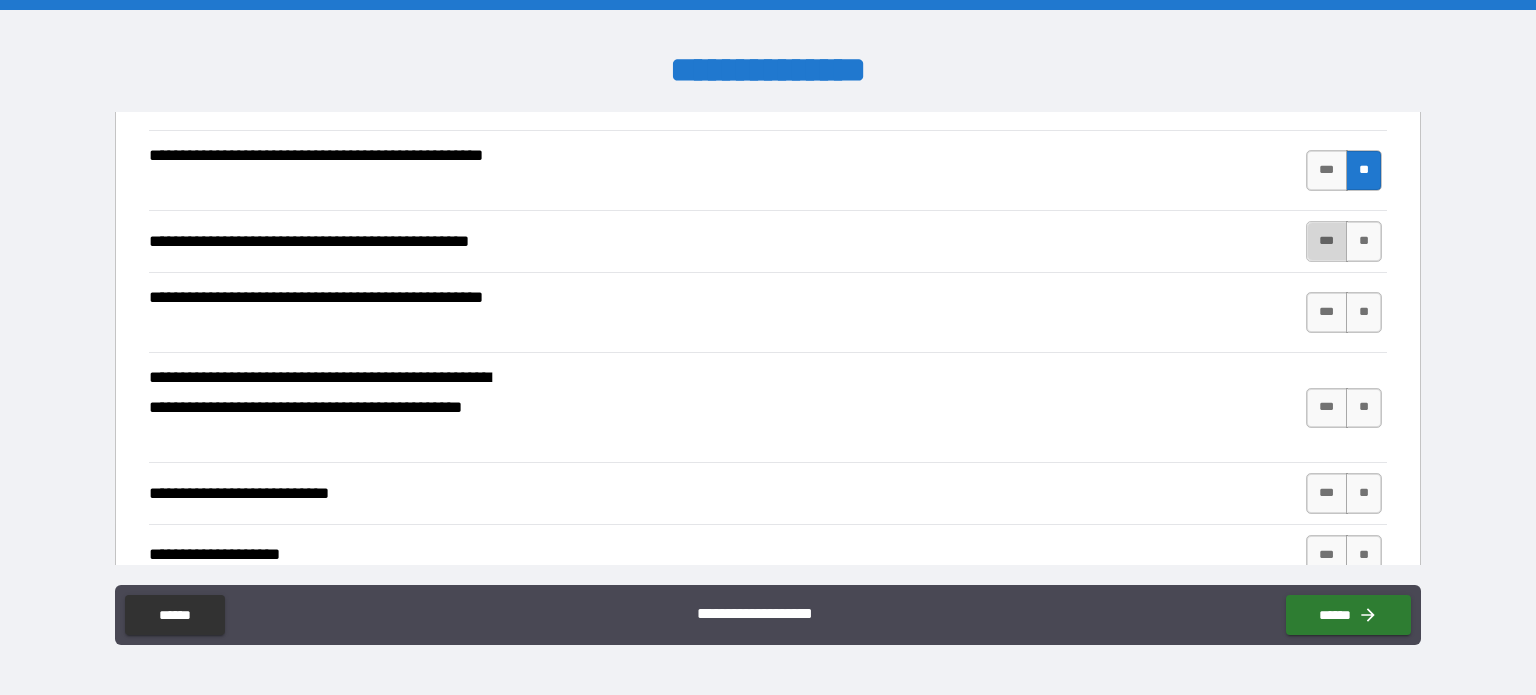 click on "***" at bounding box center [1327, 241] 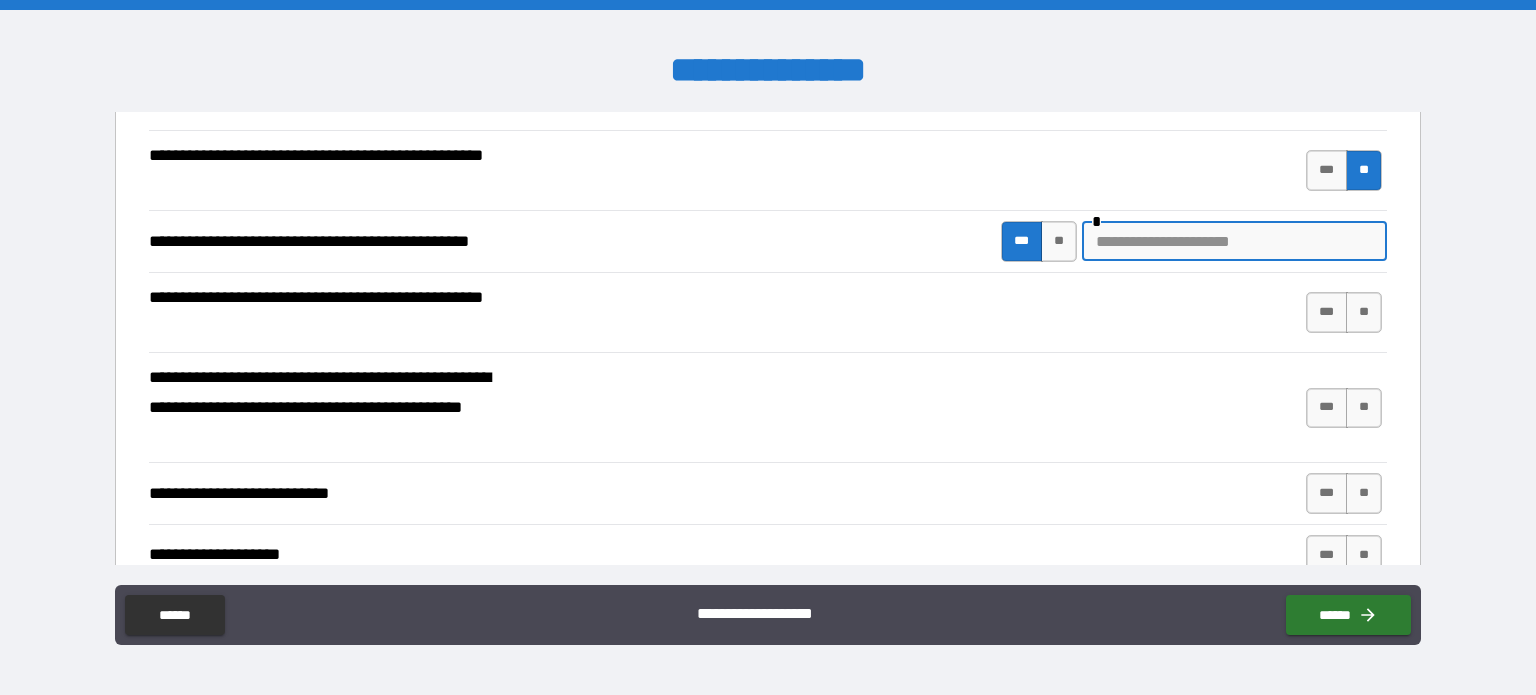 click at bounding box center (1234, 241) 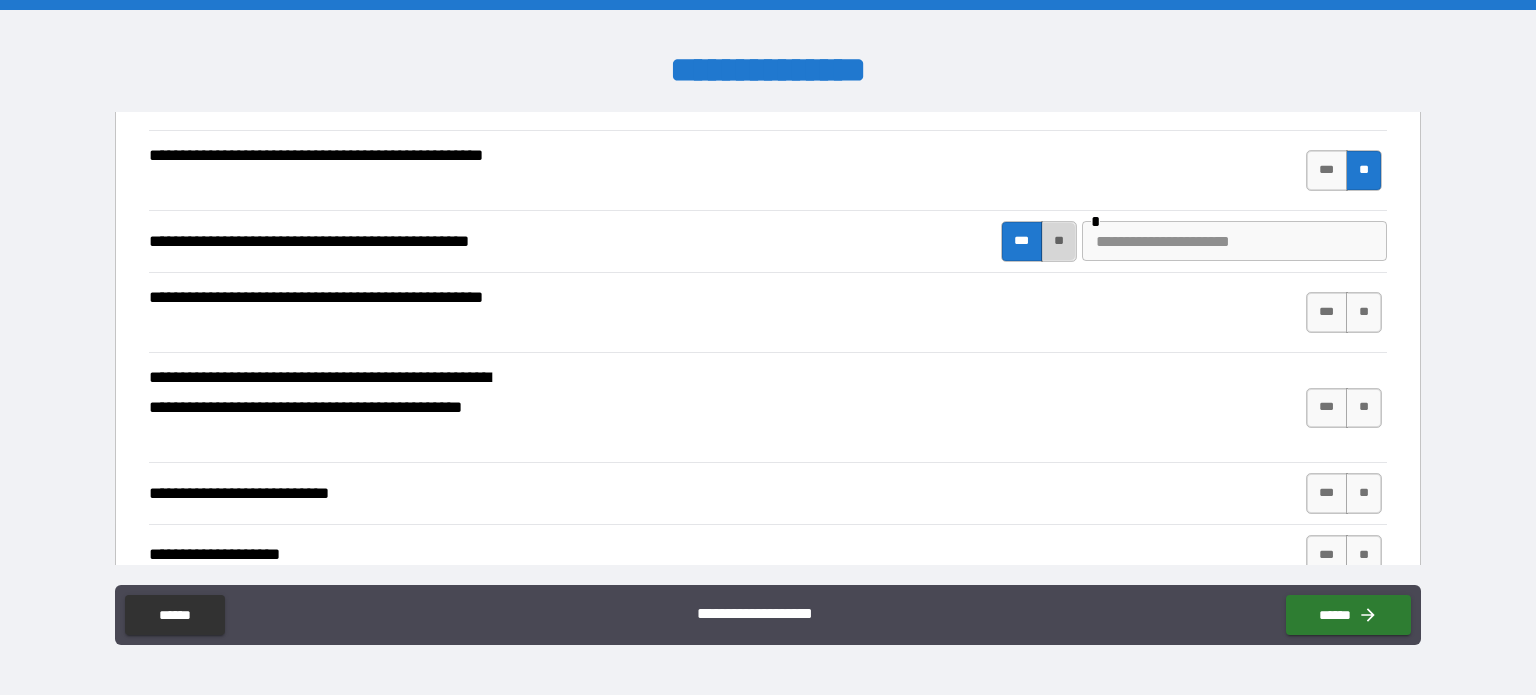 click on "**" at bounding box center (1059, 241) 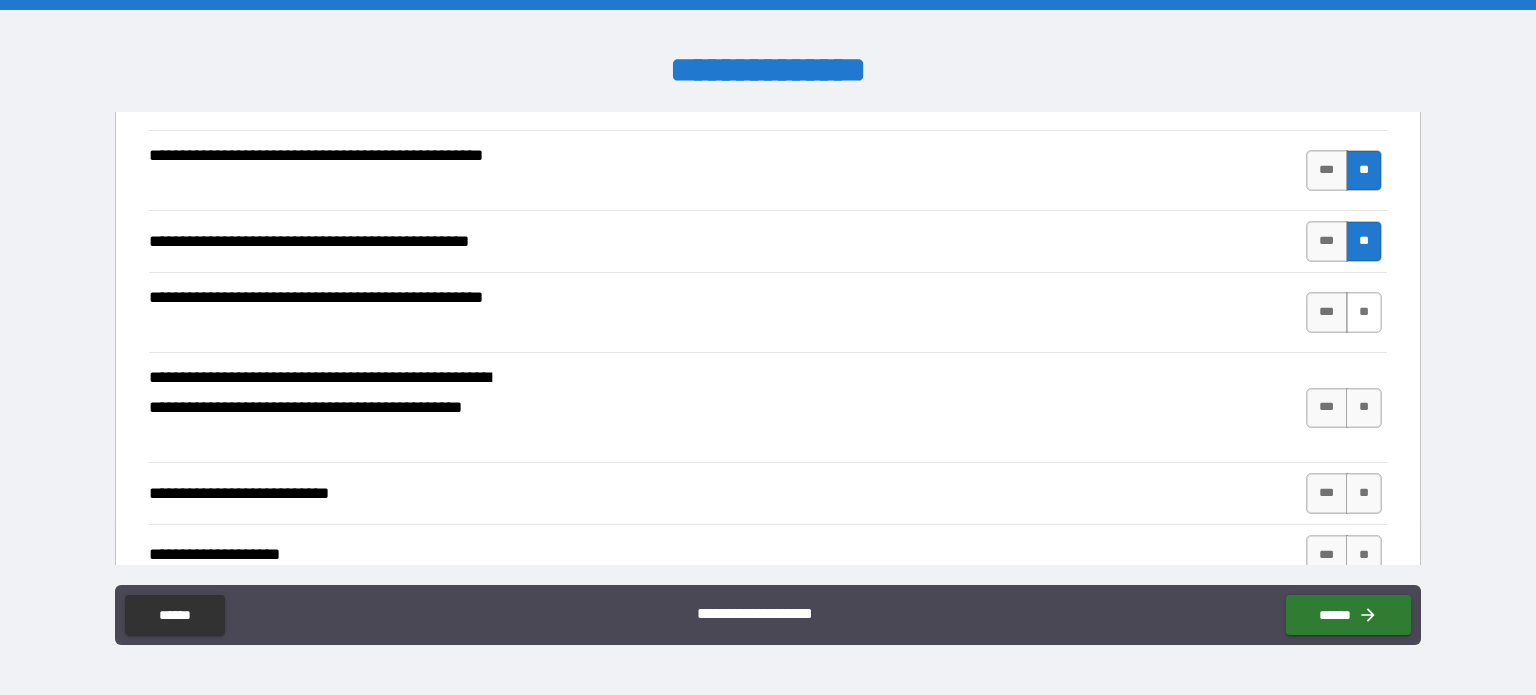 click on "**" at bounding box center (1364, 312) 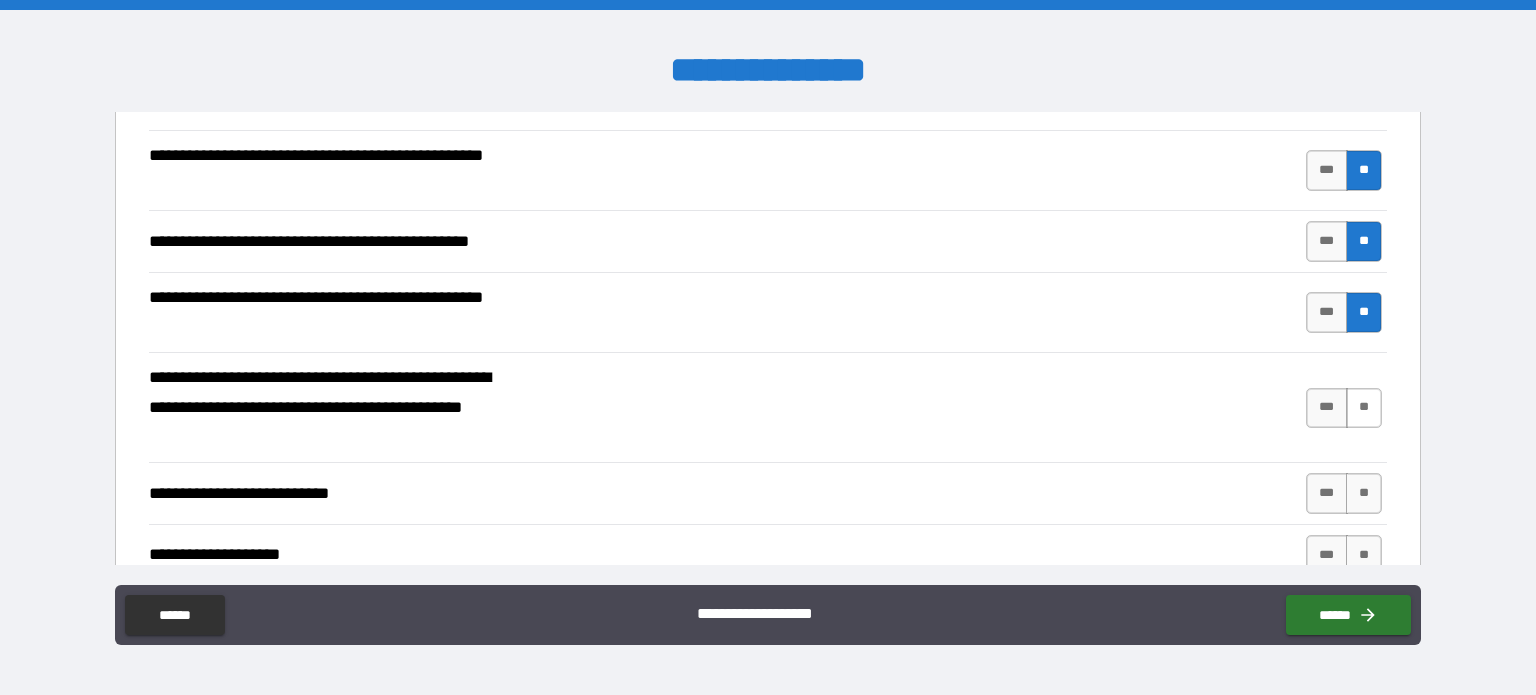 click on "**" at bounding box center (1364, 408) 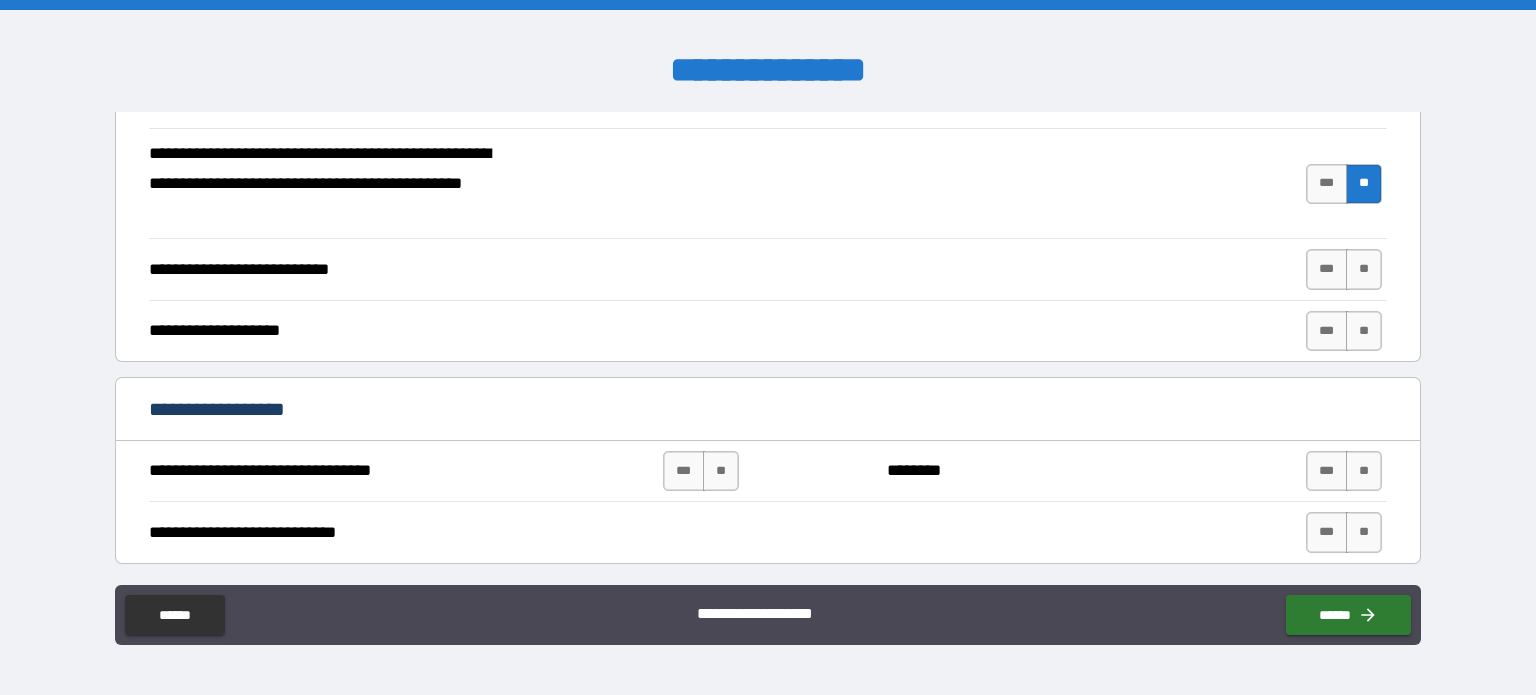 scroll, scrollTop: 584, scrollLeft: 0, axis: vertical 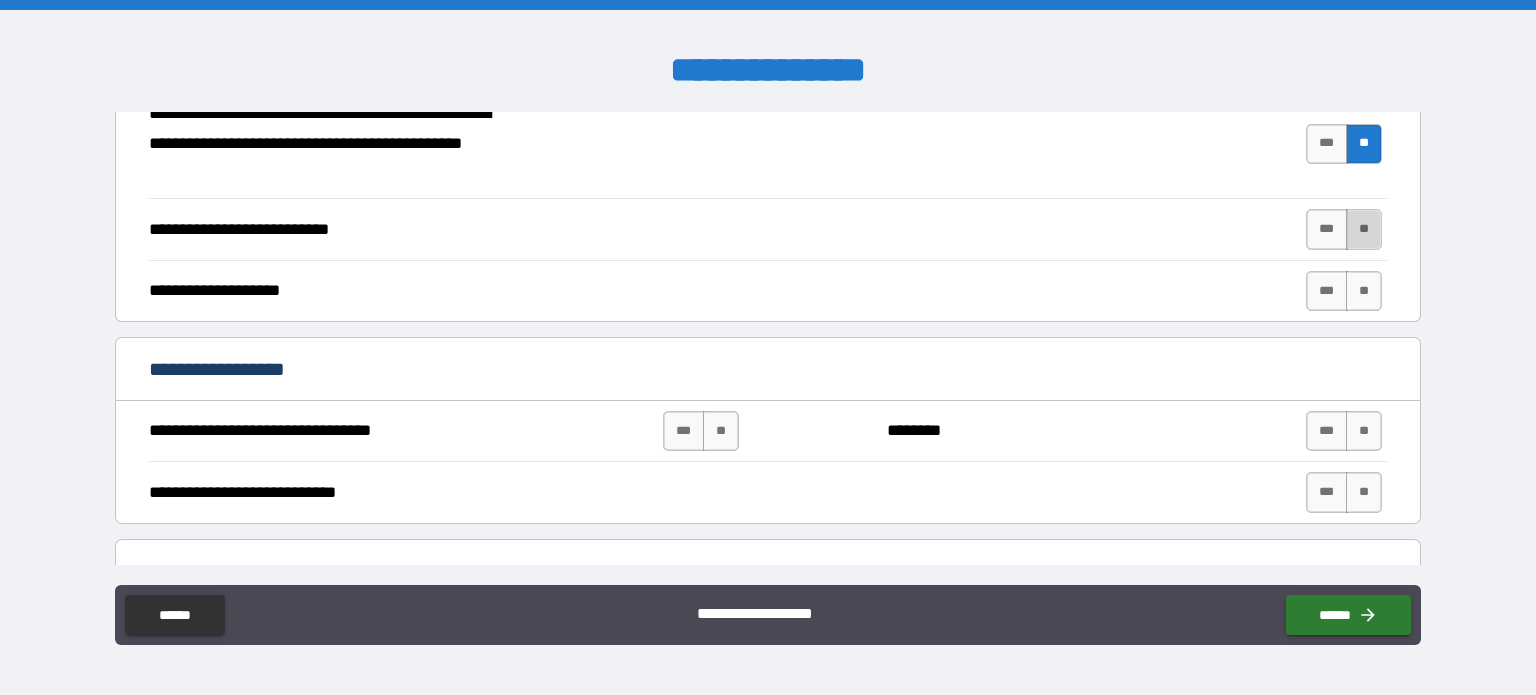 click on "**" at bounding box center (1364, 229) 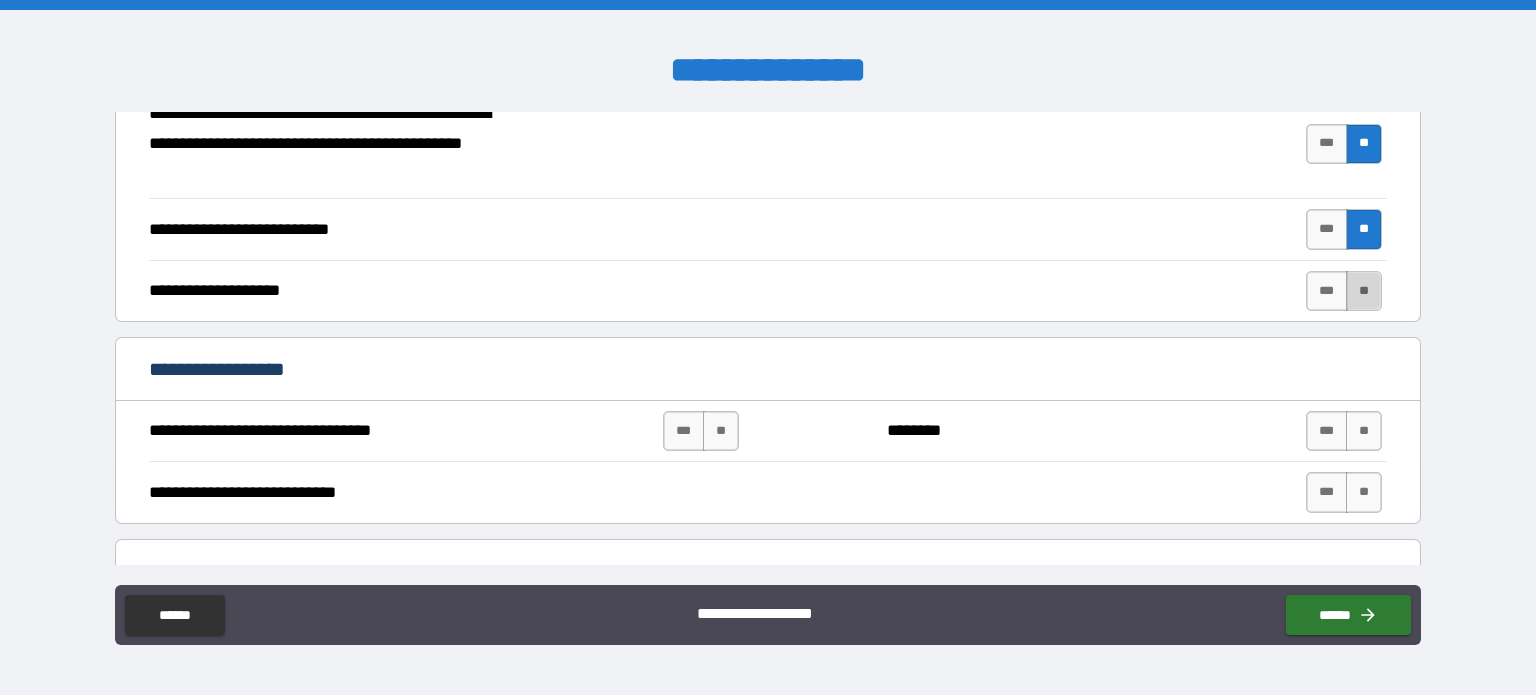 click on "**" at bounding box center (1364, 291) 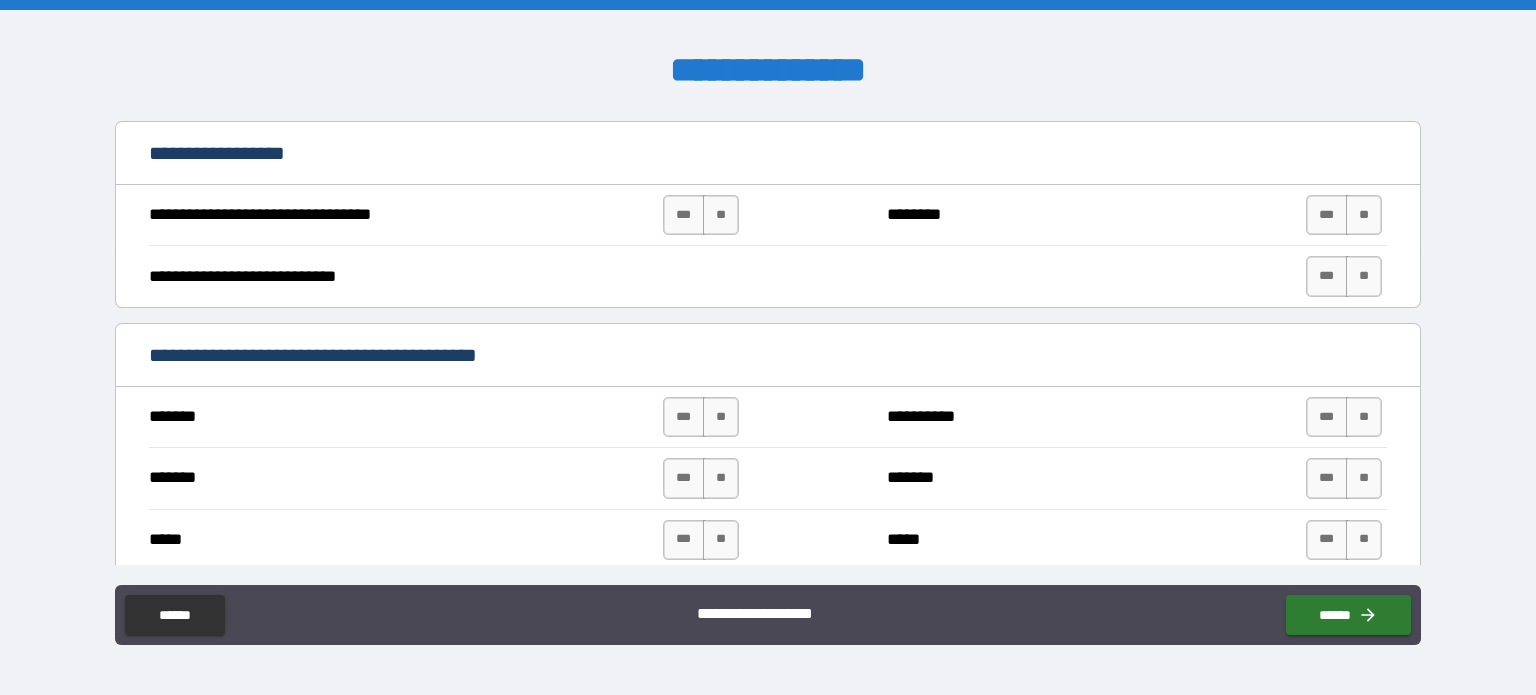 scroll, scrollTop: 808, scrollLeft: 0, axis: vertical 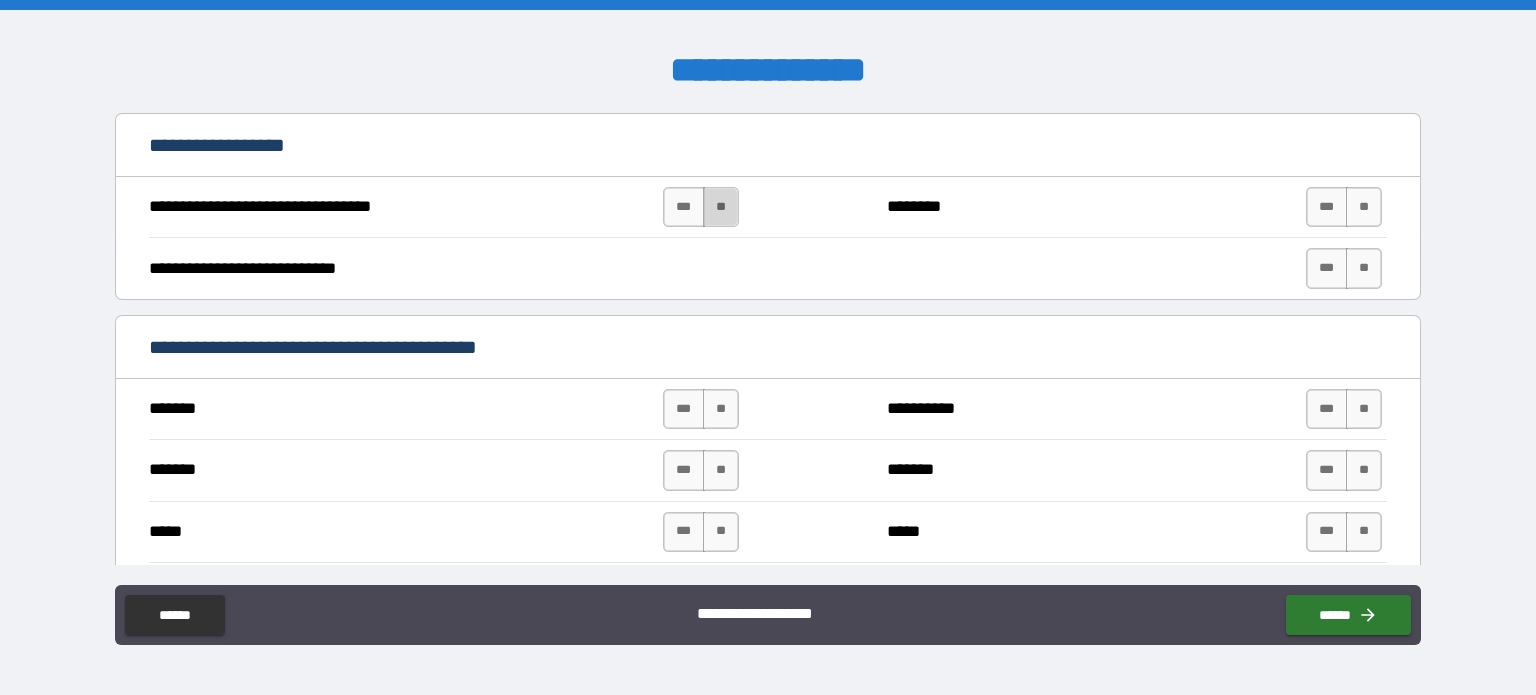 click on "**" at bounding box center [721, 207] 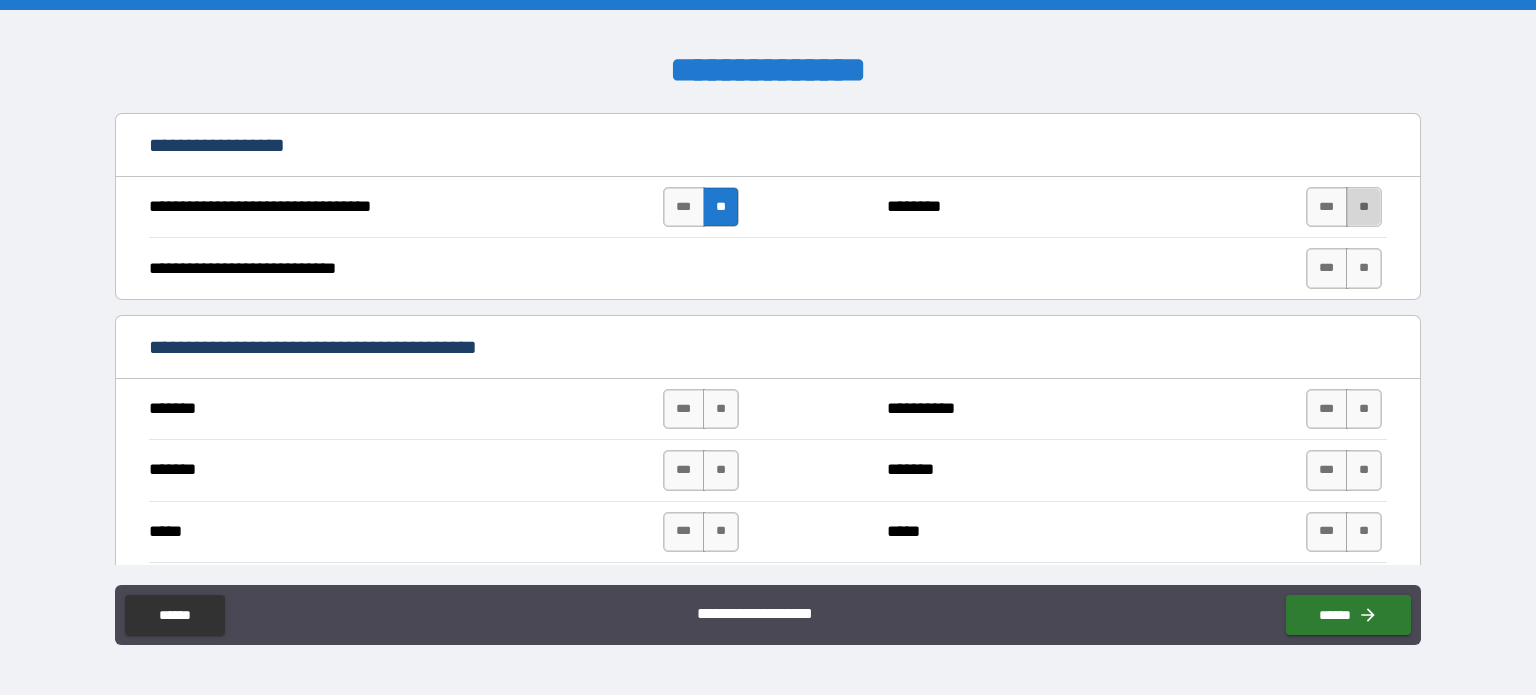 click on "**" at bounding box center [1364, 207] 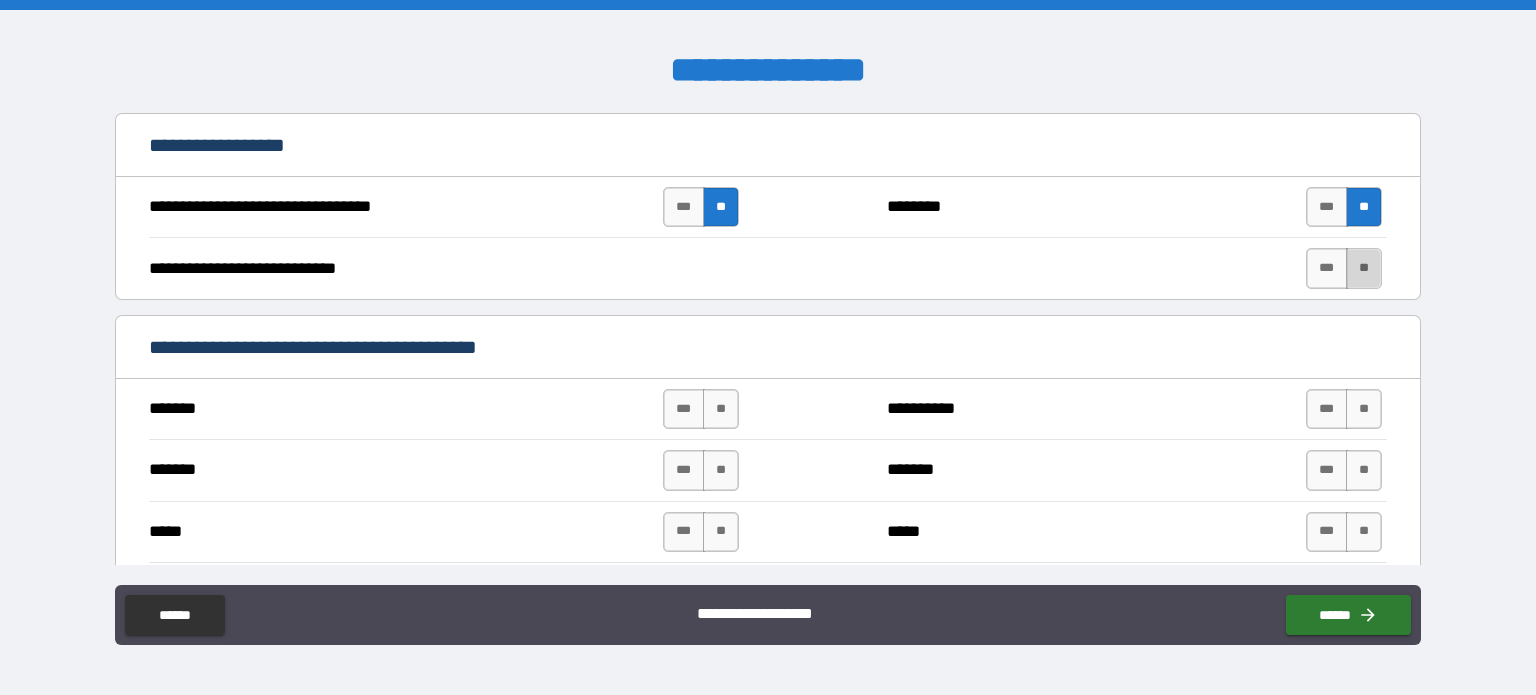 click on "**" at bounding box center [1364, 268] 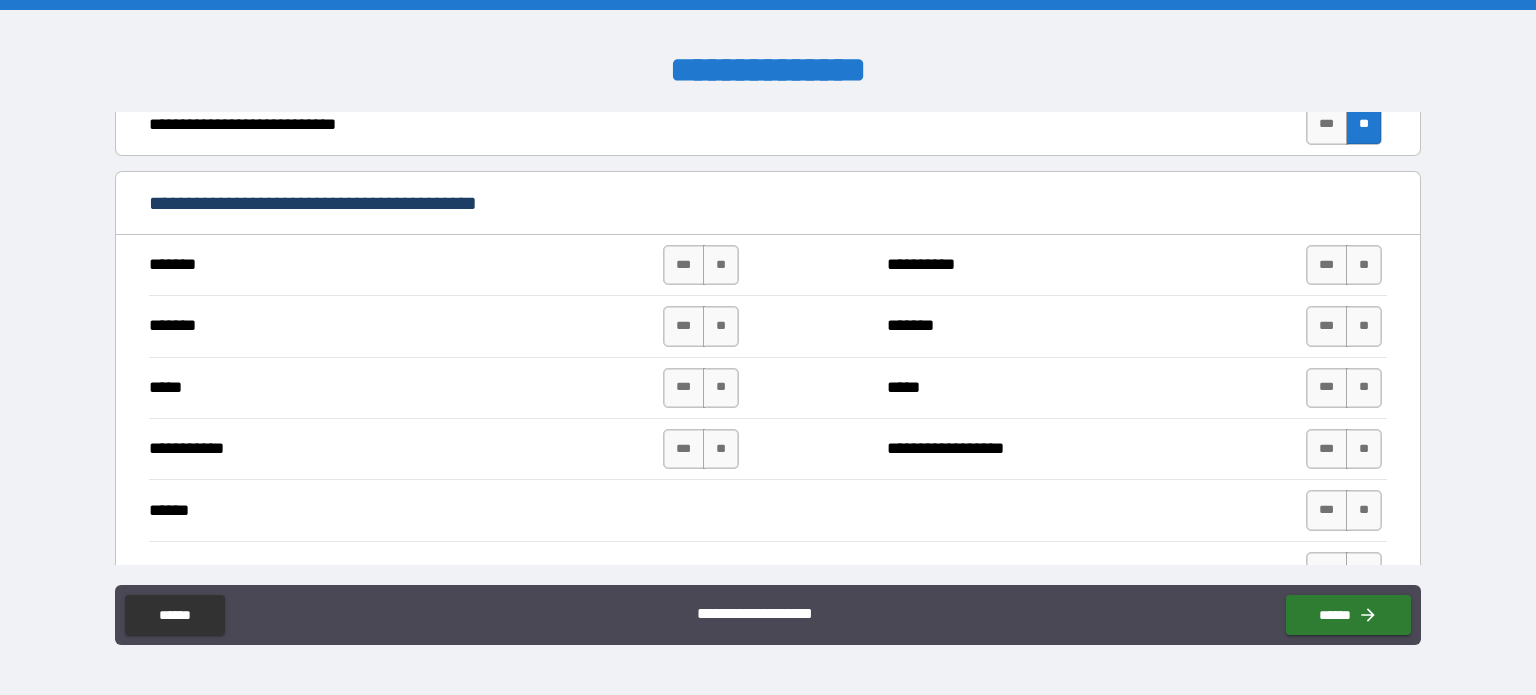 scroll, scrollTop: 968, scrollLeft: 0, axis: vertical 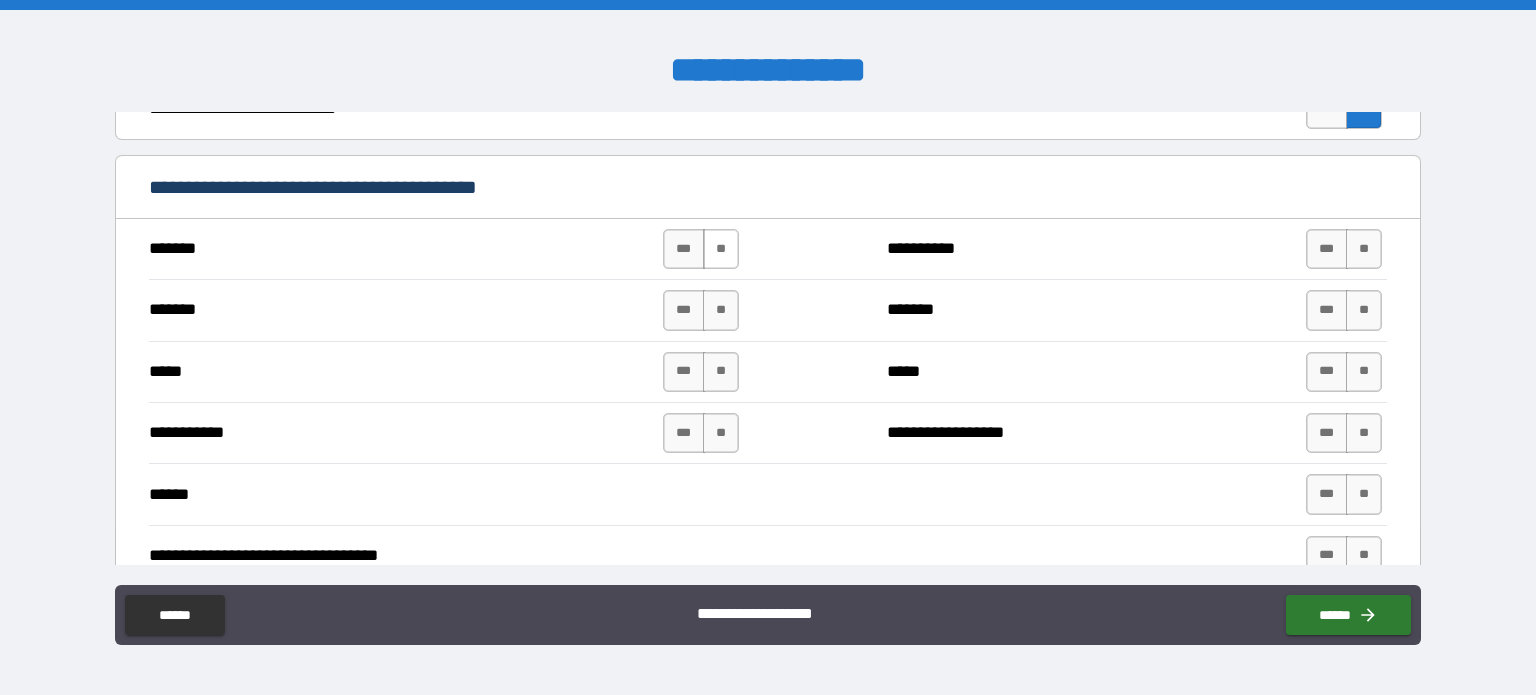 click on "**" at bounding box center [721, 249] 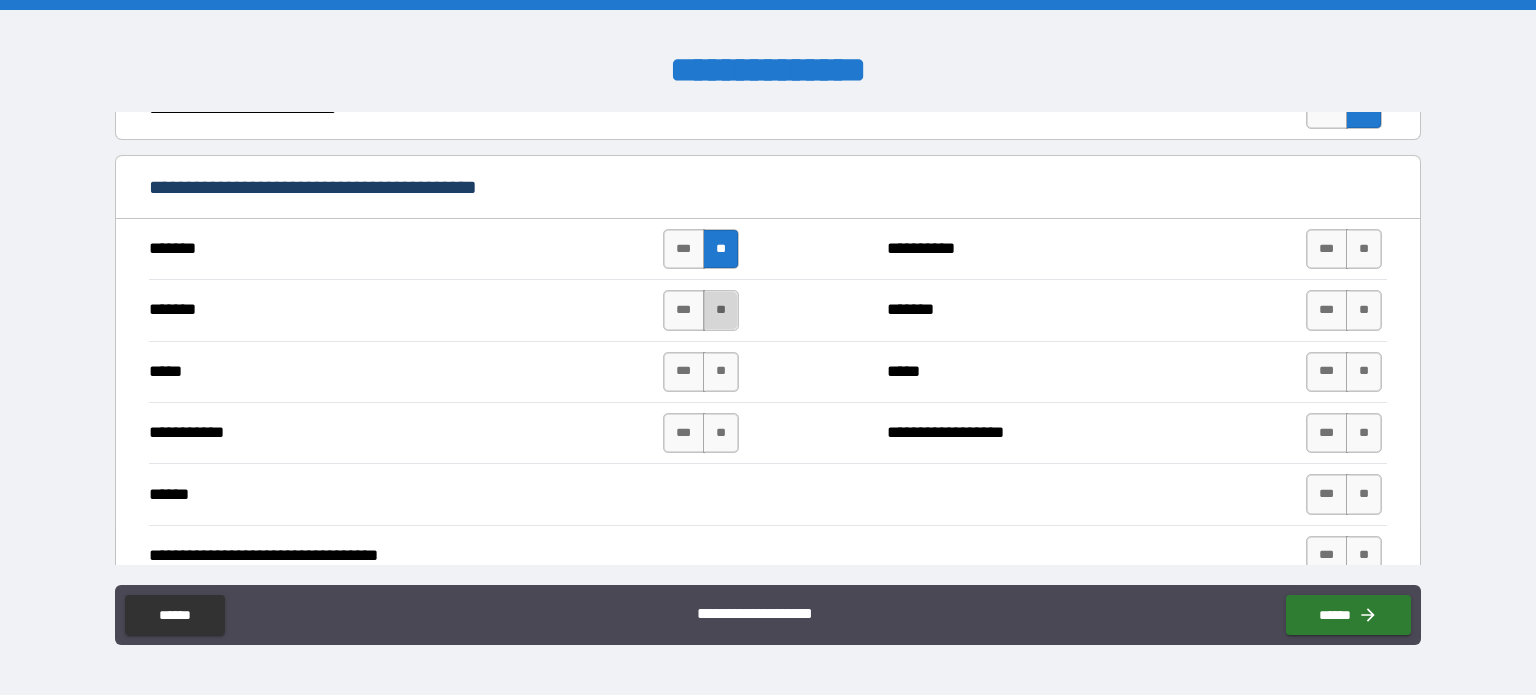 click on "**" at bounding box center [721, 310] 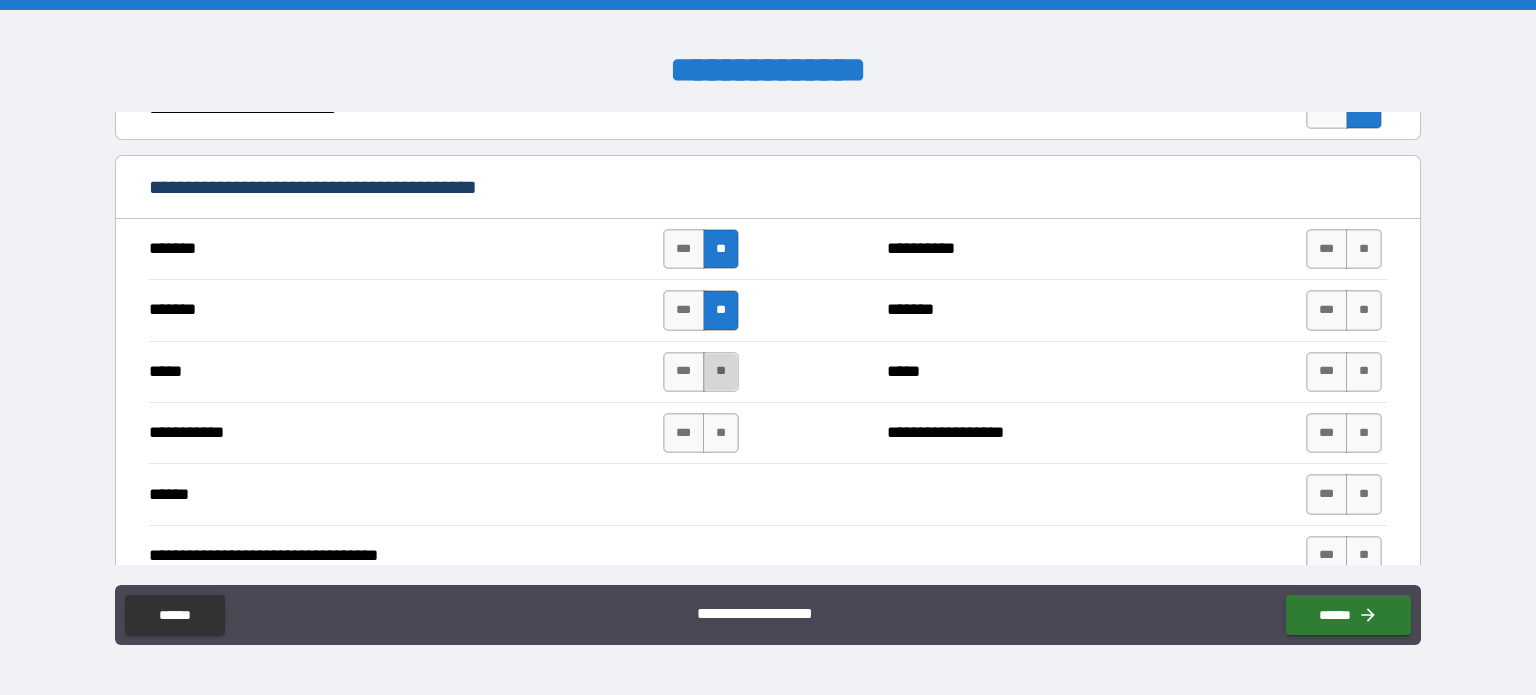 click on "**" at bounding box center [721, 372] 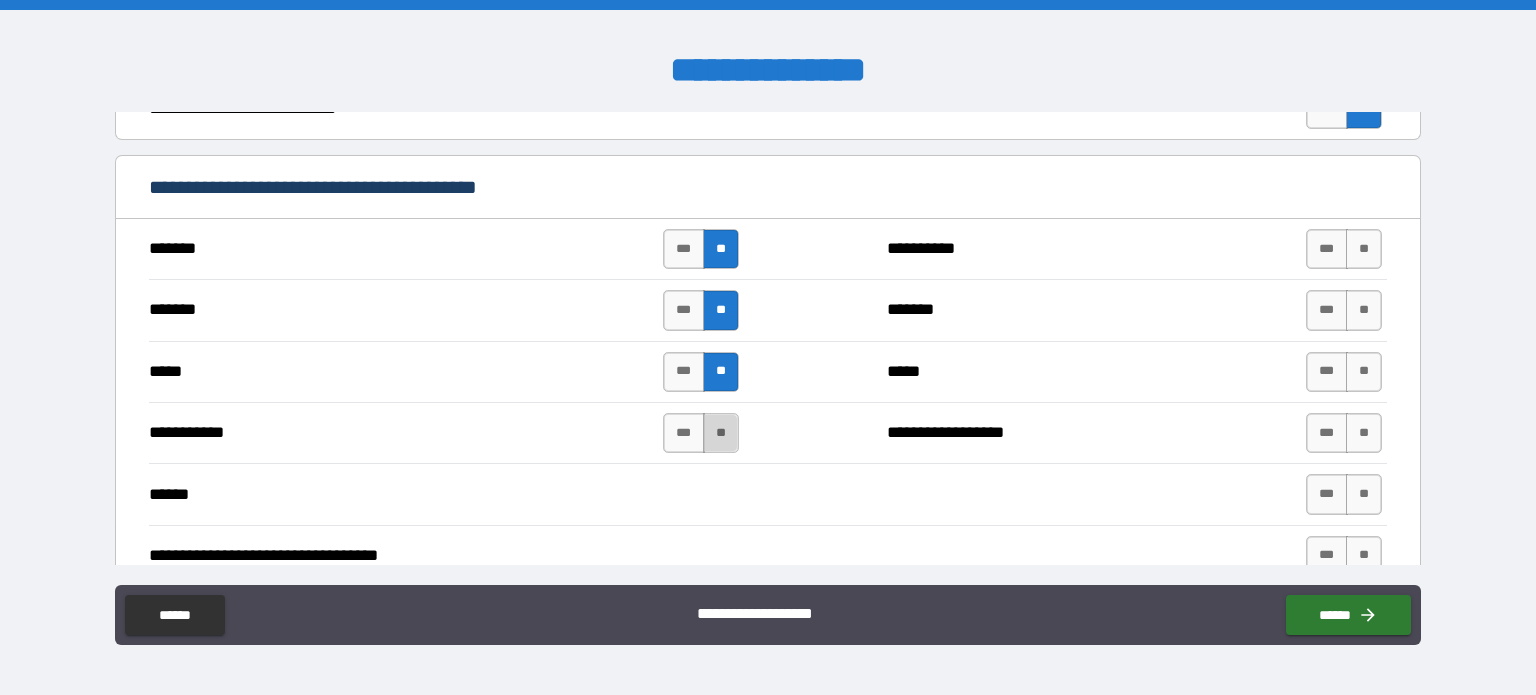 click on "**" at bounding box center (721, 433) 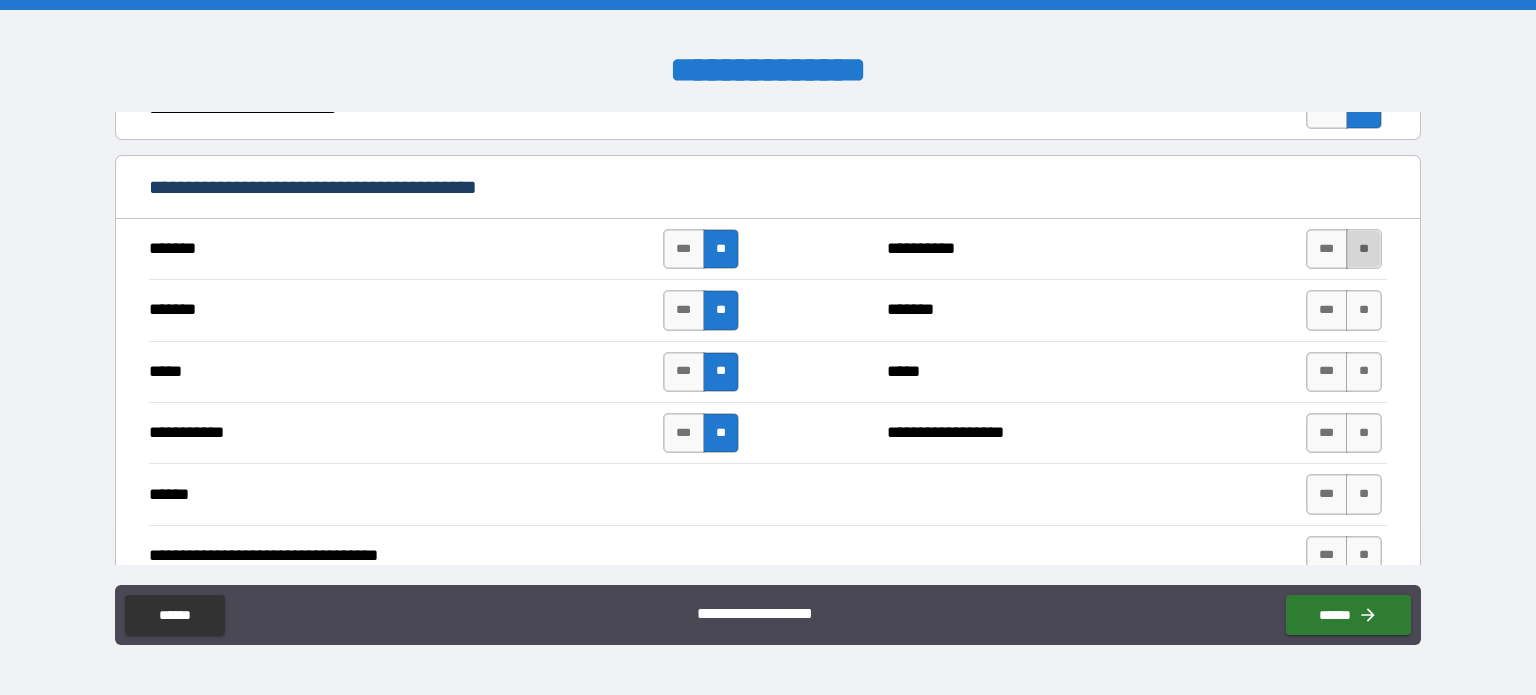 click on "**" at bounding box center [1364, 249] 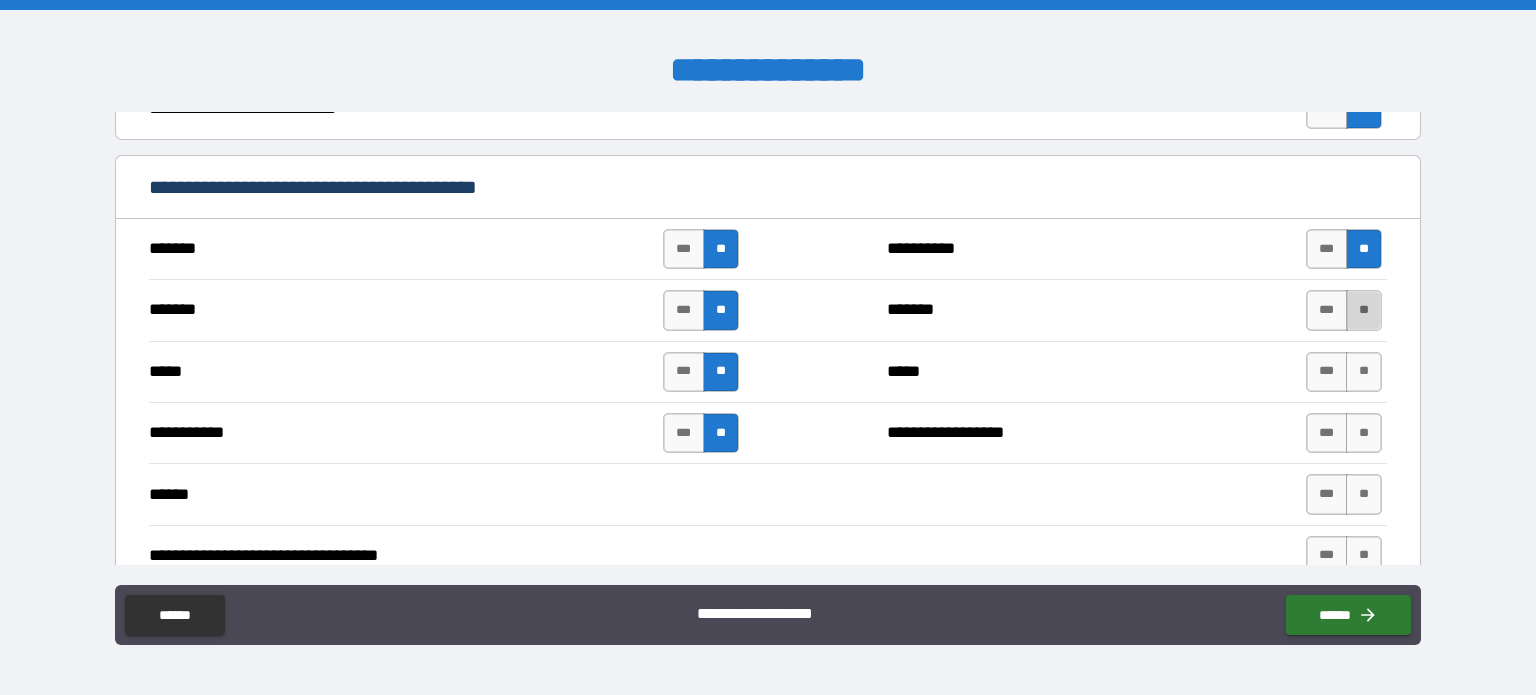 click on "**" at bounding box center (1364, 310) 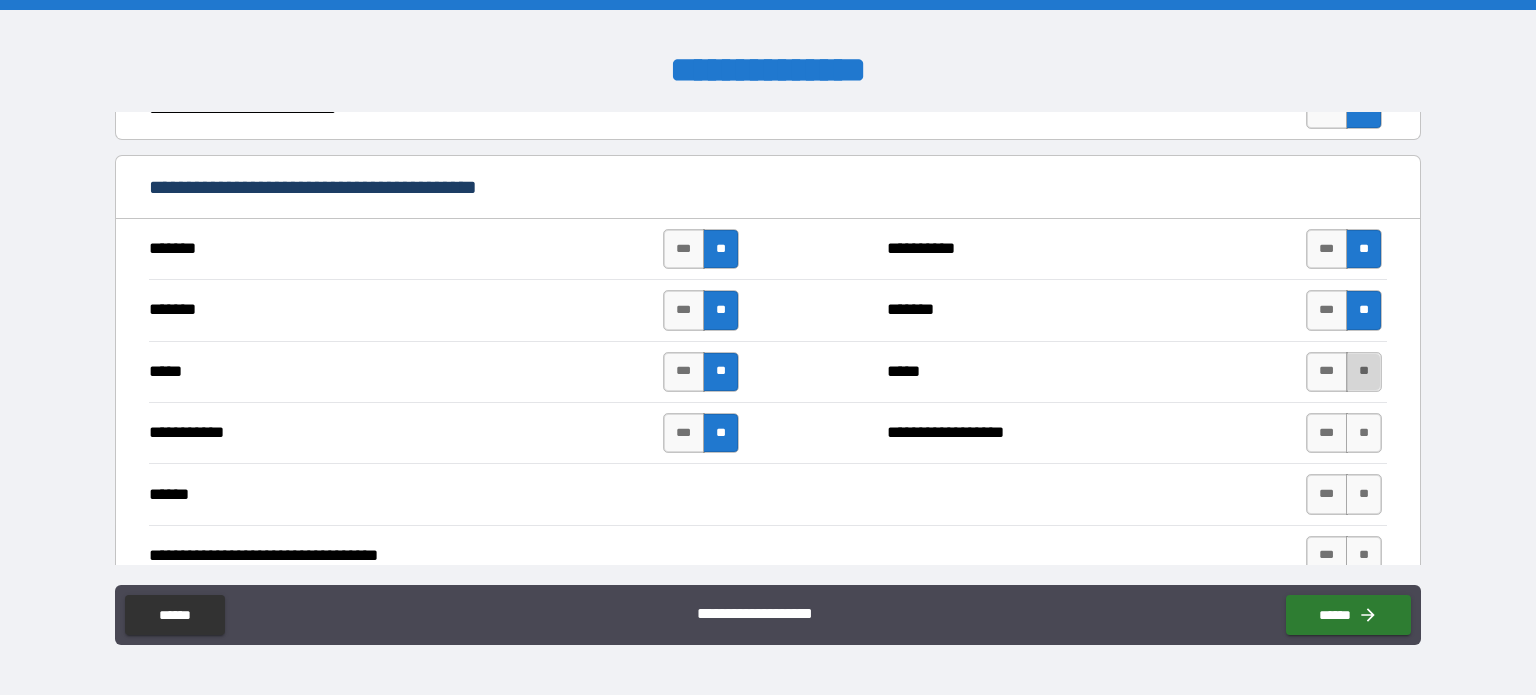 click on "**" at bounding box center (1364, 372) 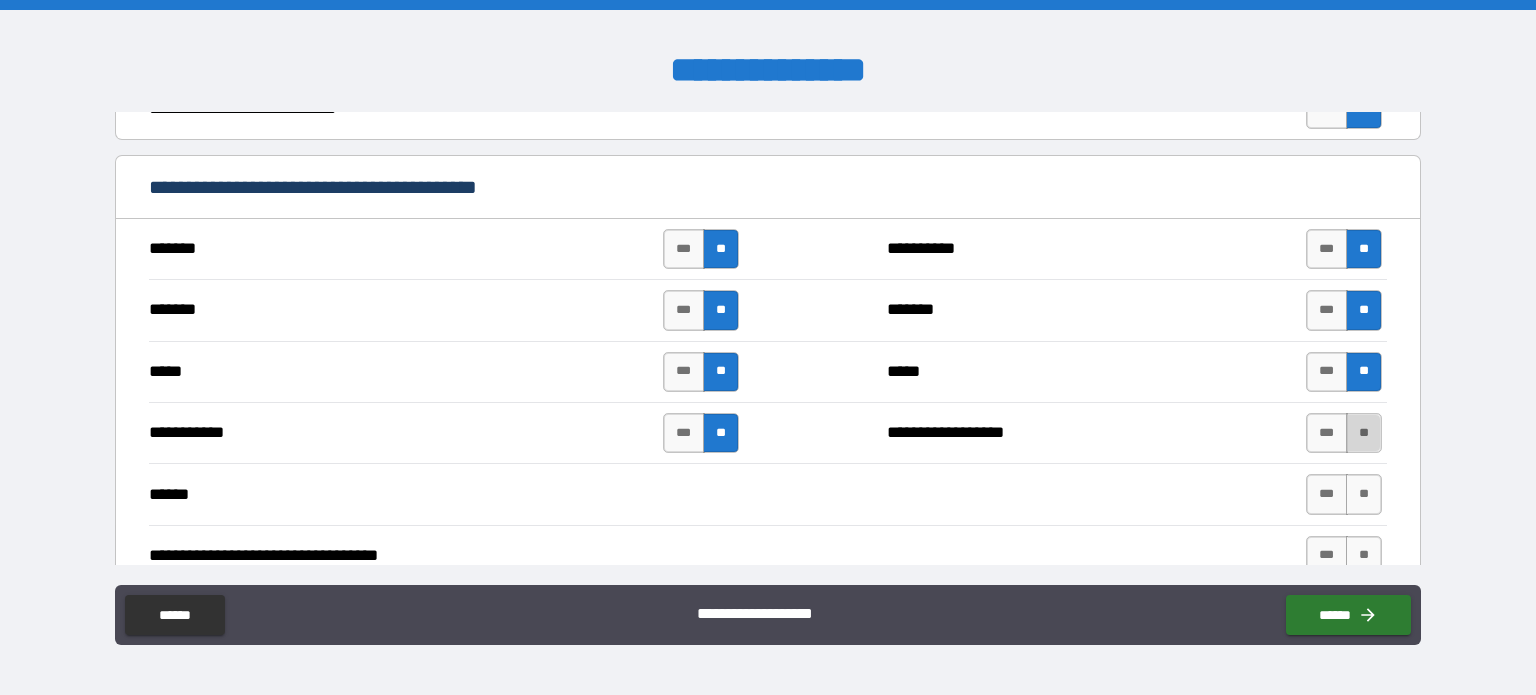 click on "**" at bounding box center (1364, 433) 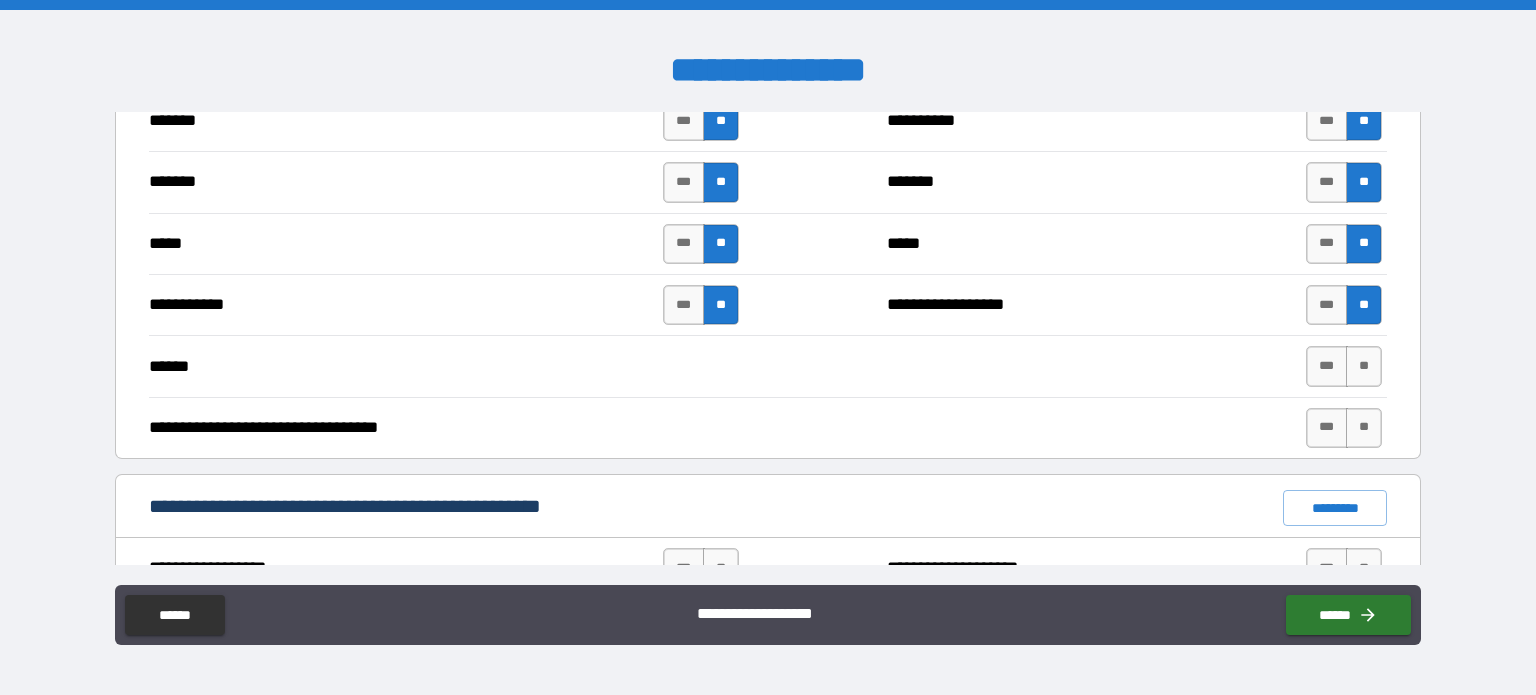 scroll, scrollTop: 1160, scrollLeft: 0, axis: vertical 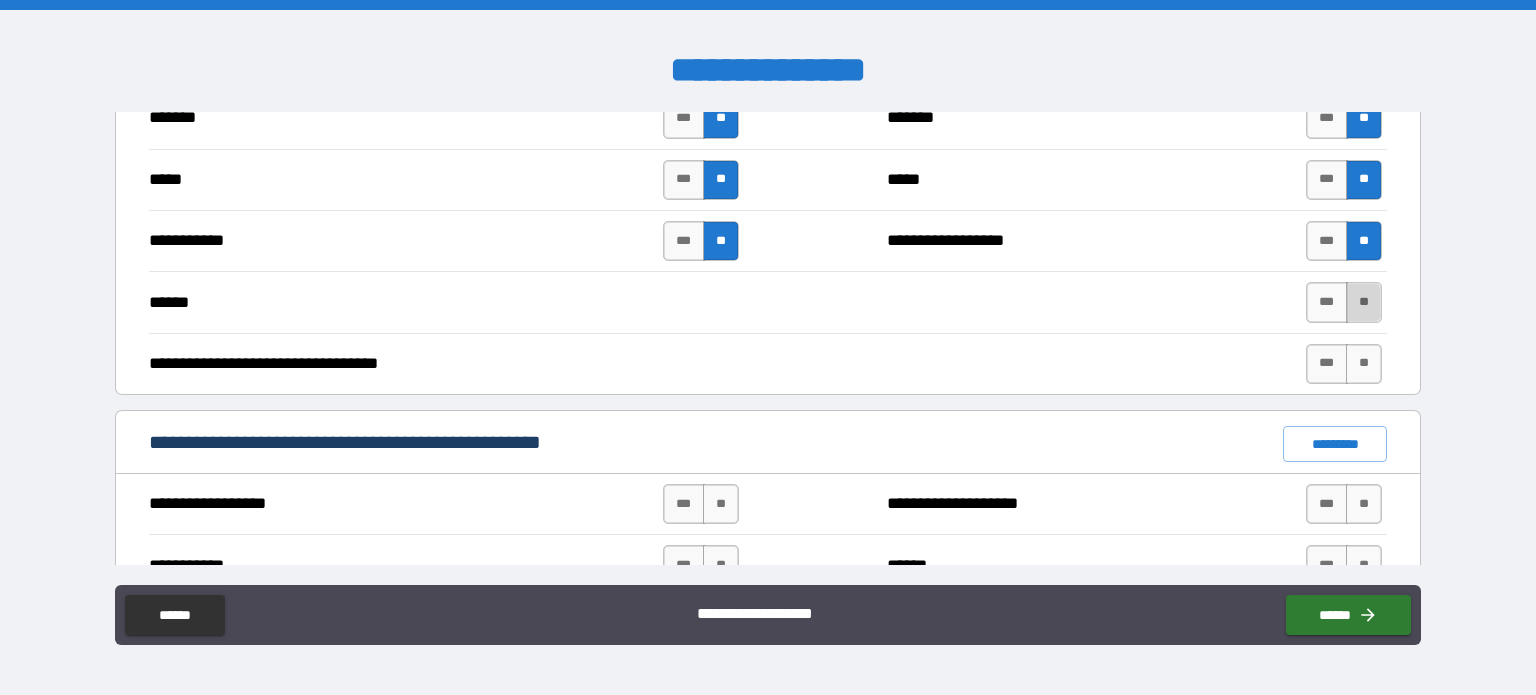 click on "**" at bounding box center [1364, 302] 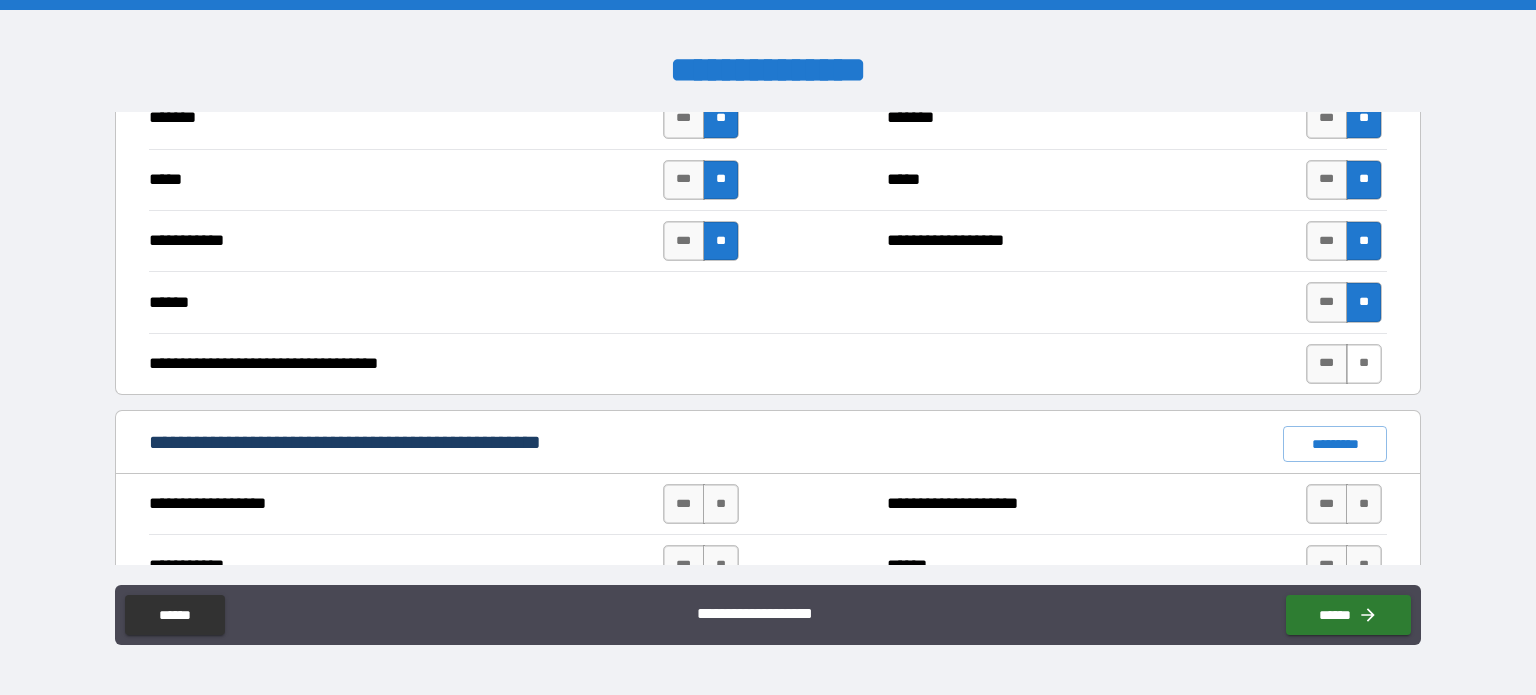 click on "**" at bounding box center [1364, 364] 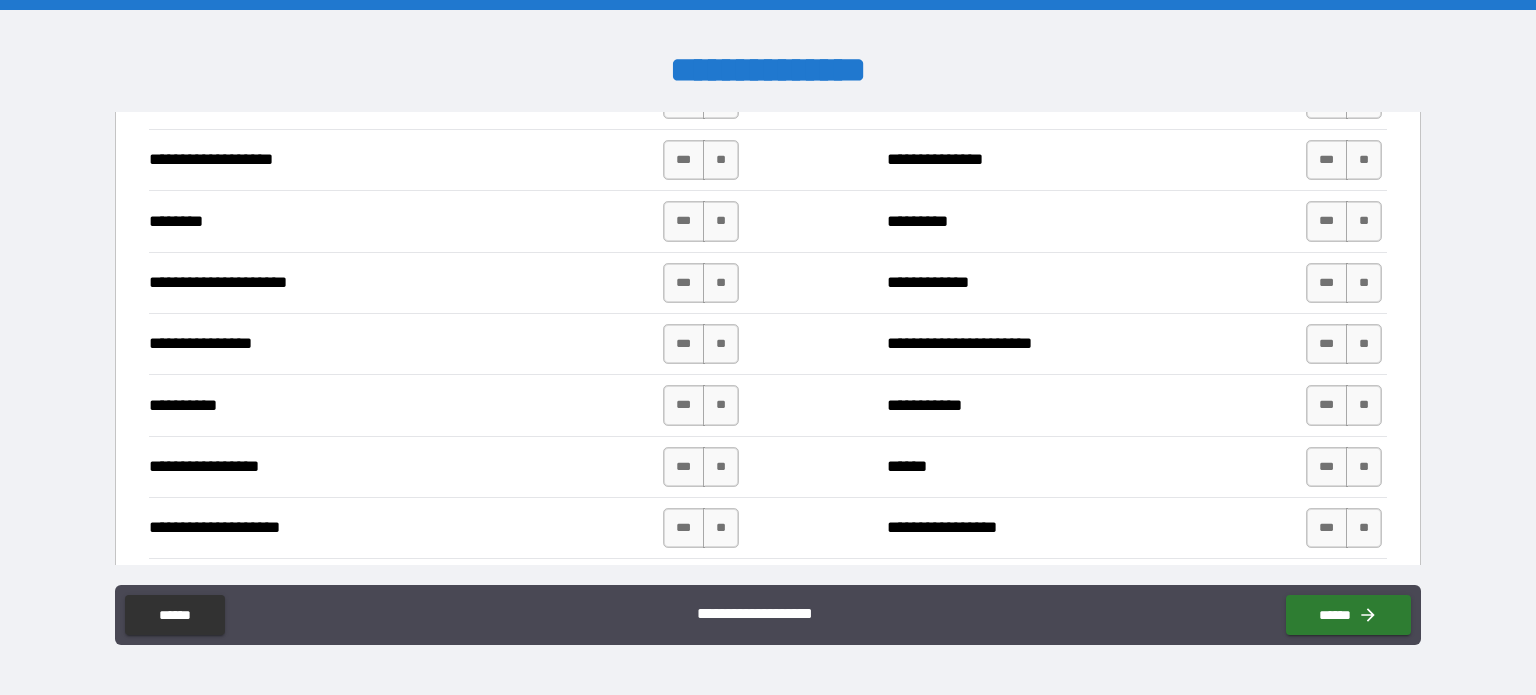 scroll, scrollTop: 2432, scrollLeft: 0, axis: vertical 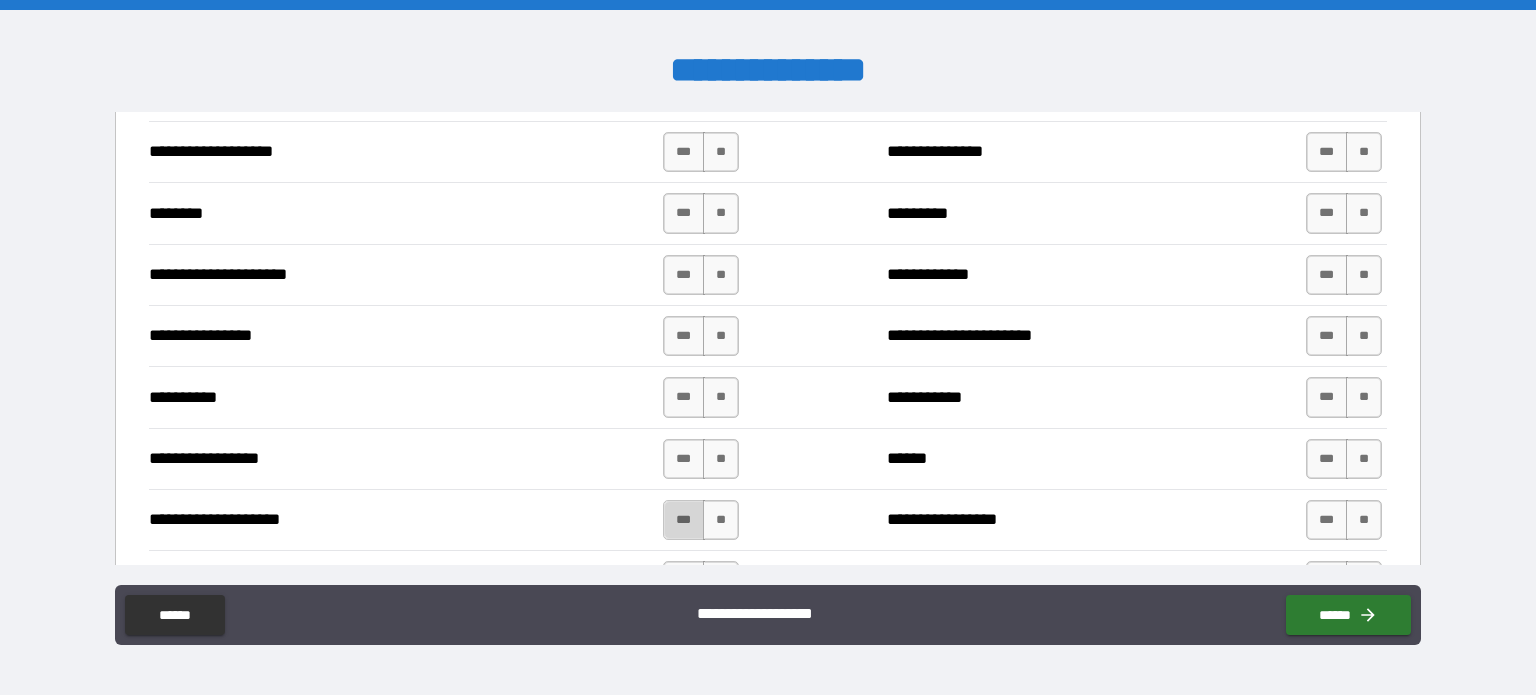 click on "***" at bounding box center [684, 520] 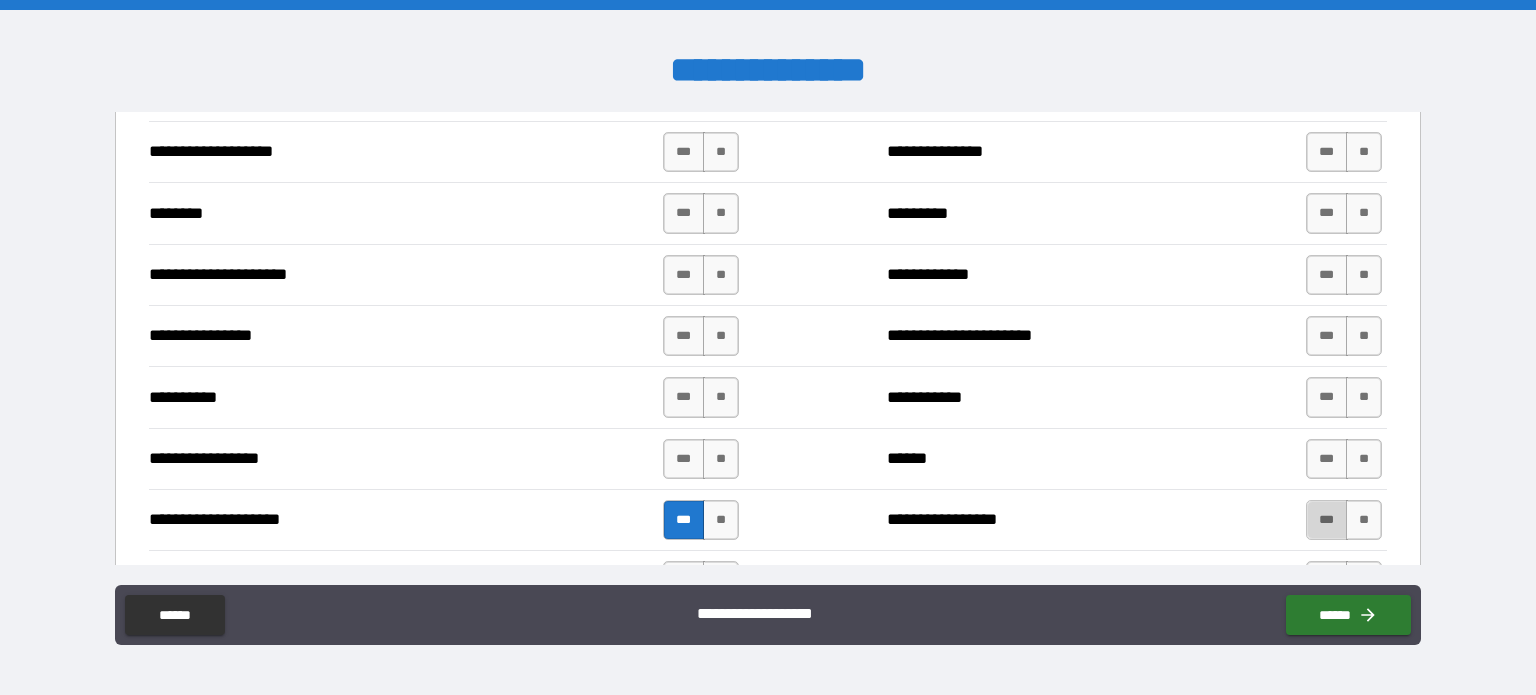 click on "***" at bounding box center (1327, 520) 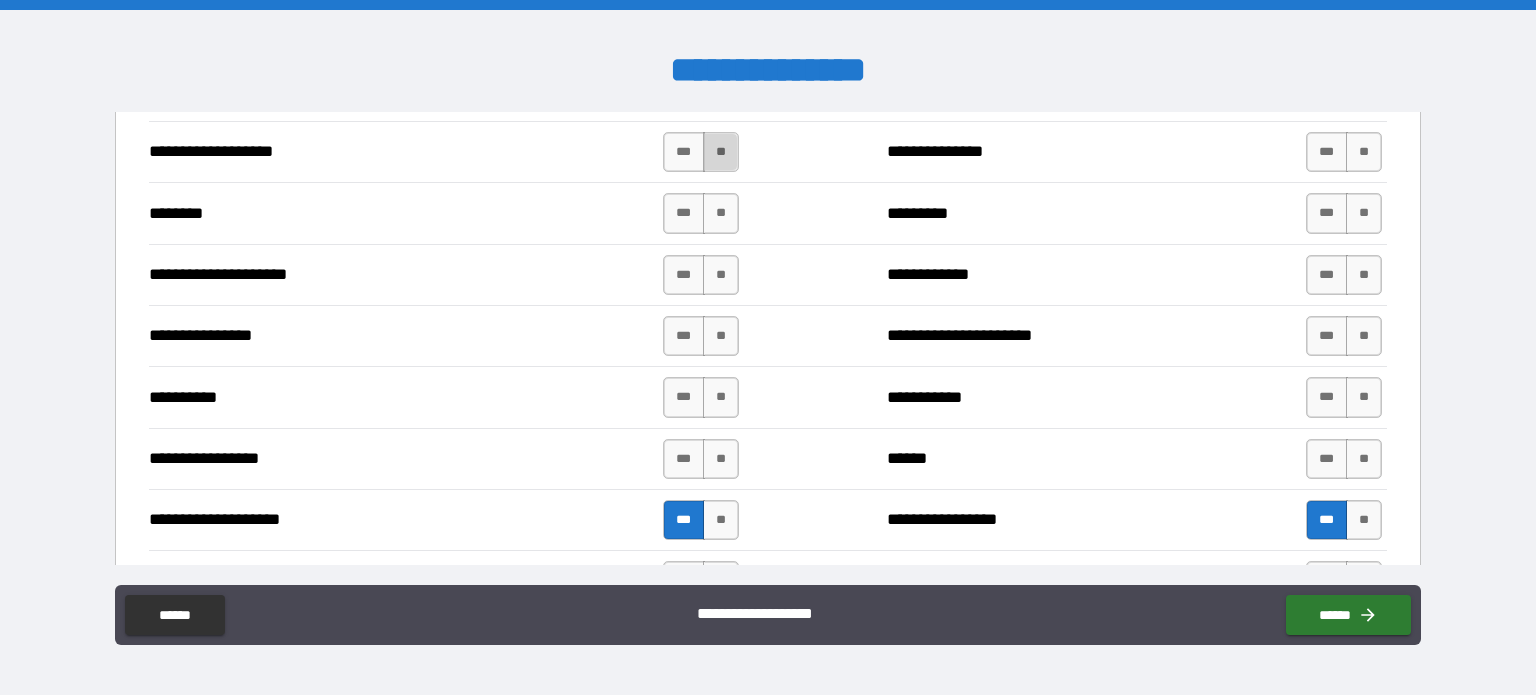click on "**" at bounding box center (721, 152) 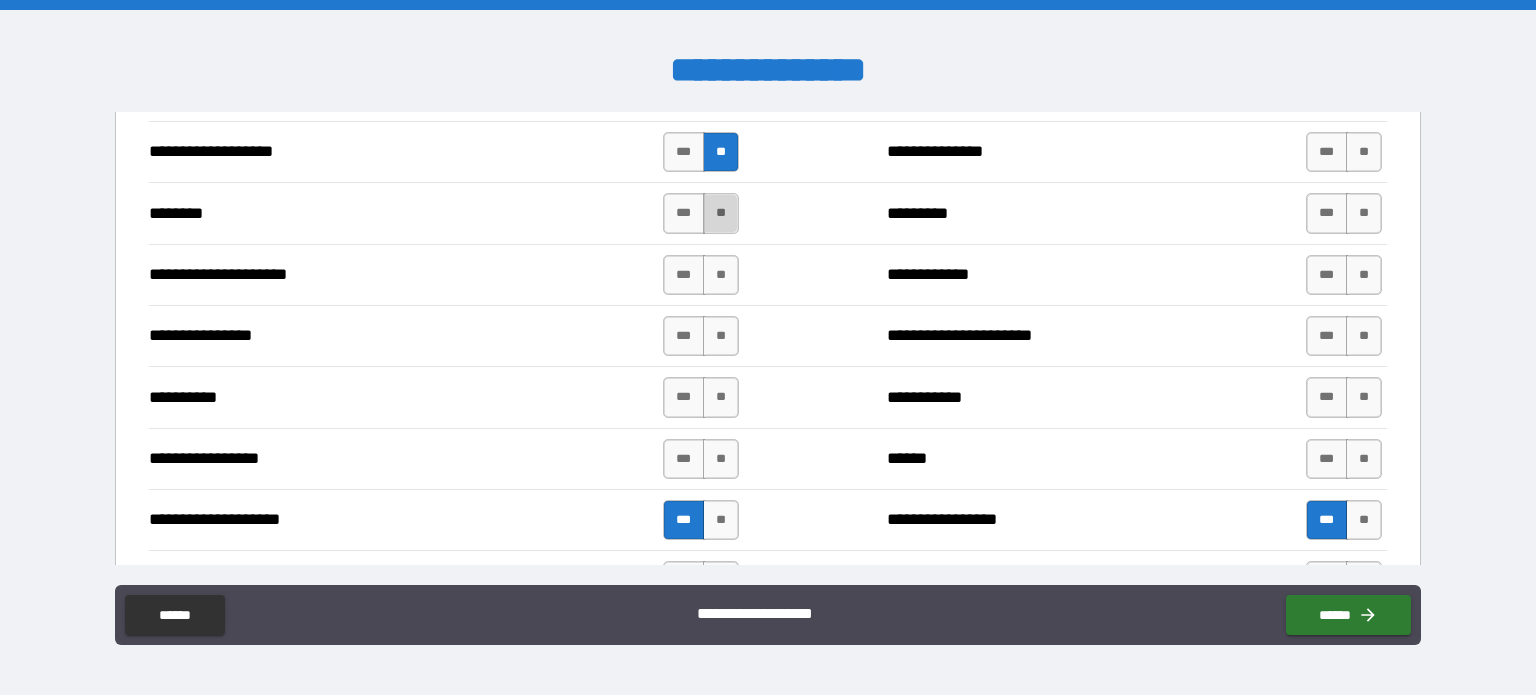 click on "**" at bounding box center [721, 213] 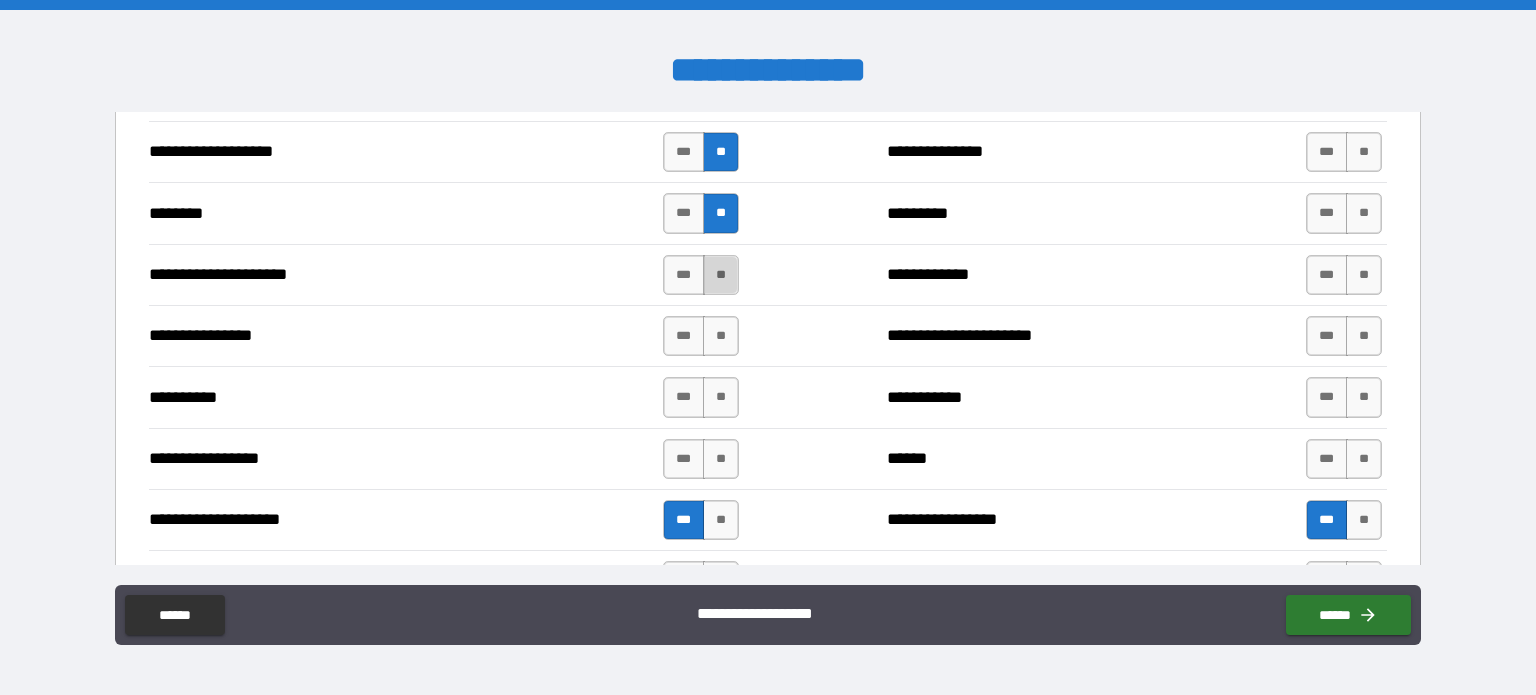 click on "**" at bounding box center (721, 275) 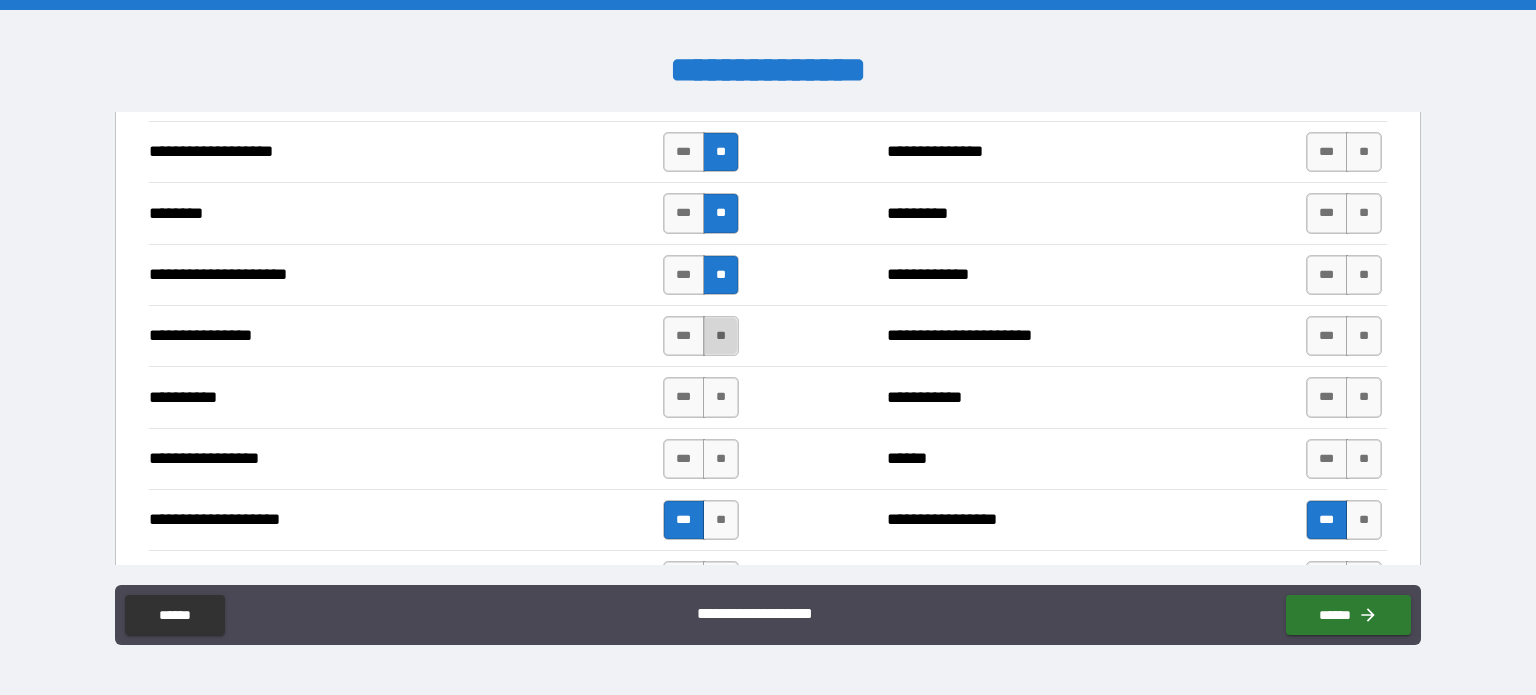 click on "**" at bounding box center [721, 336] 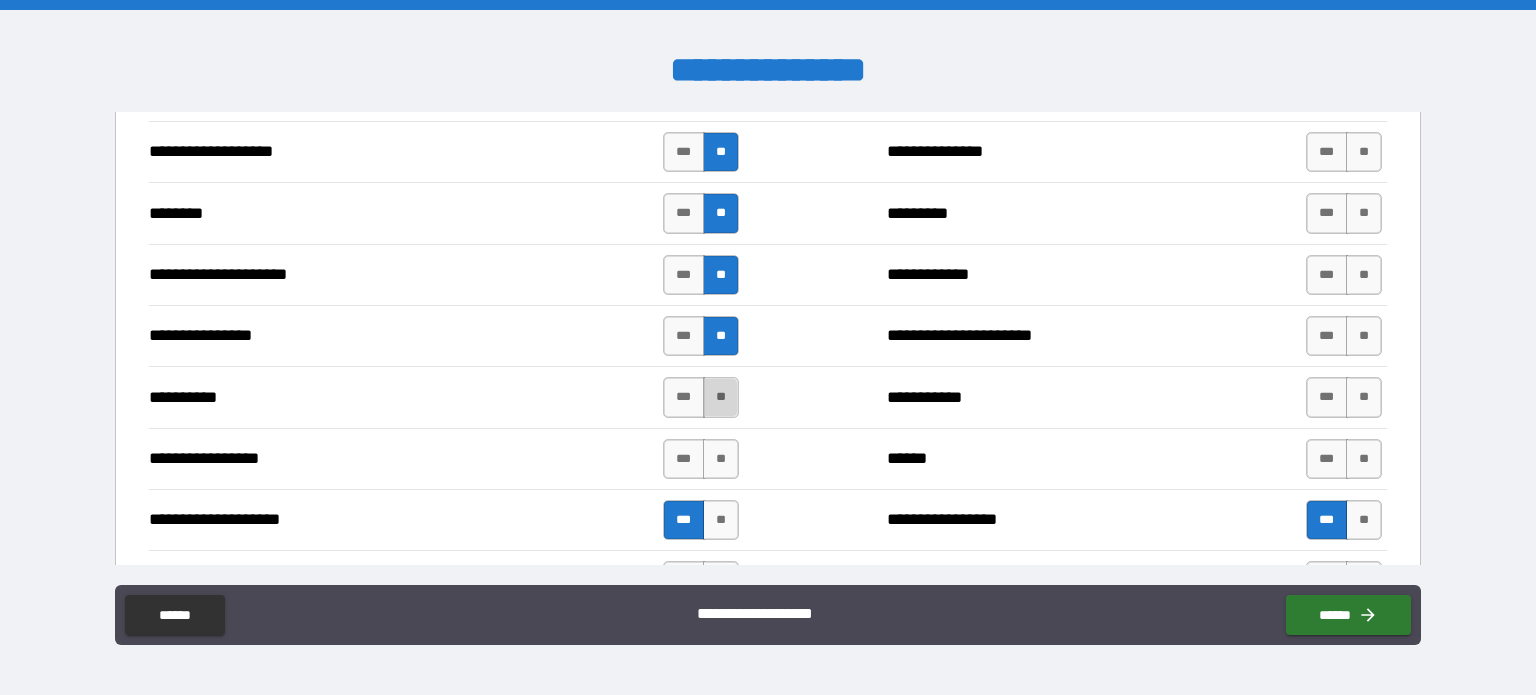 click on "**" at bounding box center (721, 397) 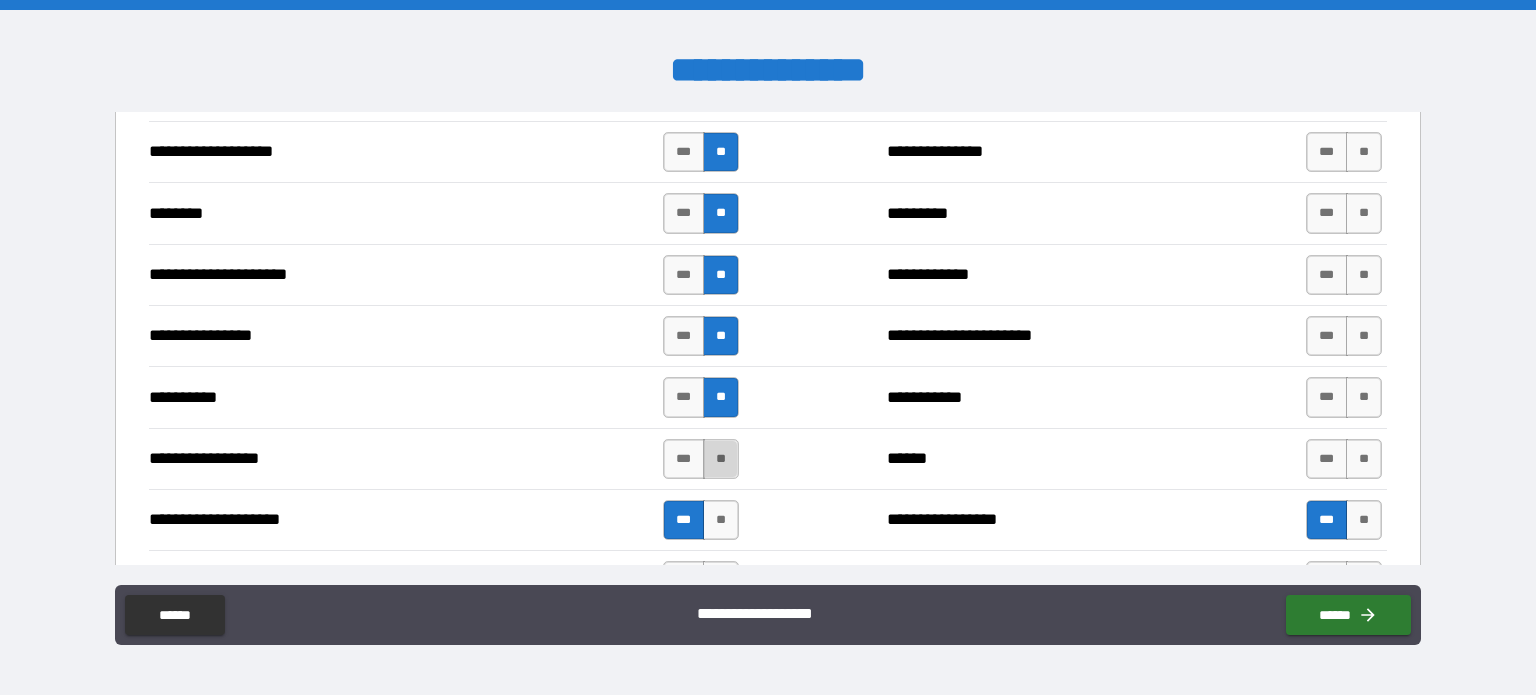 click on "**" at bounding box center [721, 459] 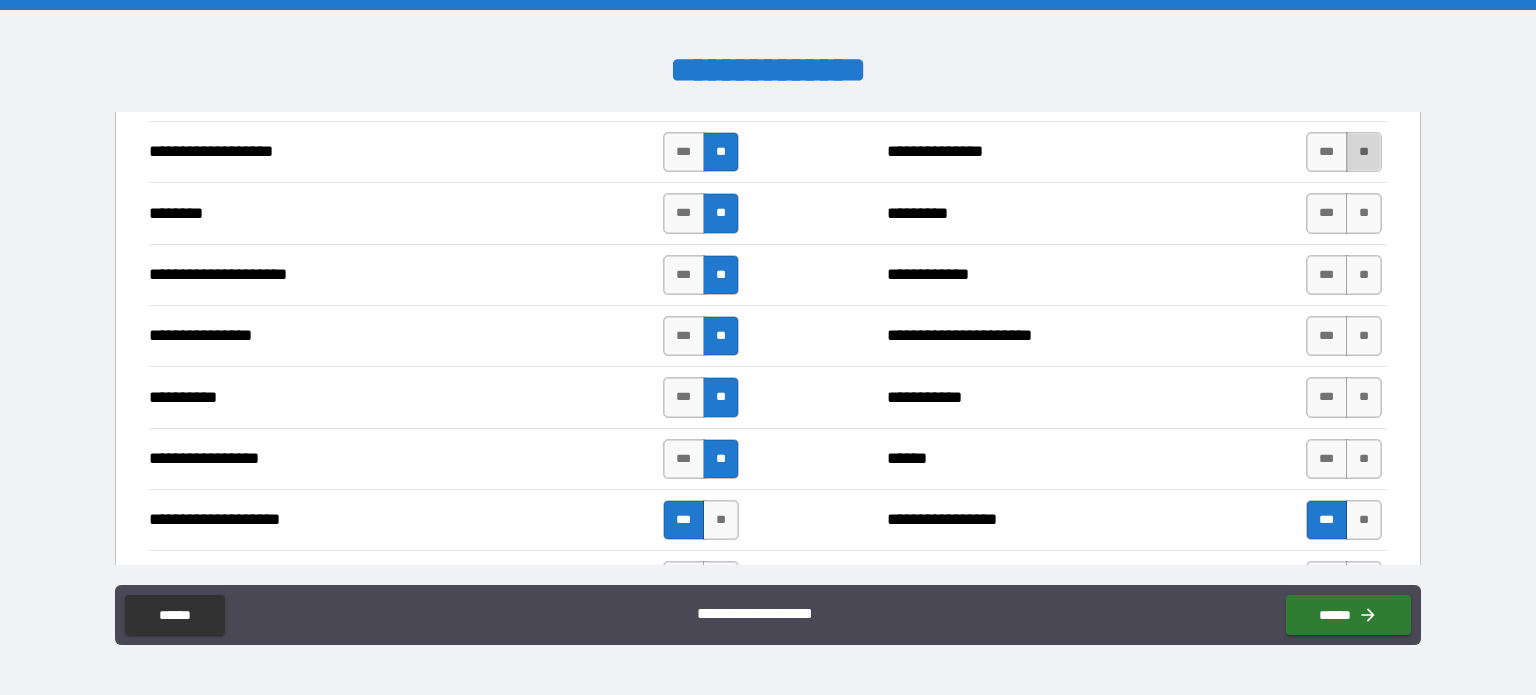 click on "**" at bounding box center [1364, 152] 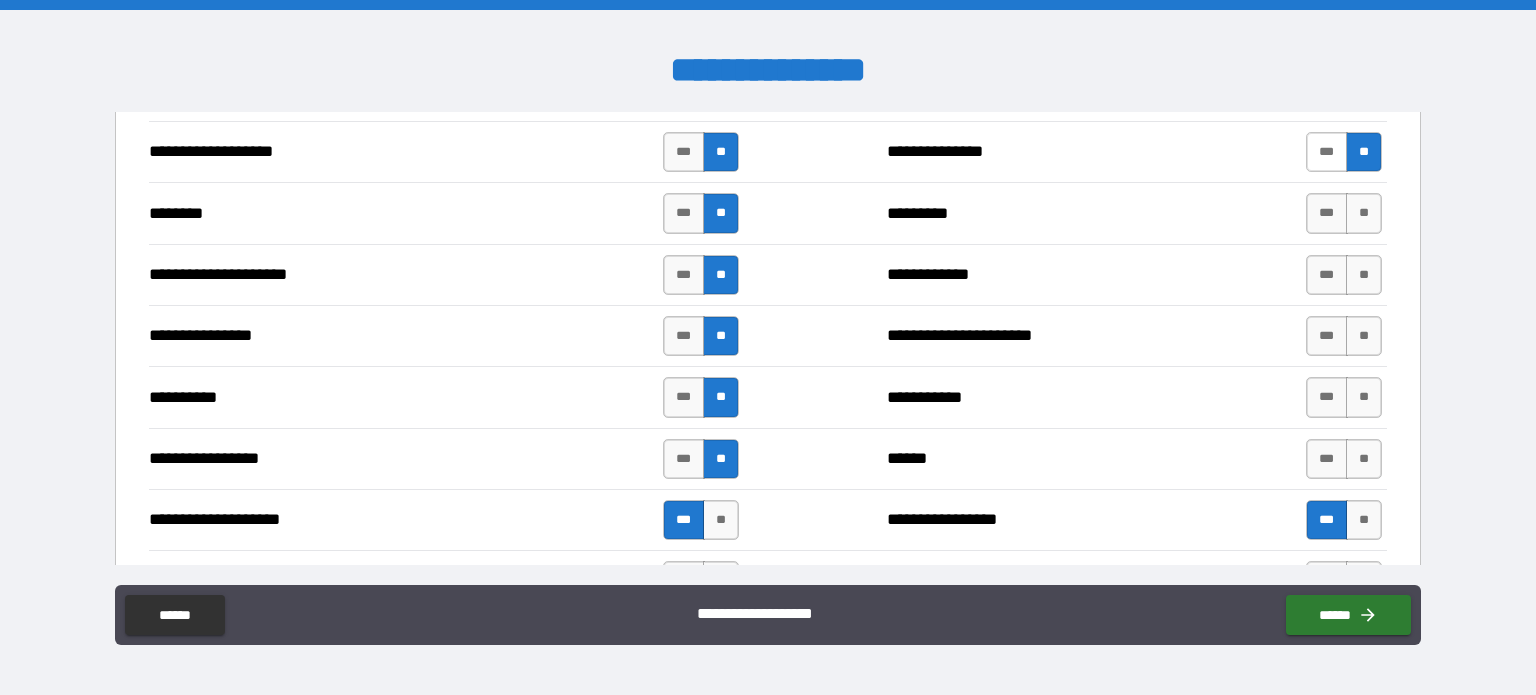 click on "***" at bounding box center [1327, 152] 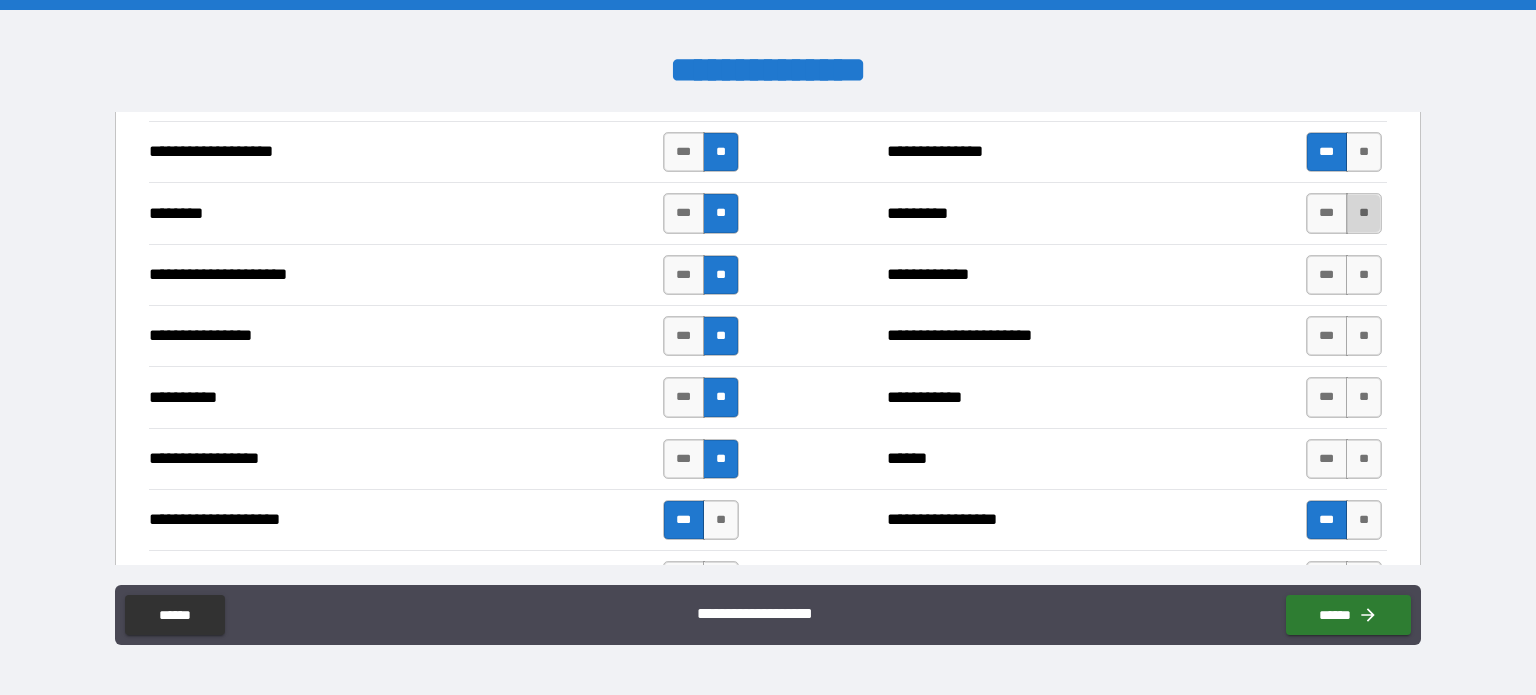 click on "**" at bounding box center [1364, 213] 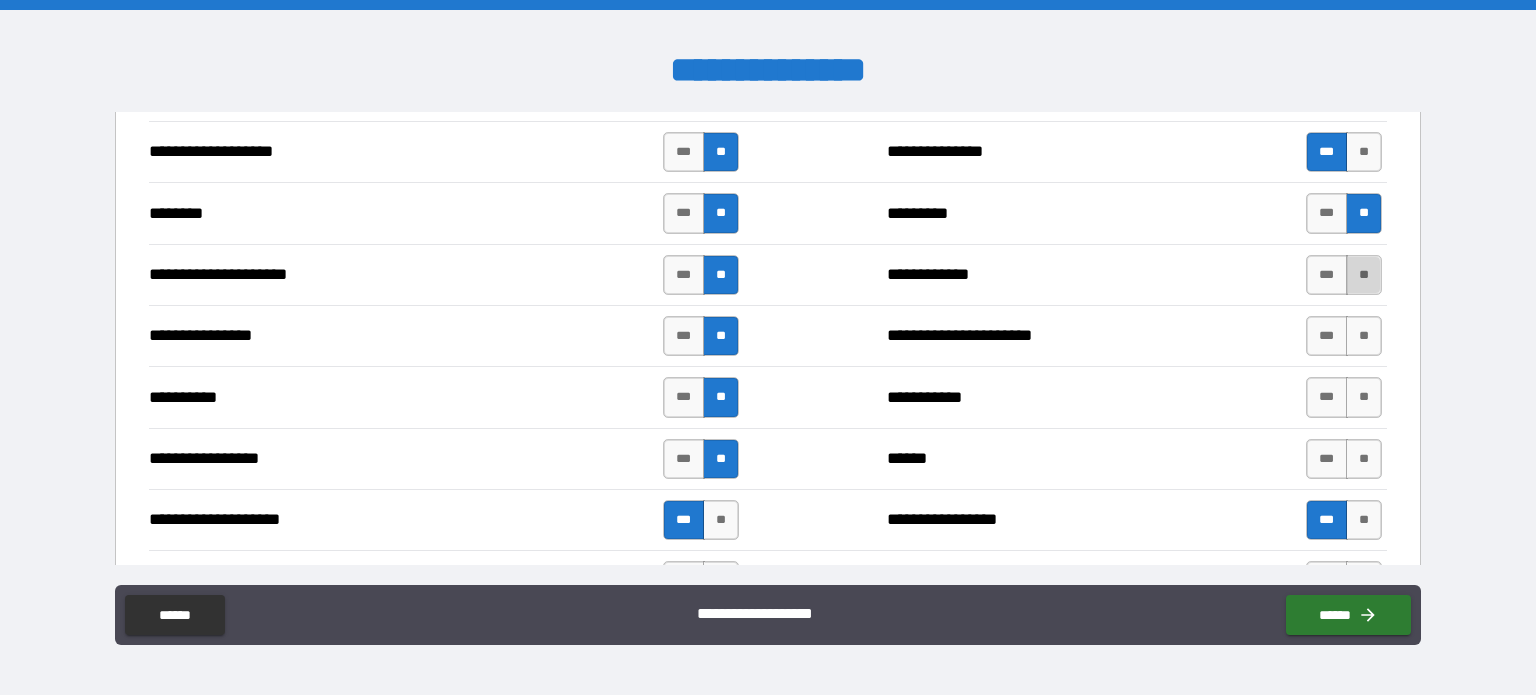 click on "**" at bounding box center (1364, 275) 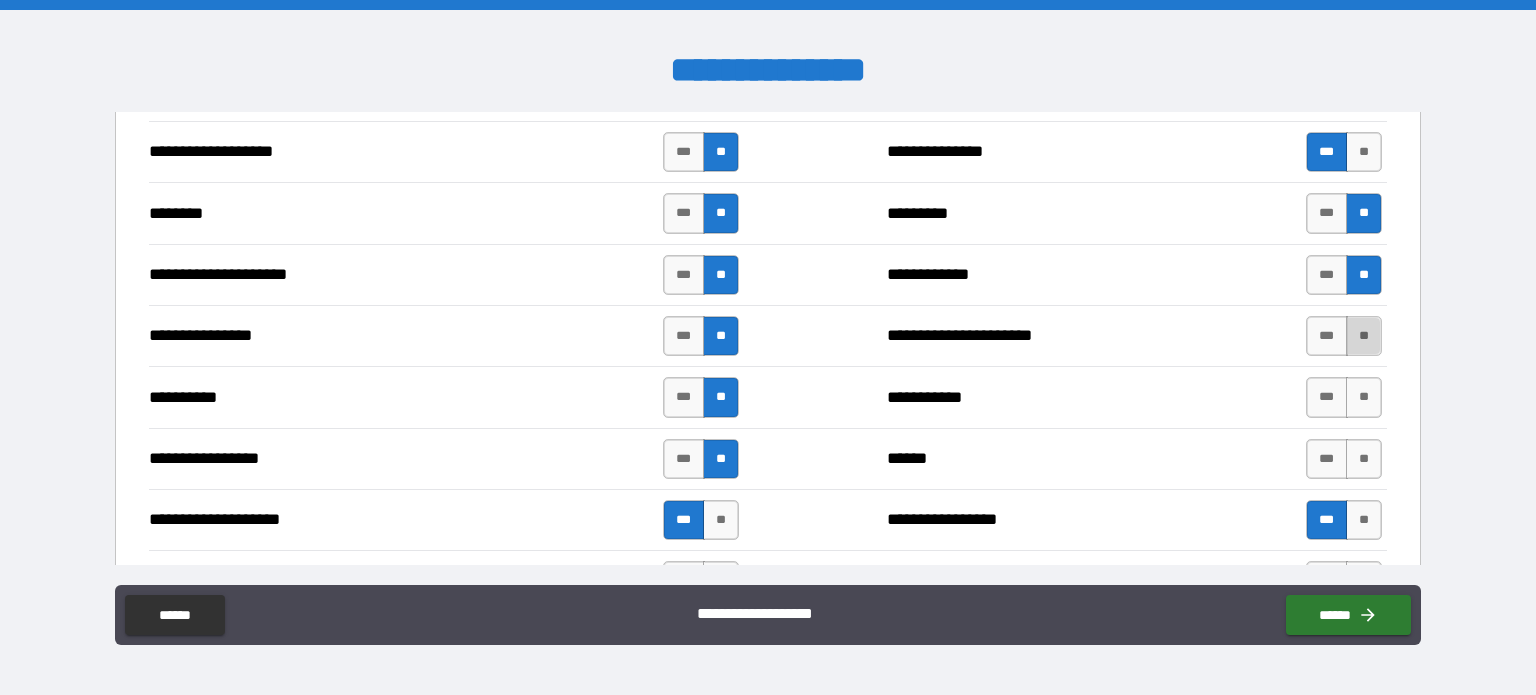 click on "**" at bounding box center [1364, 336] 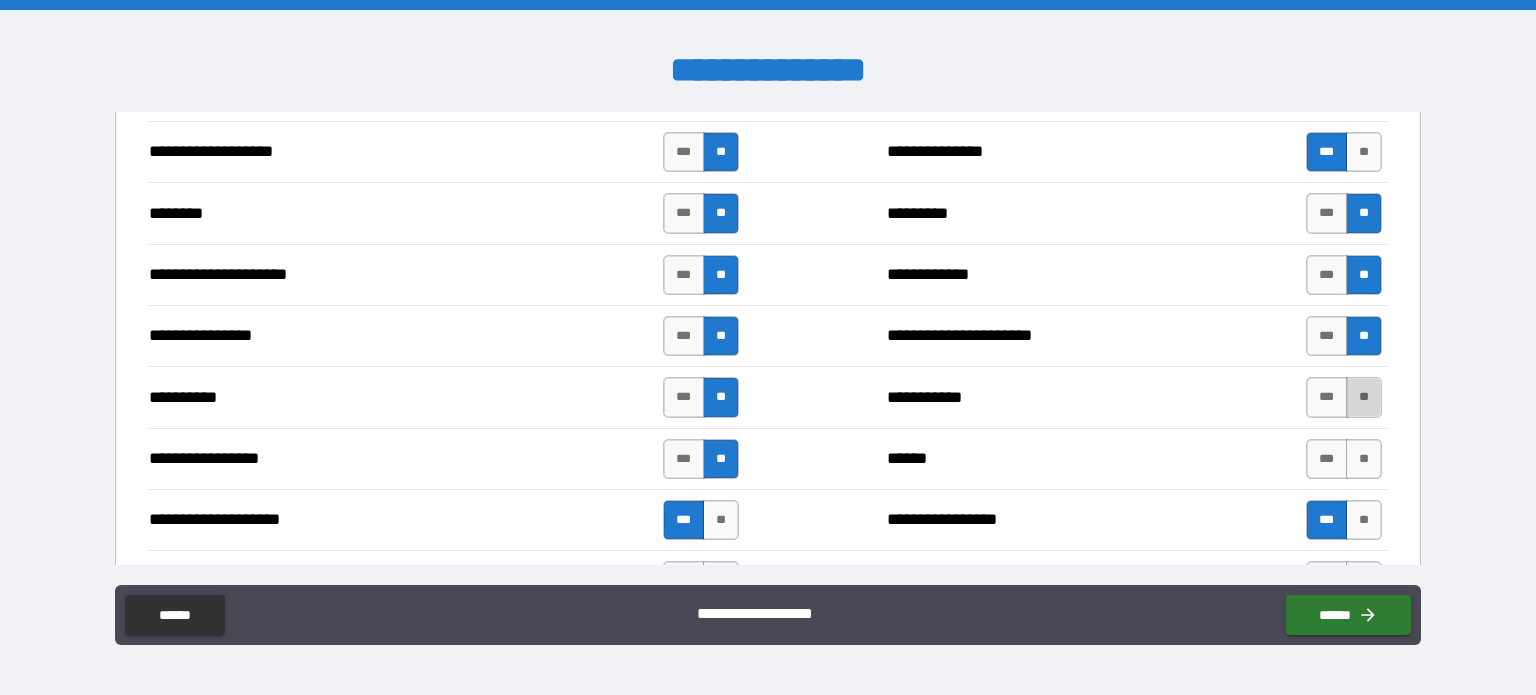 click on "**" at bounding box center [1364, 397] 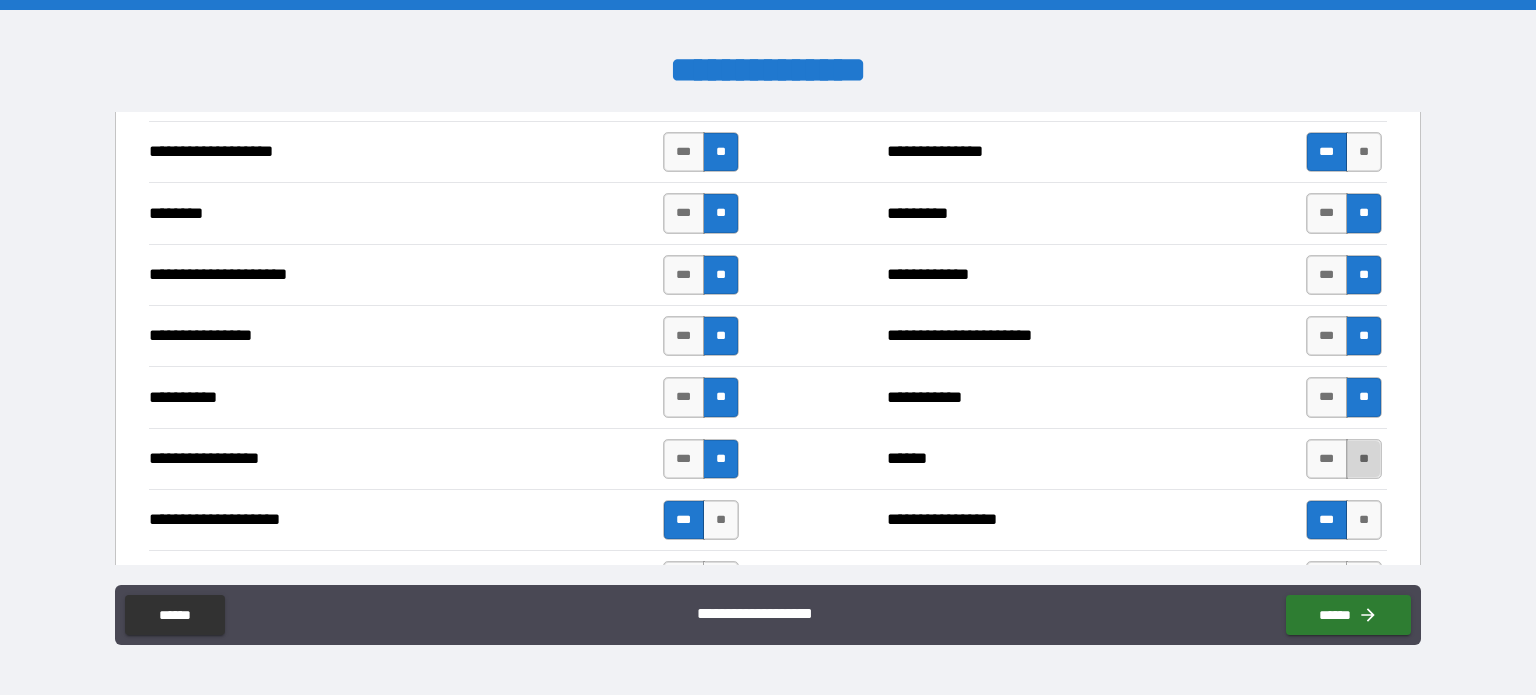click on "**" at bounding box center [1364, 459] 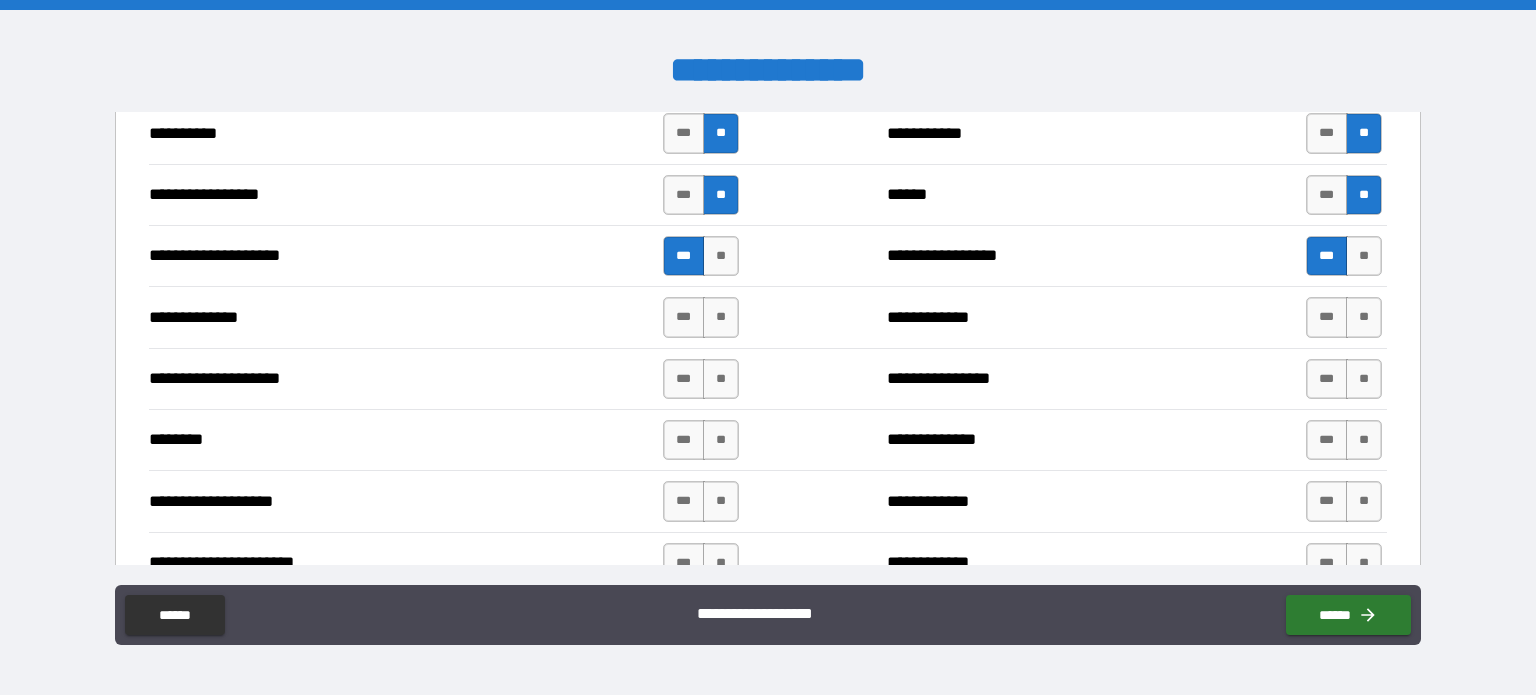 scroll, scrollTop: 2704, scrollLeft: 0, axis: vertical 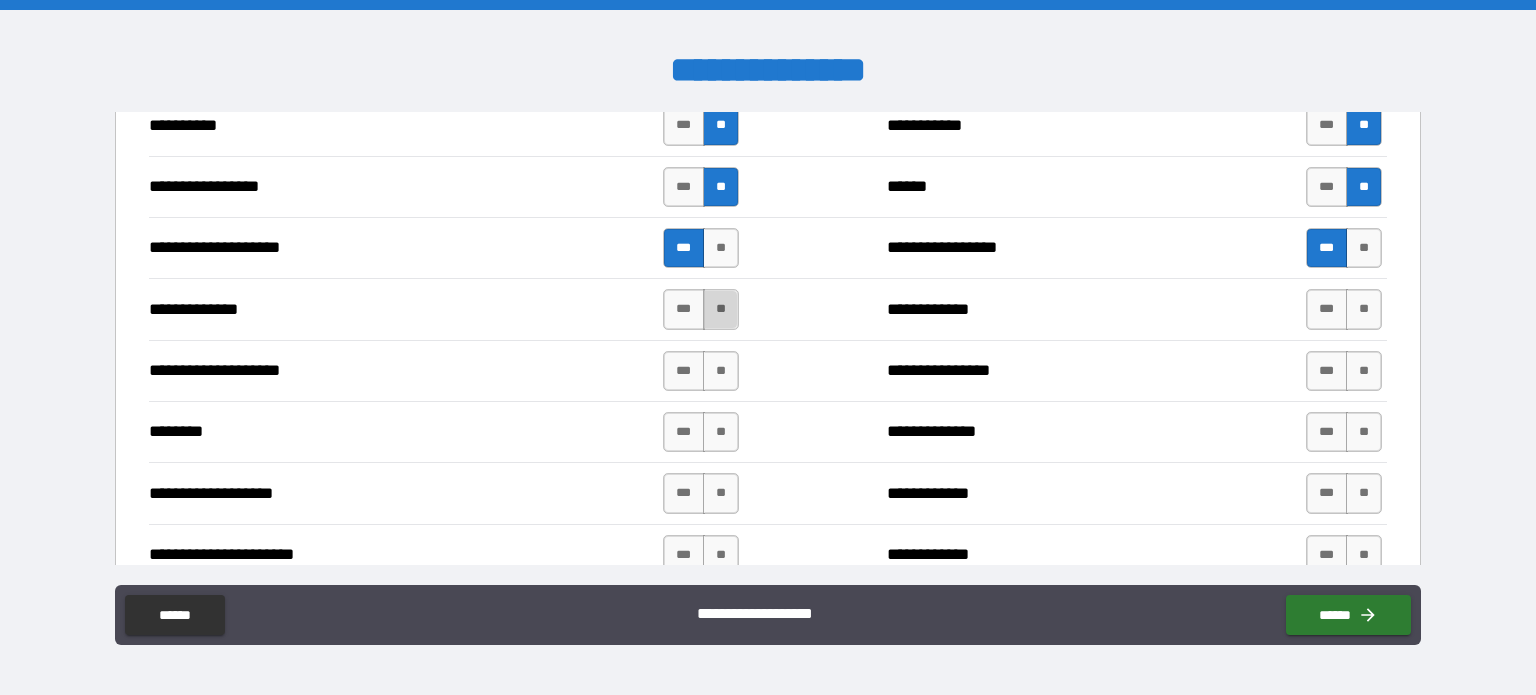 click on "**" at bounding box center (721, 309) 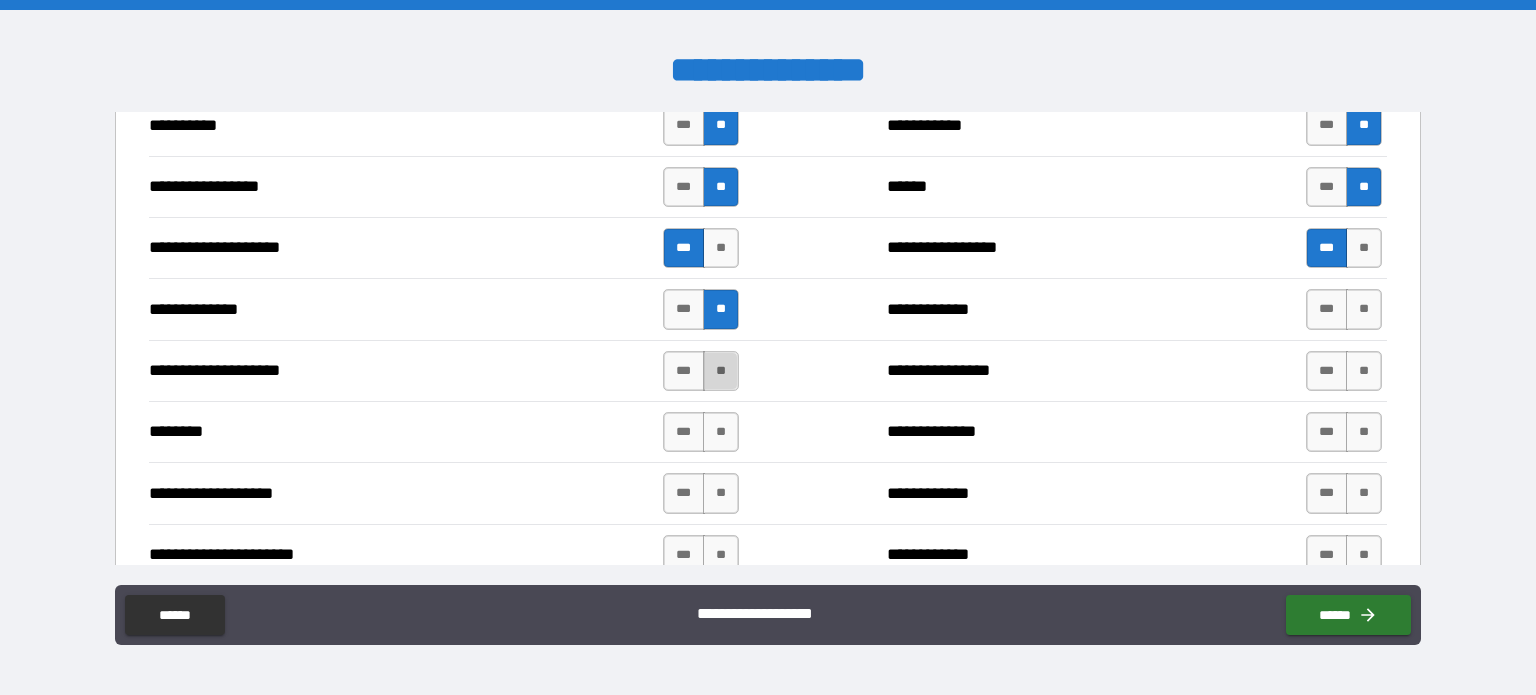click on "**" at bounding box center [721, 371] 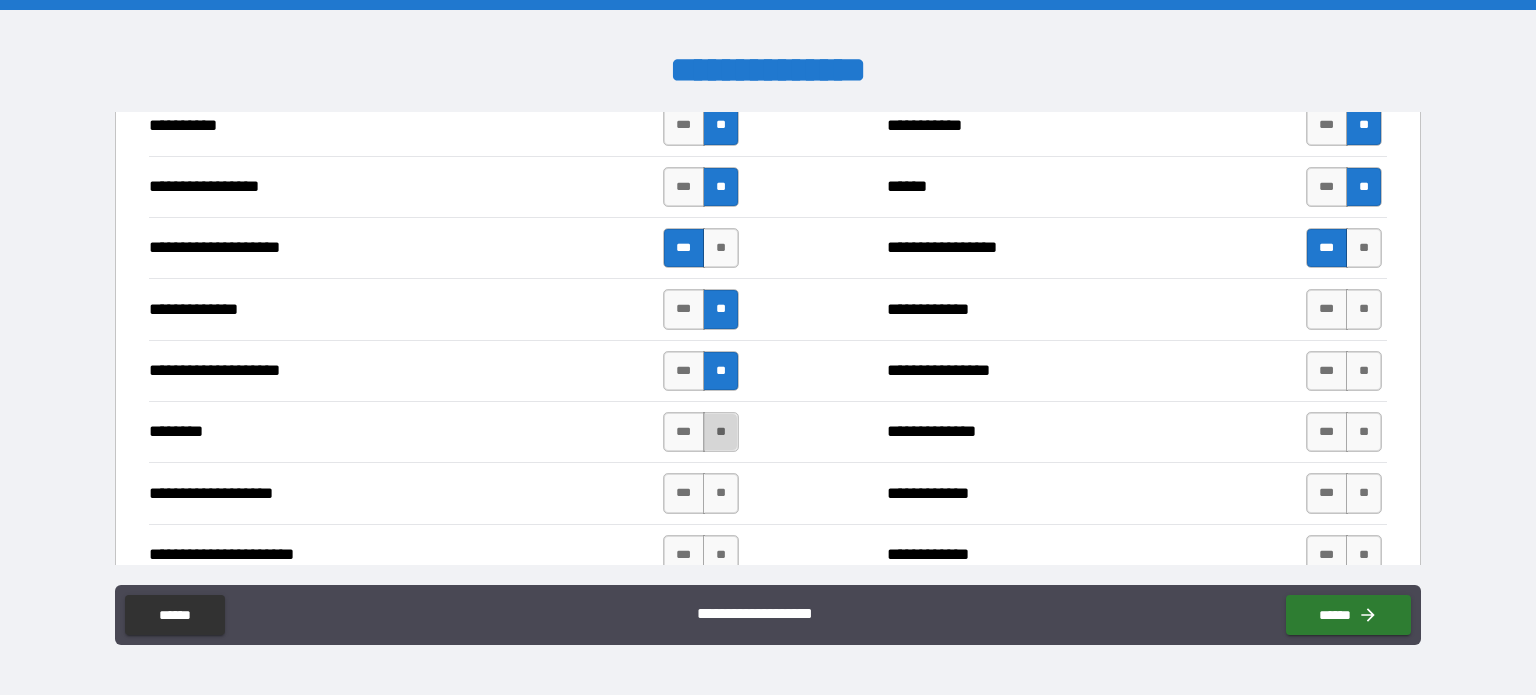 click on "**" at bounding box center (721, 432) 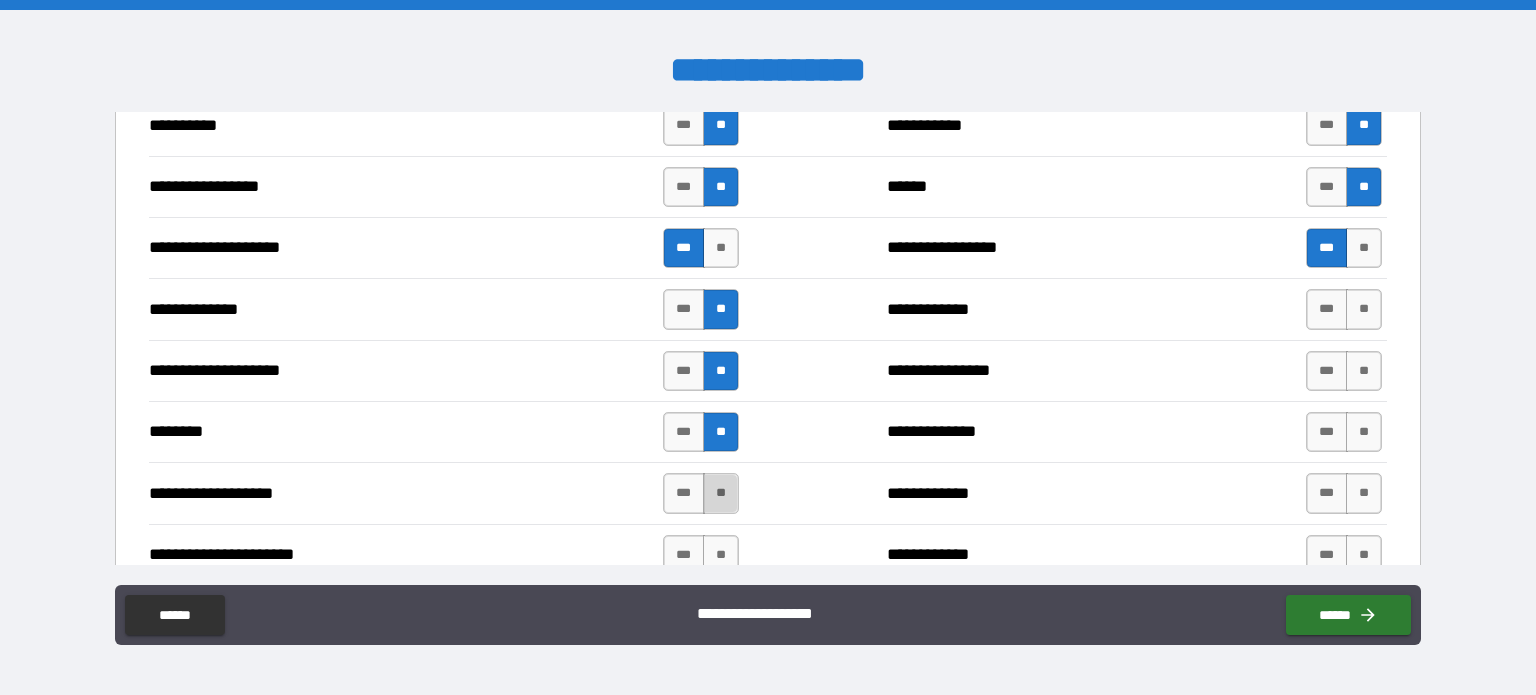 click on "**" at bounding box center (721, 493) 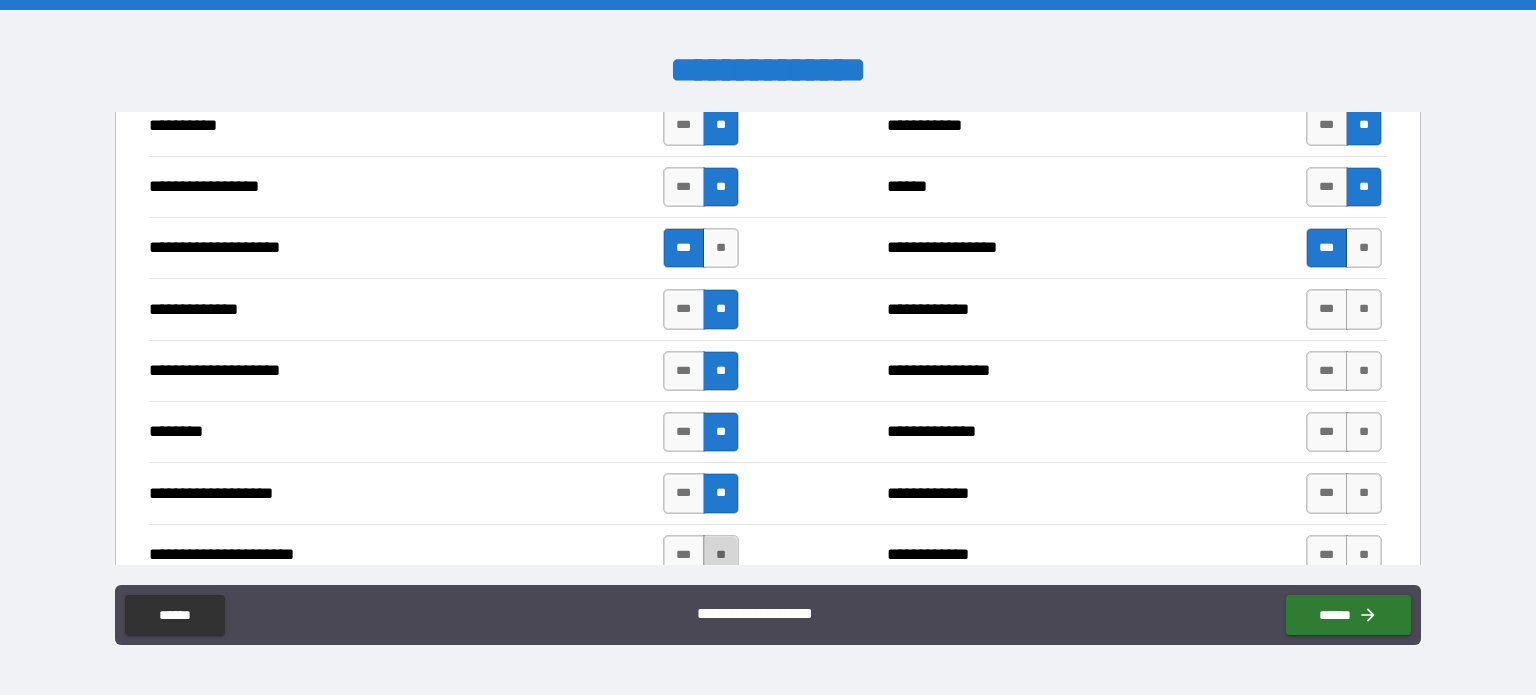 click on "**" at bounding box center (721, 555) 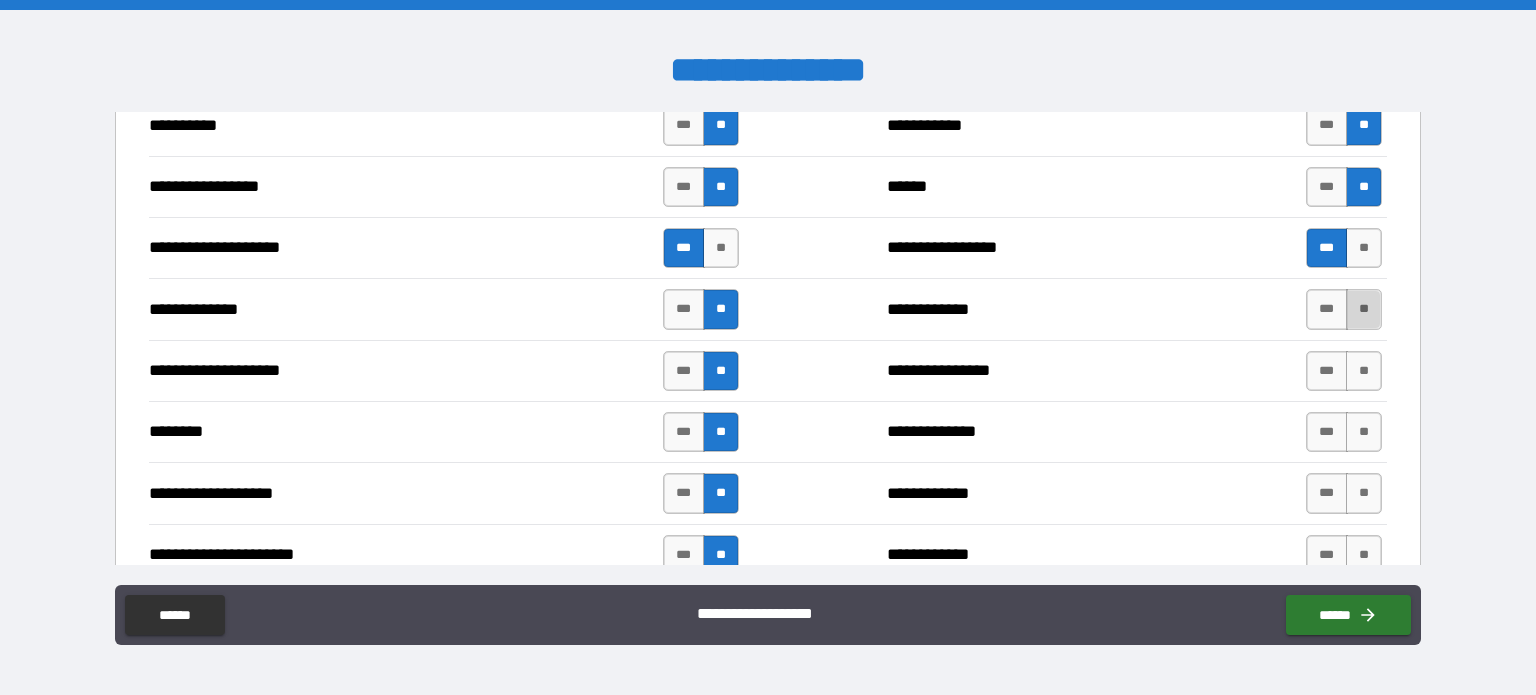 click on "**" at bounding box center [1364, 309] 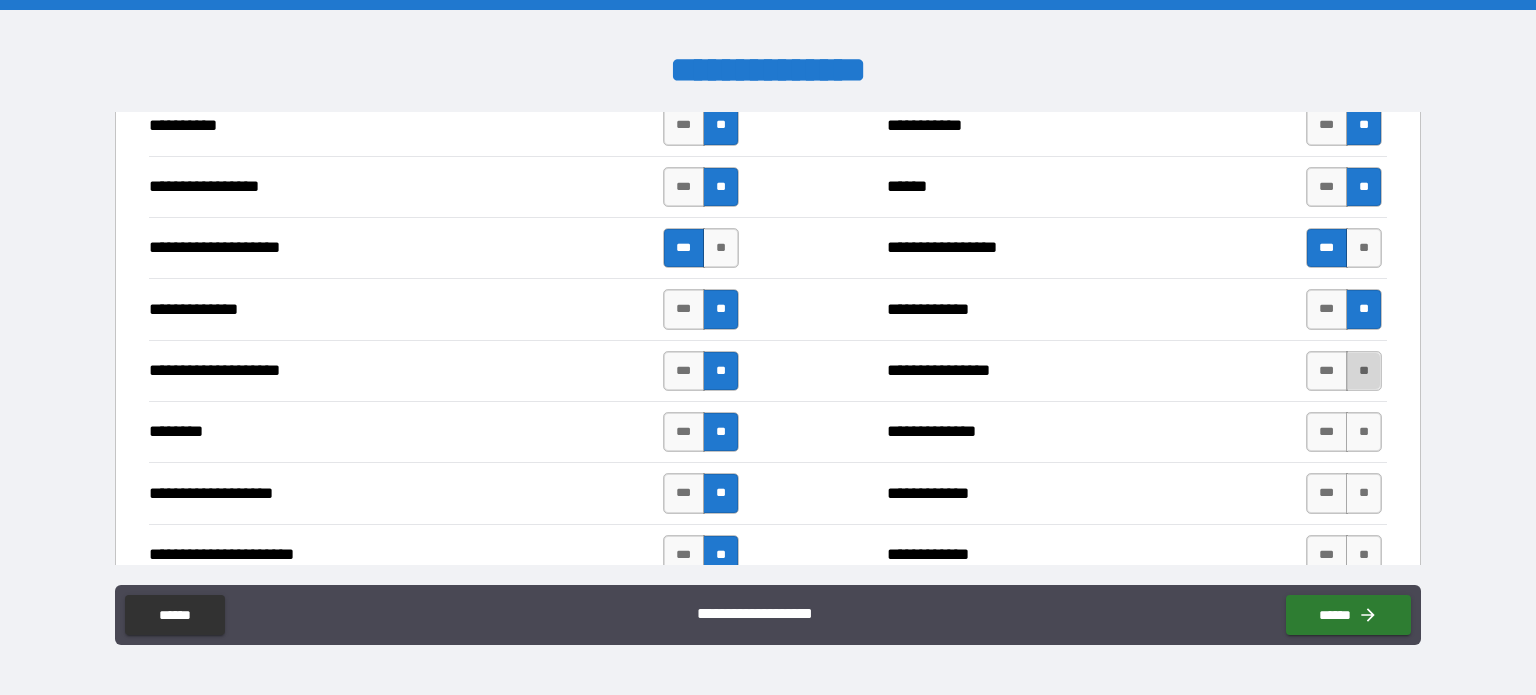 click on "**" at bounding box center (1364, 371) 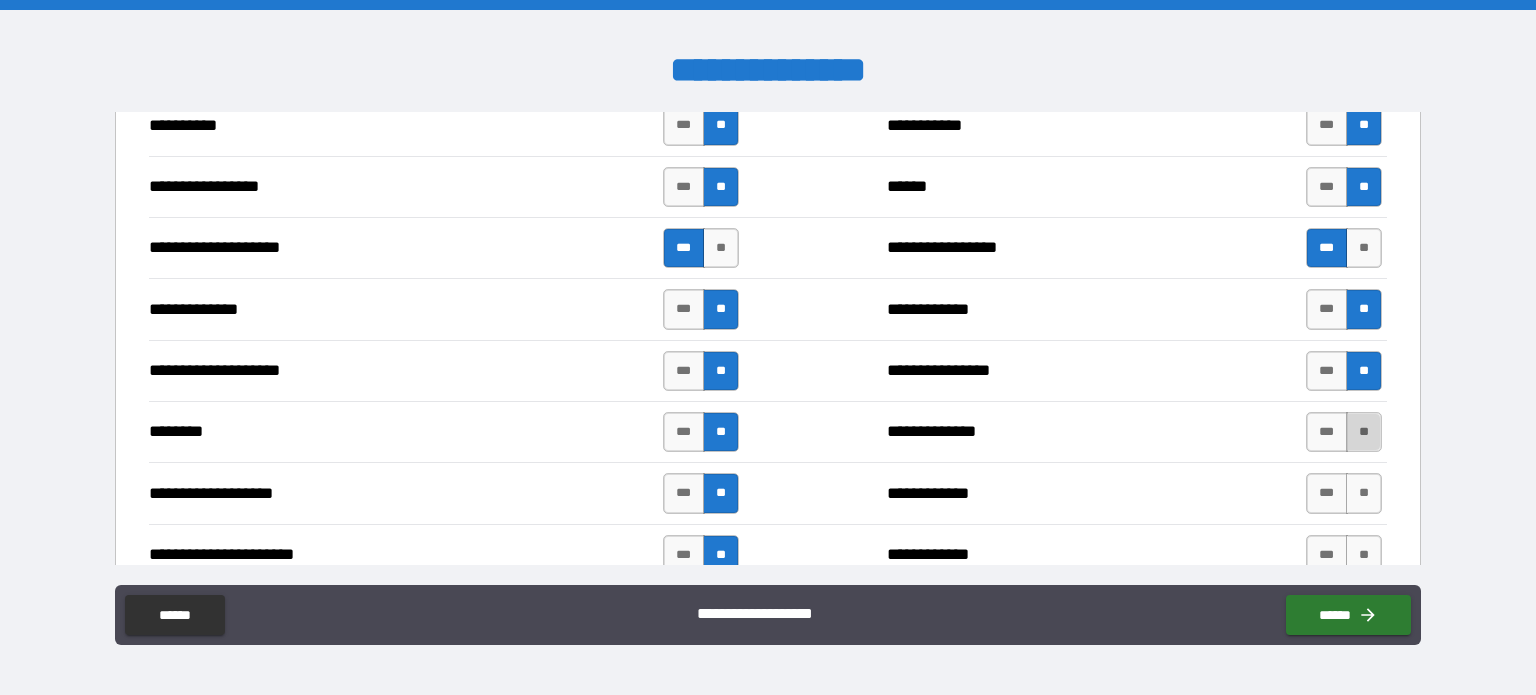 click on "**" at bounding box center [1364, 432] 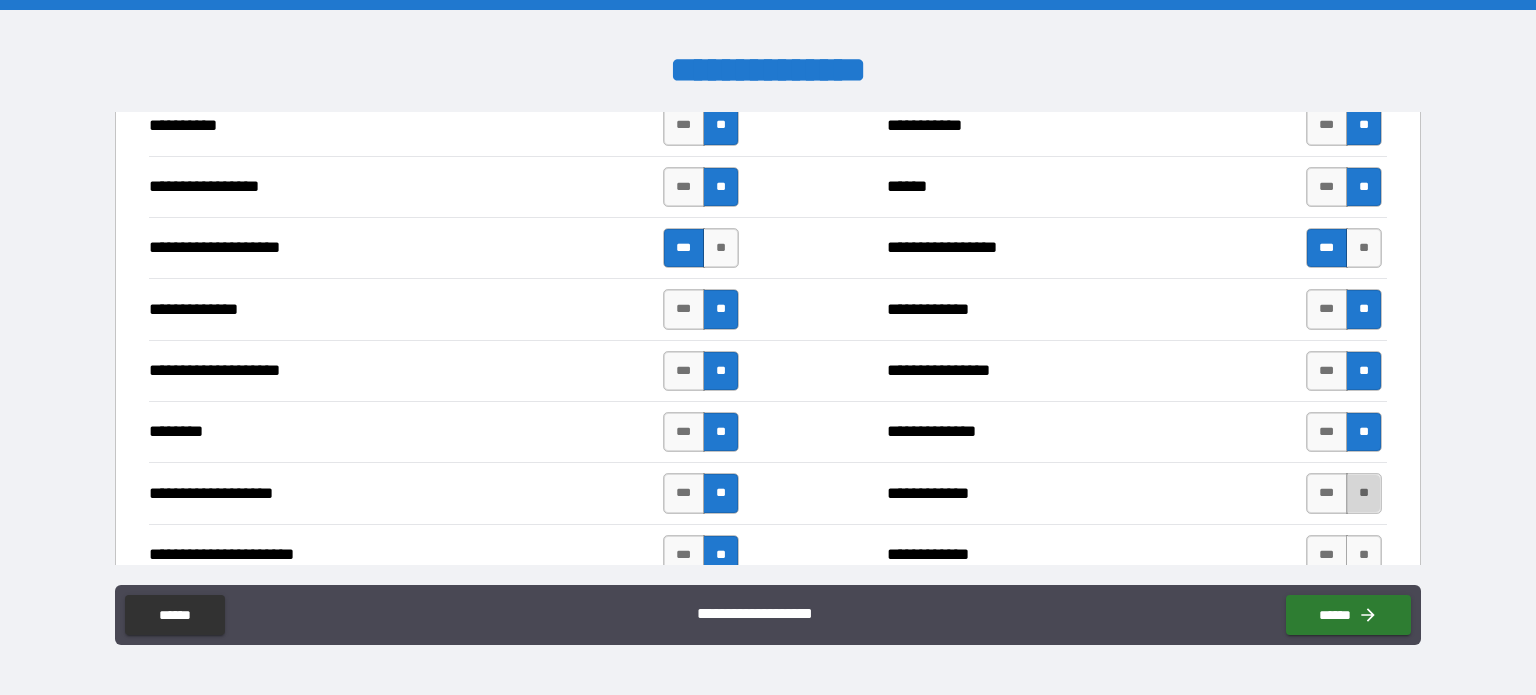 click on "**" at bounding box center (1364, 493) 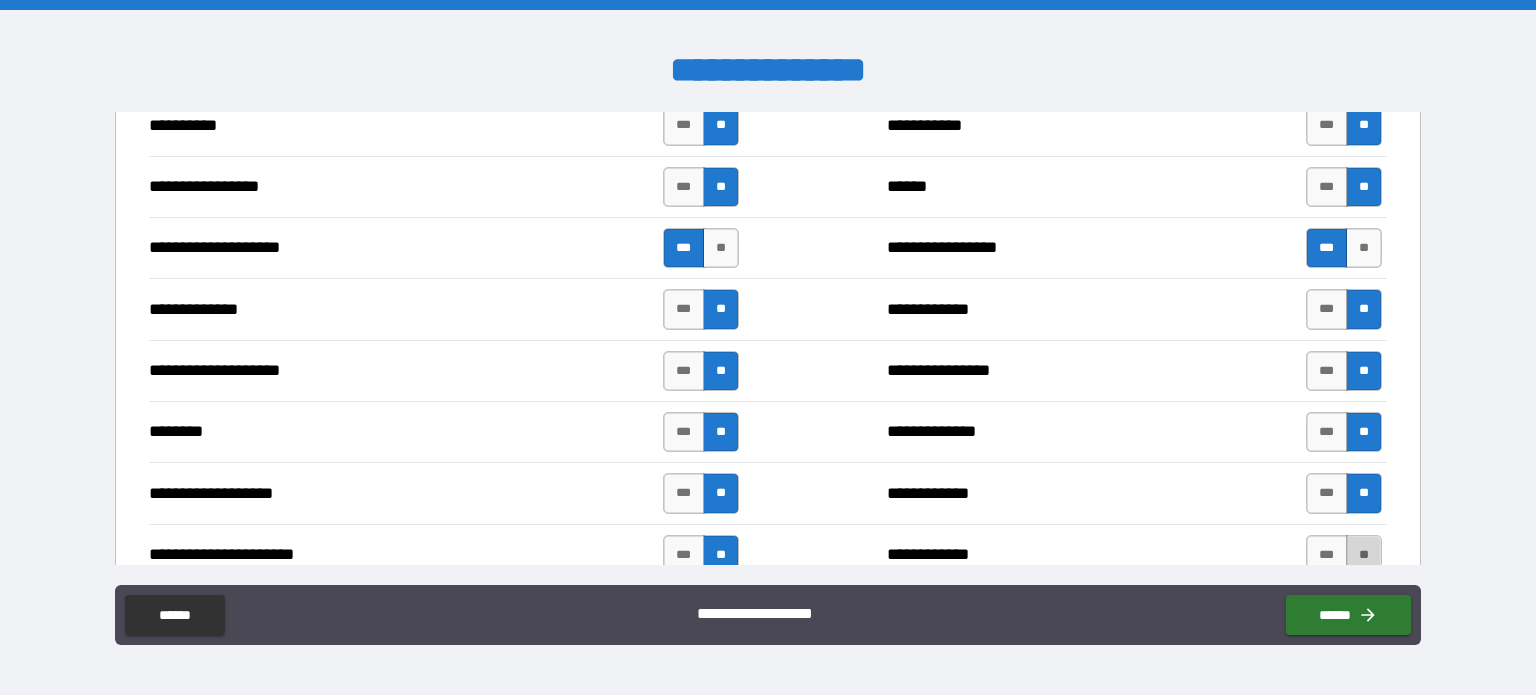 click on "**" at bounding box center (1364, 555) 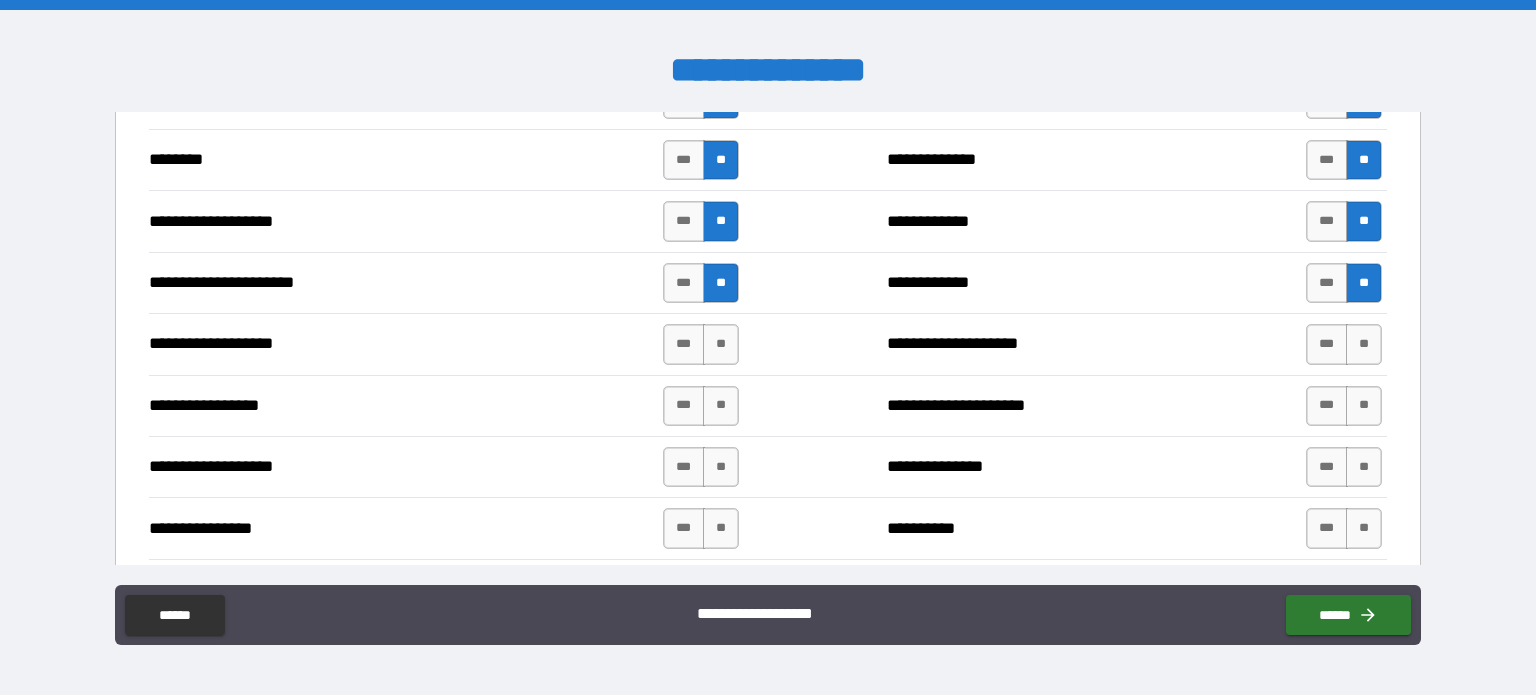 scroll, scrollTop: 3040, scrollLeft: 0, axis: vertical 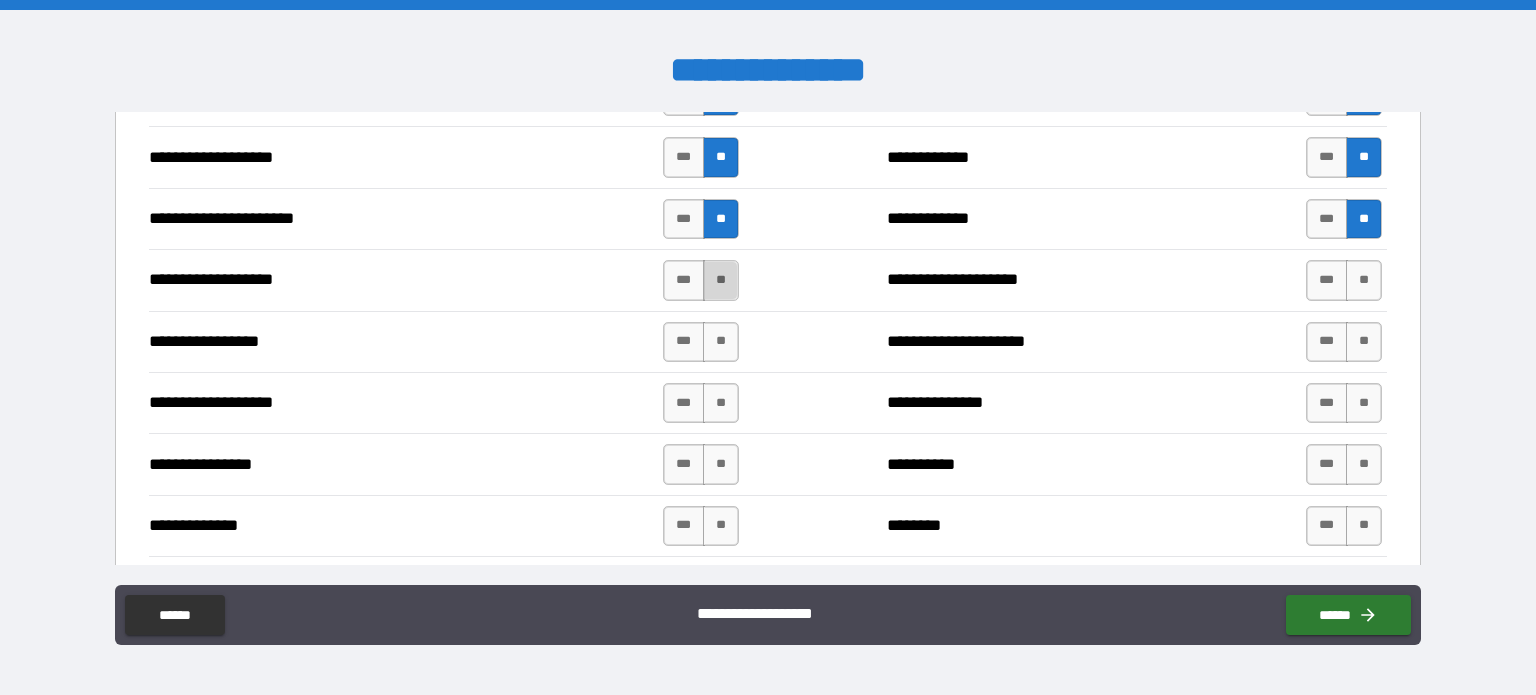 click on "**" at bounding box center (721, 280) 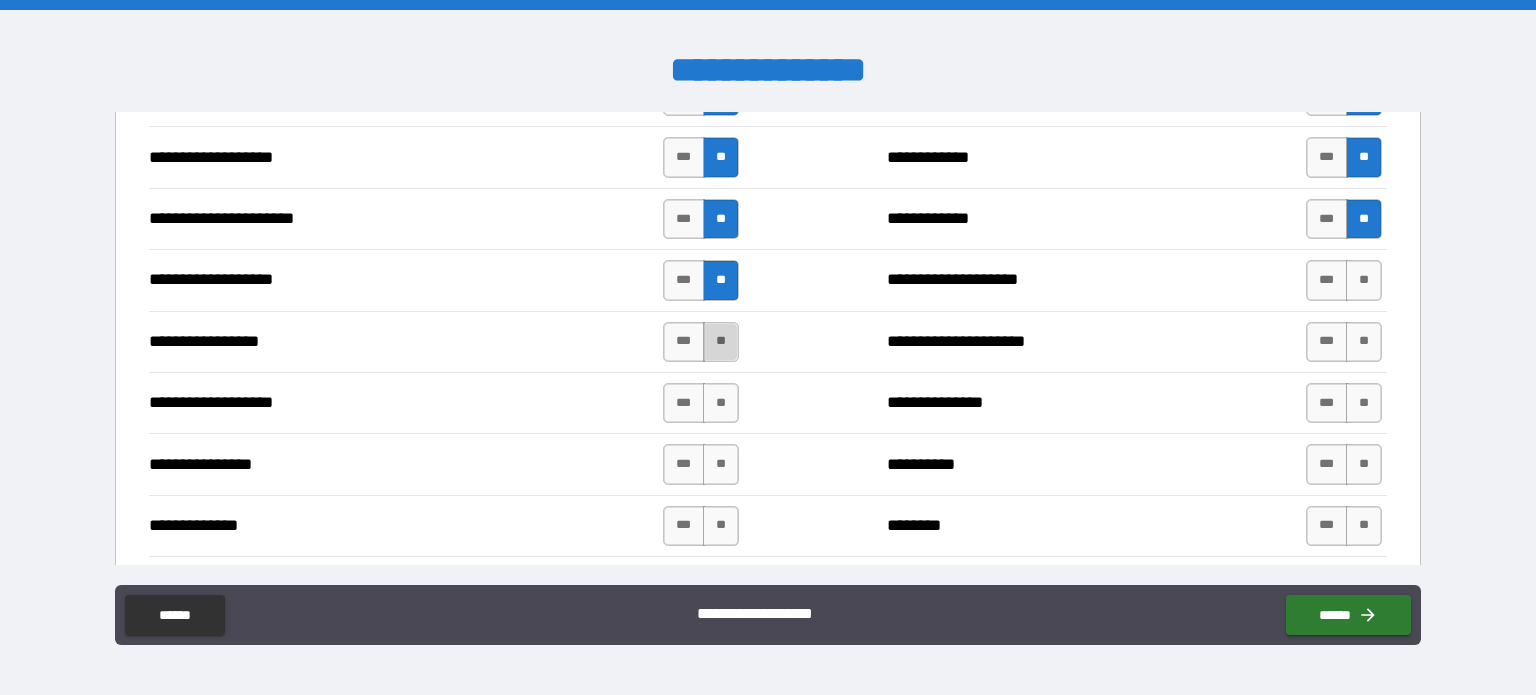 click on "**" at bounding box center [721, 342] 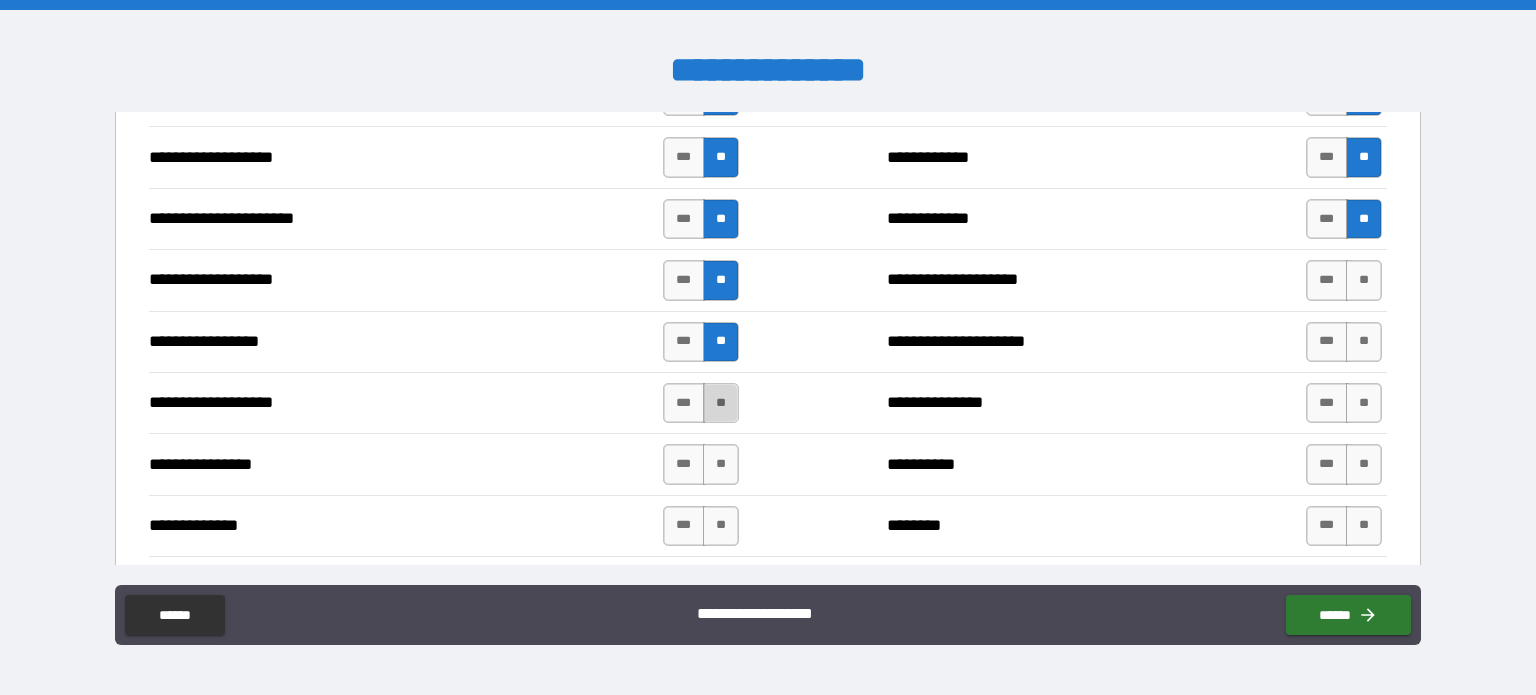 click on "**" at bounding box center [721, 403] 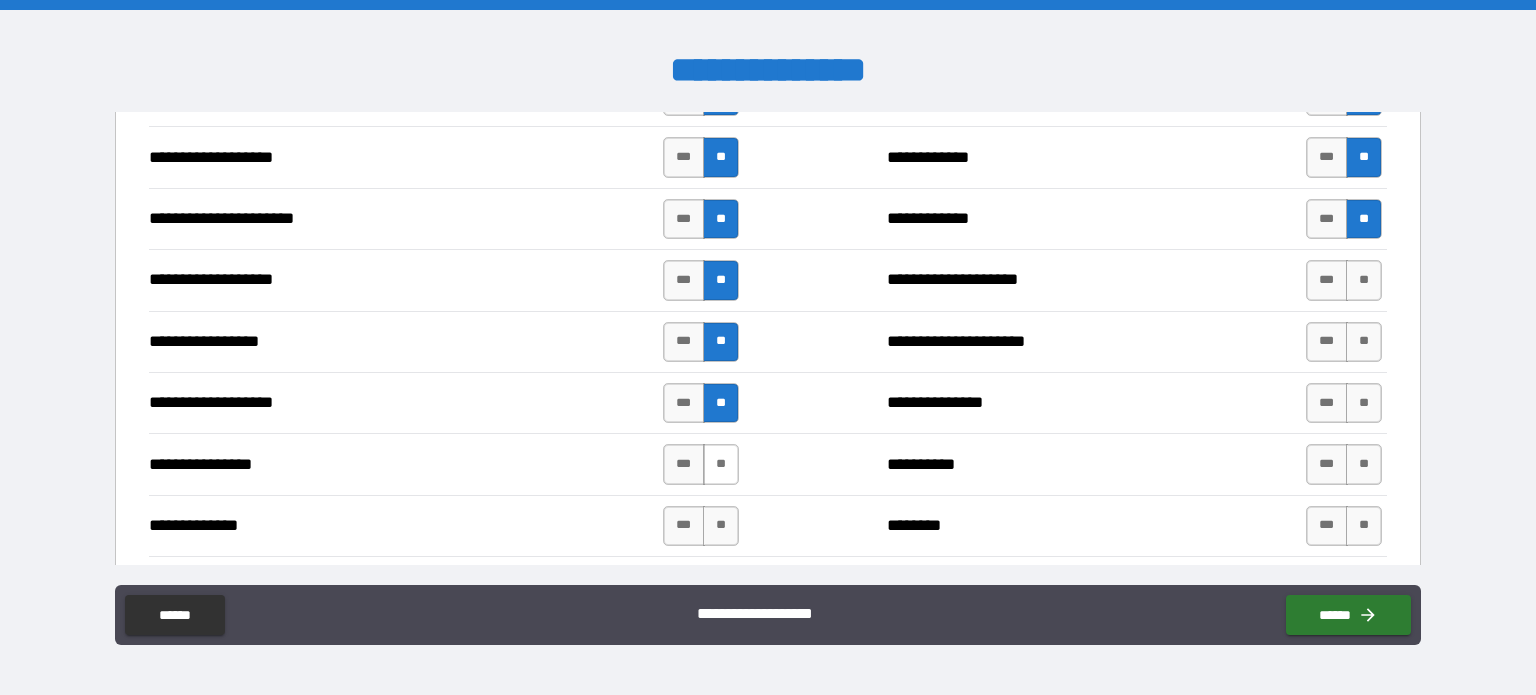 click on "**" at bounding box center (721, 464) 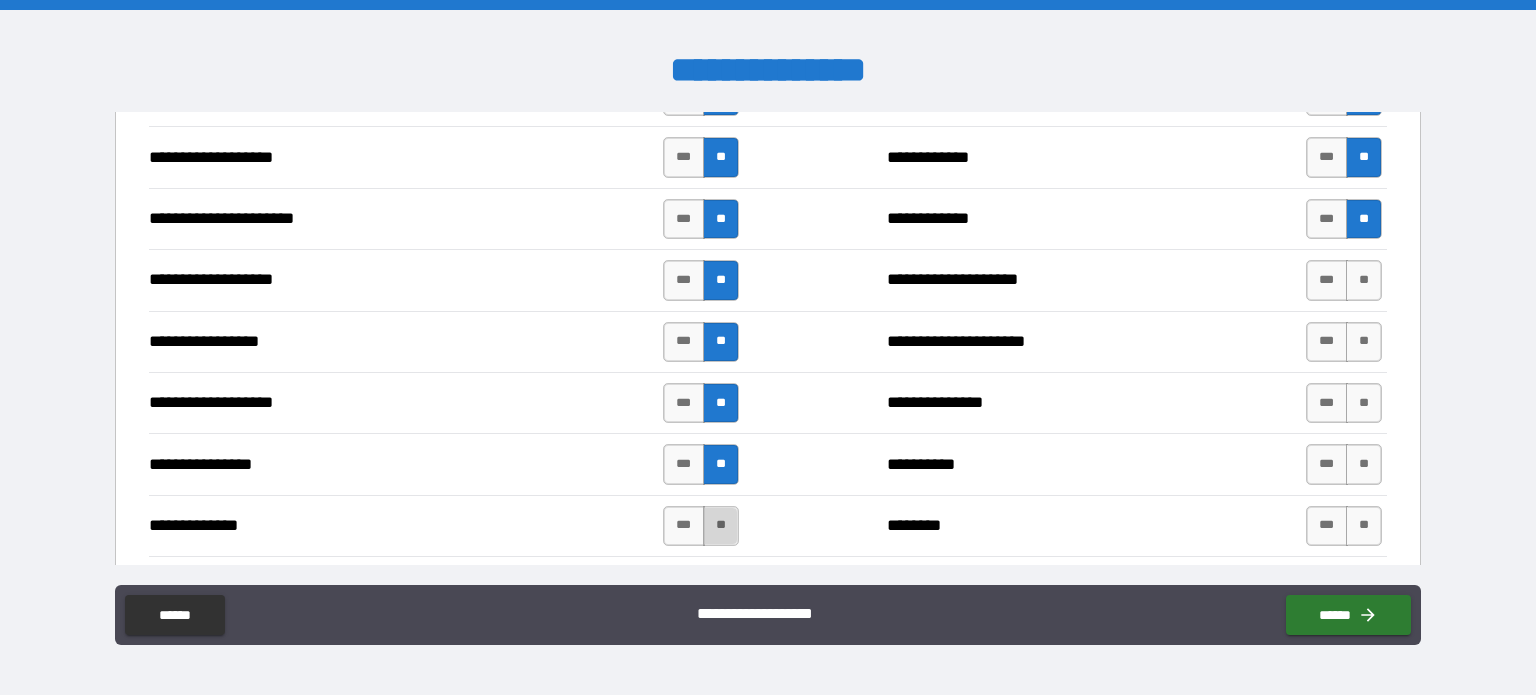 click on "**" at bounding box center [721, 526] 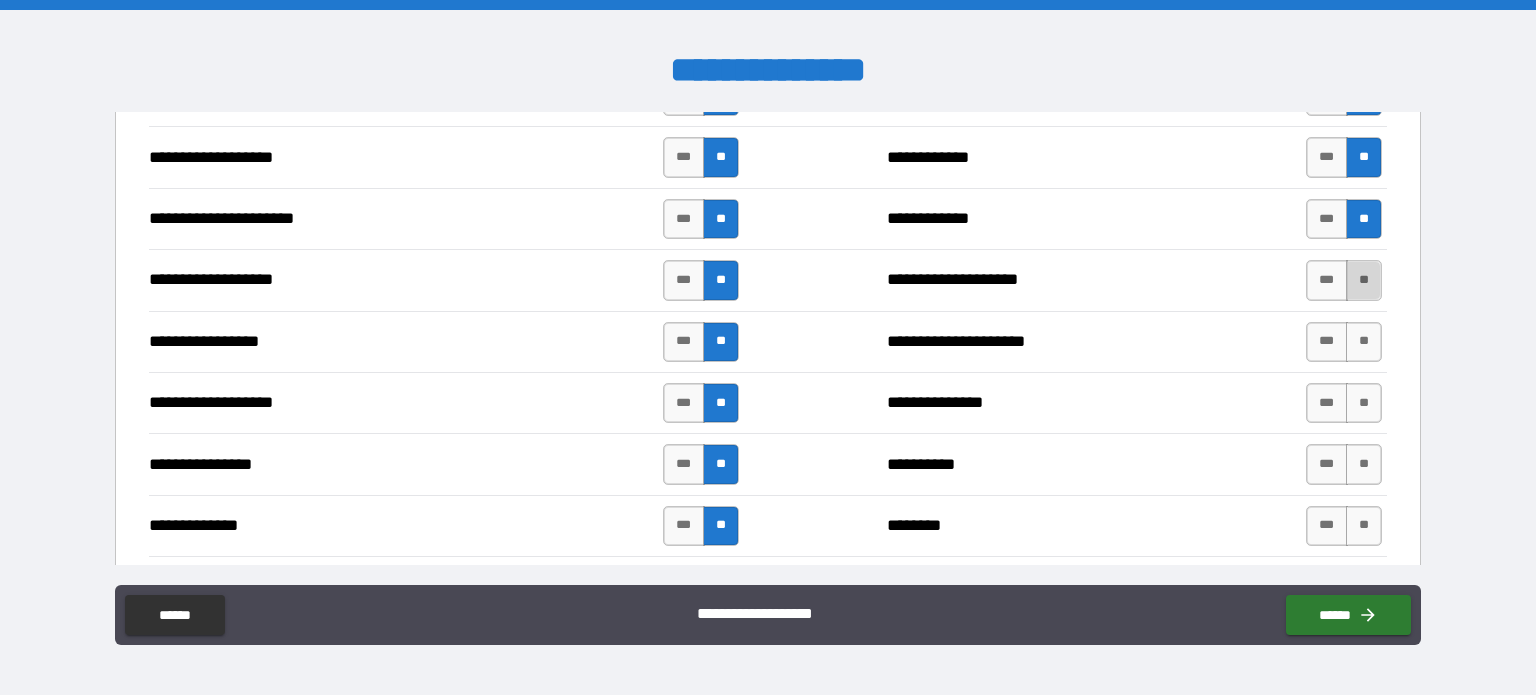 click on "**" at bounding box center (1364, 280) 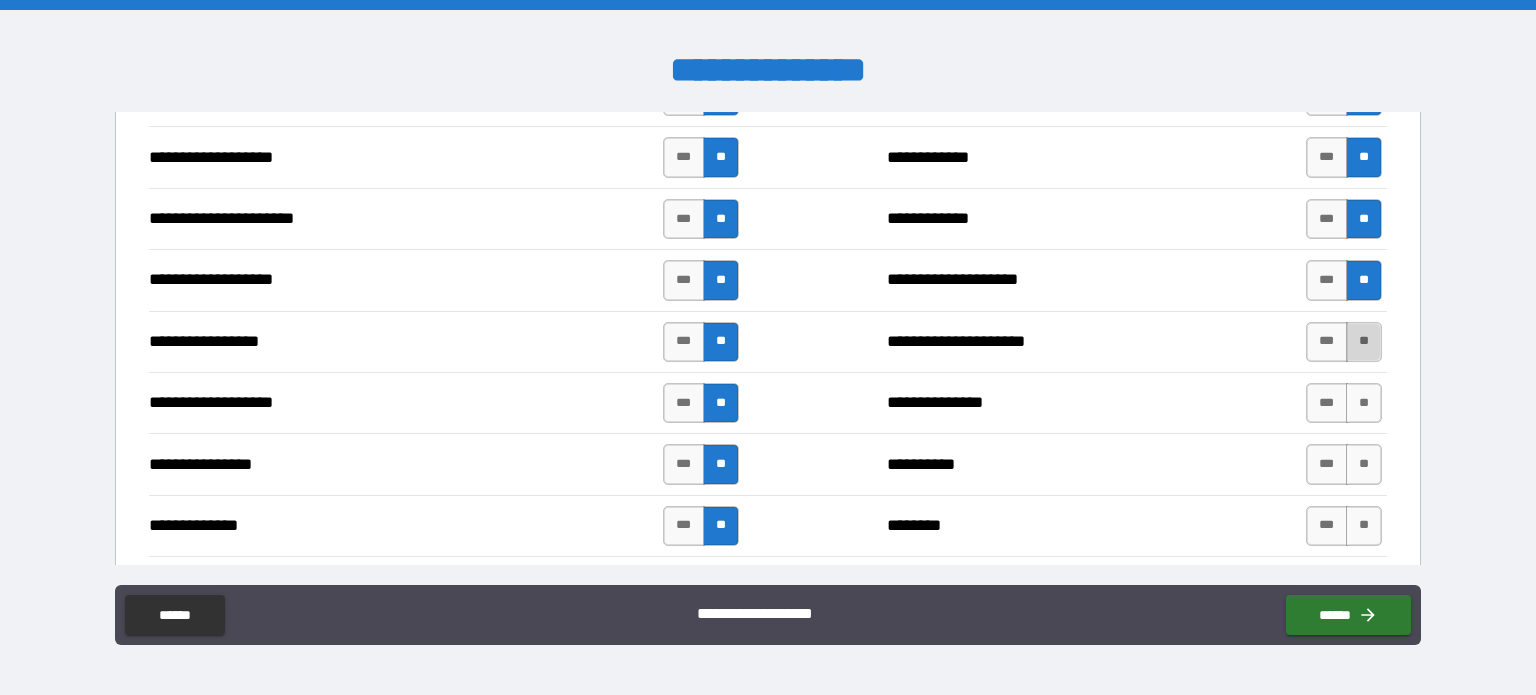 click on "**" at bounding box center [1364, 342] 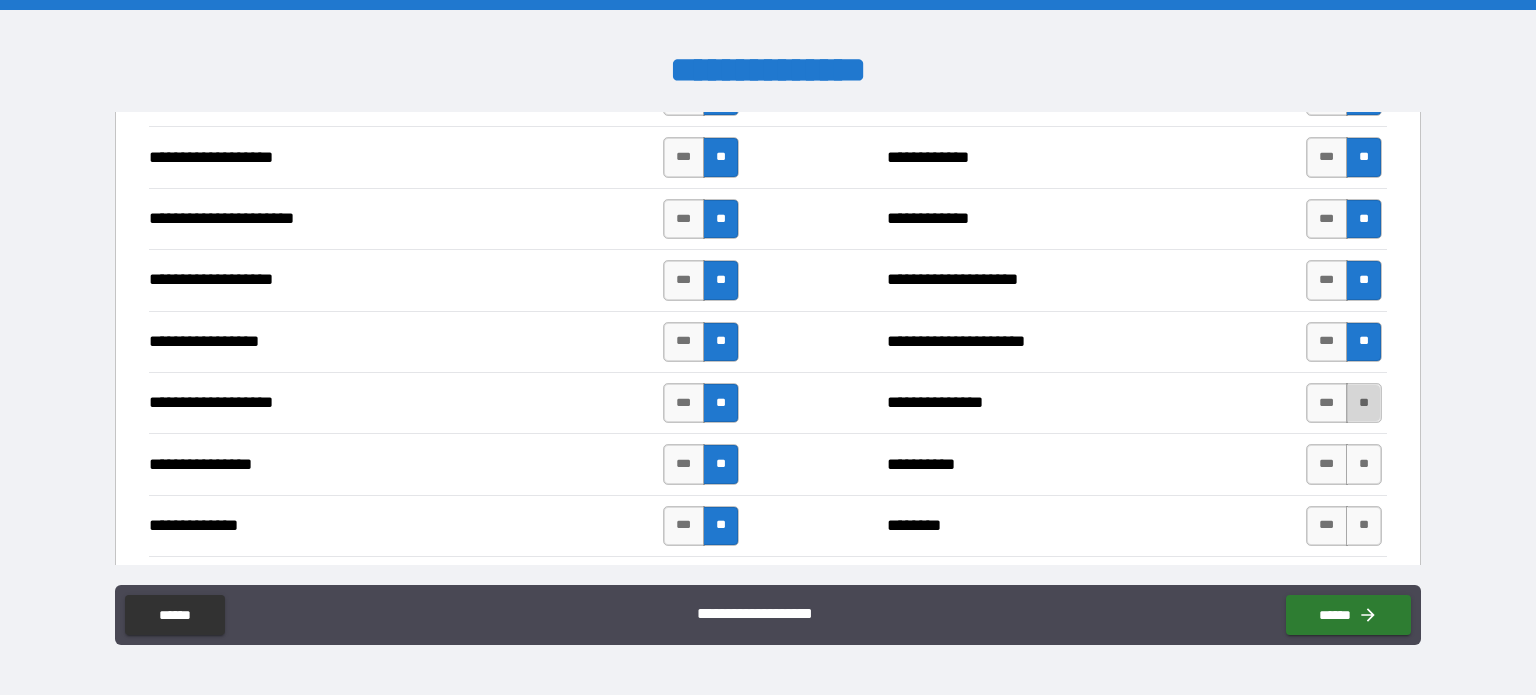 click on "**" at bounding box center (1364, 403) 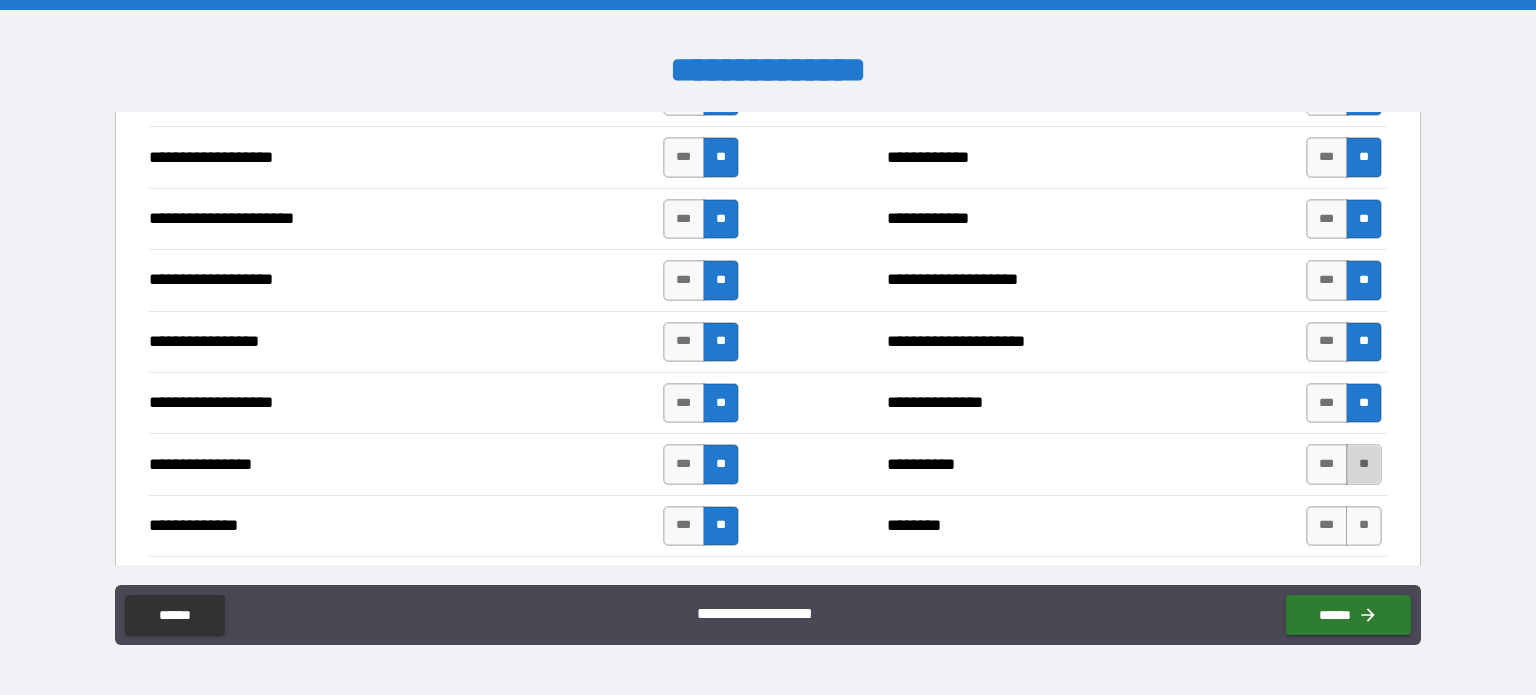 click on "**" at bounding box center (1364, 464) 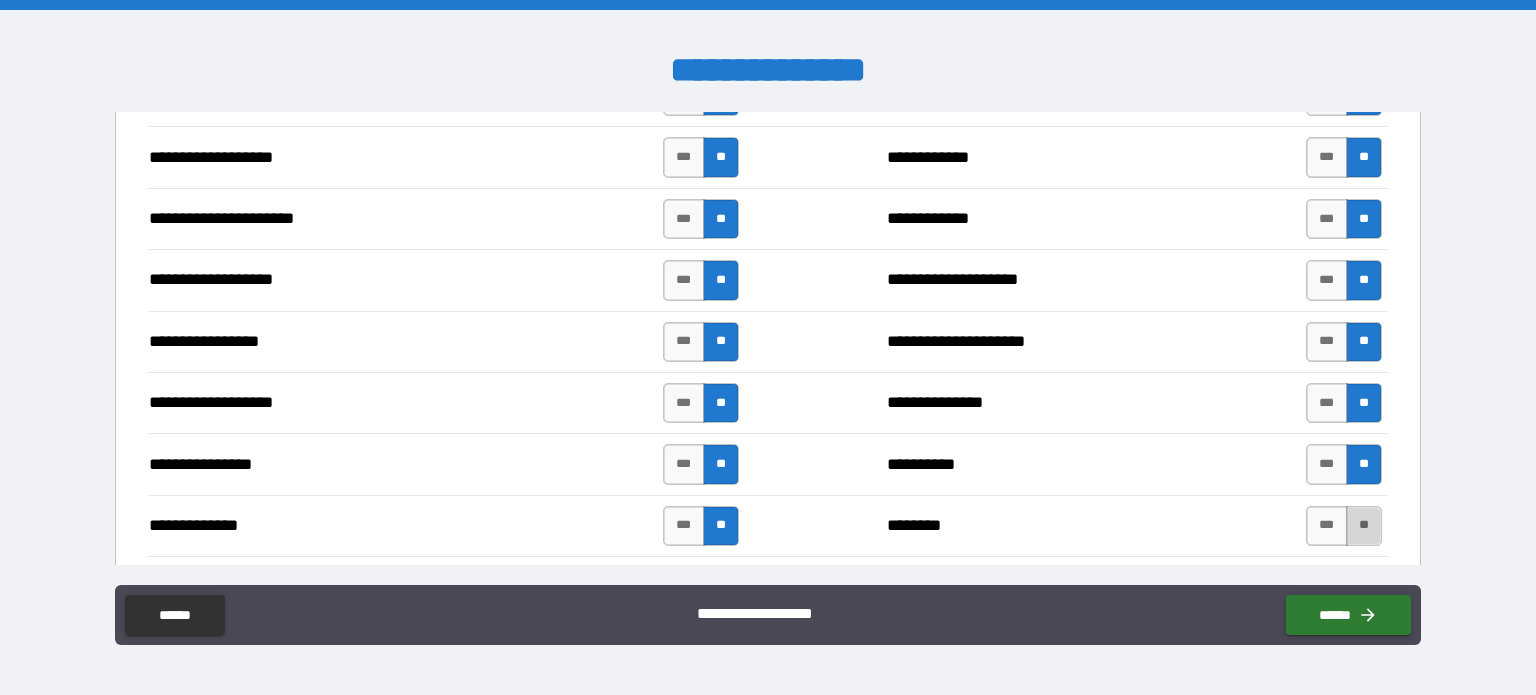 click on "**" at bounding box center (1364, 526) 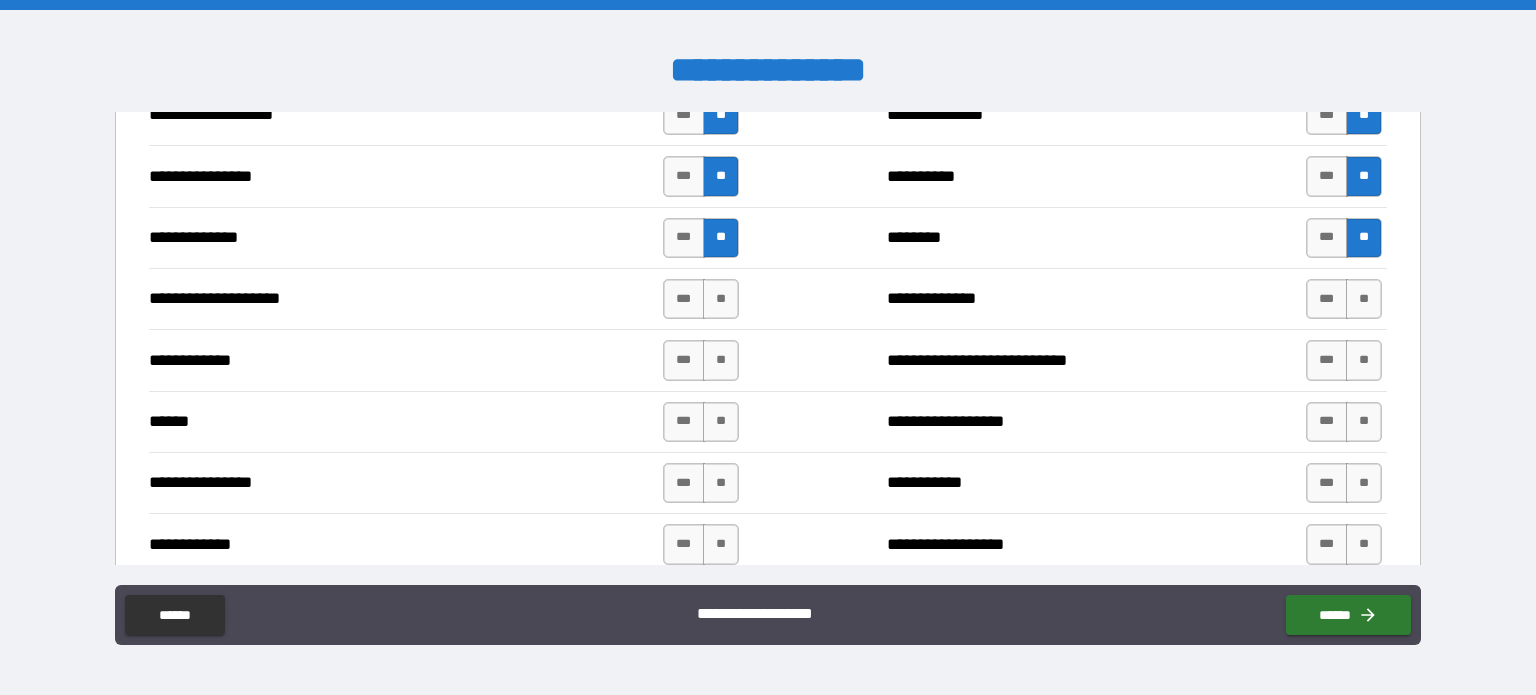 scroll, scrollTop: 3360, scrollLeft: 0, axis: vertical 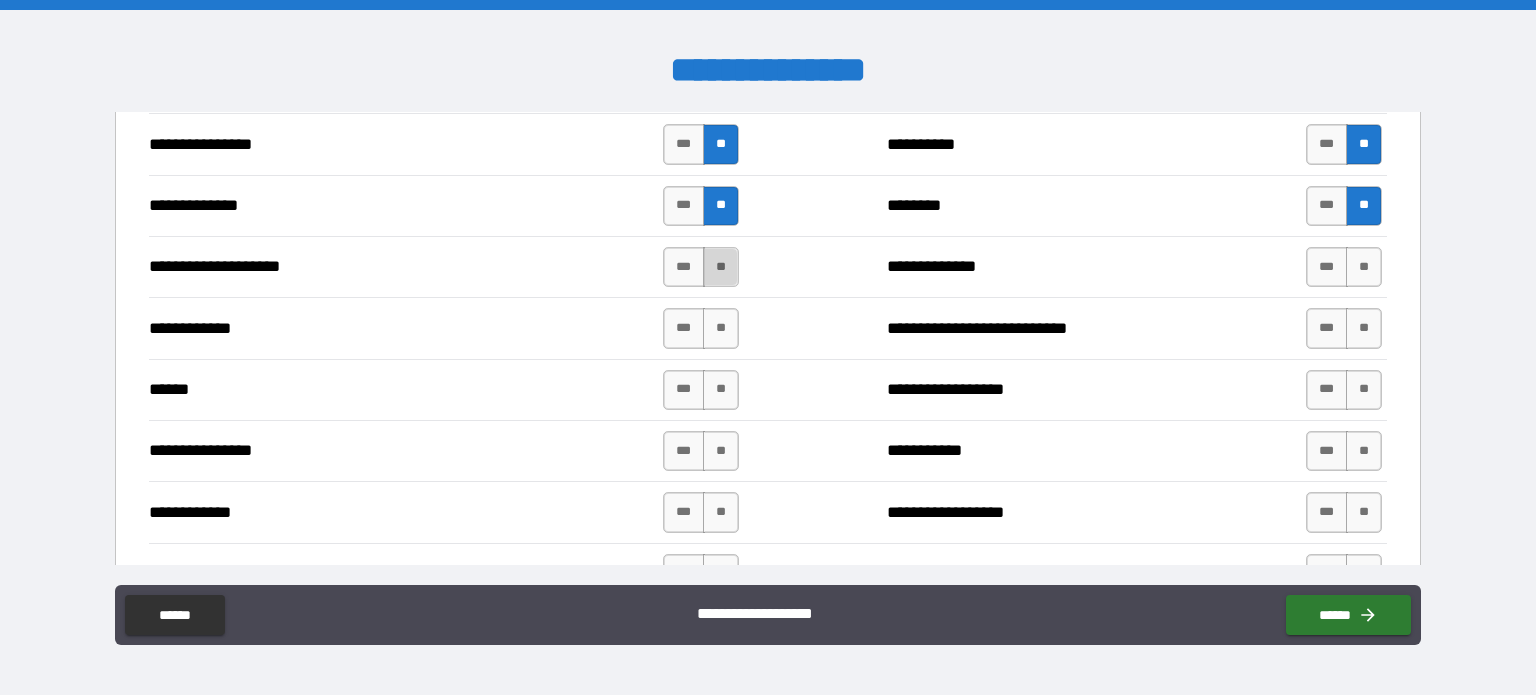 click on "**" at bounding box center [721, 267] 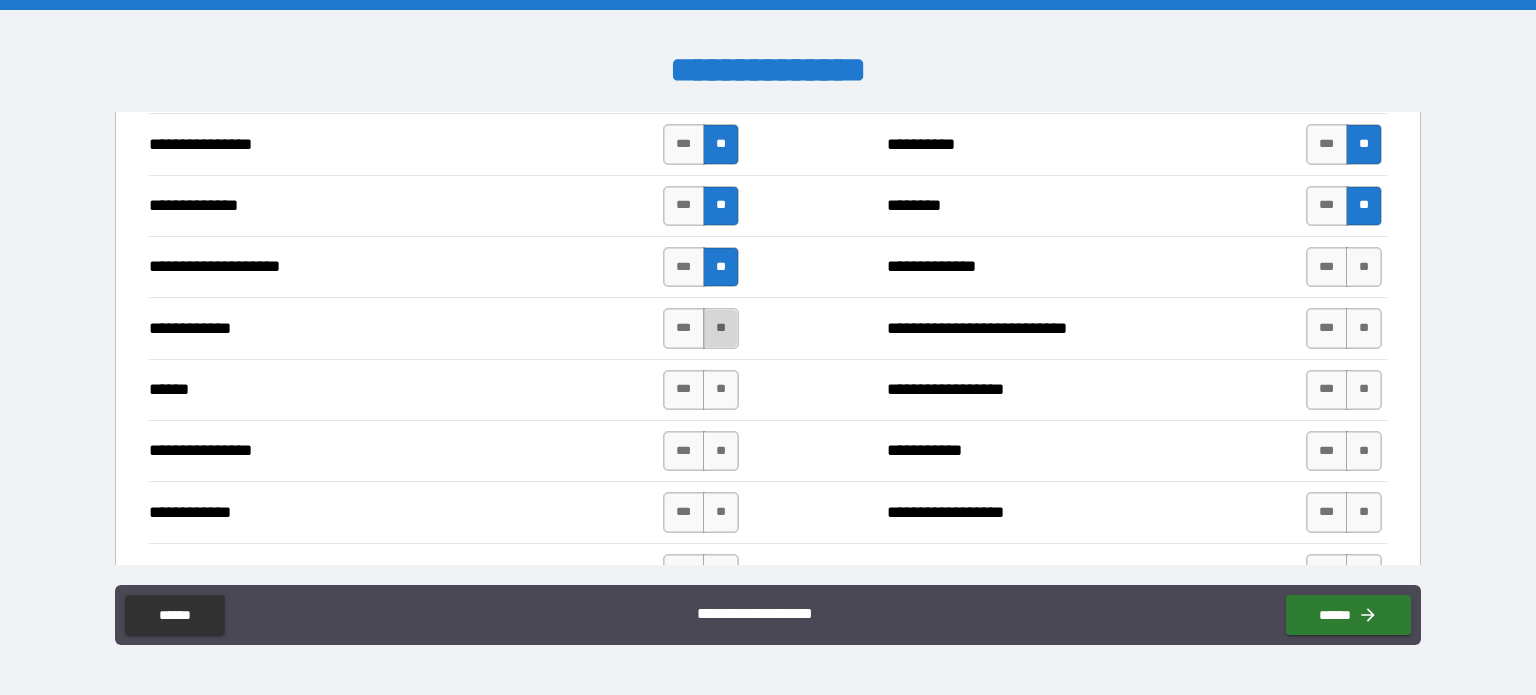 click on "**" at bounding box center (721, 328) 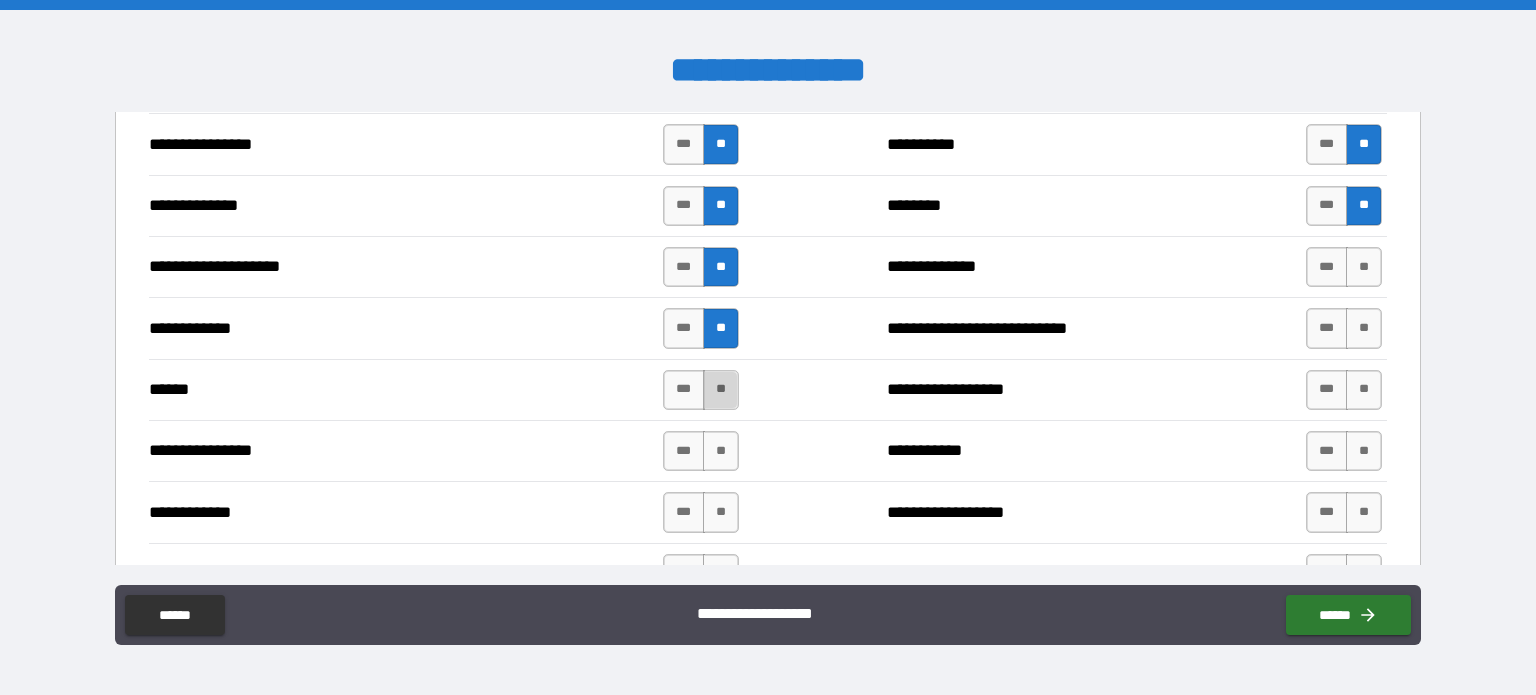 click on "**" at bounding box center [721, 390] 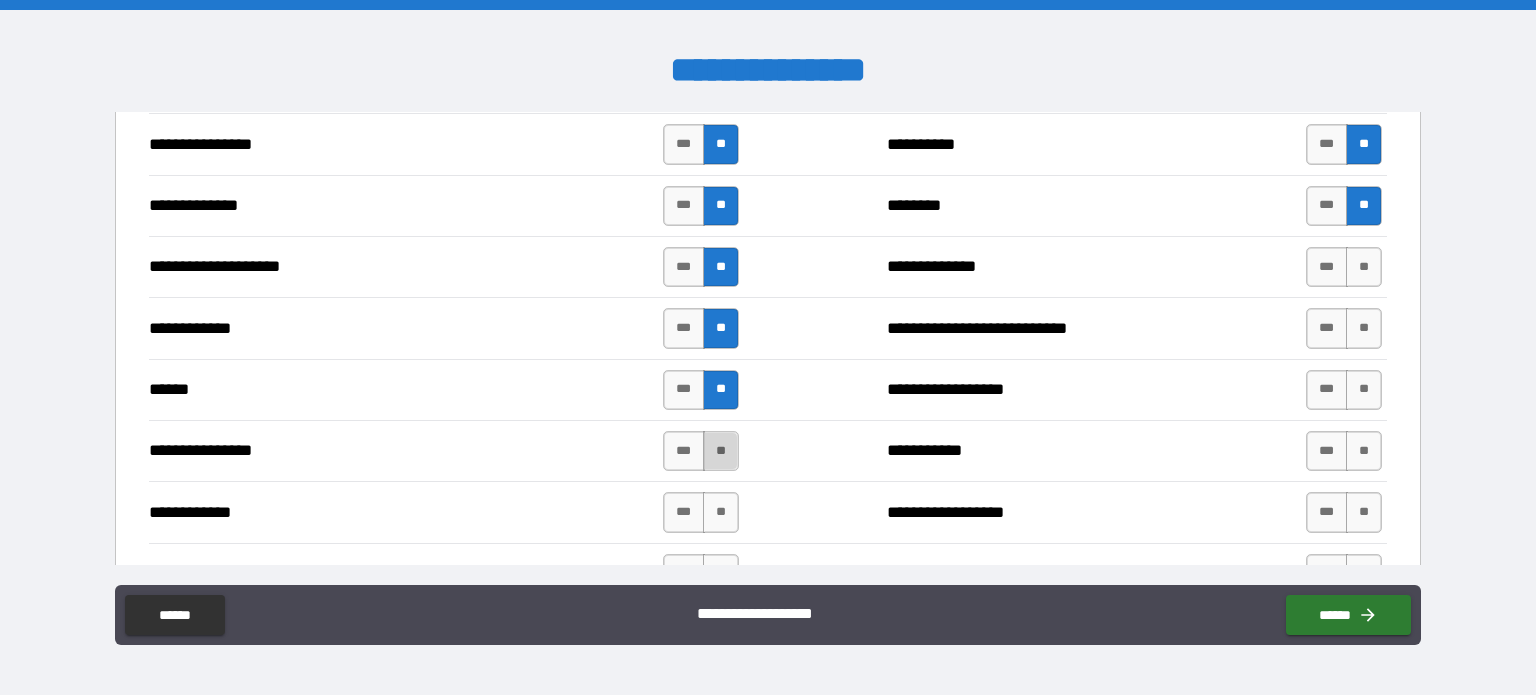 click on "**" at bounding box center [721, 451] 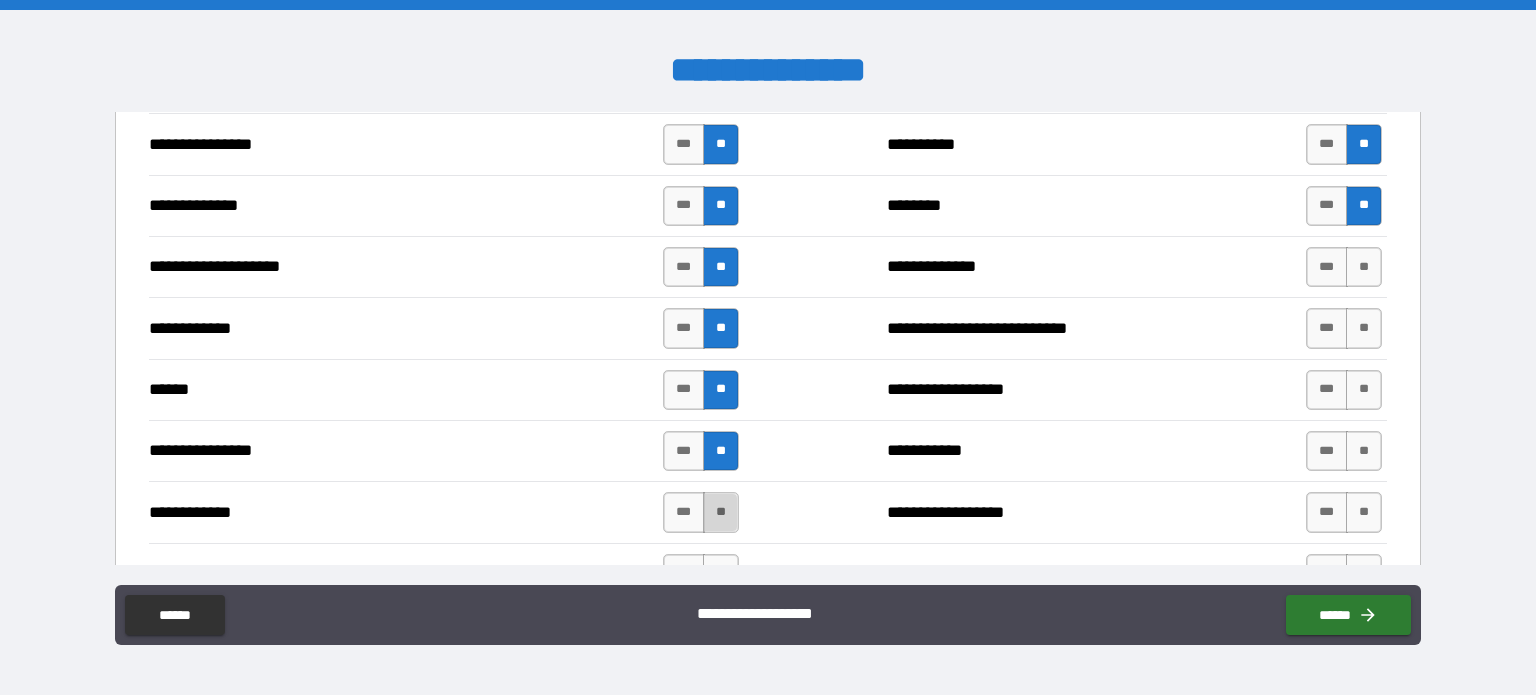 click on "**" at bounding box center (721, 512) 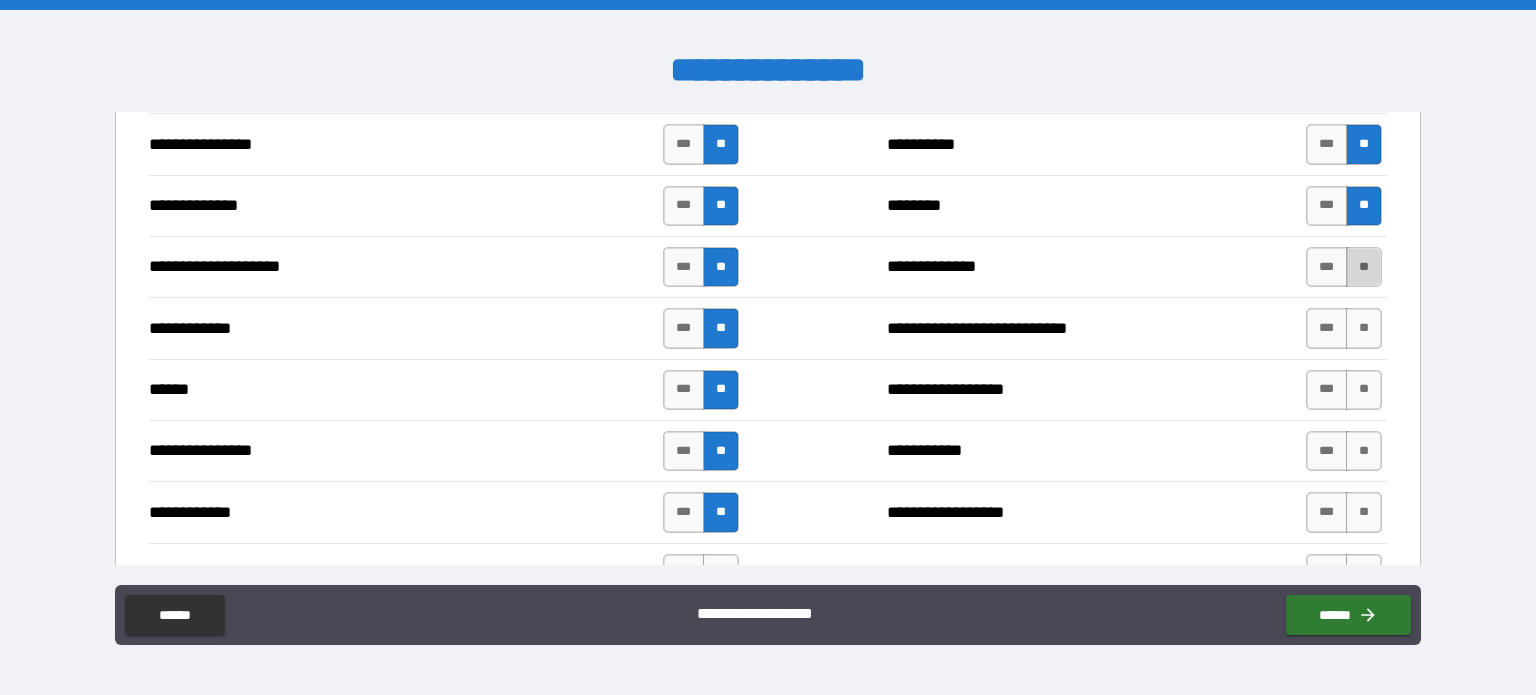 click on "**" at bounding box center (1364, 267) 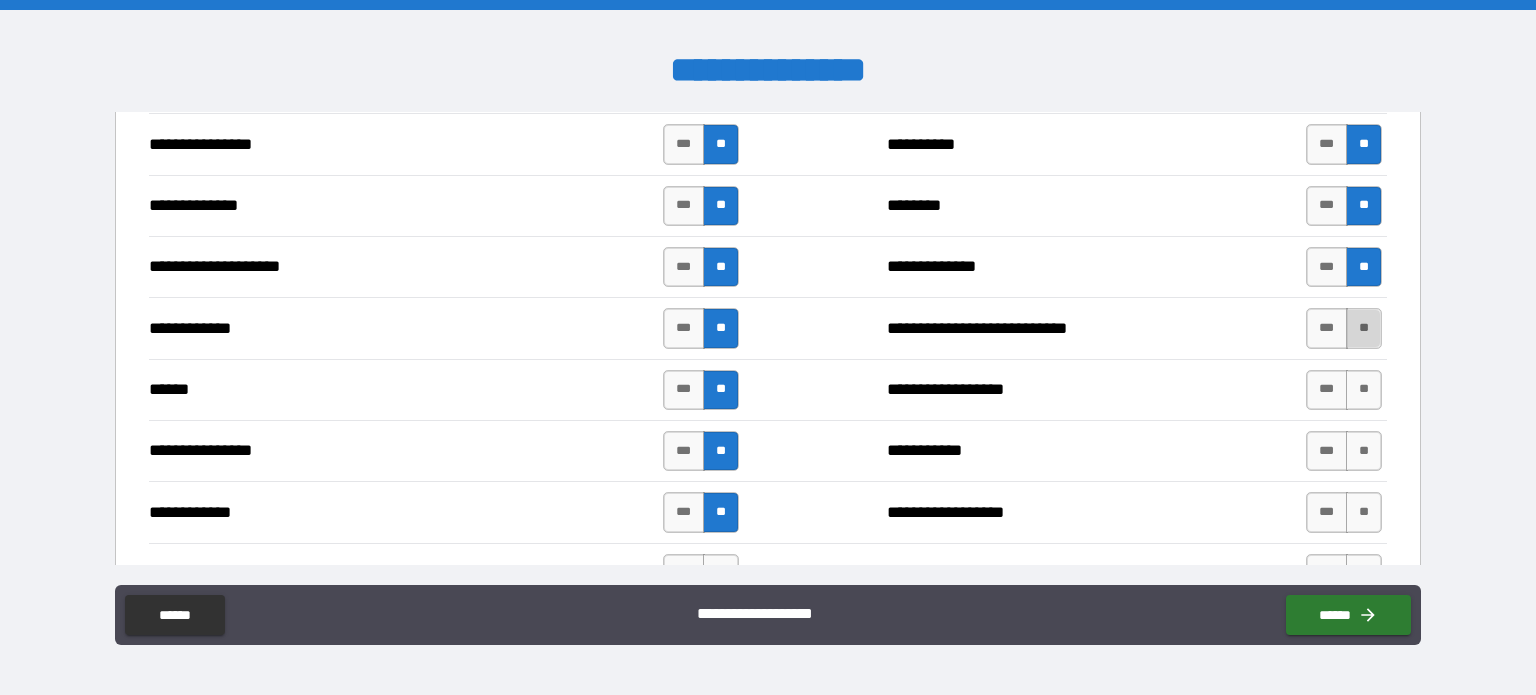 click on "**" at bounding box center [1364, 328] 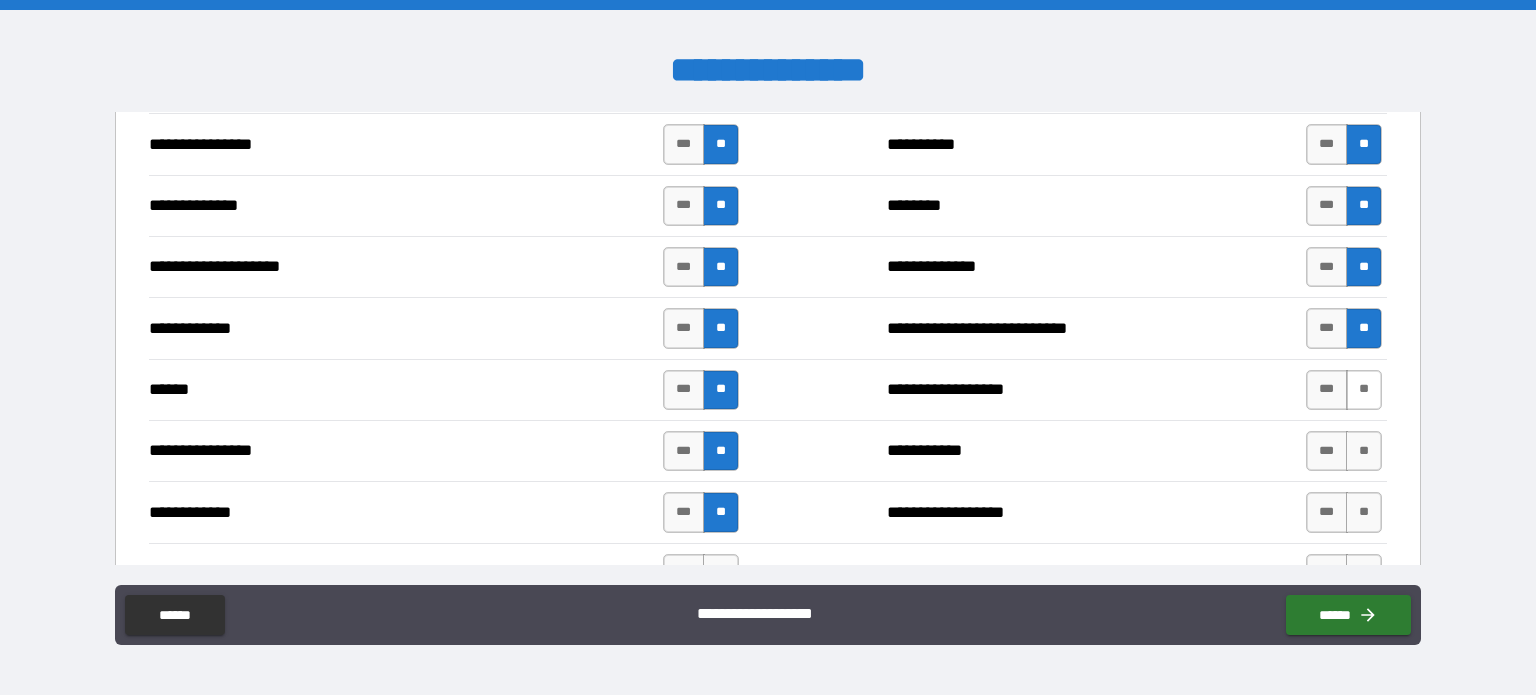 click on "**" at bounding box center (1364, 390) 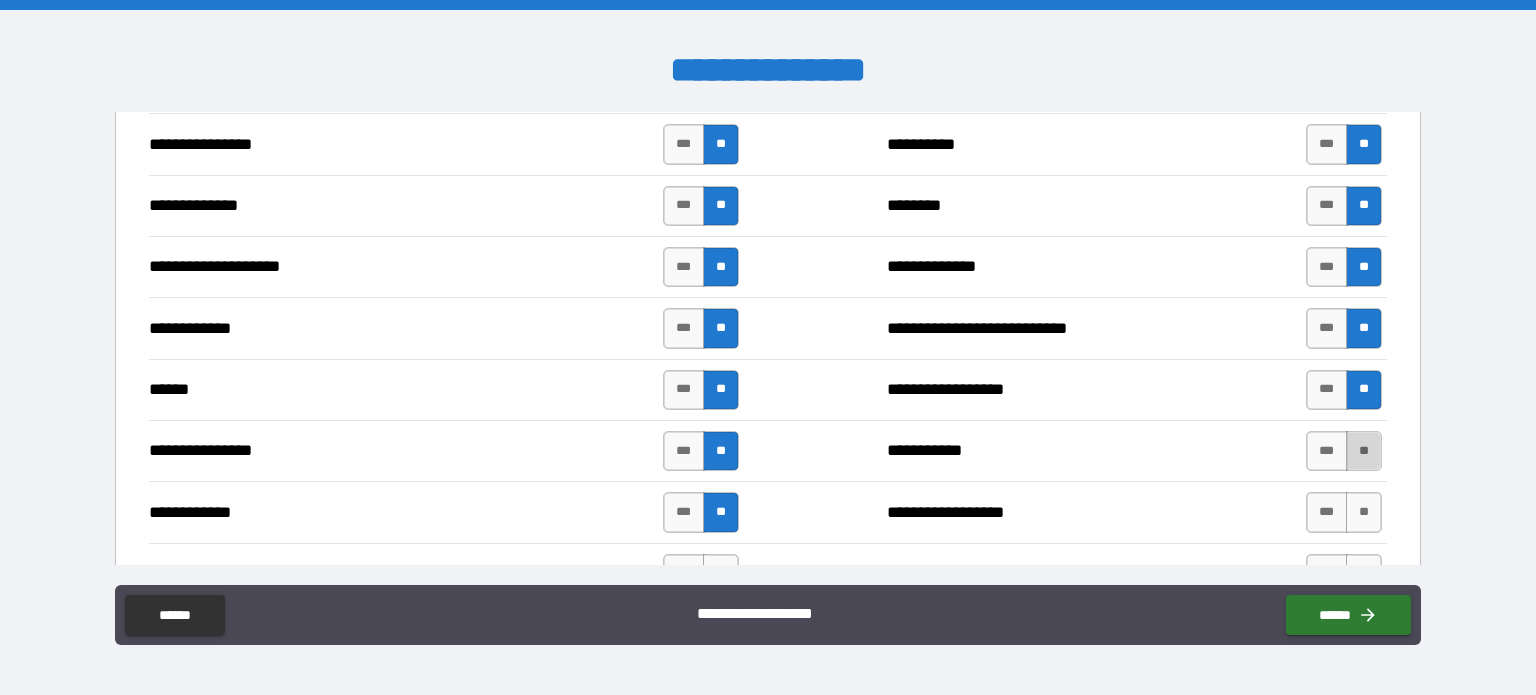 click on "**" at bounding box center (1364, 451) 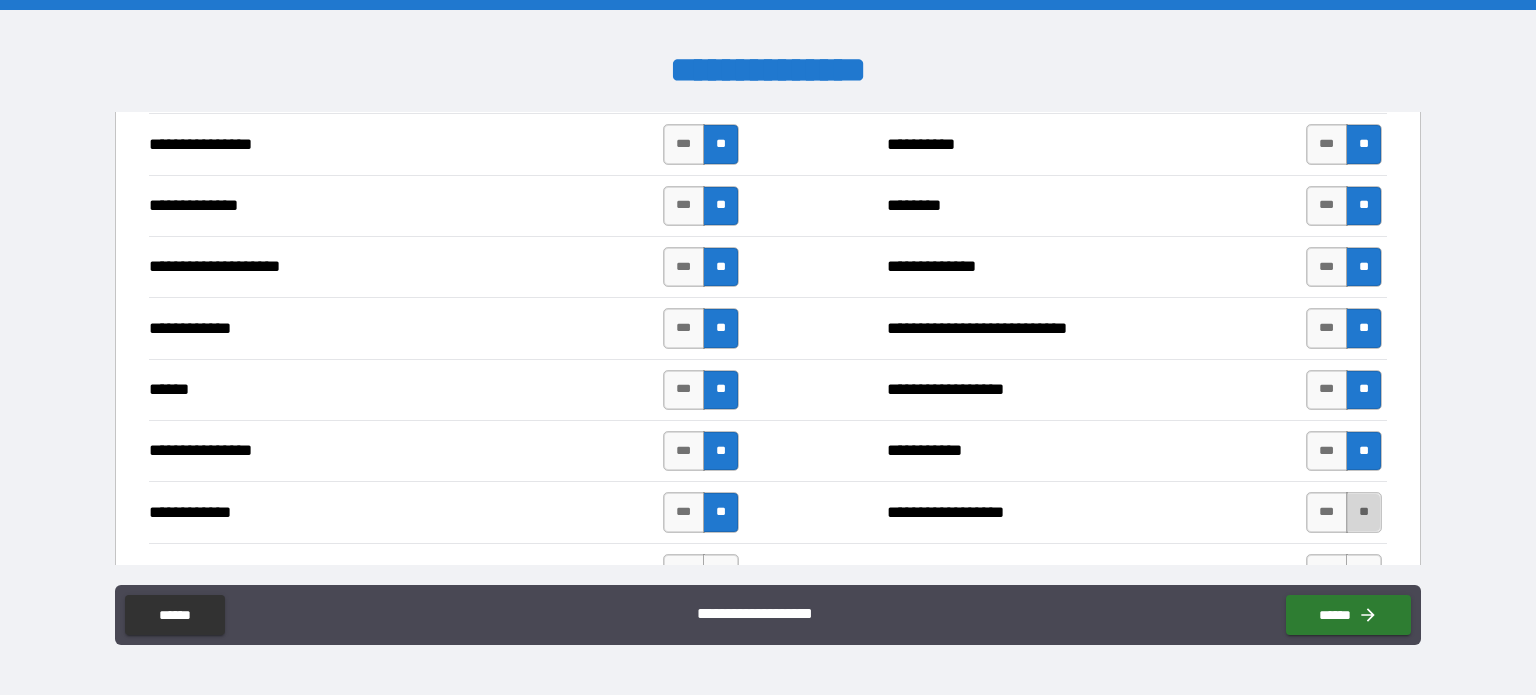 click on "**" at bounding box center (1364, 512) 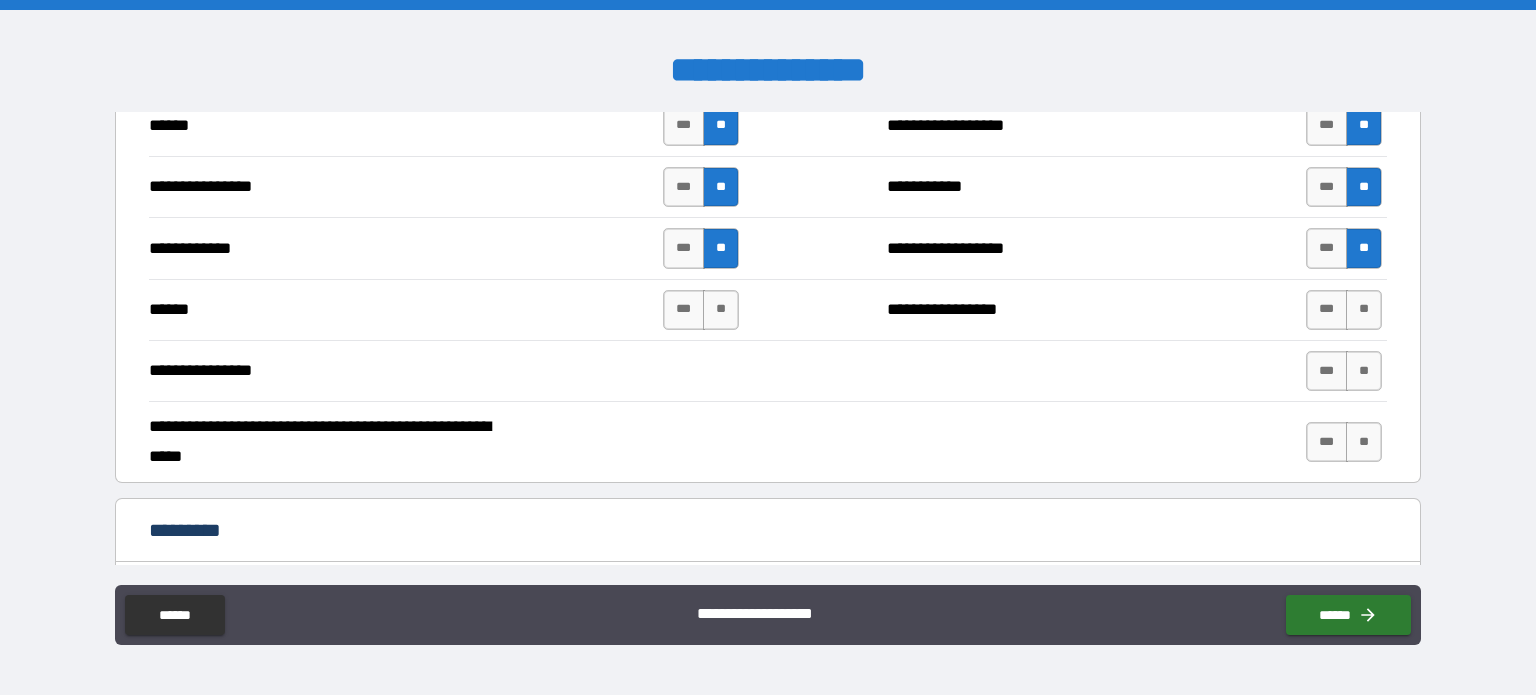scroll, scrollTop: 3640, scrollLeft: 0, axis: vertical 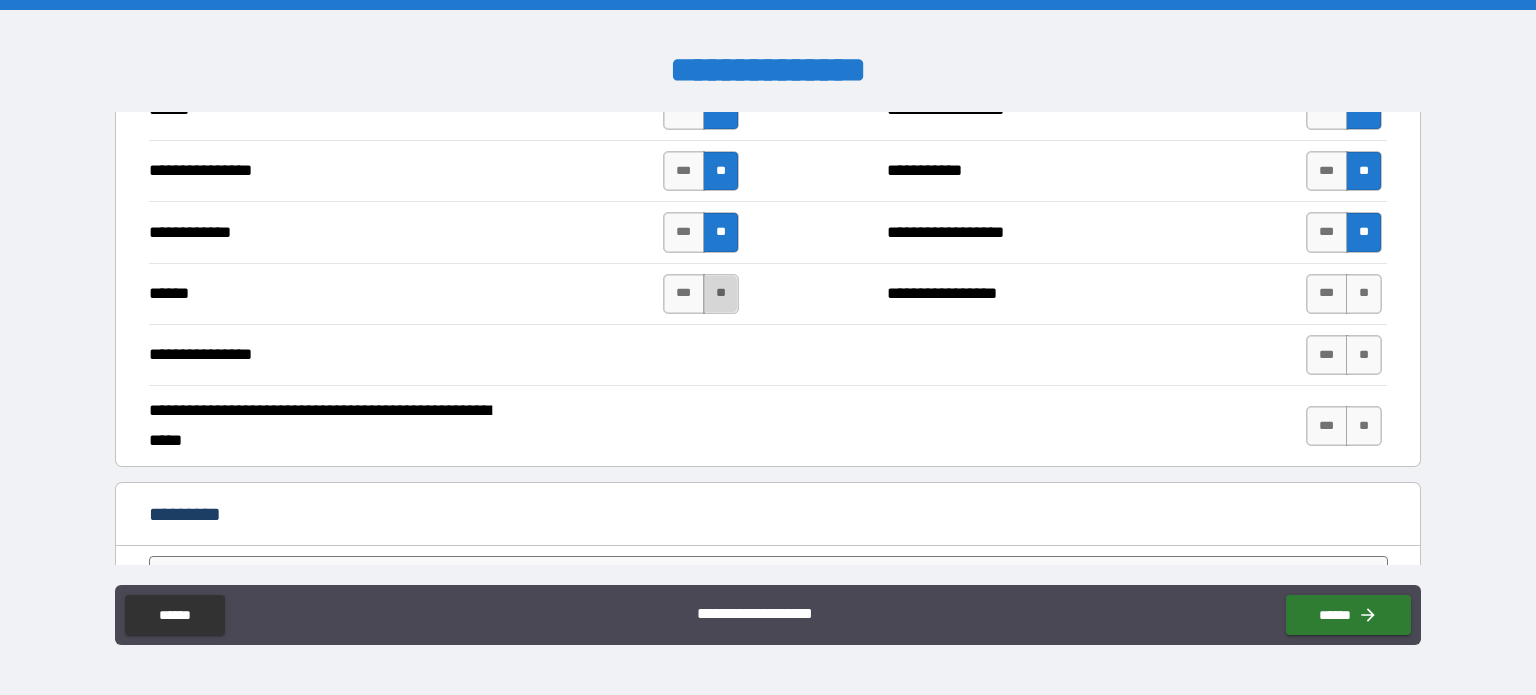 click on "**" at bounding box center [721, 294] 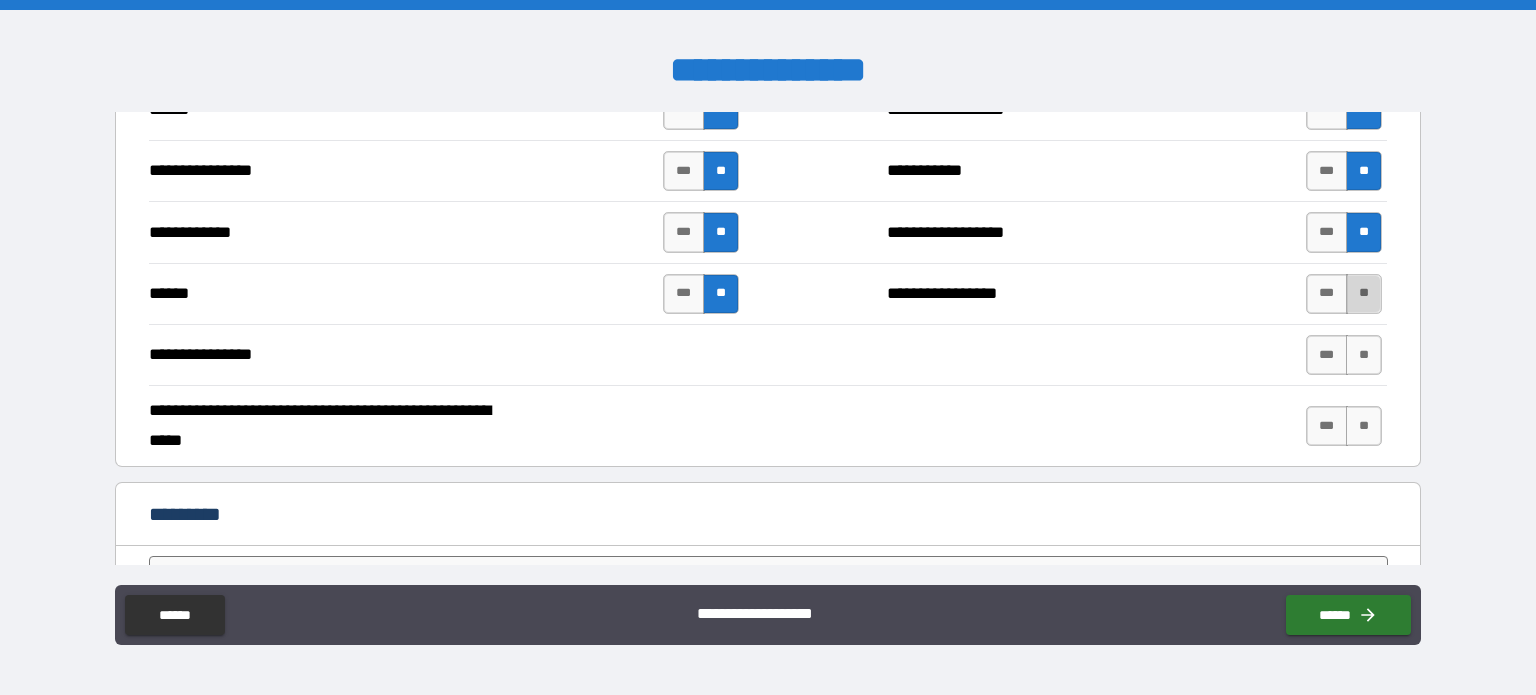 click on "**" at bounding box center (1364, 294) 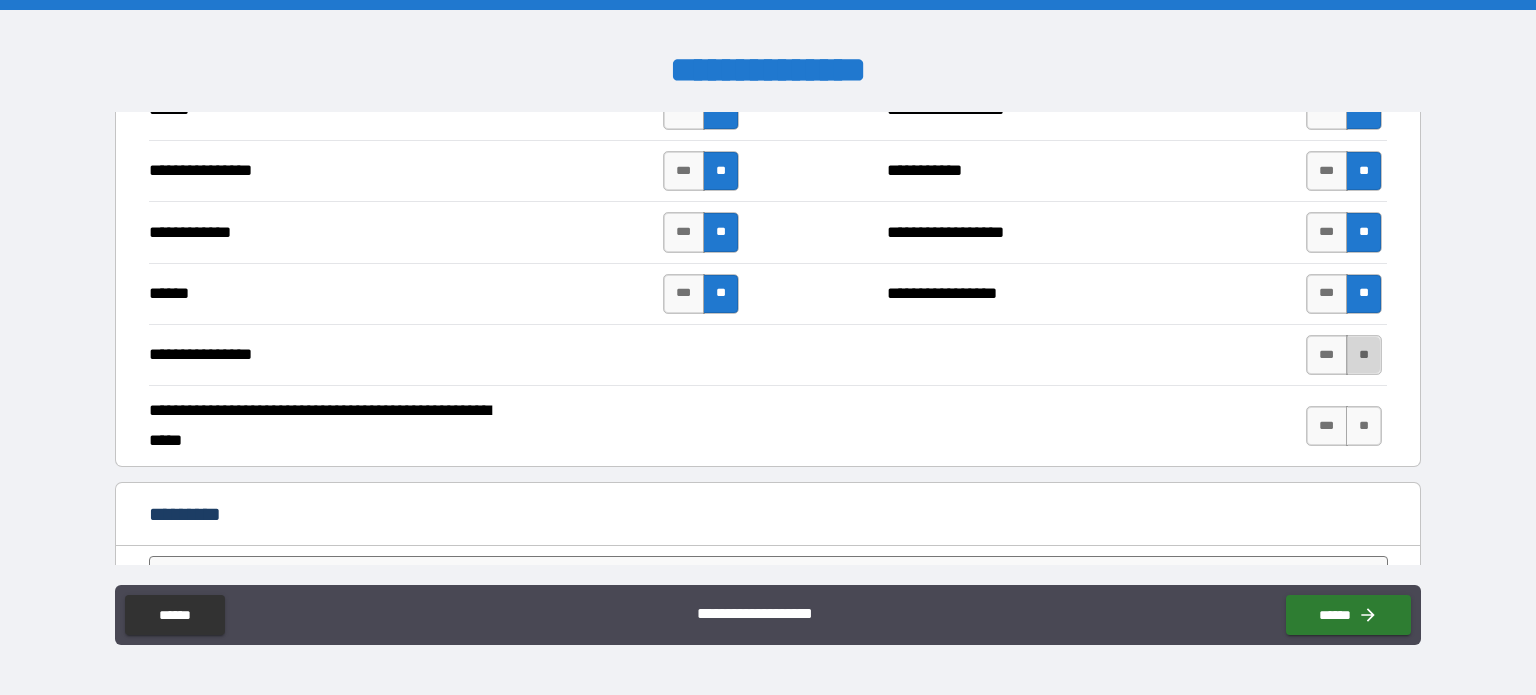 click on "**" at bounding box center [1364, 355] 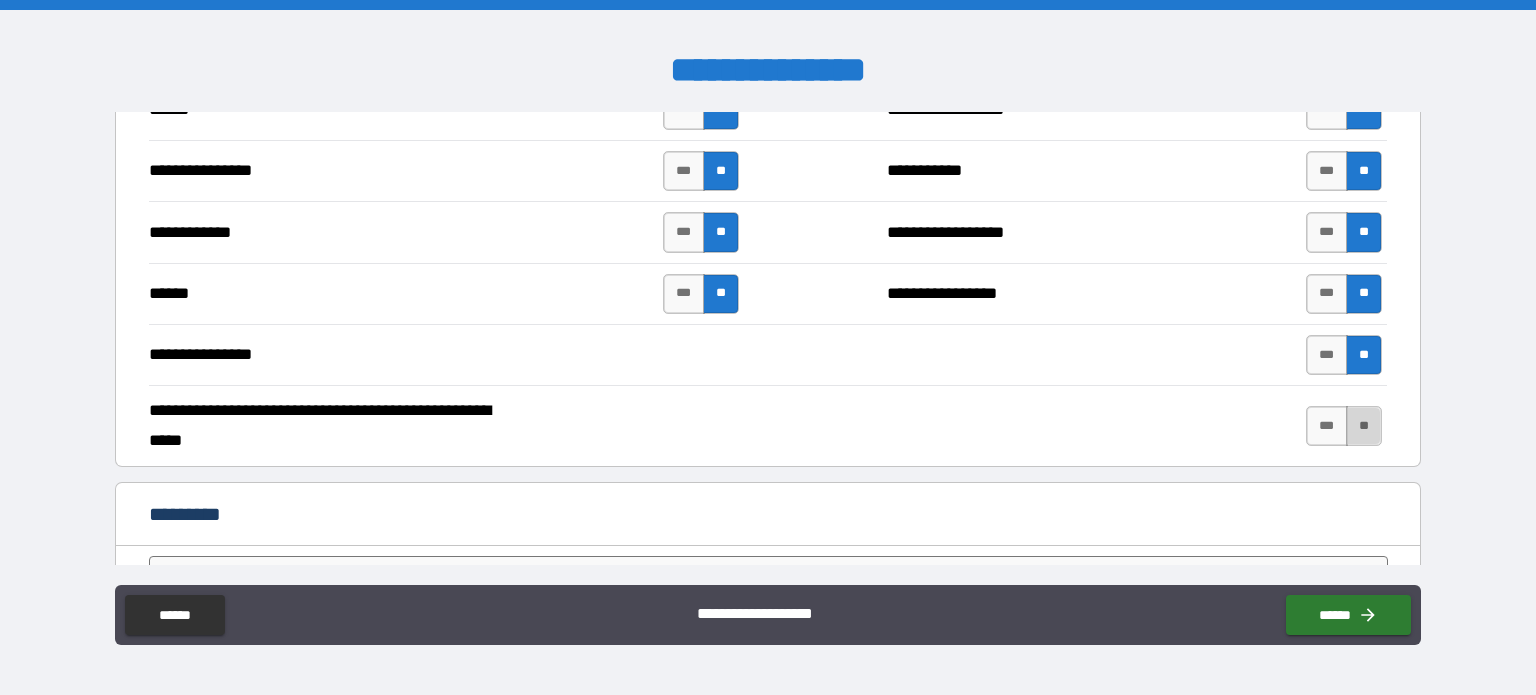 click on "**" at bounding box center [1364, 426] 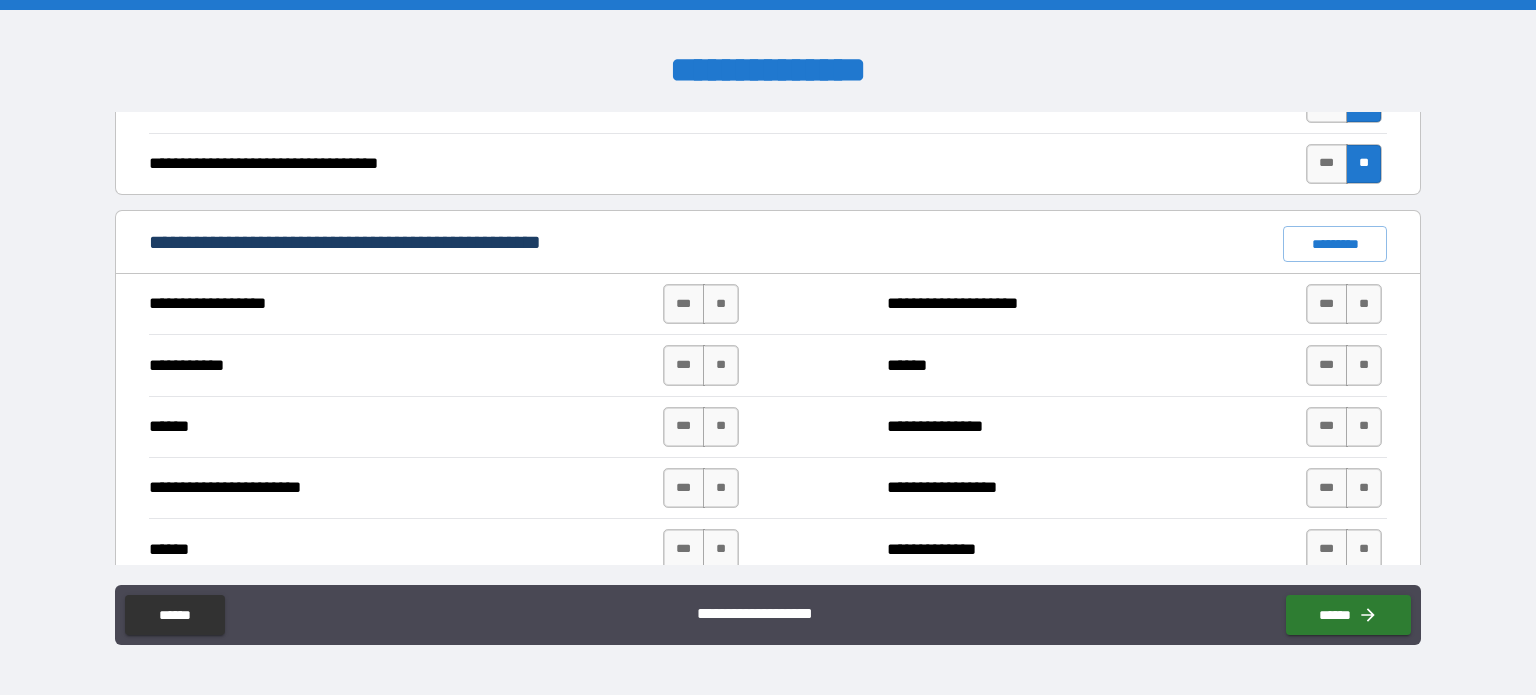 scroll, scrollTop: 1392, scrollLeft: 0, axis: vertical 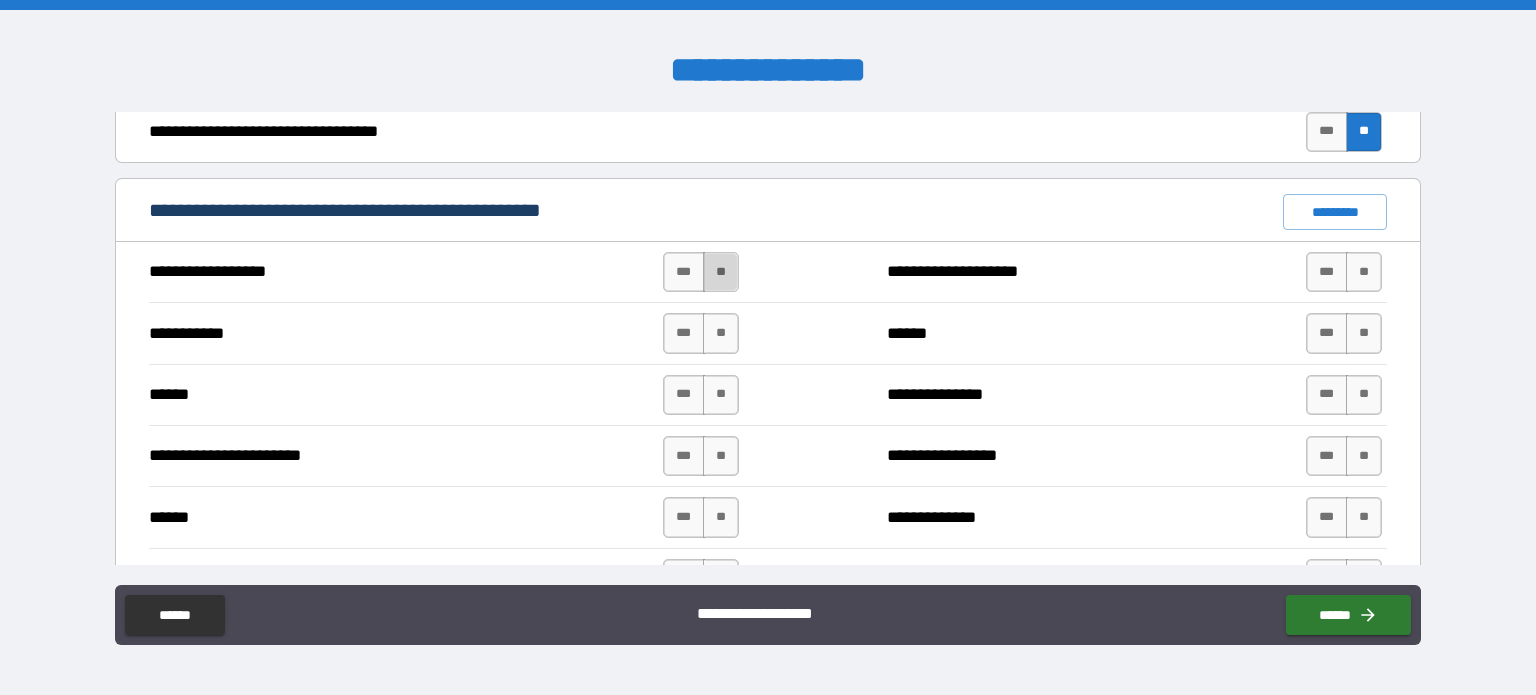 click on "**" at bounding box center (721, 272) 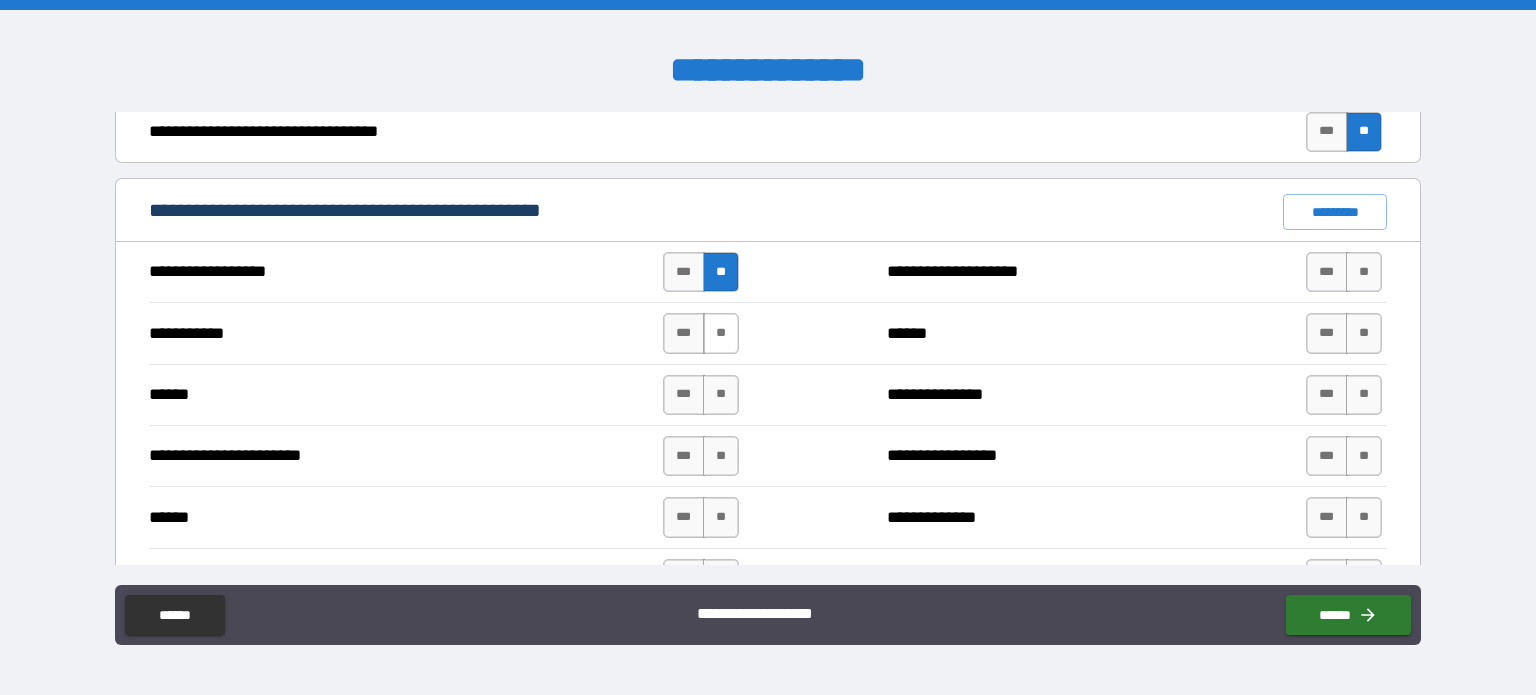 click on "**" at bounding box center [721, 333] 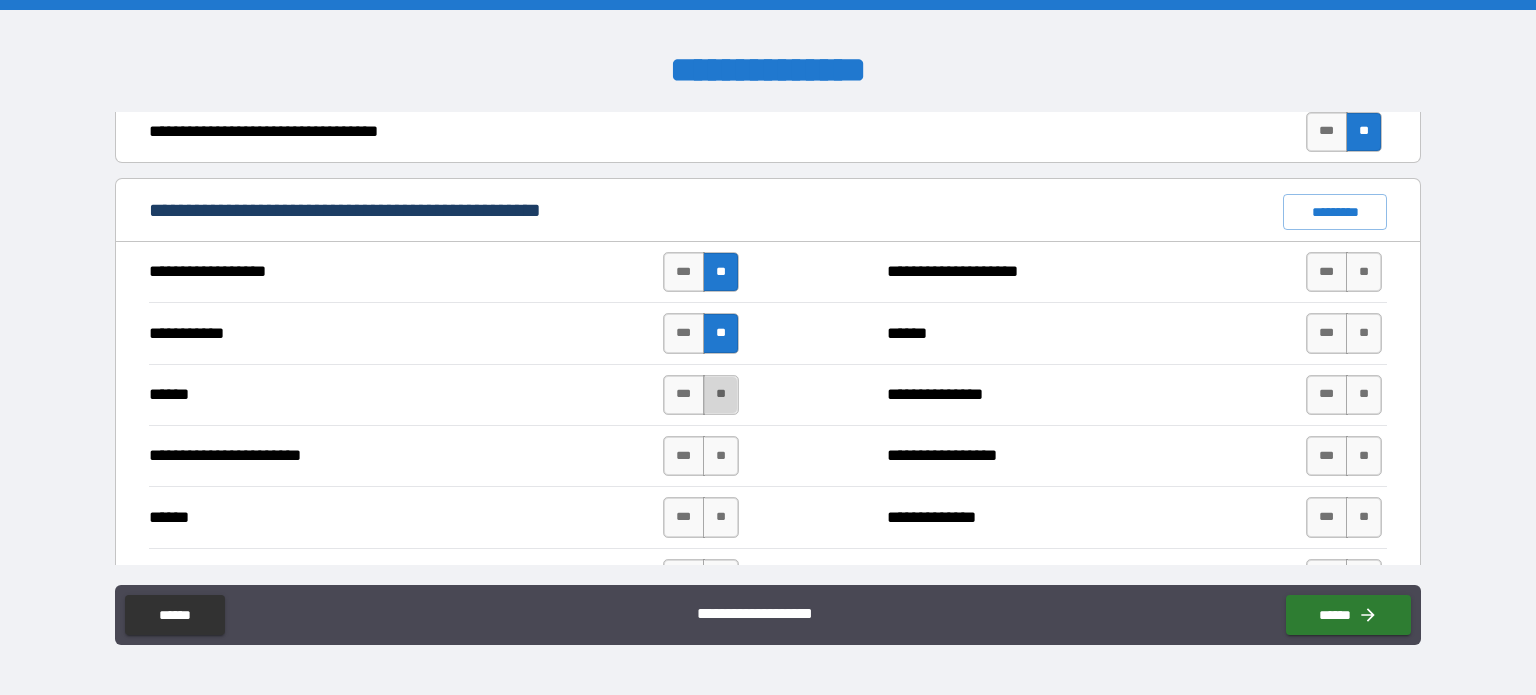 click on "**" at bounding box center (721, 395) 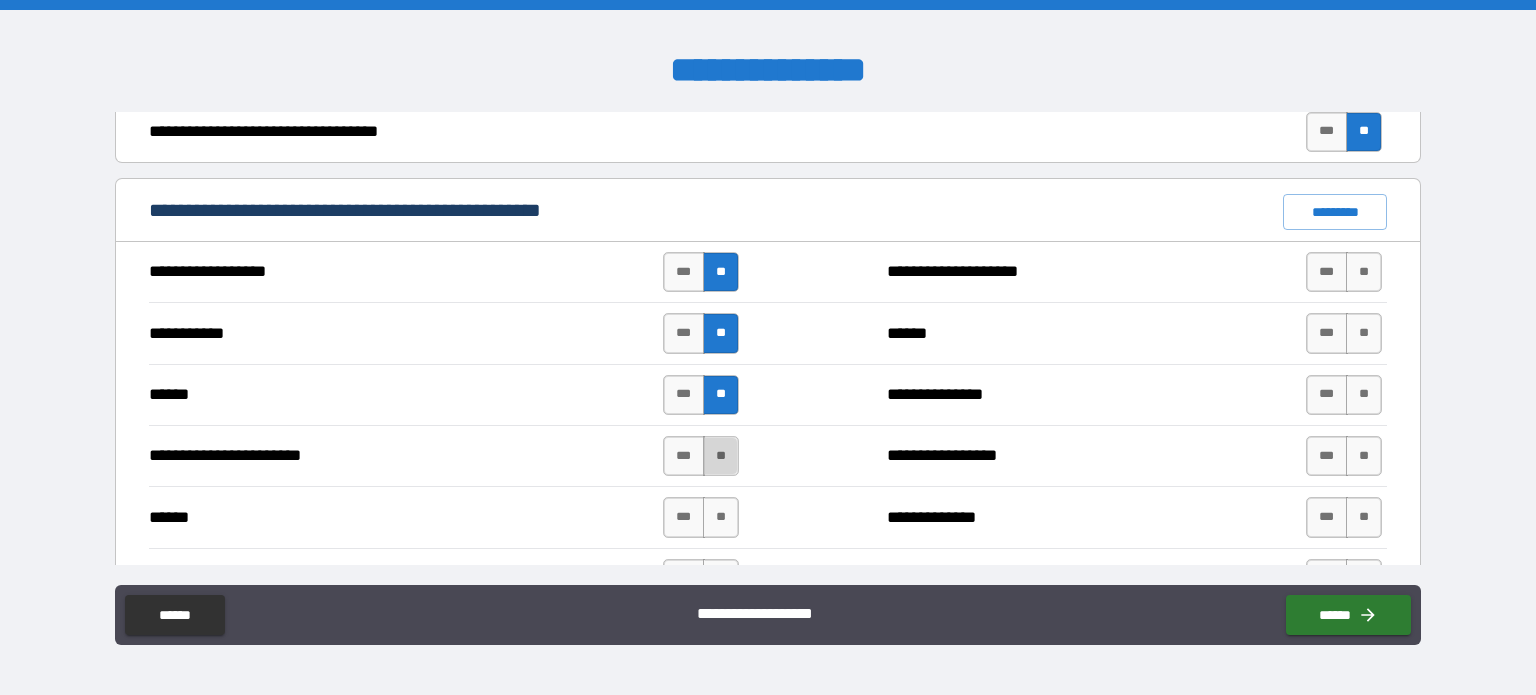 click on "**" at bounding box center [721, 456] 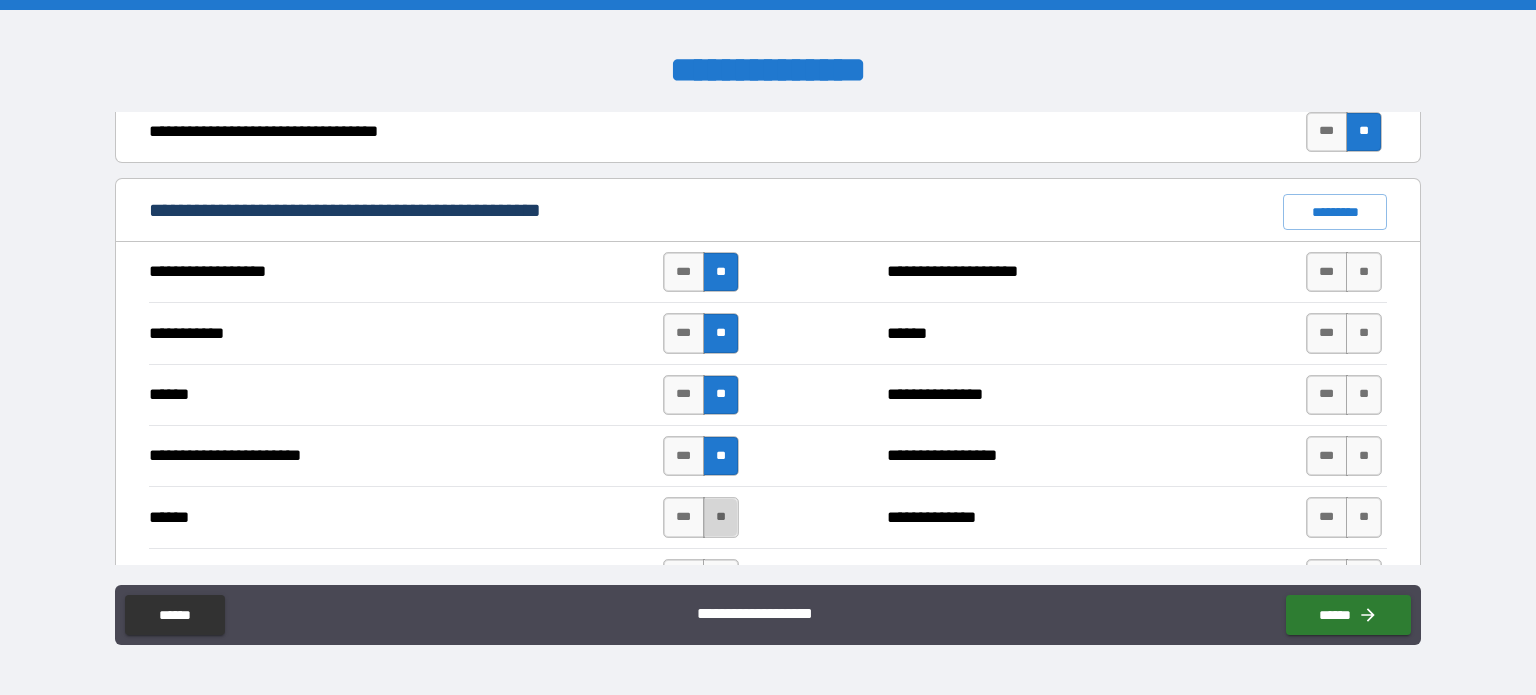 click on "**" at bounding box center (721, 517) 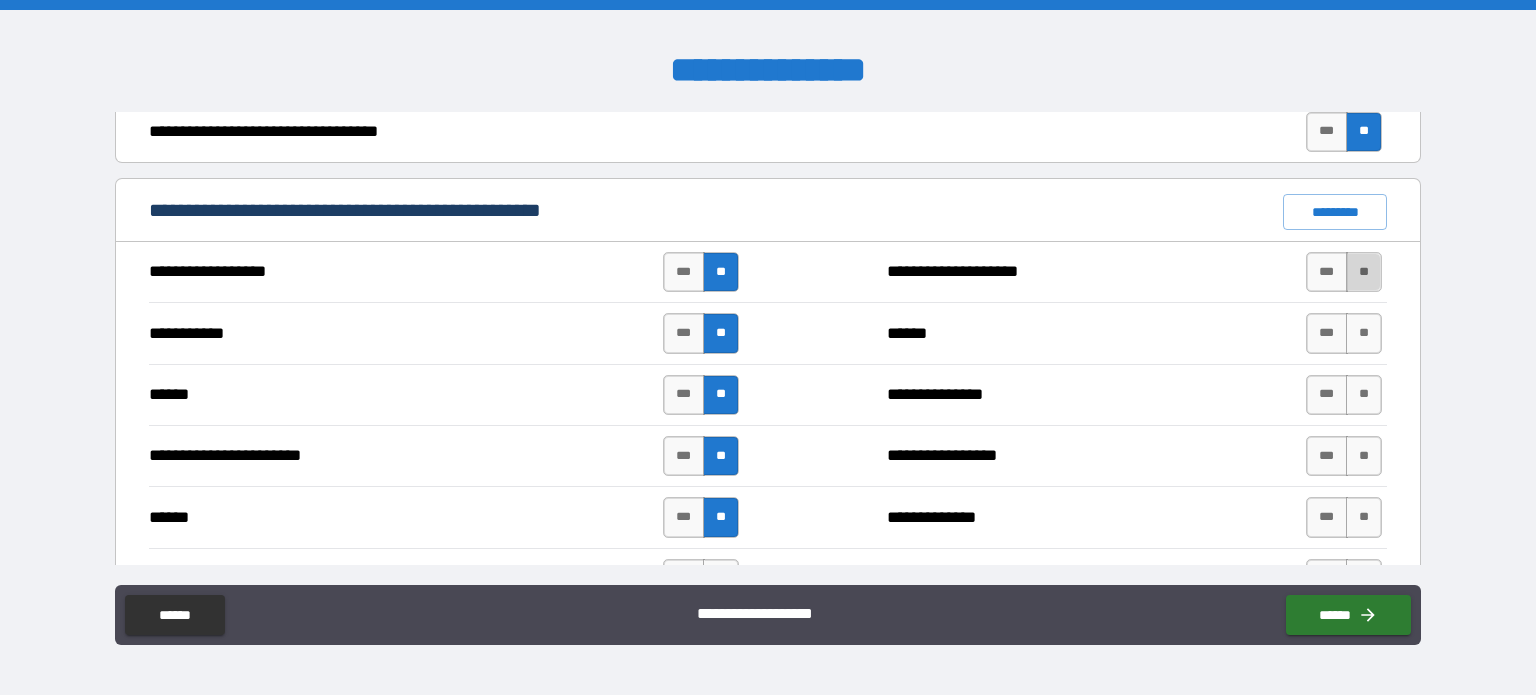 click on "**" at bounding box center (1364, 272) 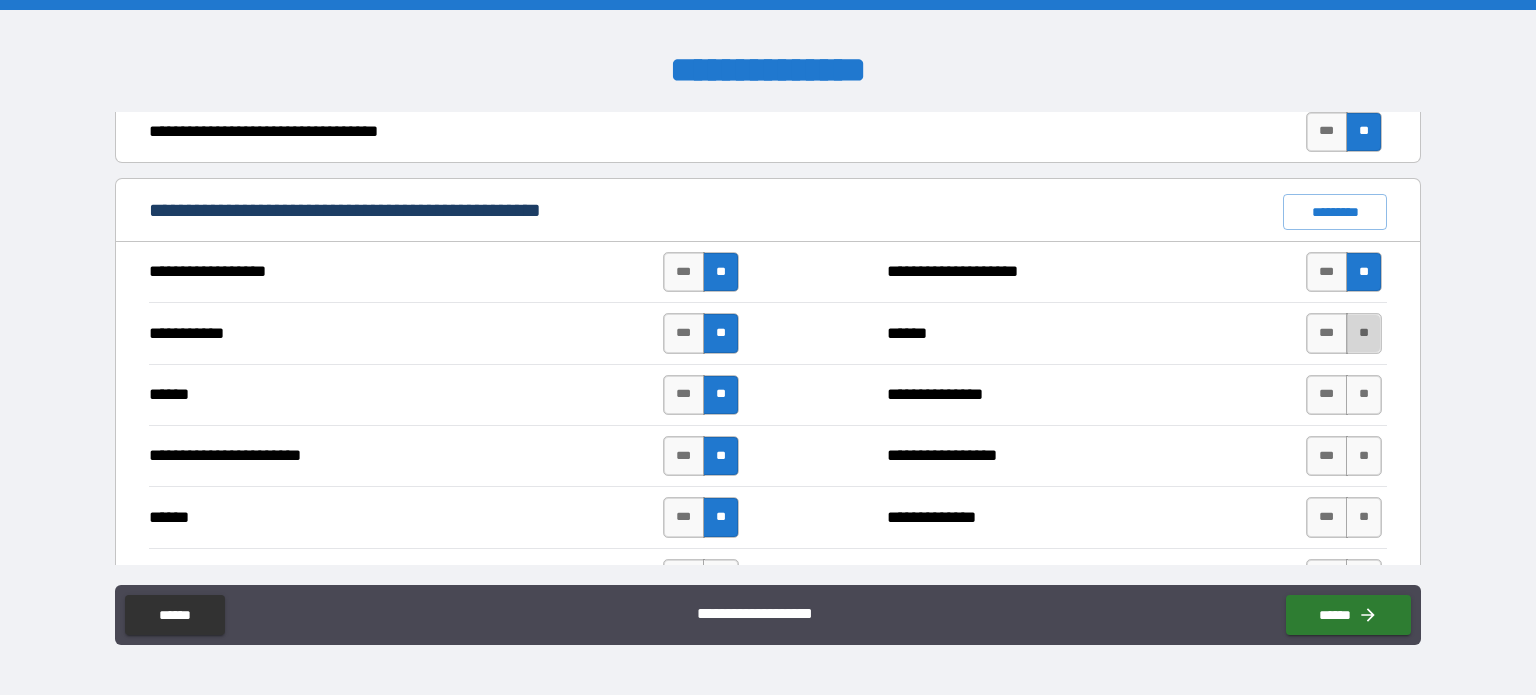 click on "**" at bounding box center [1364, 333] 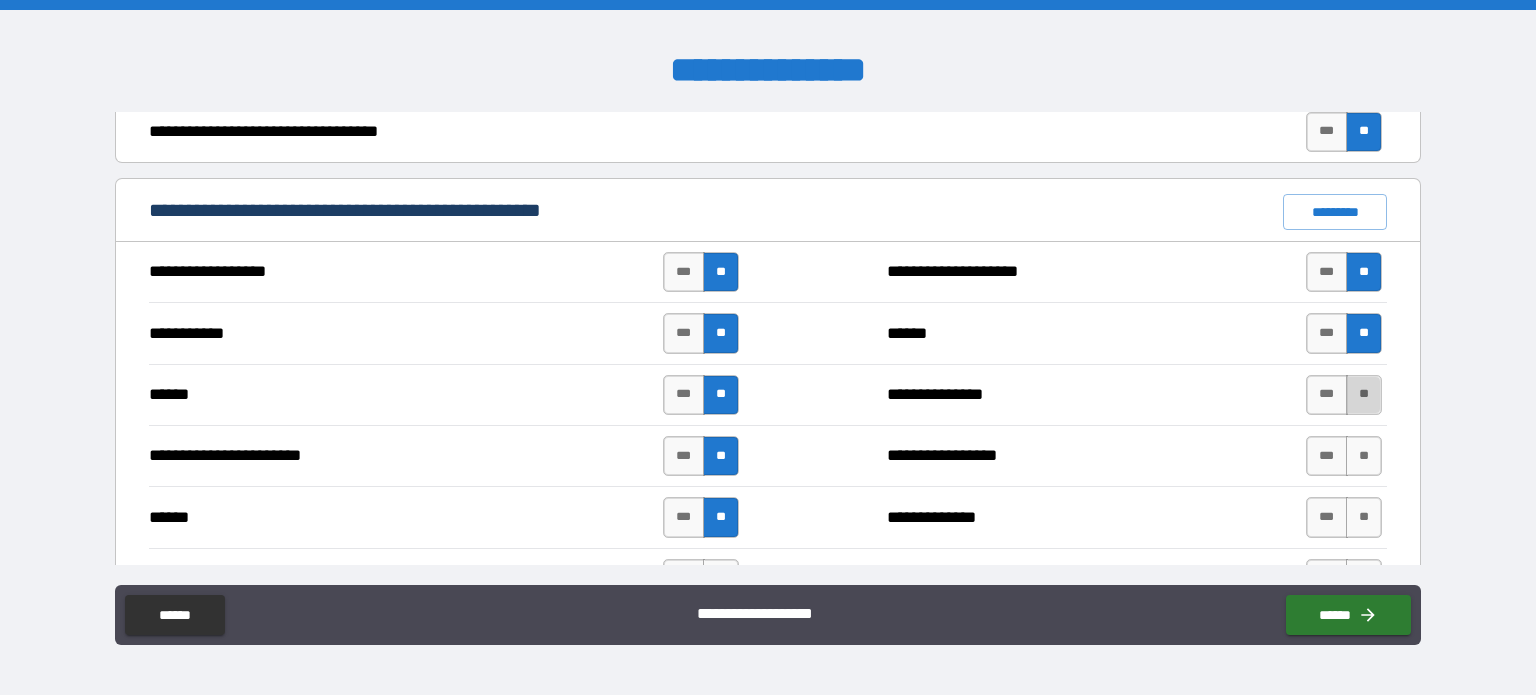 click on "**" at bounding box center (1364, 395) 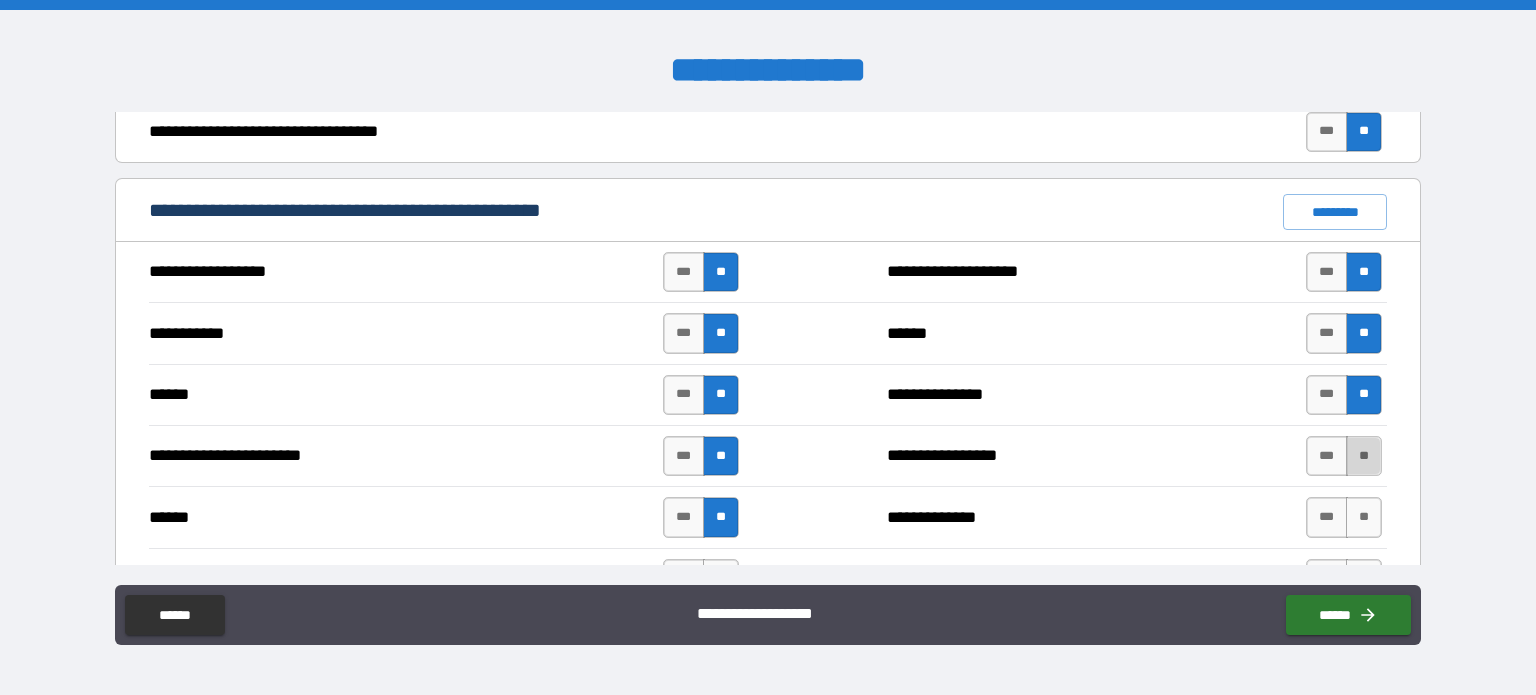 click on "**" at bounding box center (1364, 456) 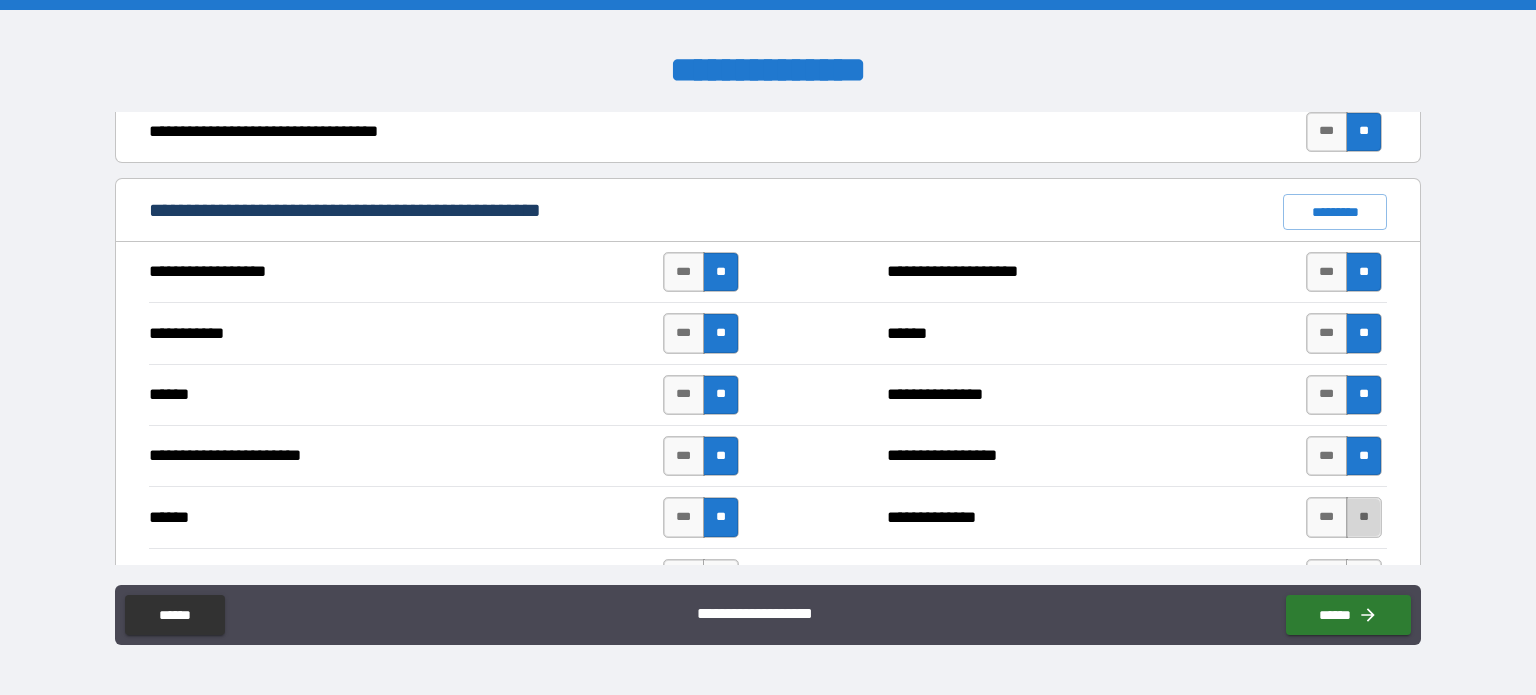 click on "**" at bounding box center (1364, 517) 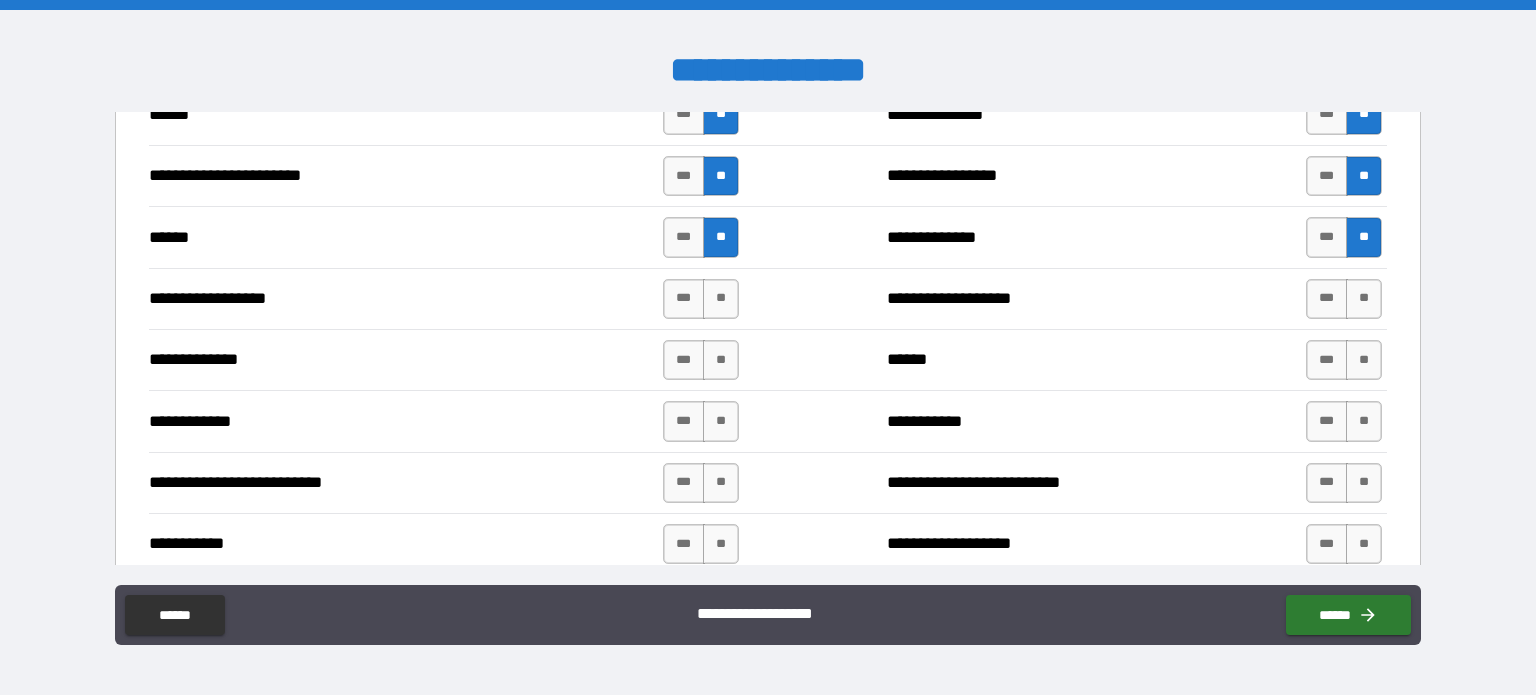 scroll, scrollTop: 1728, scrollLeft: 0, axis: vertical 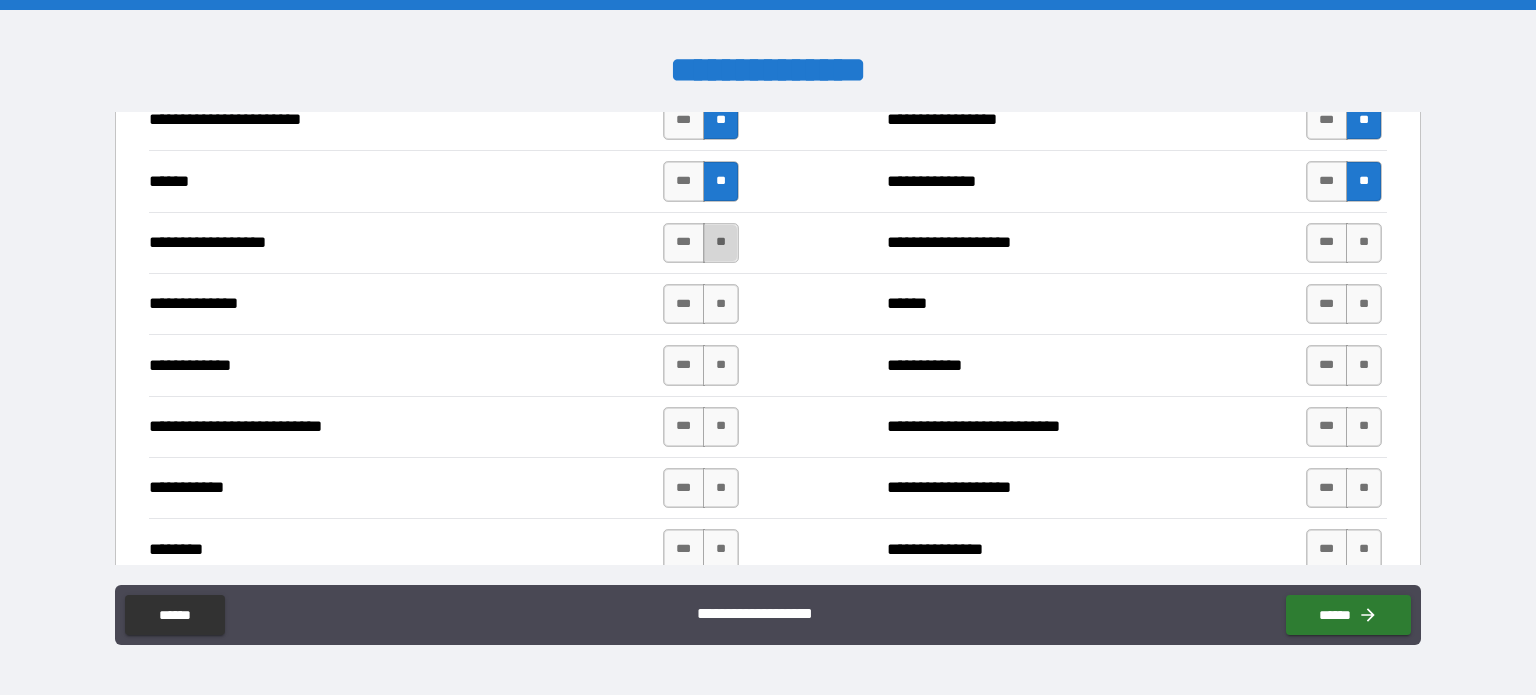 click on "**" at bounding box center (721, 243) 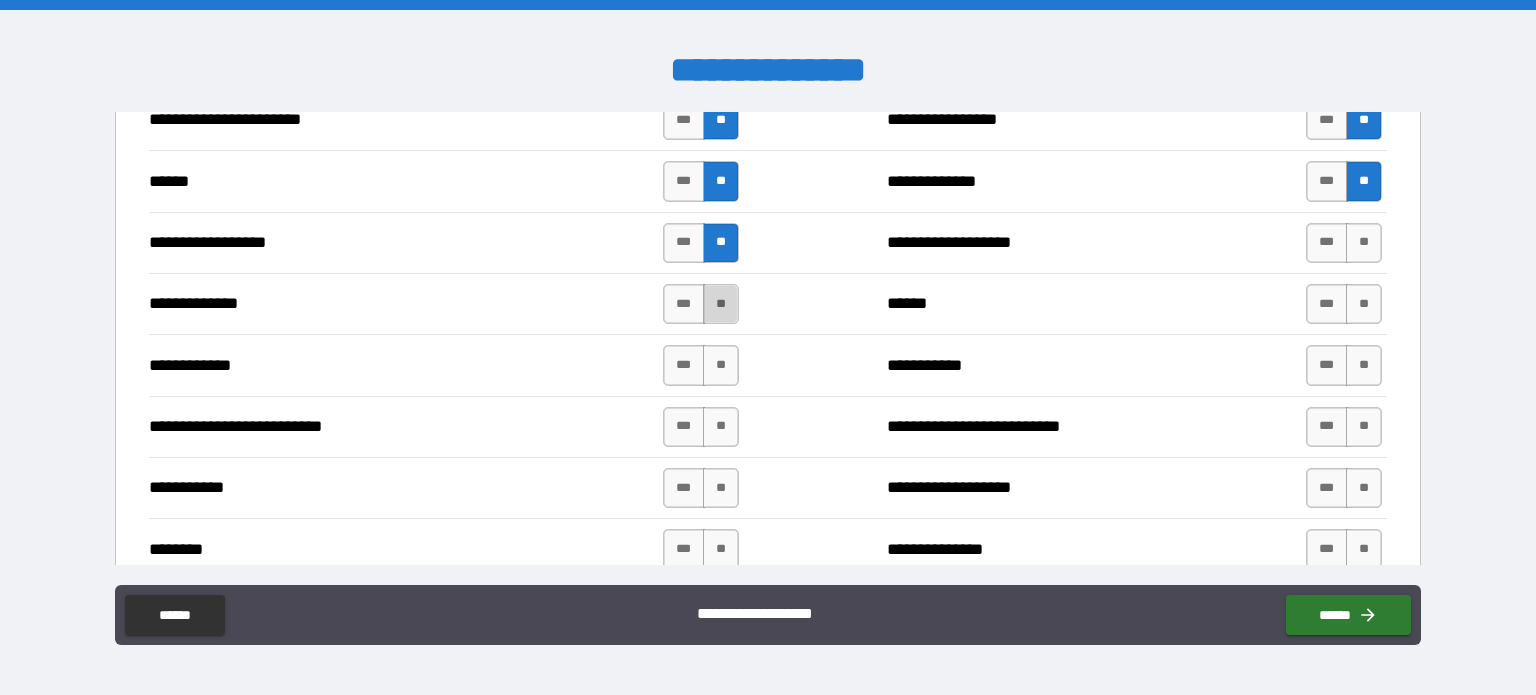 click on "**" at bounding box center (721, 304) 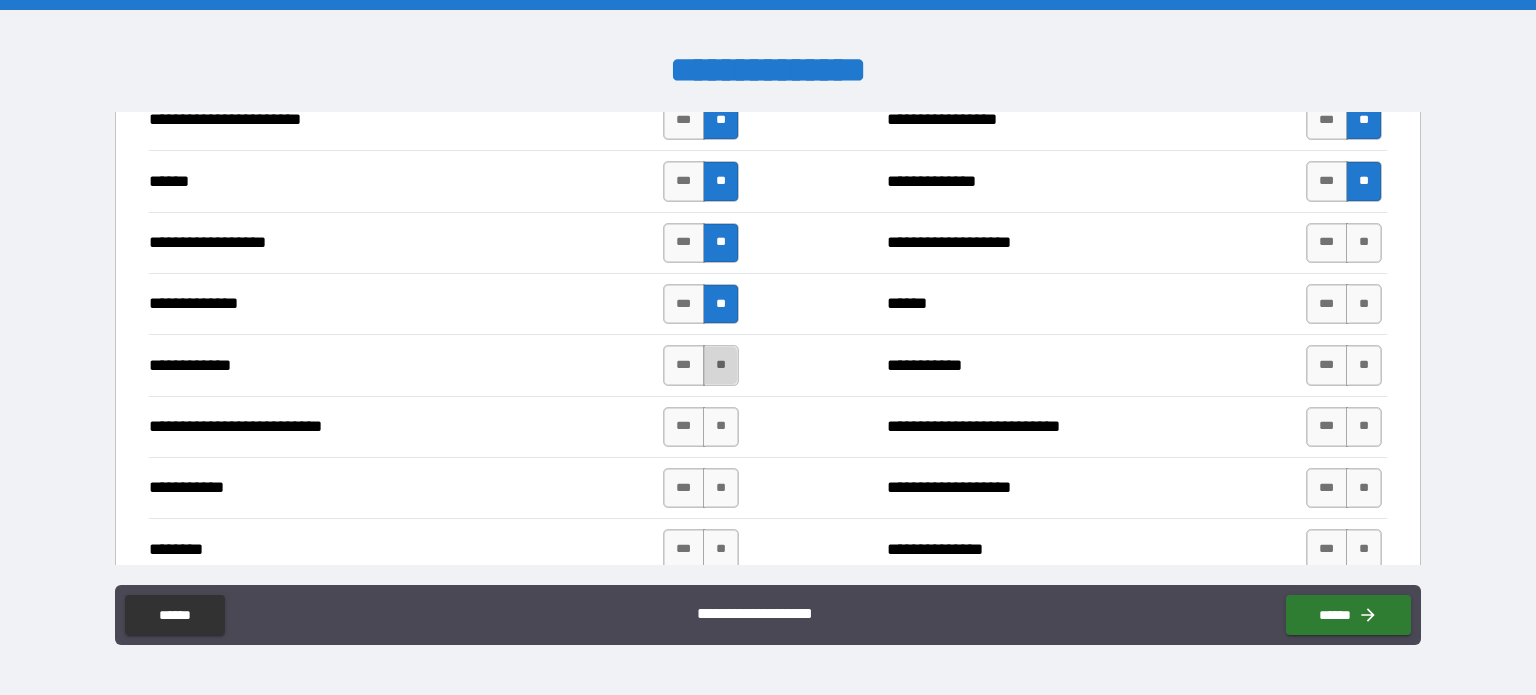 click on "**" at bounding box center (721, 365) 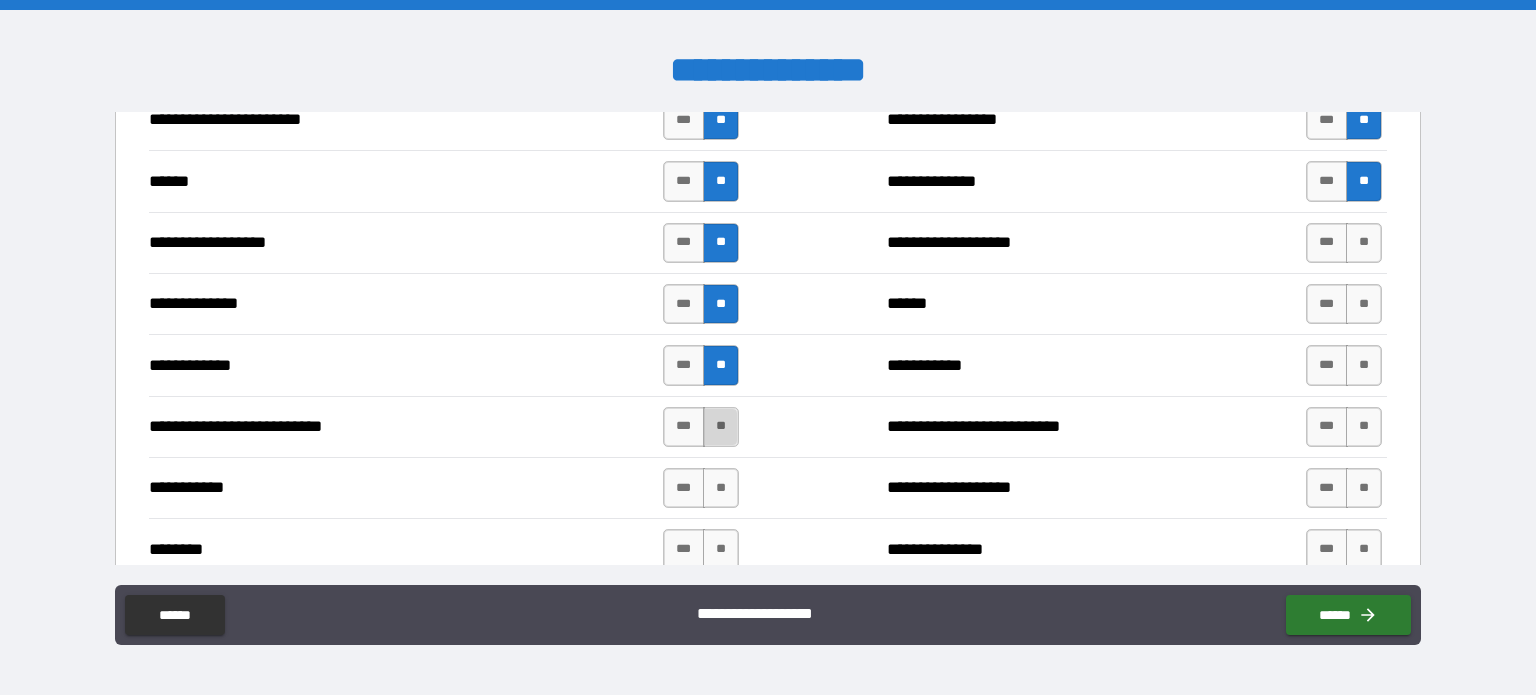 click on "**" at bounding box center [721, 427] 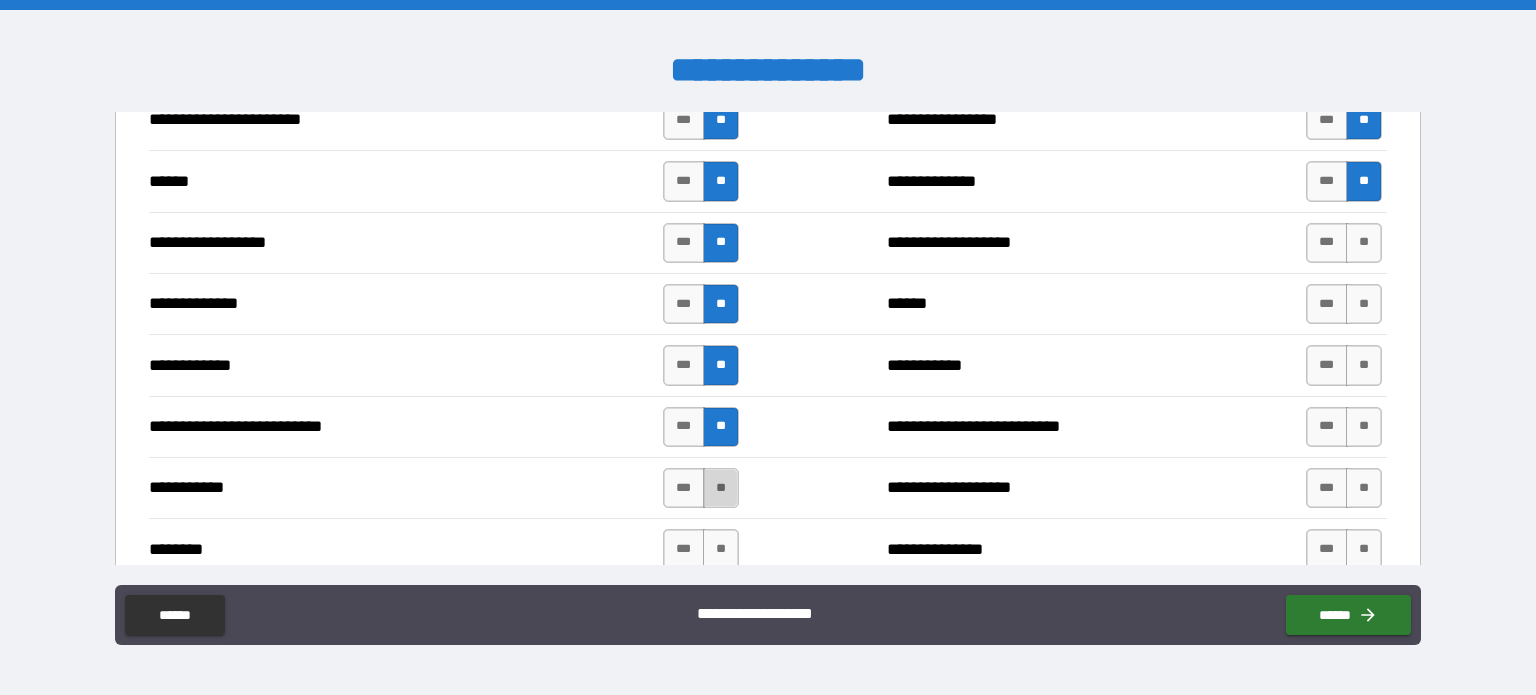 click on "**" at bounding box center [721, 488] 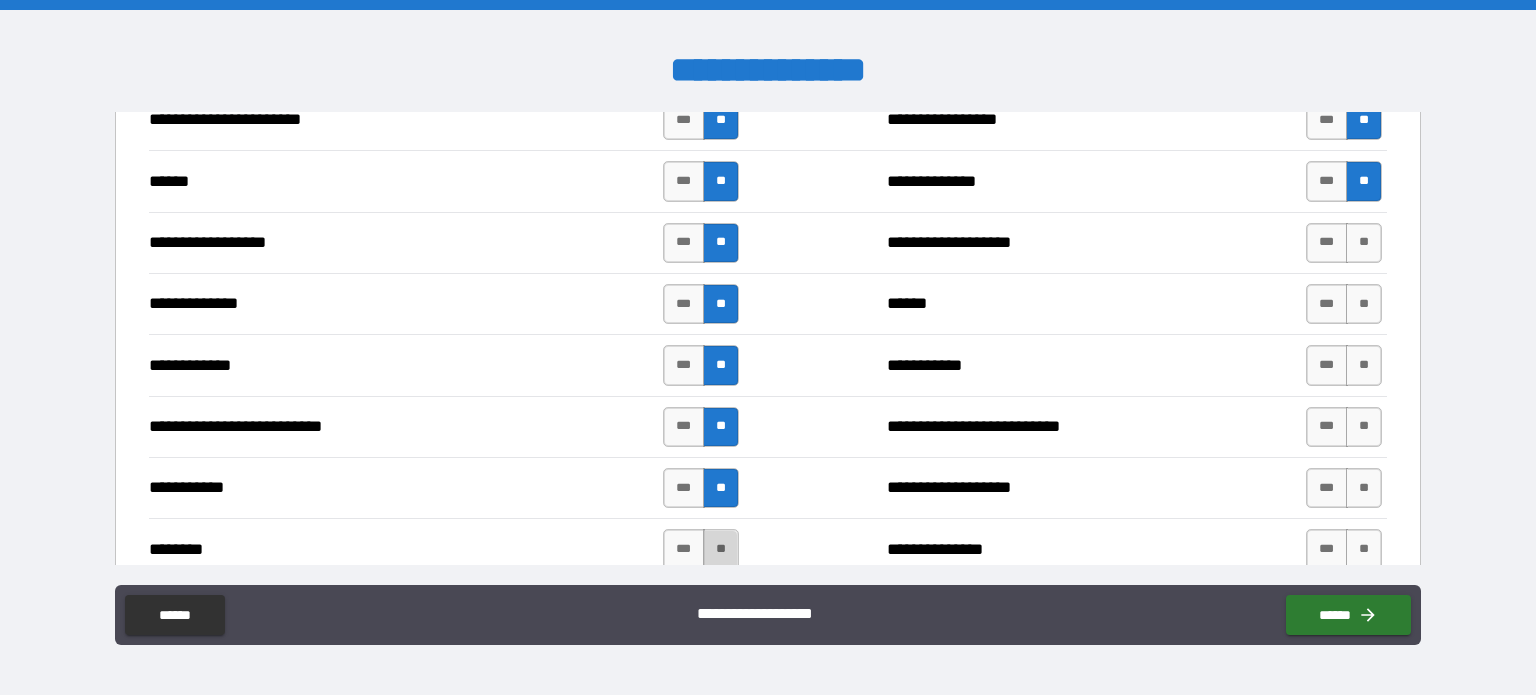 click on "**" at bounding box center (721, 549) 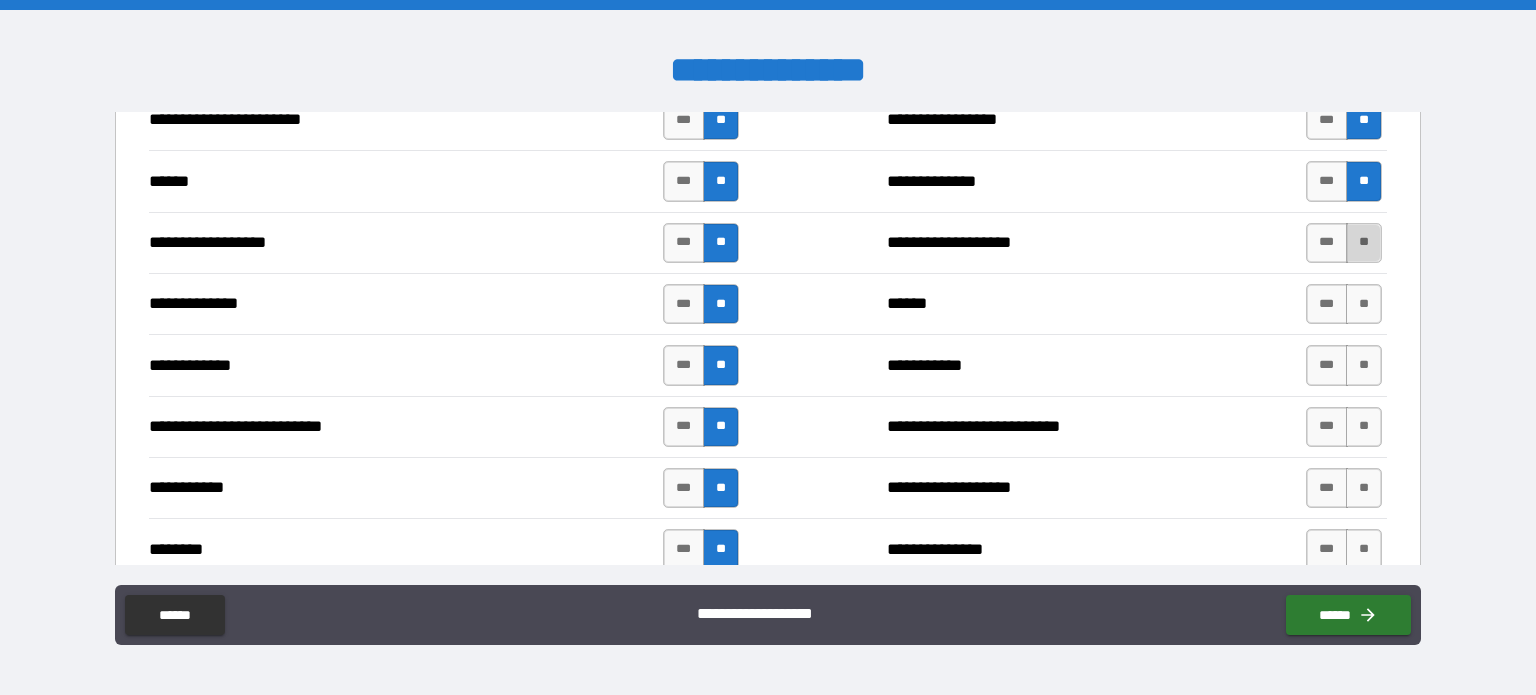 click on "**" at bounding box center (1364, 243) 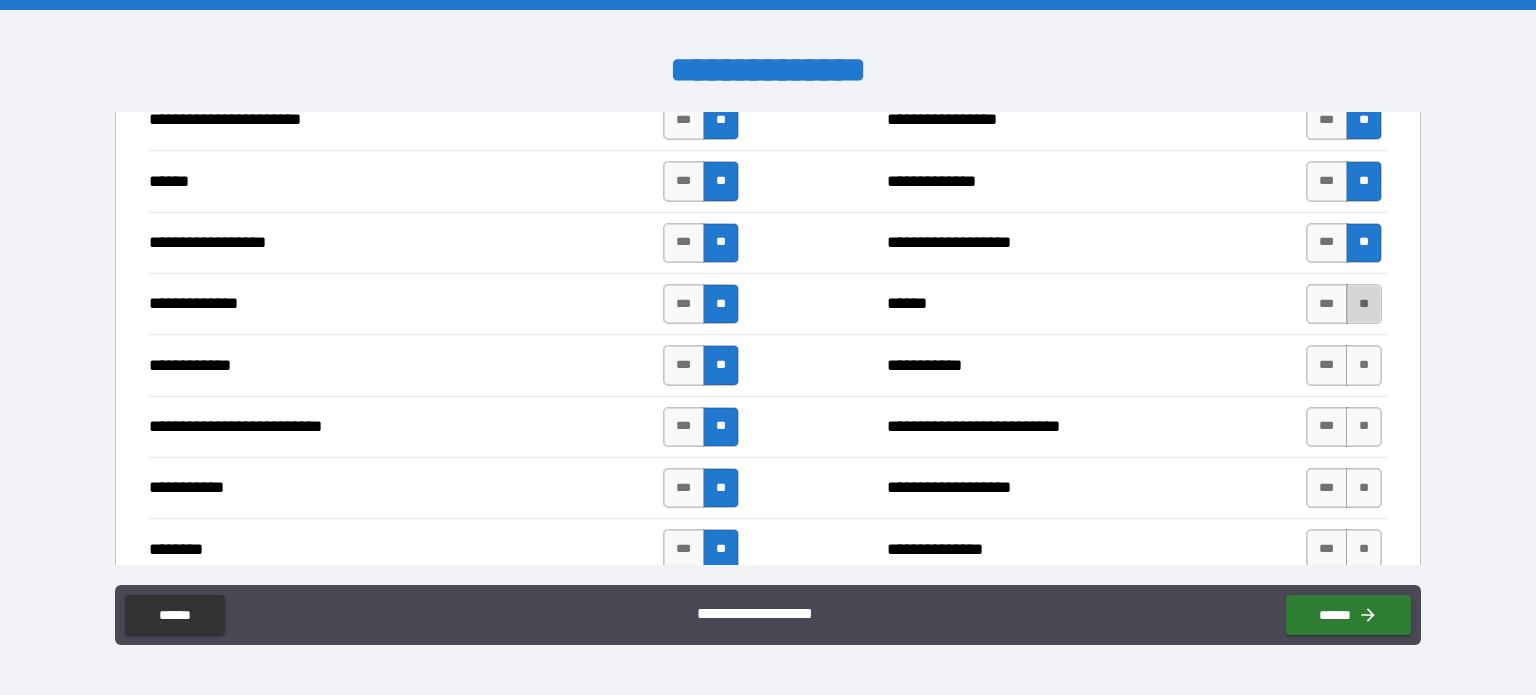 click on "**" at bounding box center (1364, 304) 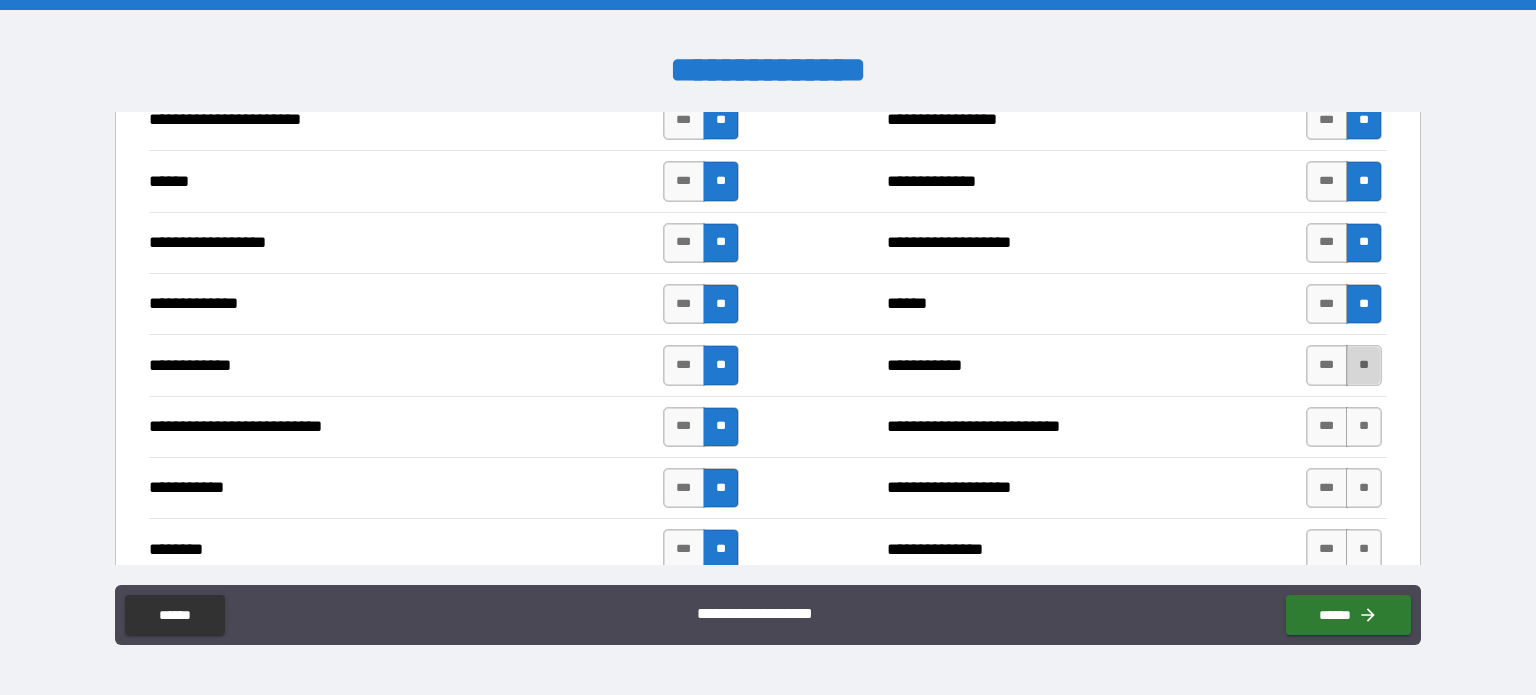 click on "**" at bounding box center (1364, 365) 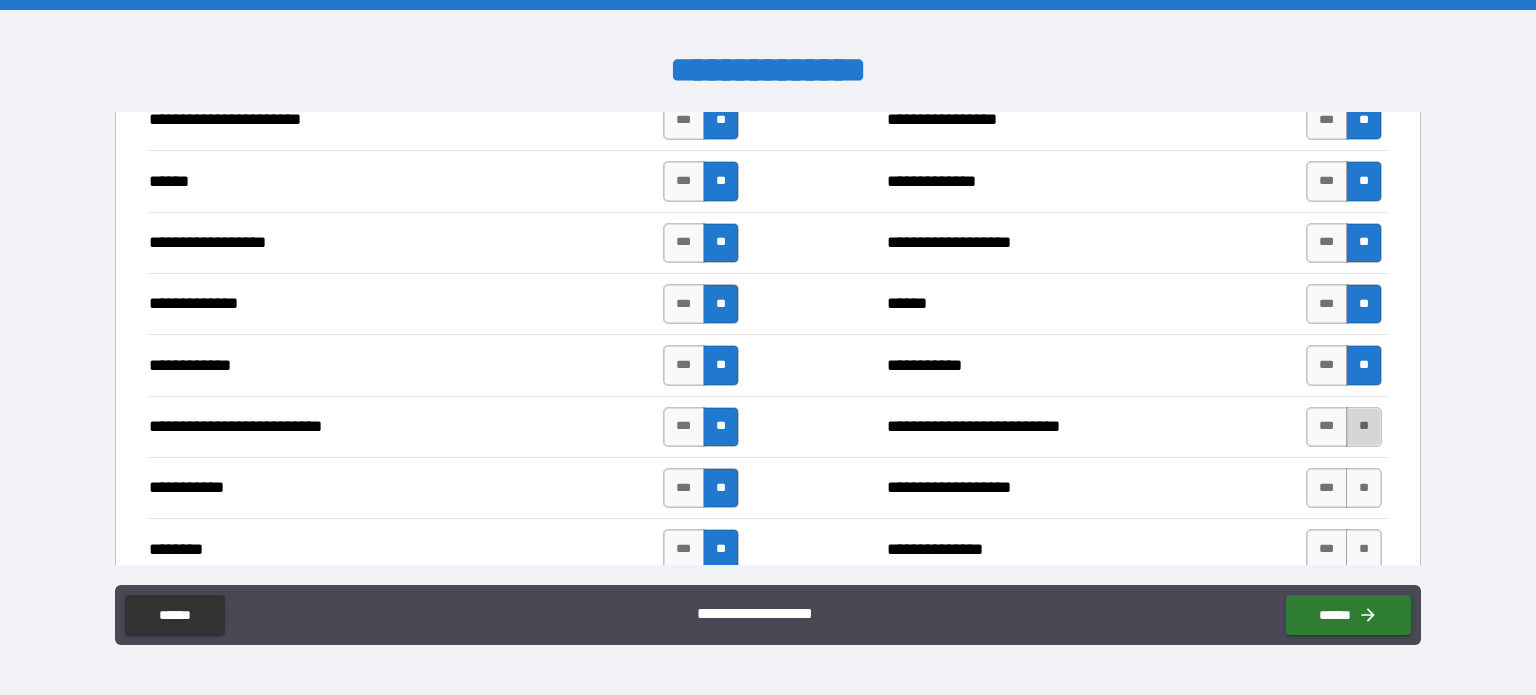 click on "**" at bounding box center [1364, 427] 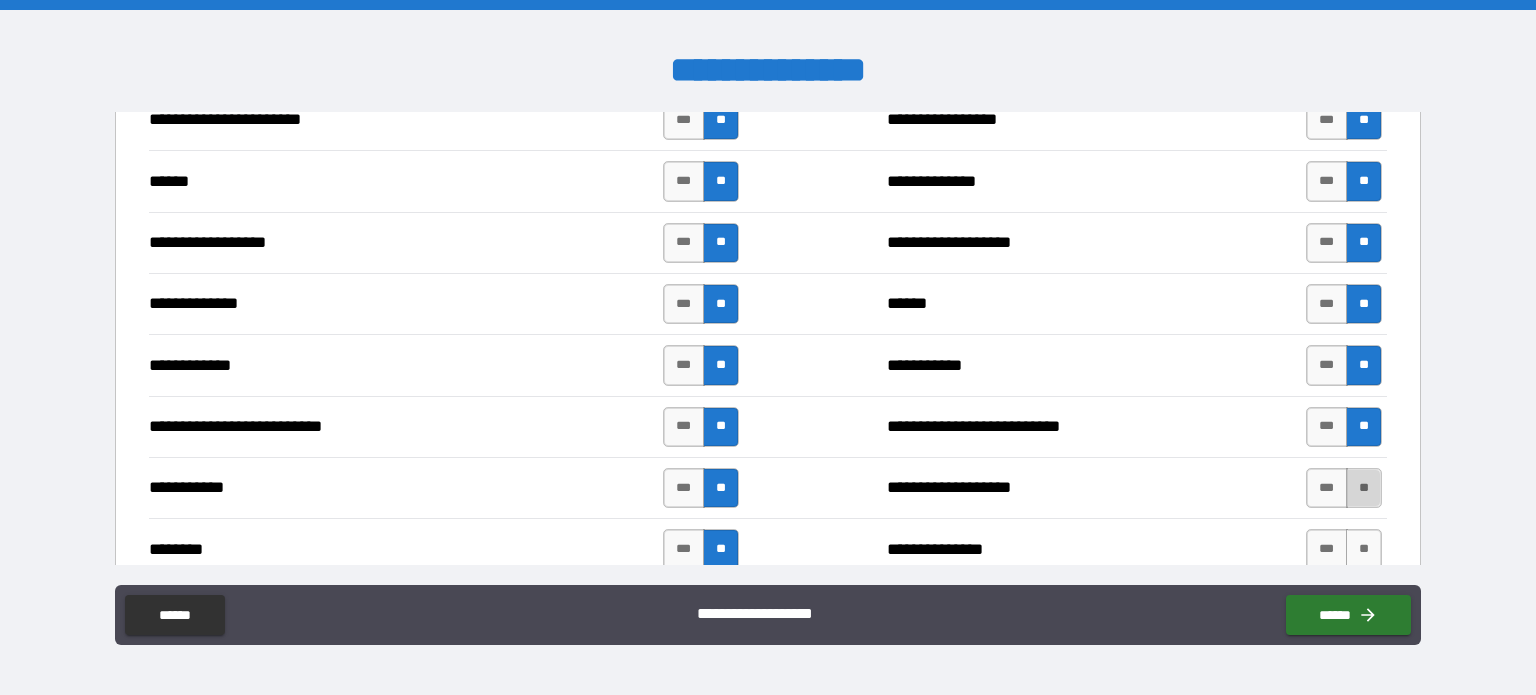 click on "**" at bounding box center (1364, 488) 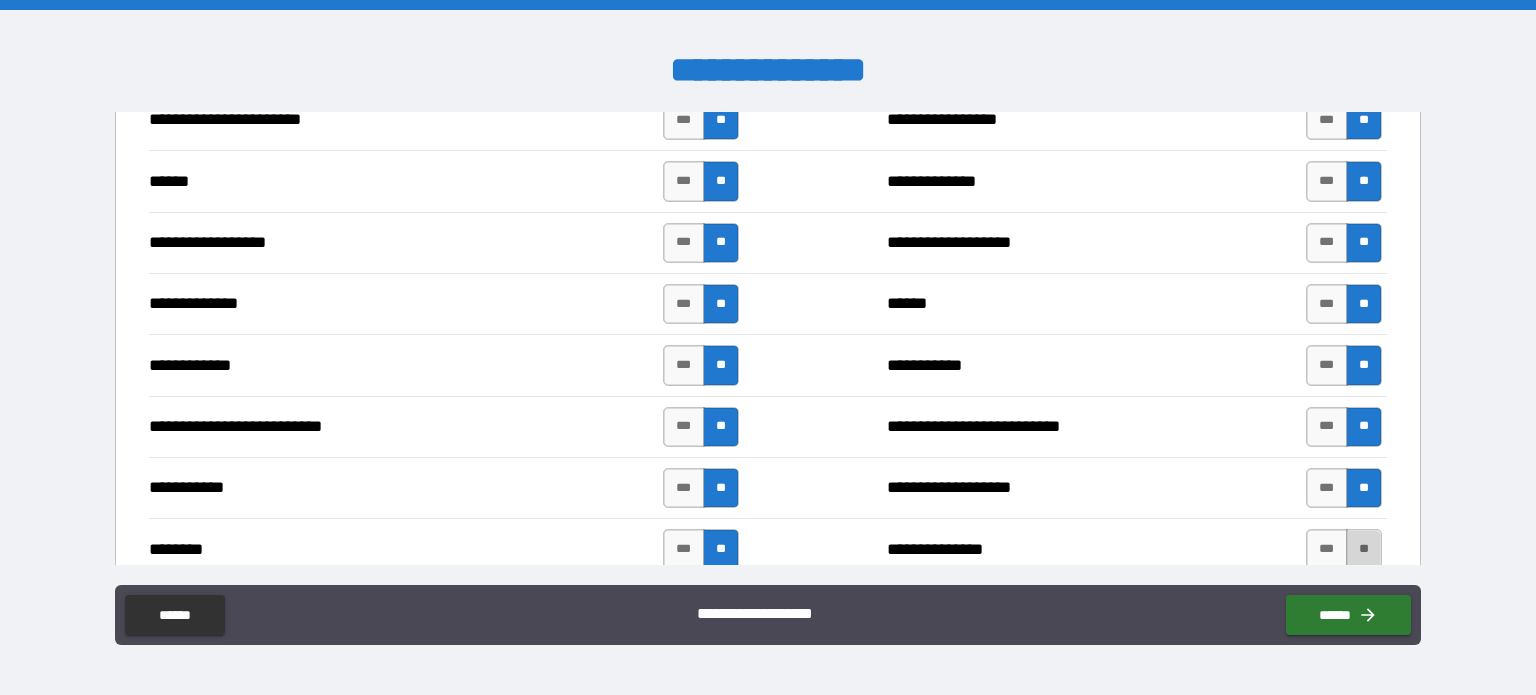 click on "**" at bounding box center (1364, 549) 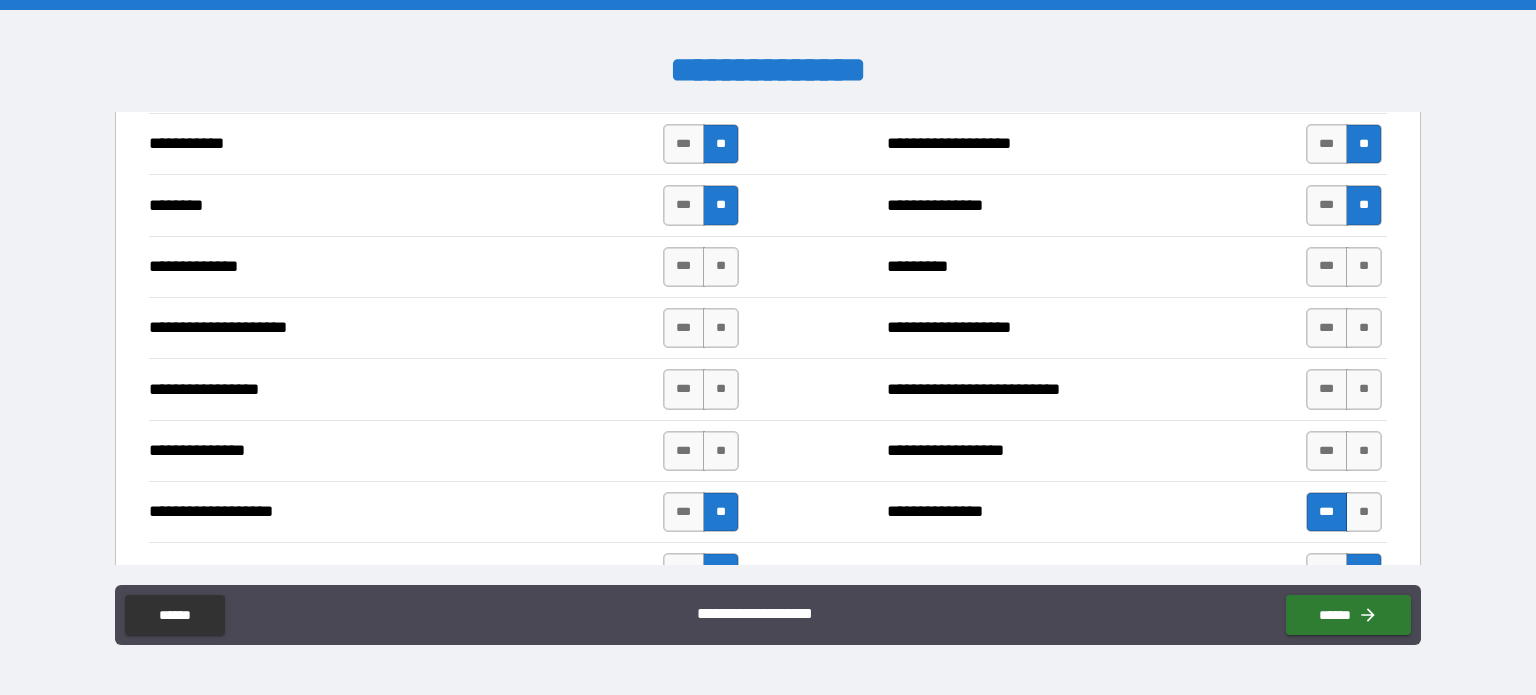 scroll, scrollTop: 2104, scrollLeft: 0, axis: vertical 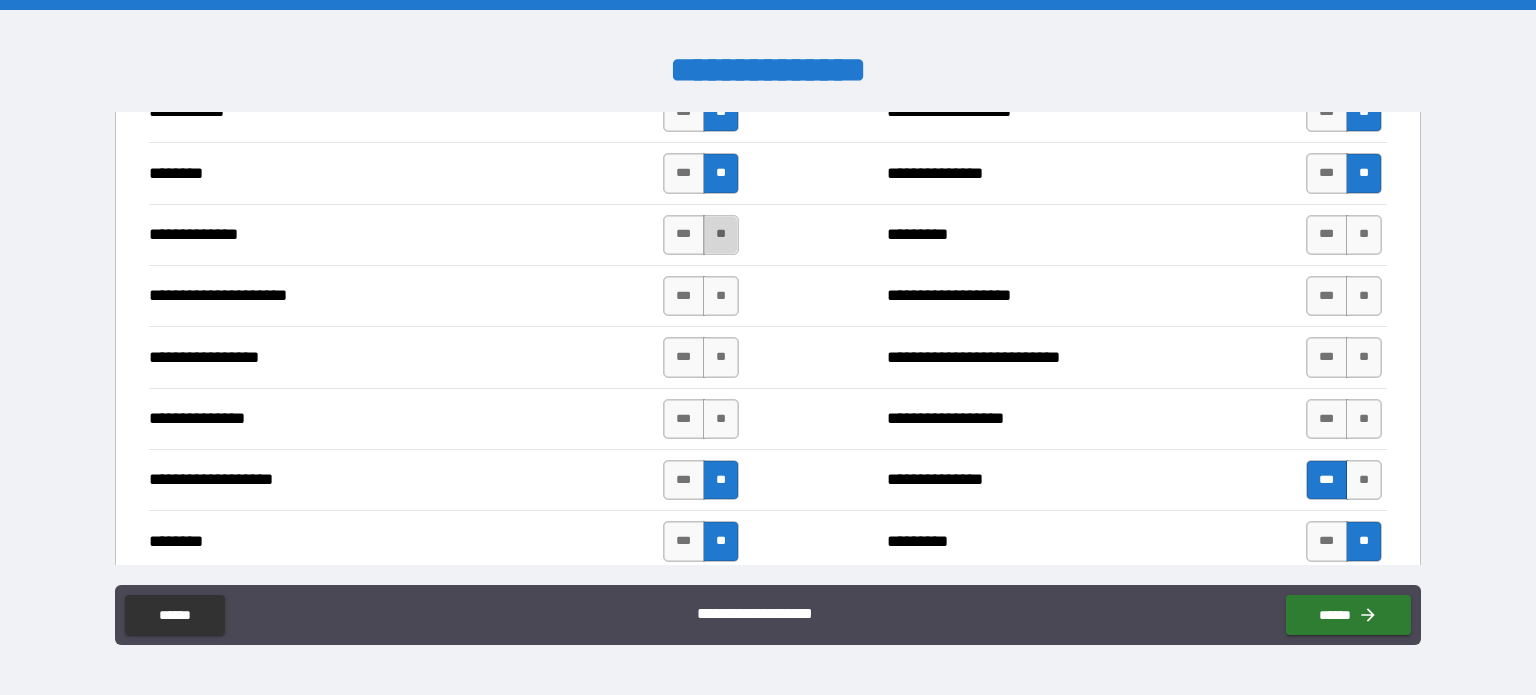 click on "**" at bounding box center [721, 235] 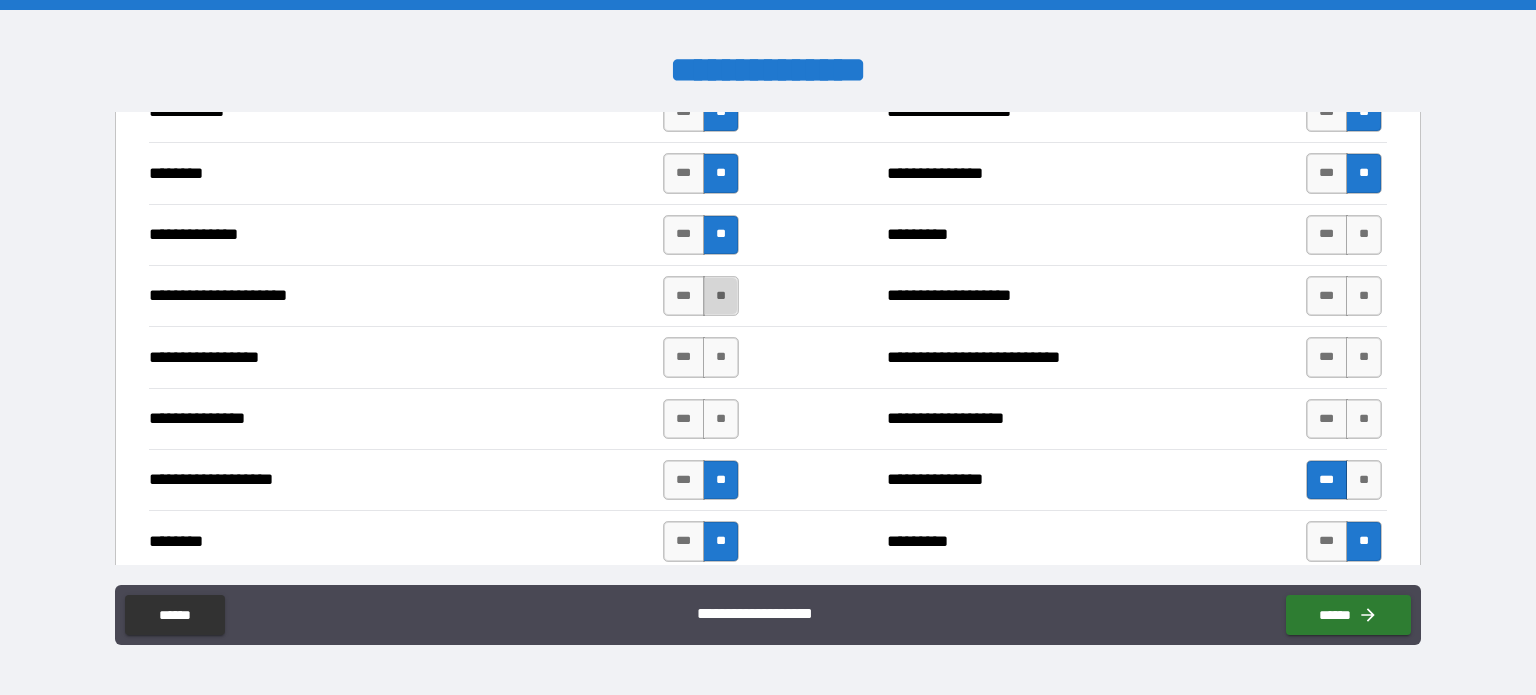 click on "**" at bounding box center [721, 296] 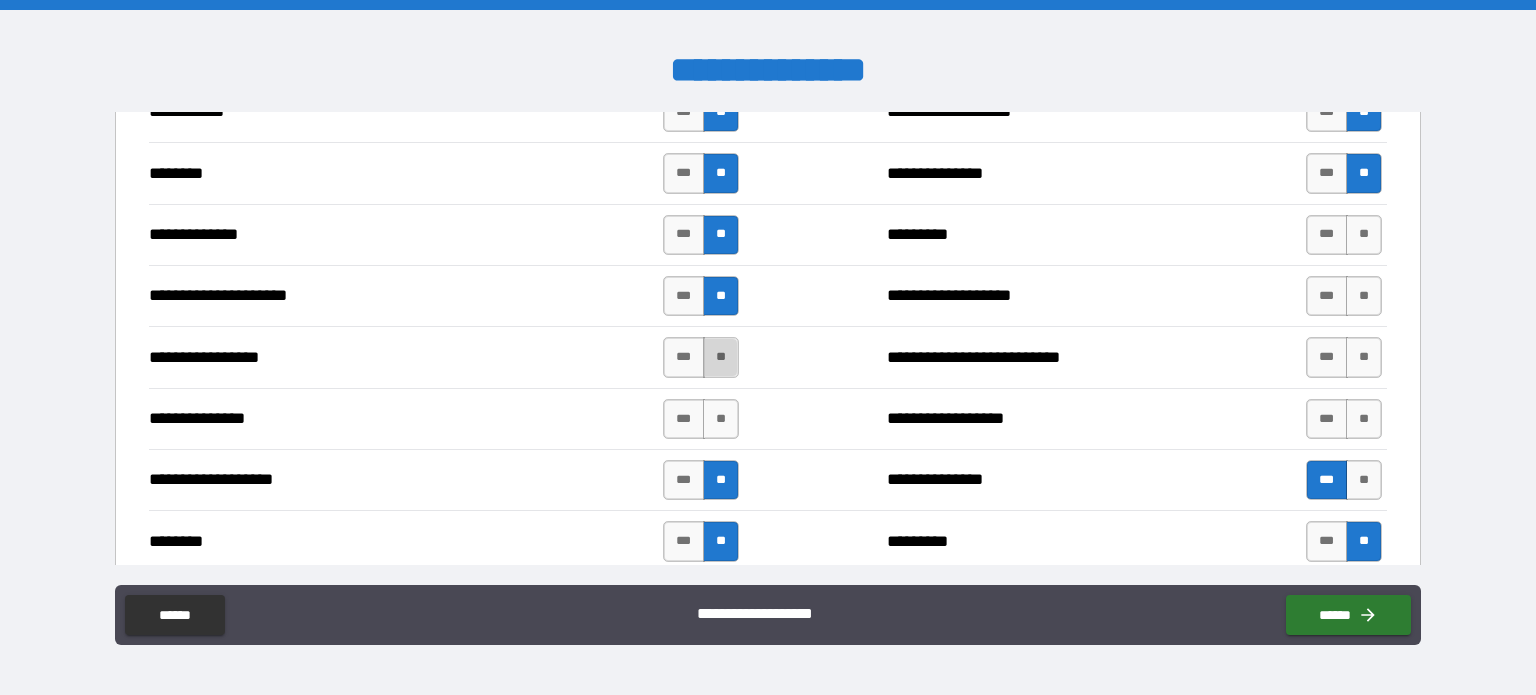click on "**" at bounding box center [721, 357] 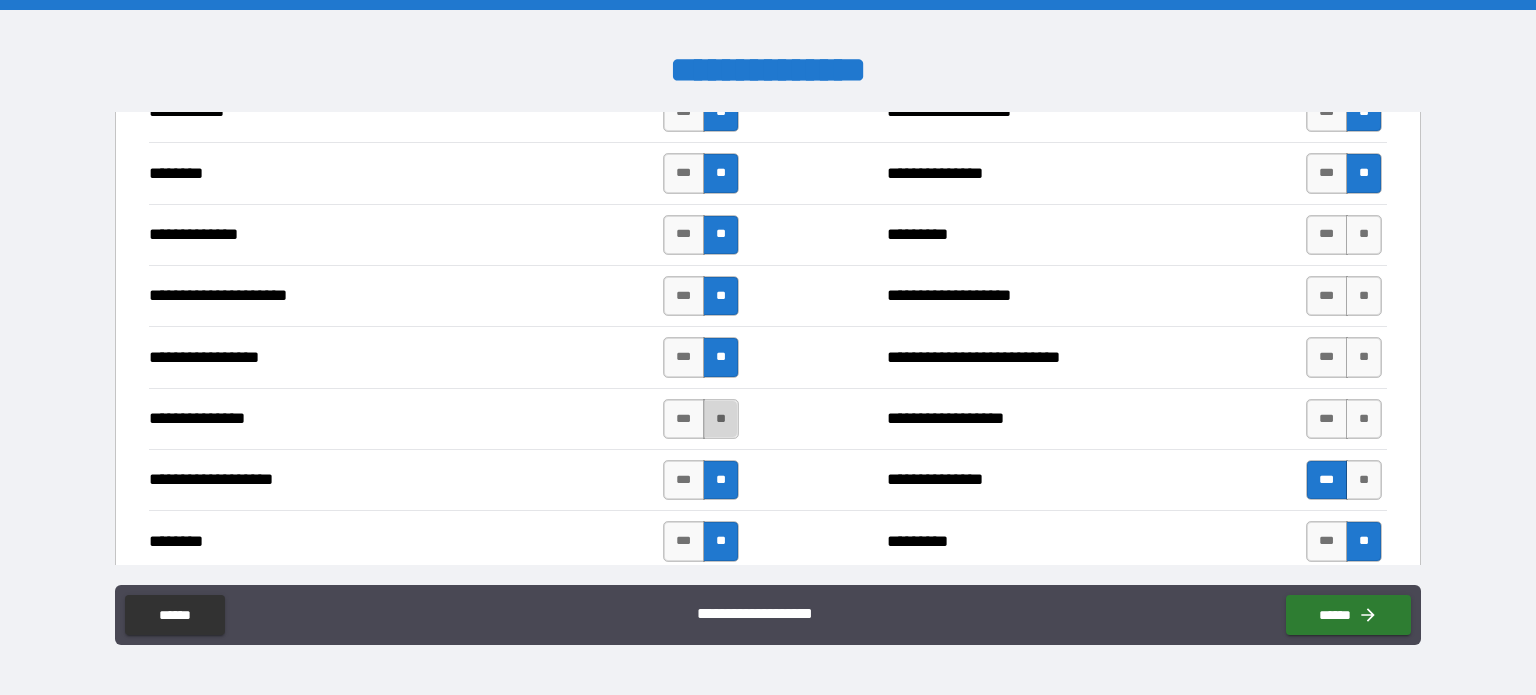 click on "**" at bounding box center [721, 419] 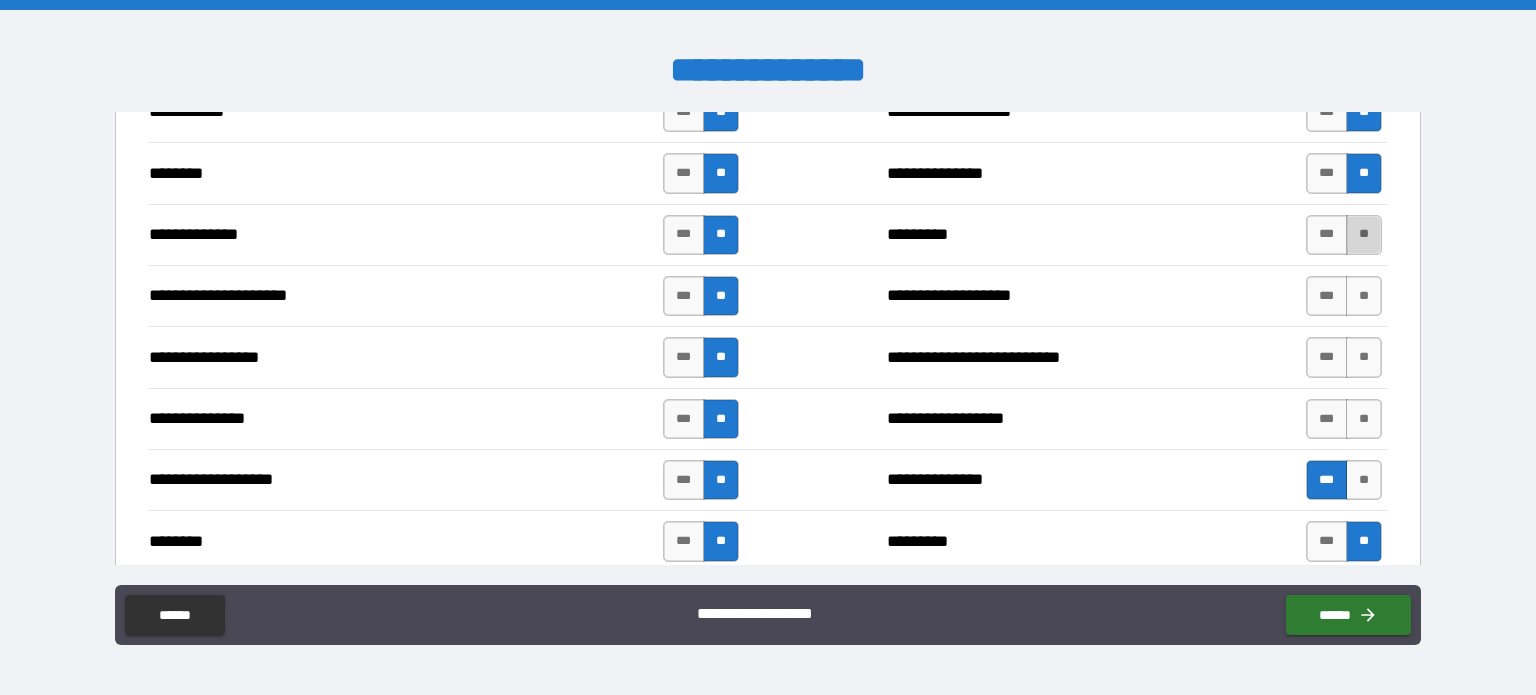 click on "**" at bounding box center (1364, 235) 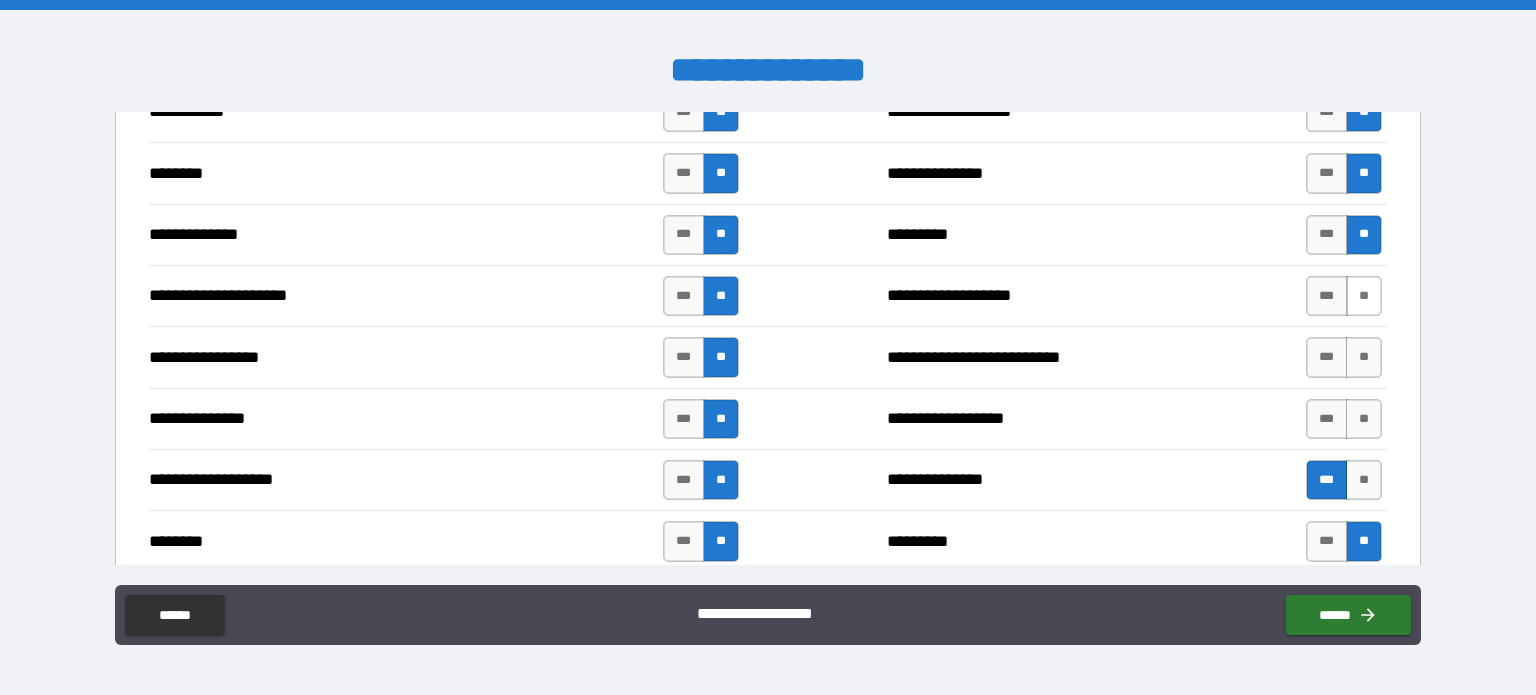 click on "**" at bounding box center (1364, 296) 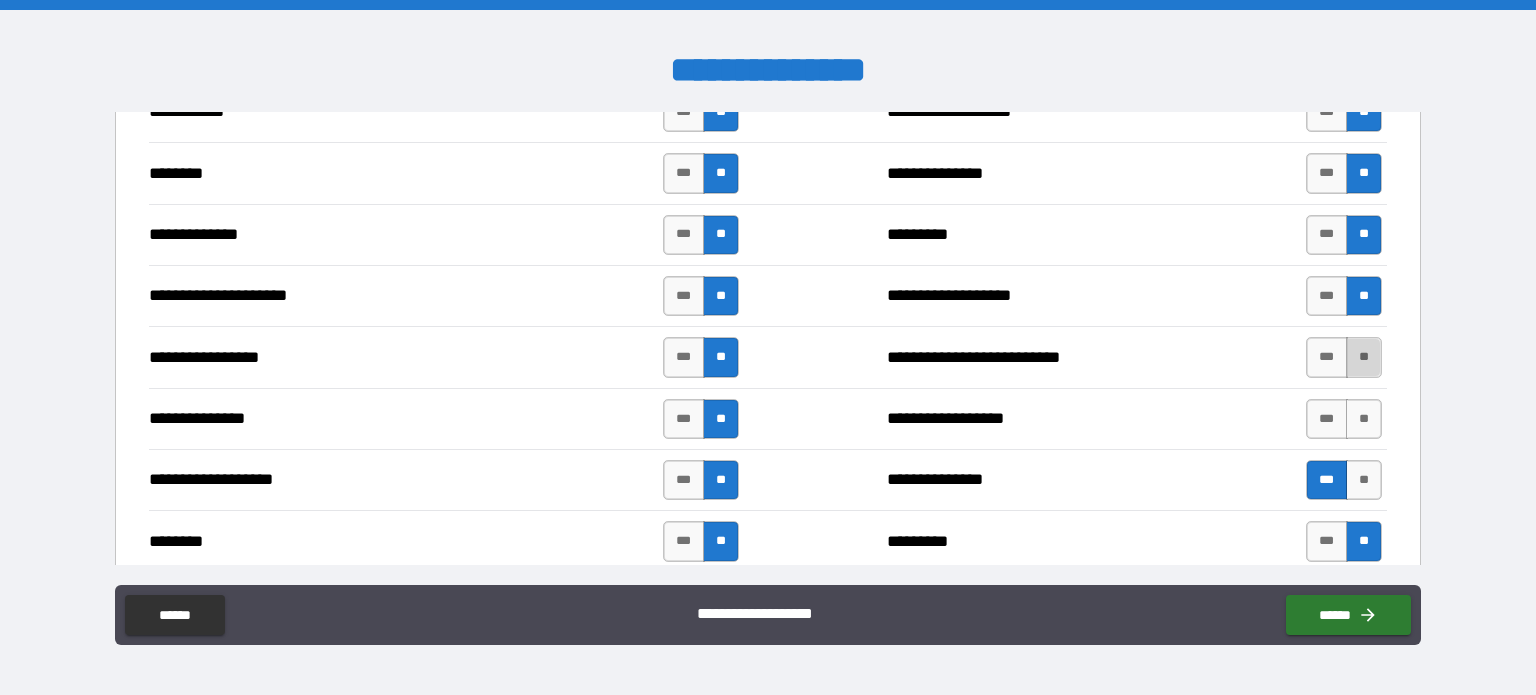 click on "**" at bounding box center (1364, 357) 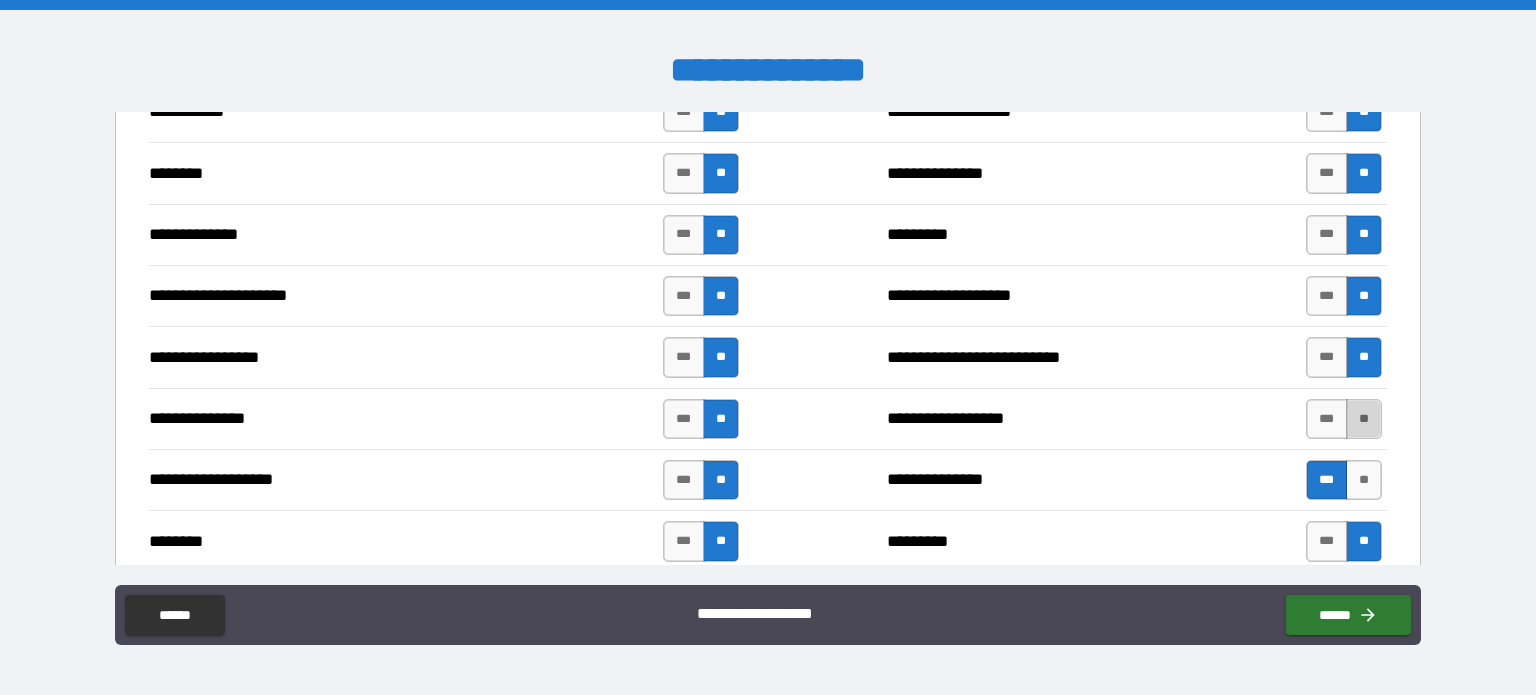 click on "**" at bounding box center (1364, 419) 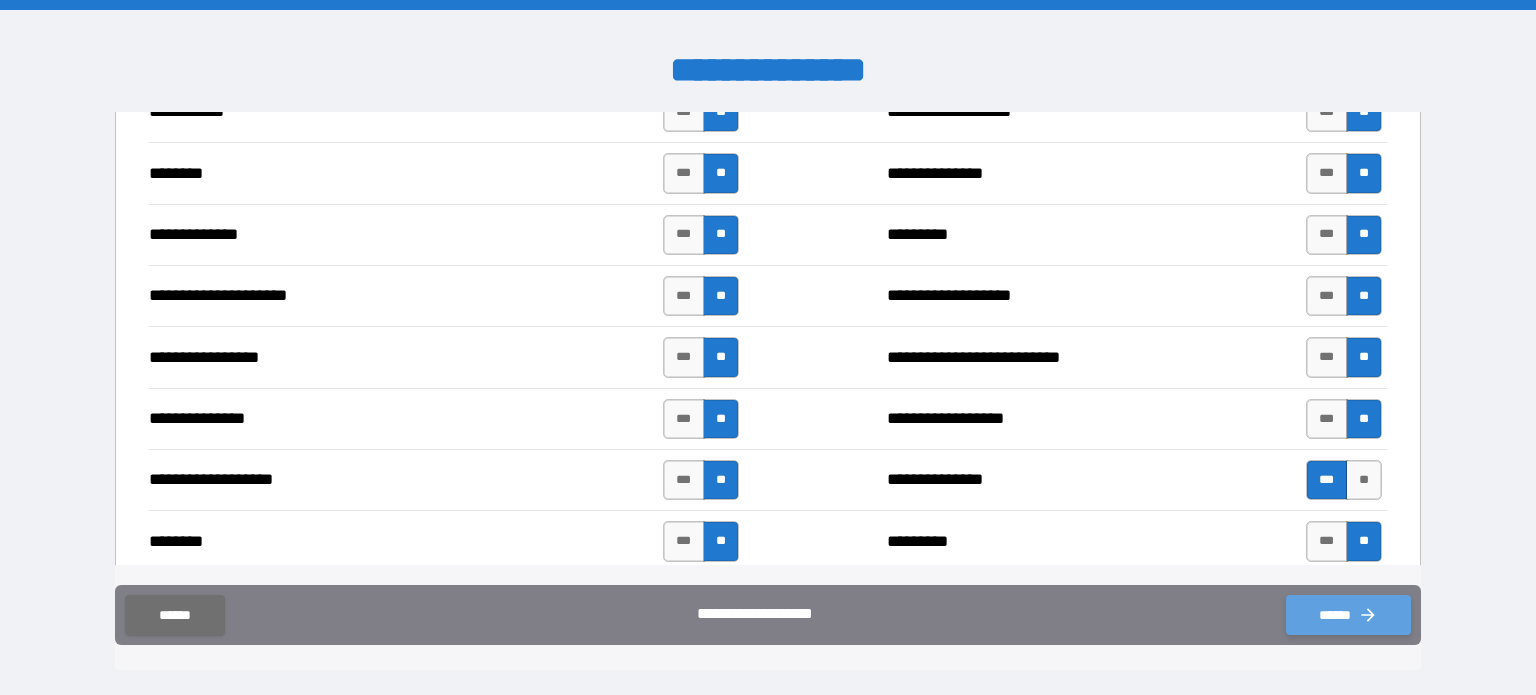 click on "******" at bounding box center (1348, 615) 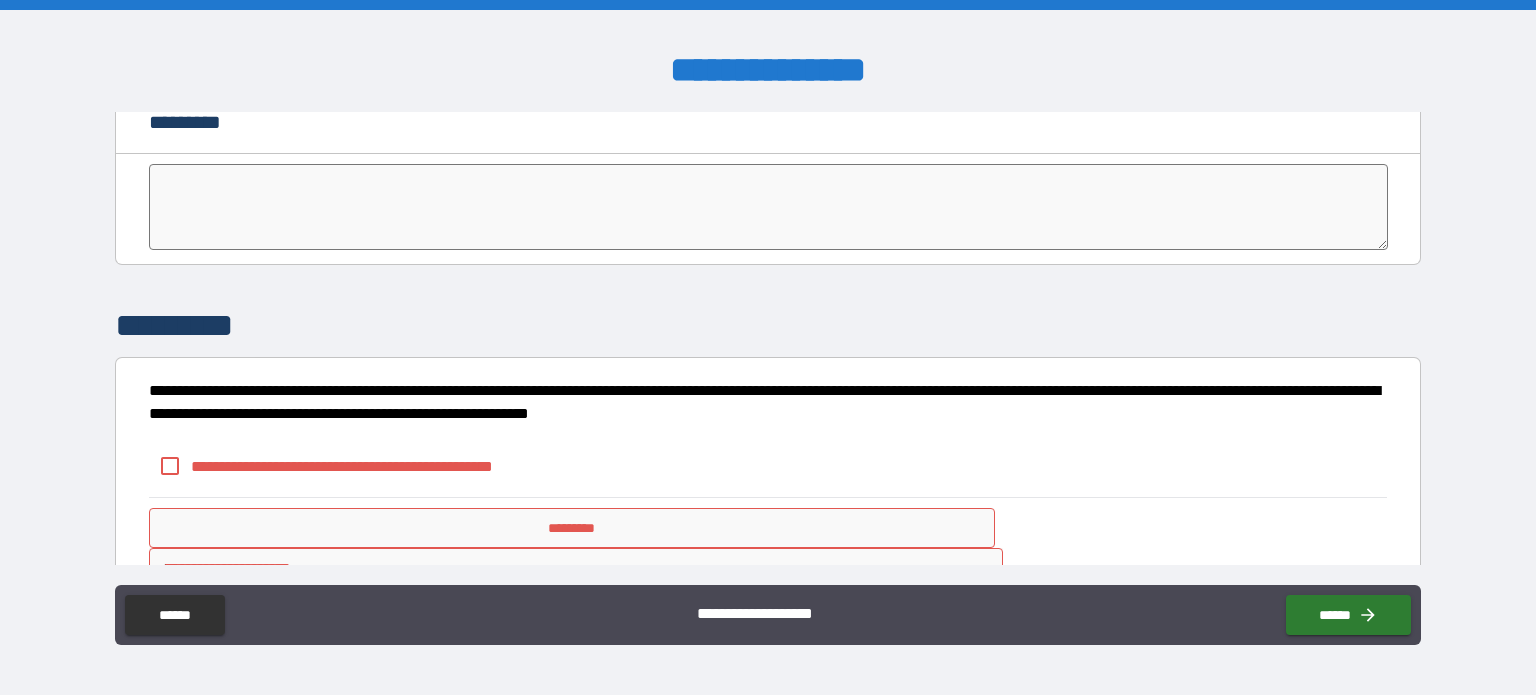 scroll, scrollTop: 4072, scrollLeft: 0, axis: vertical 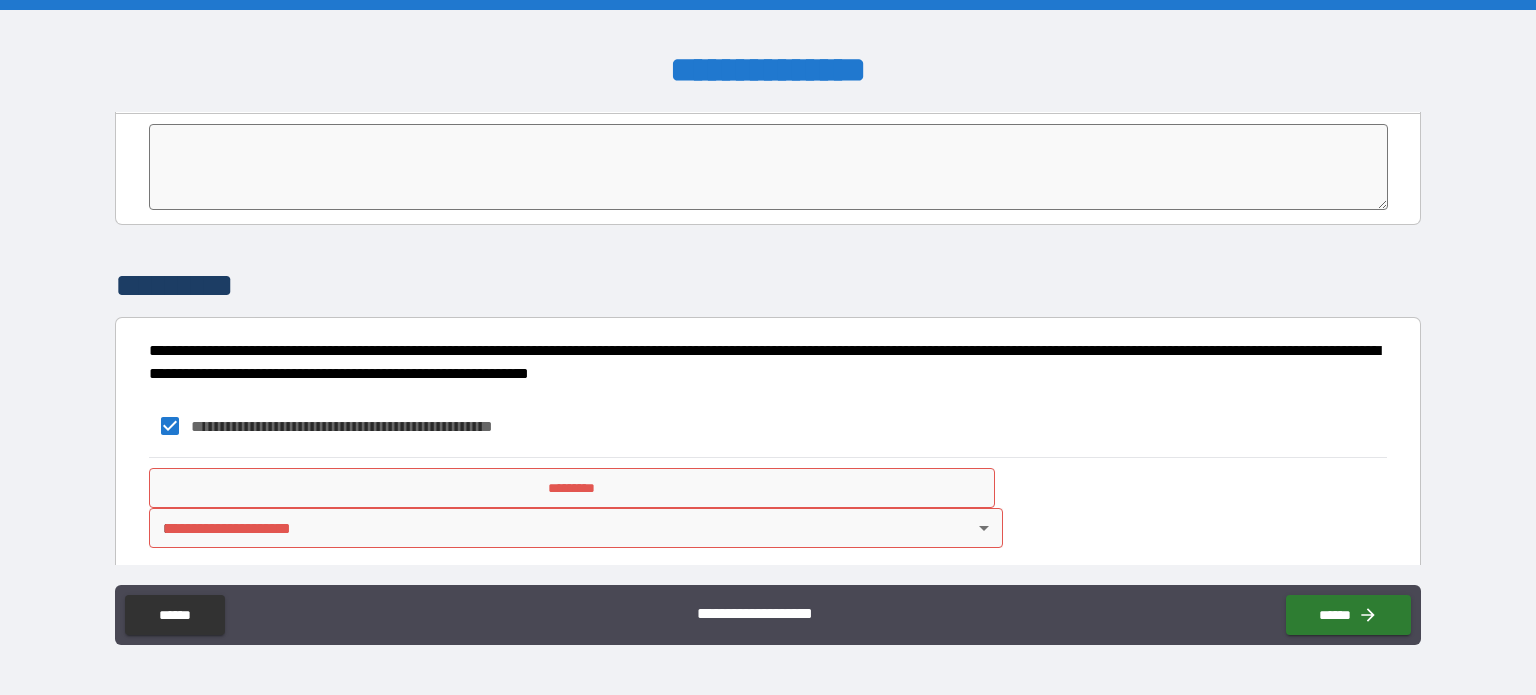 click on "*********" at bounding box center [572, 488] 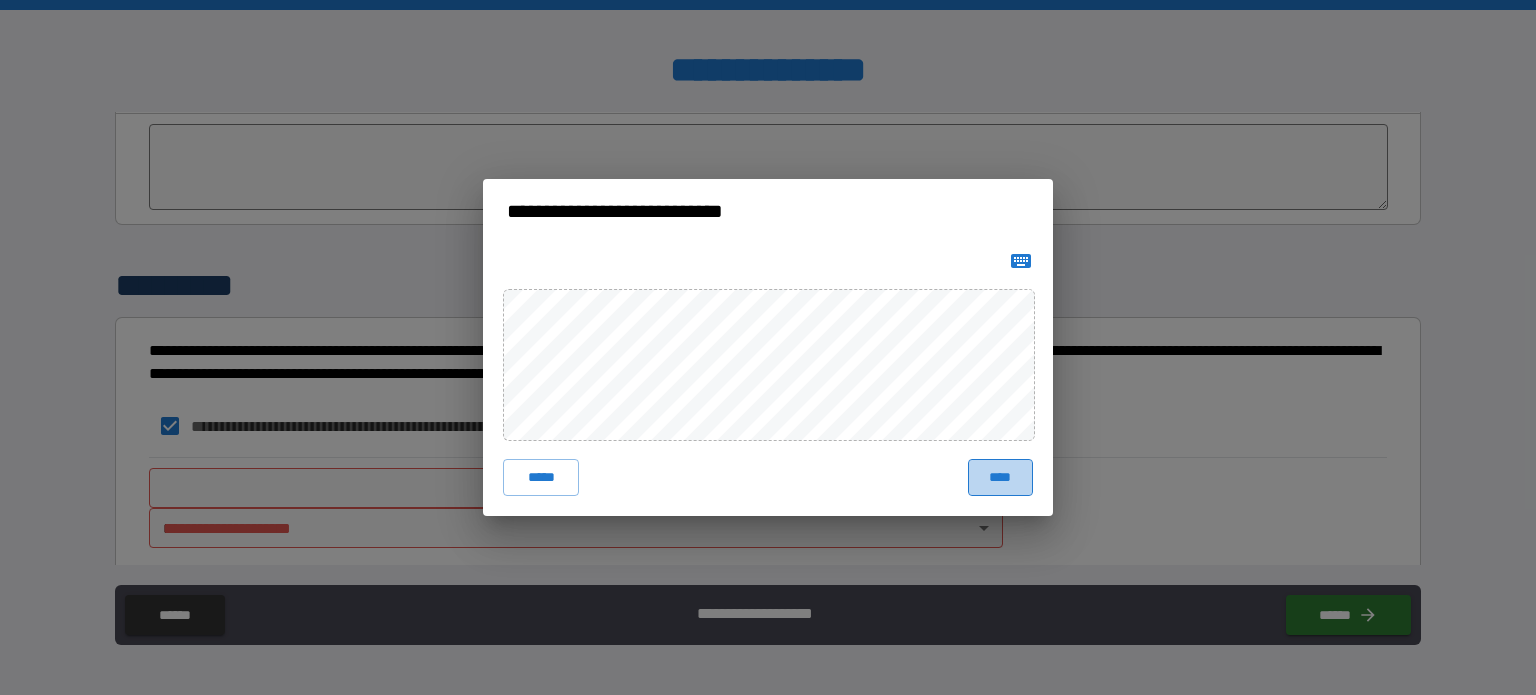click on "****" at bounding box center [1000, 477] 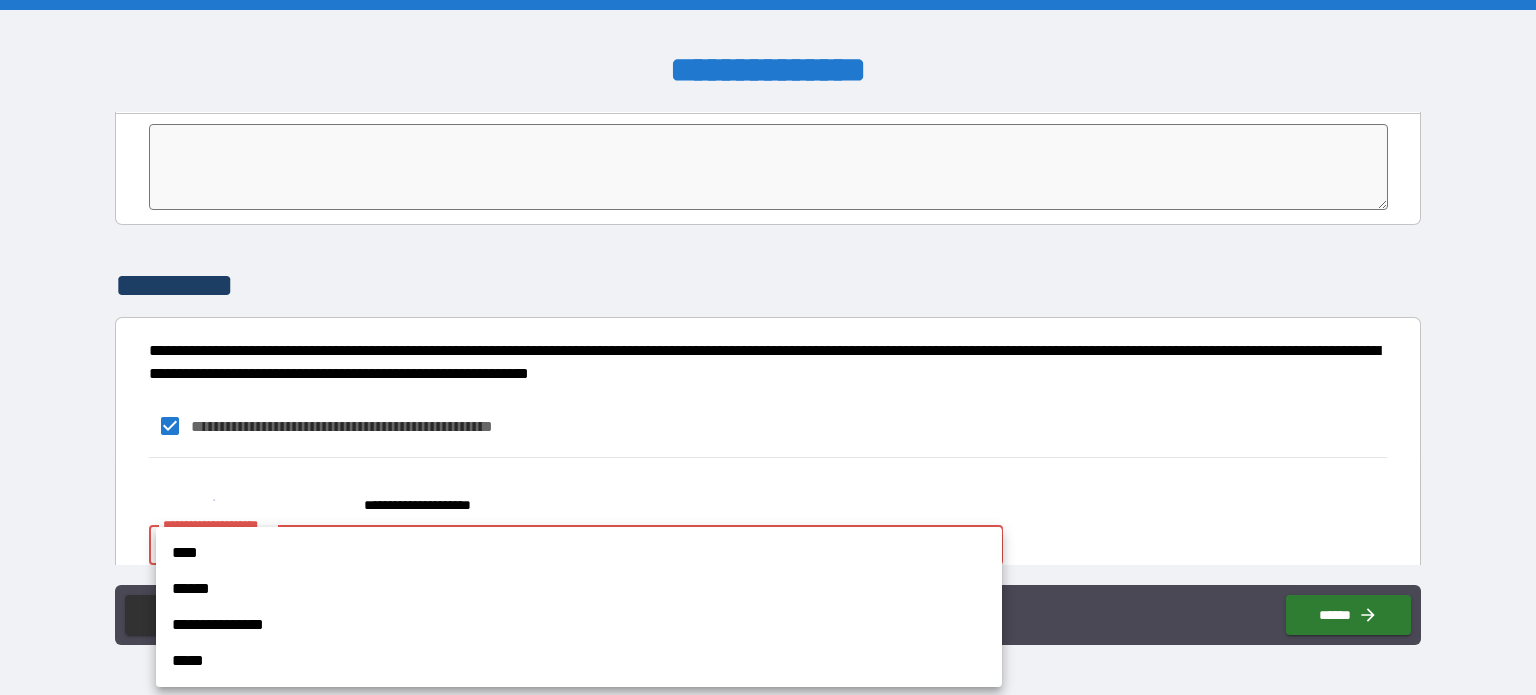 click on "**********" at bounding box center [768, 347] 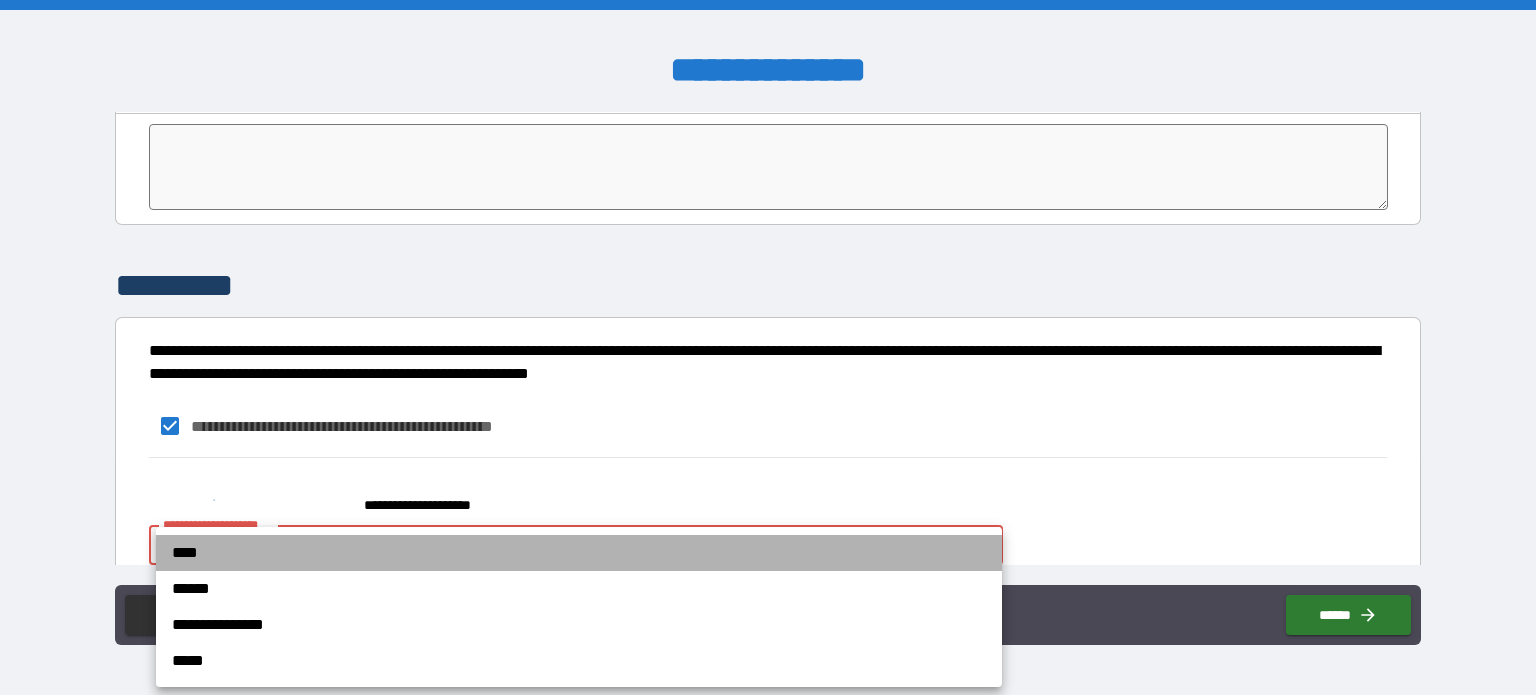 click on "****" at bounding box center (579, 553) 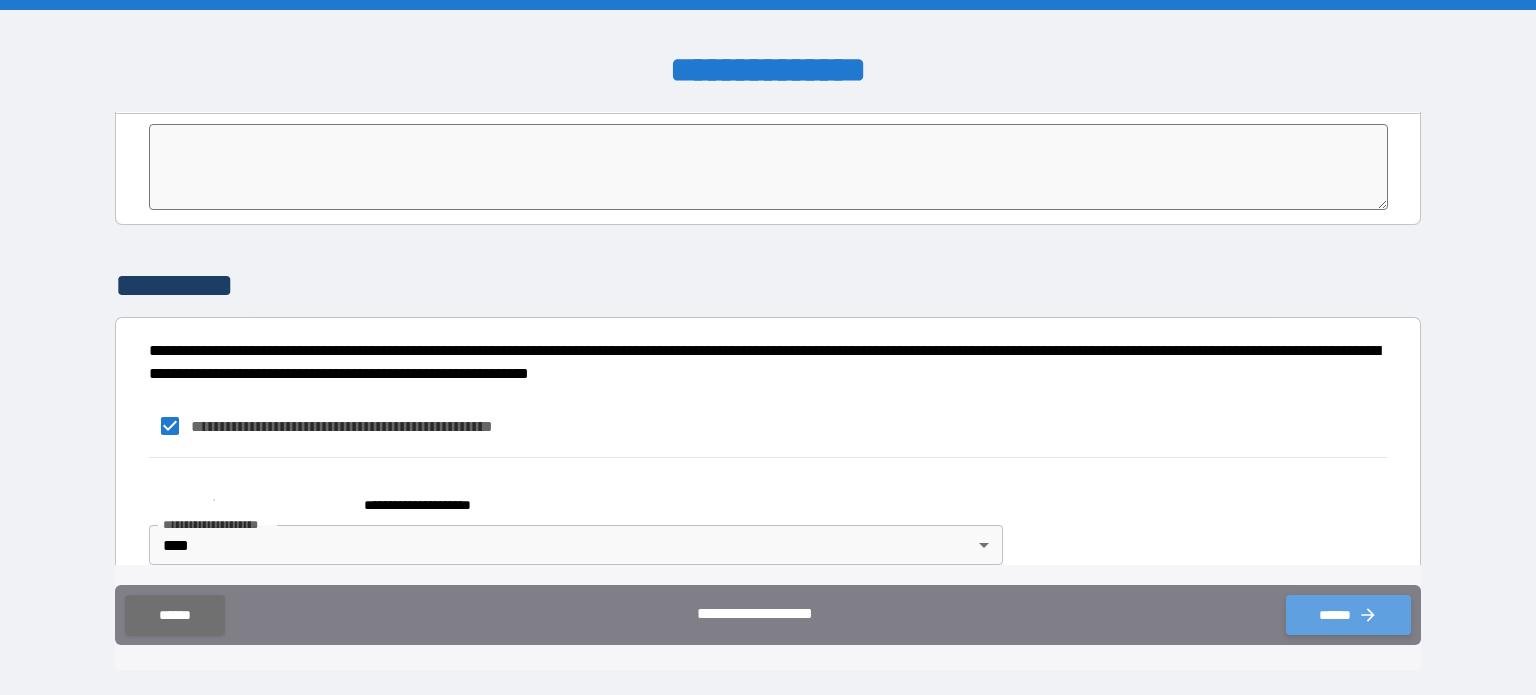click on "******" at bounding box center [1348, 615] 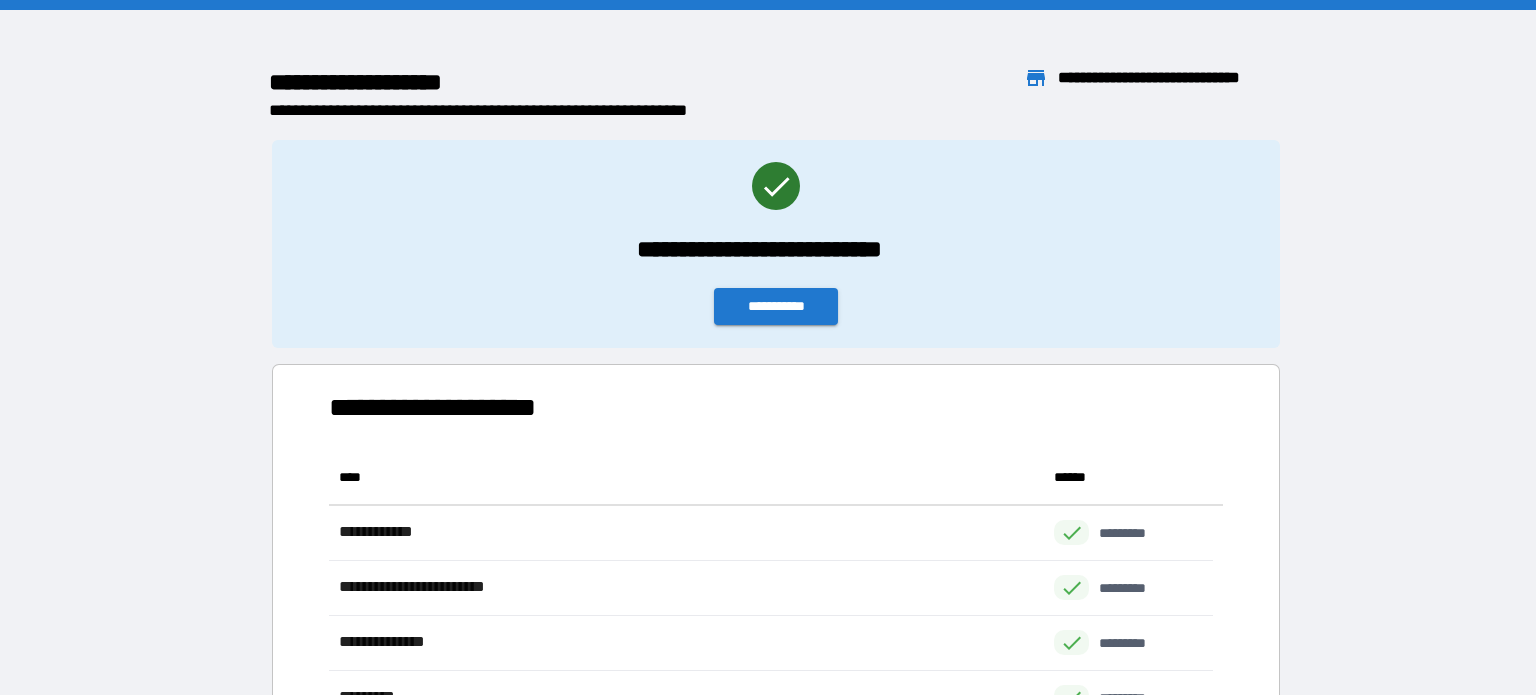 scroll, scrollTop: 370, scrollLeft: 869, axis: both 